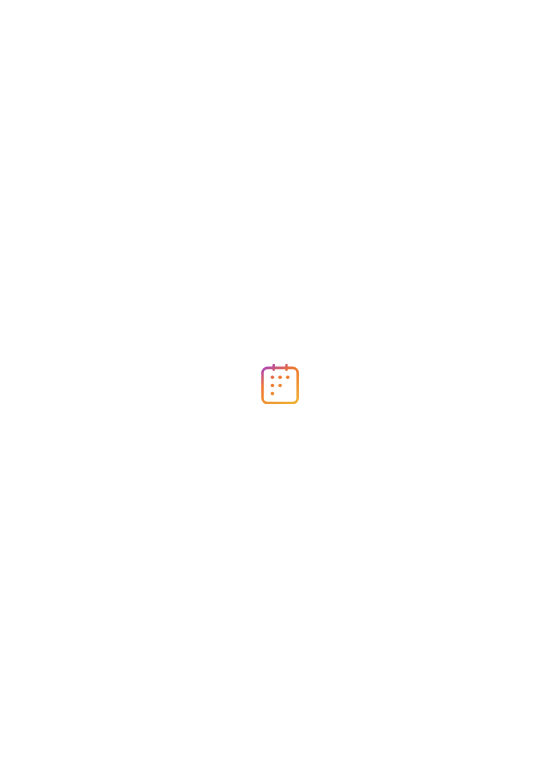 scroll, scrollTop: 0, scrollLeft: 0, axis: both 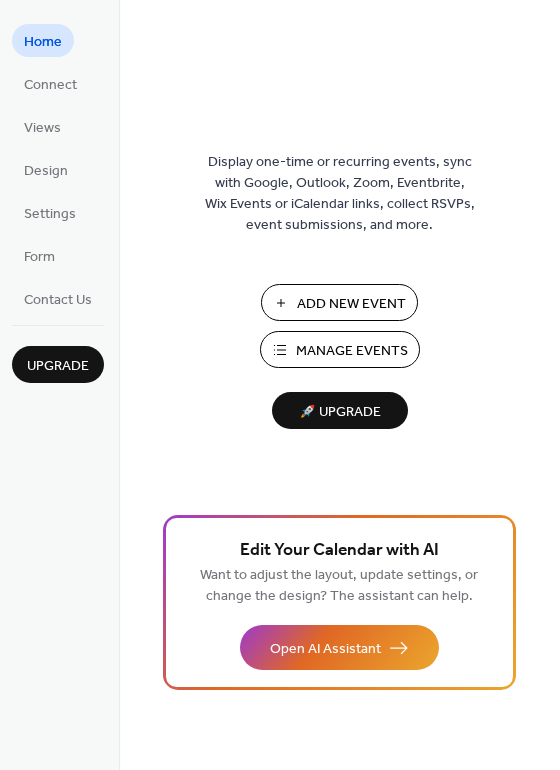 click on "Manage Events" at bounding box center (352, 351) 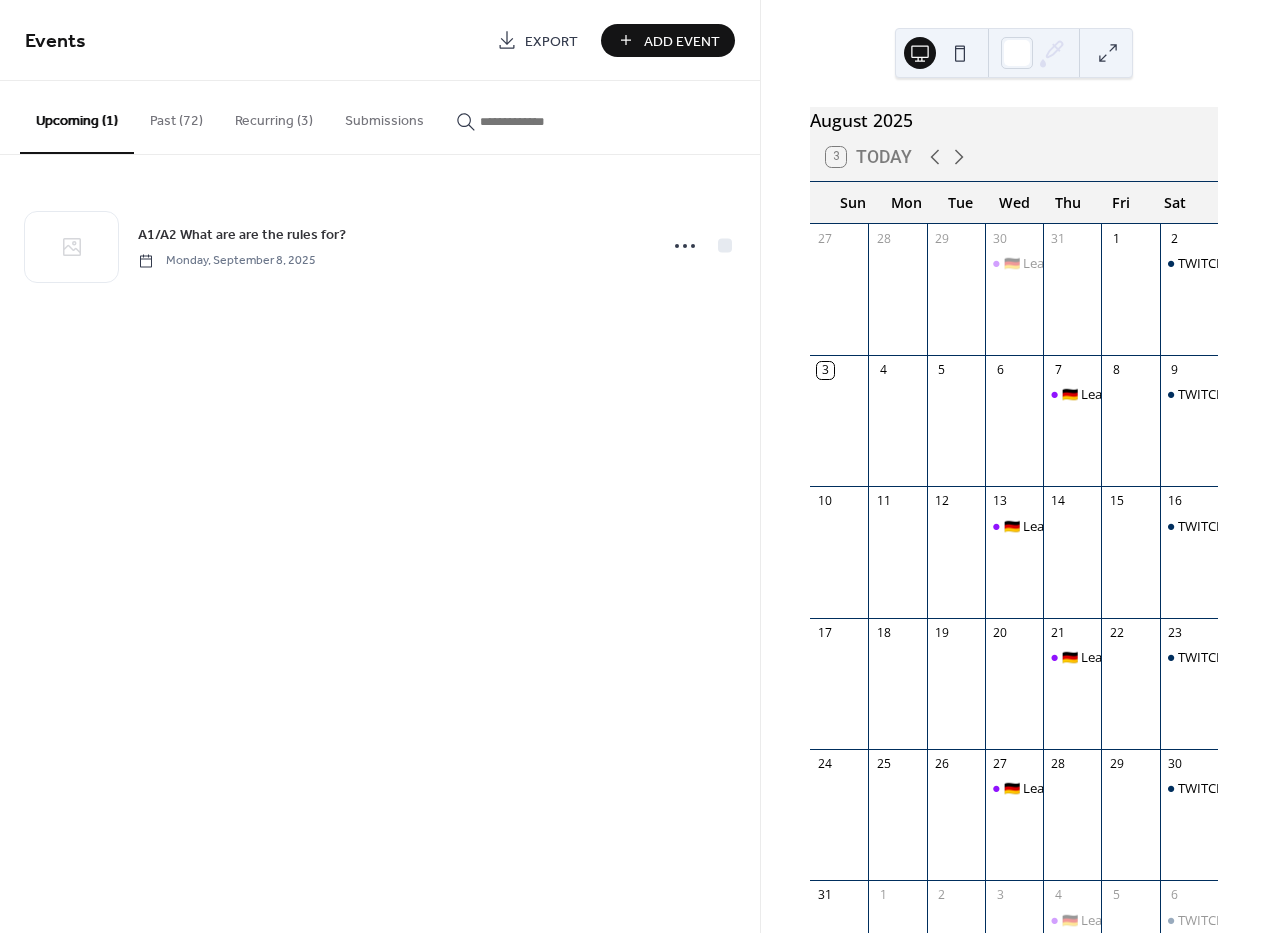 scroll, scrollTop: 0, scrollLeft: 0, axis: both 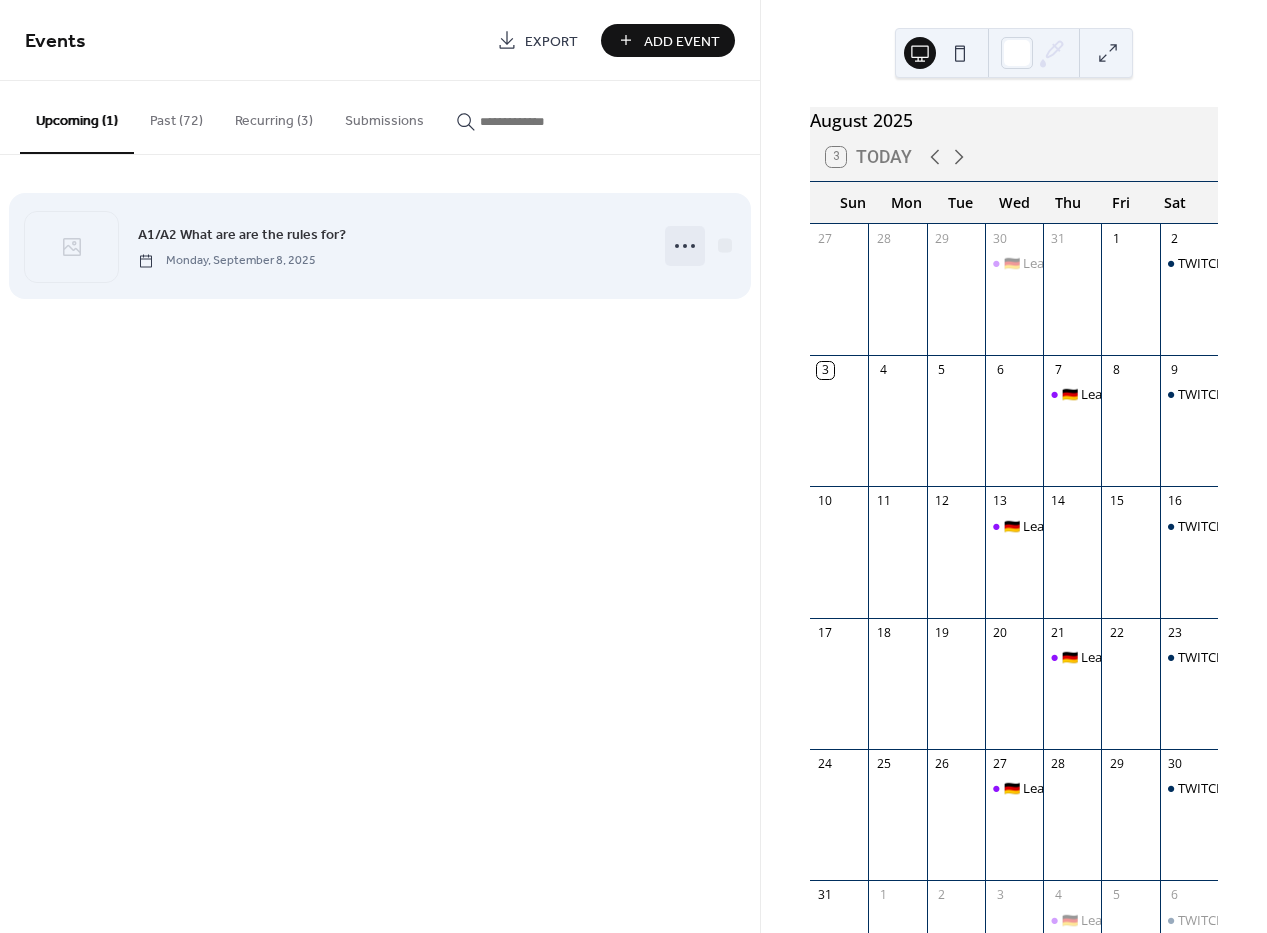 click 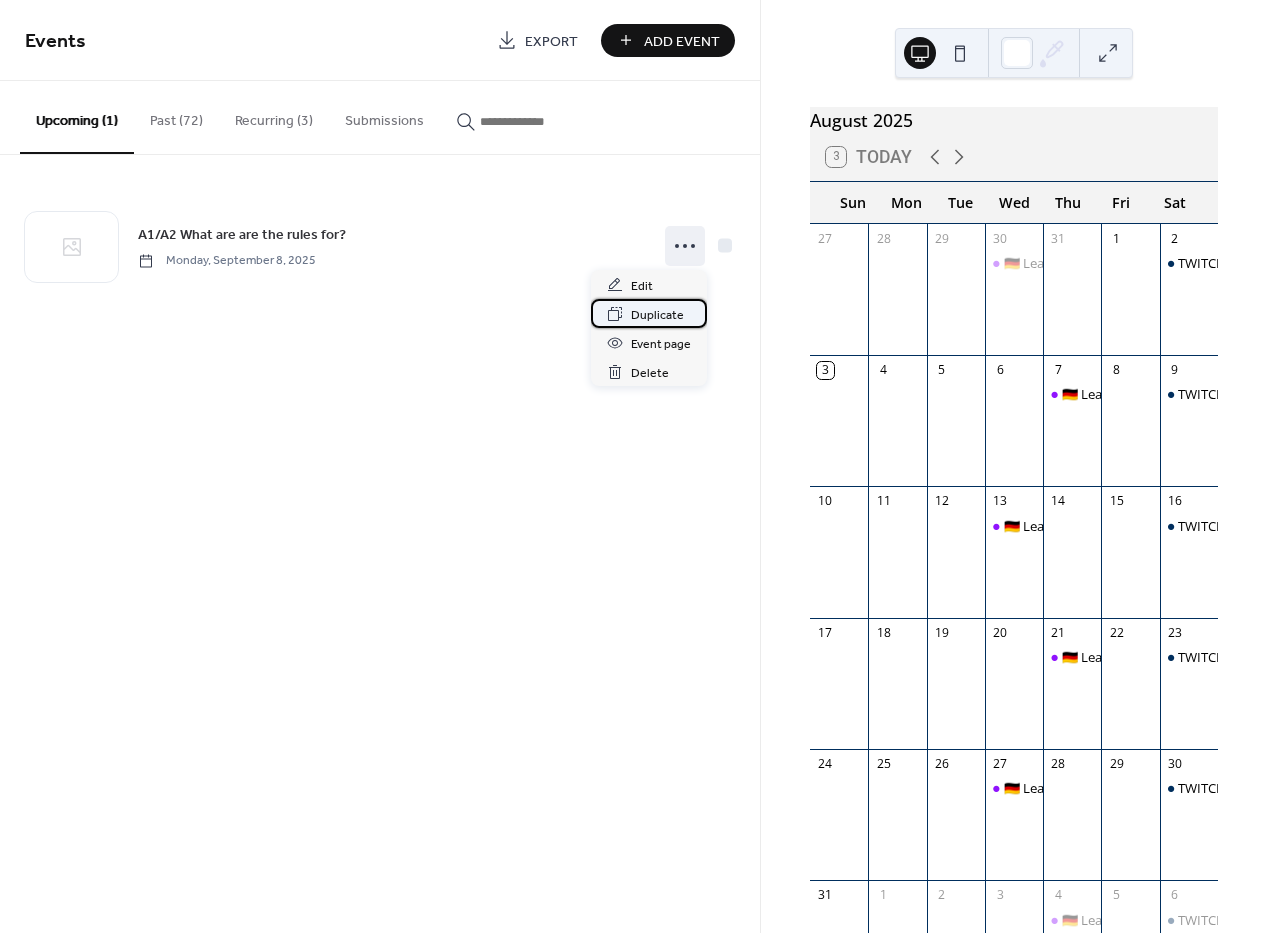 click on "Duplicate" at bounding box center (657, 315) 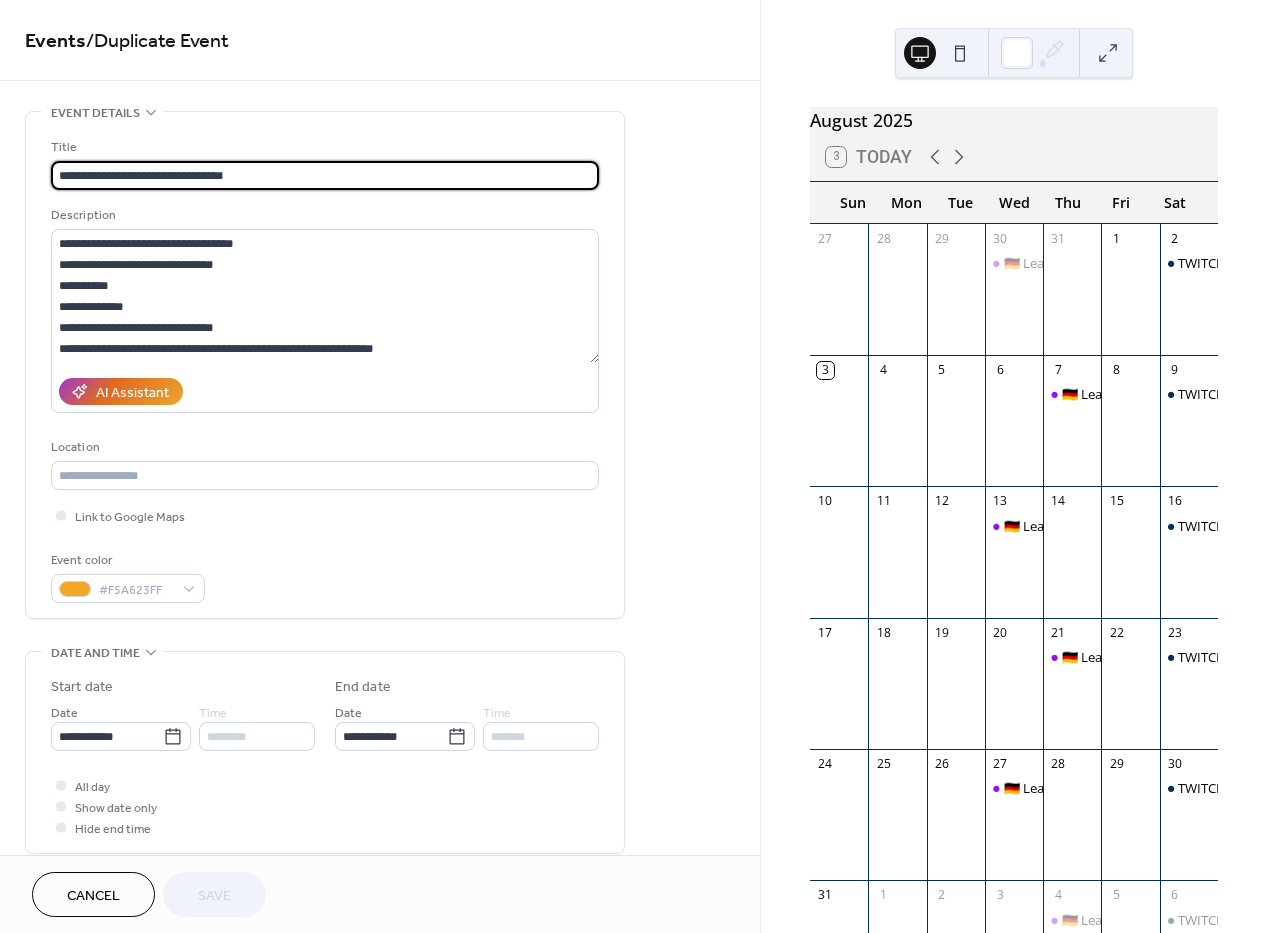 click on "**********" at bounding box center (325, 175) 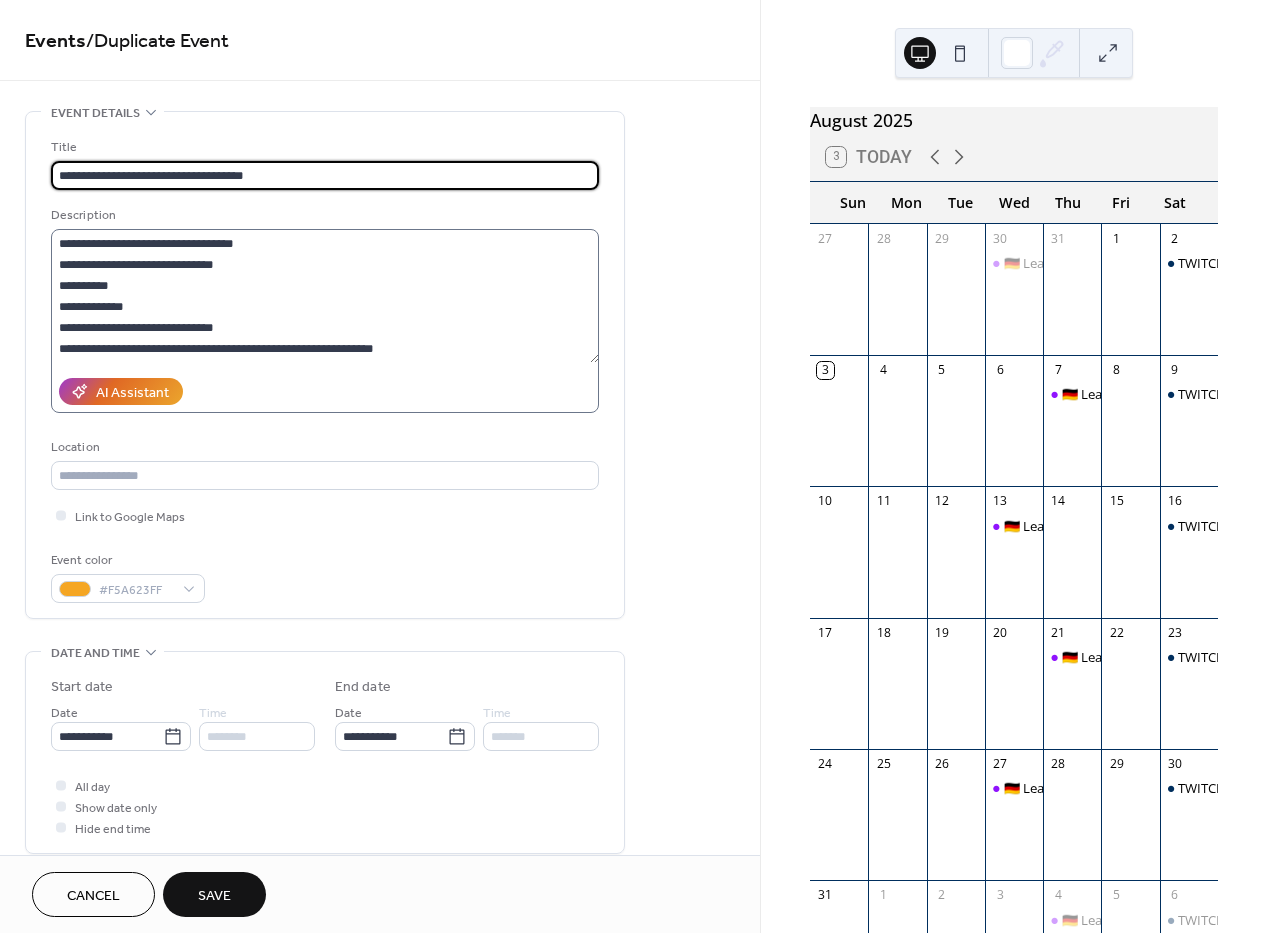 type on "**********" 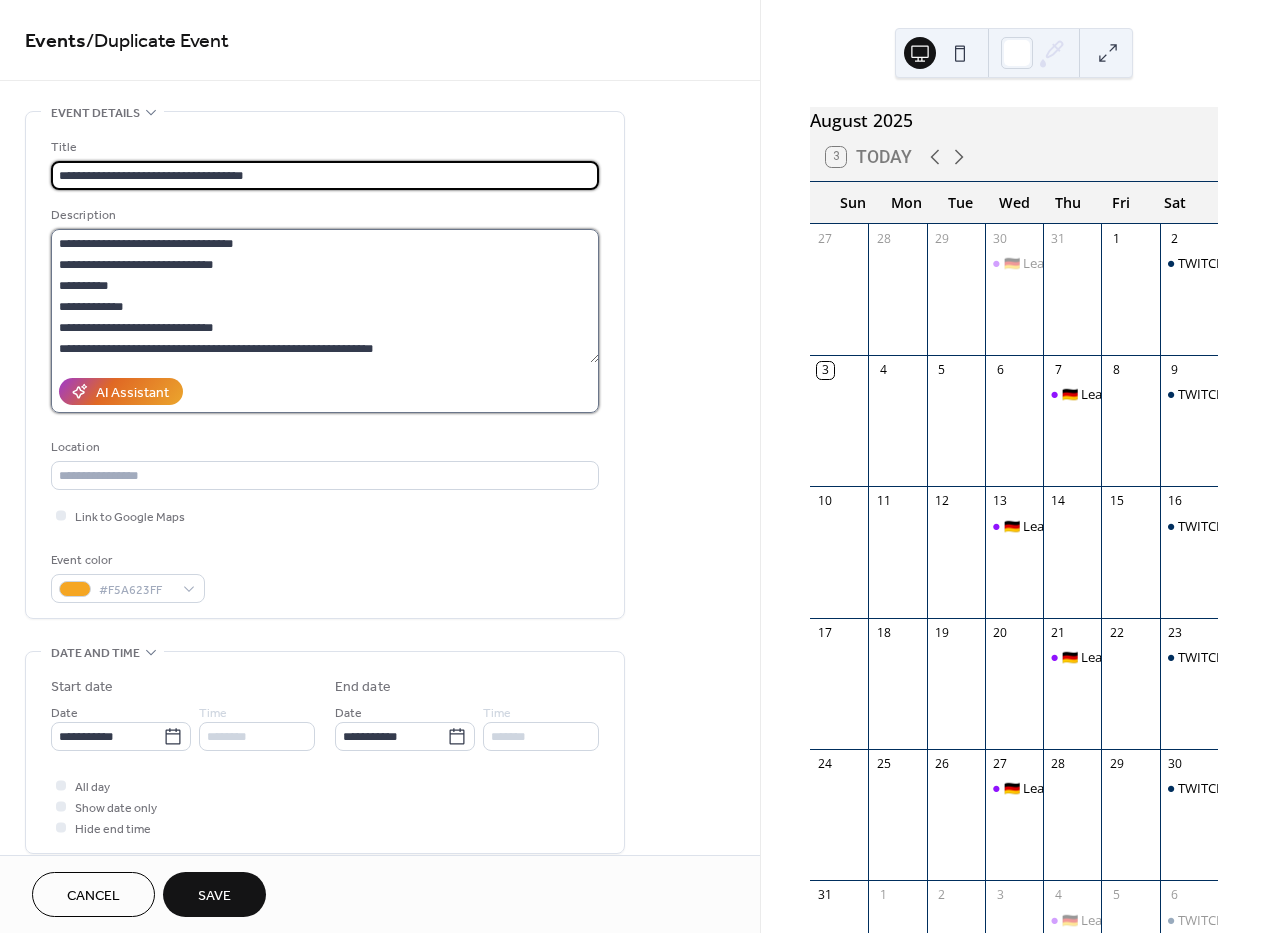 click at bounding box center (325, 296) 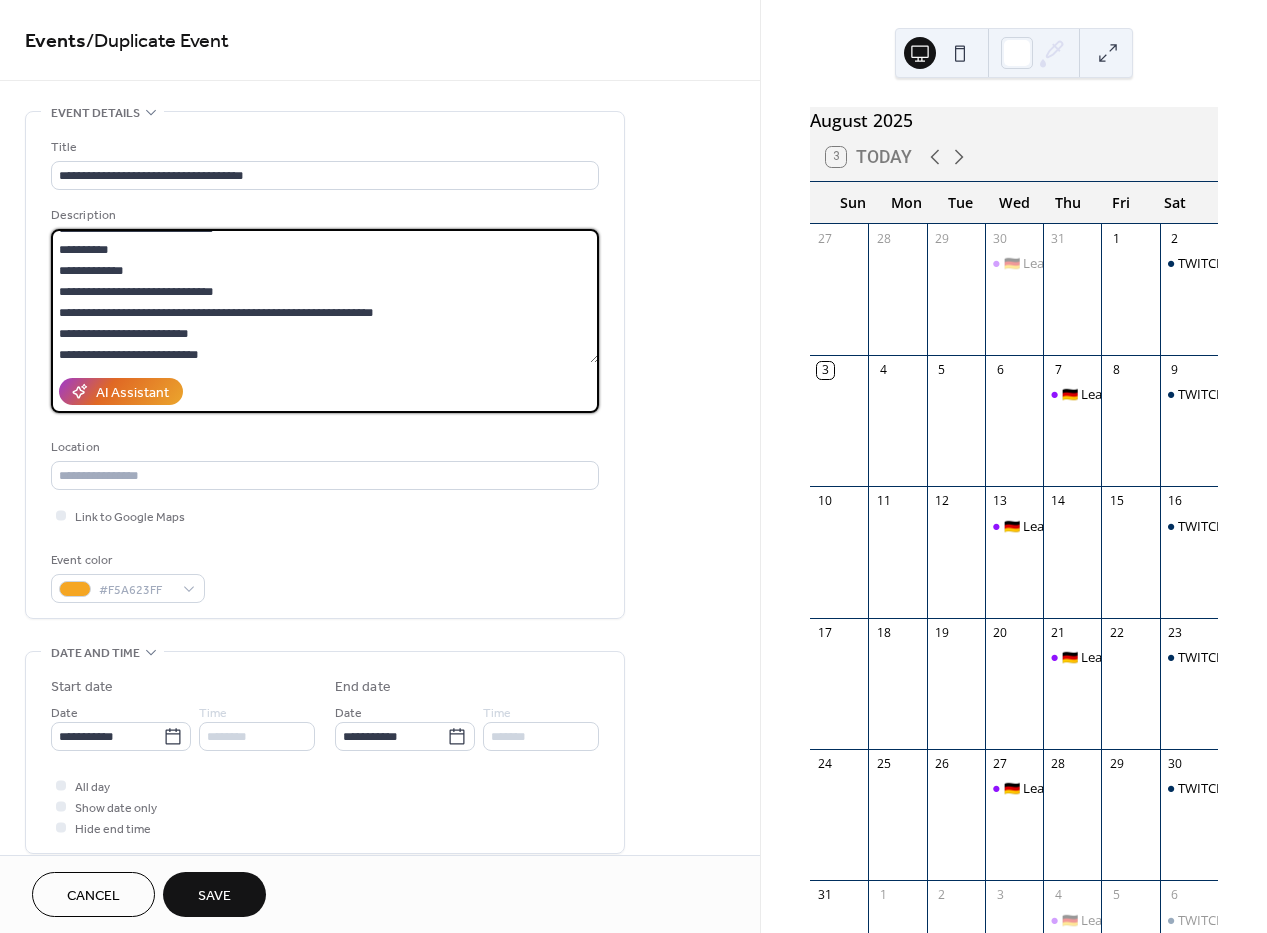 scroll, scrollTop: 40, scrollLeft: 0, axis: vertical 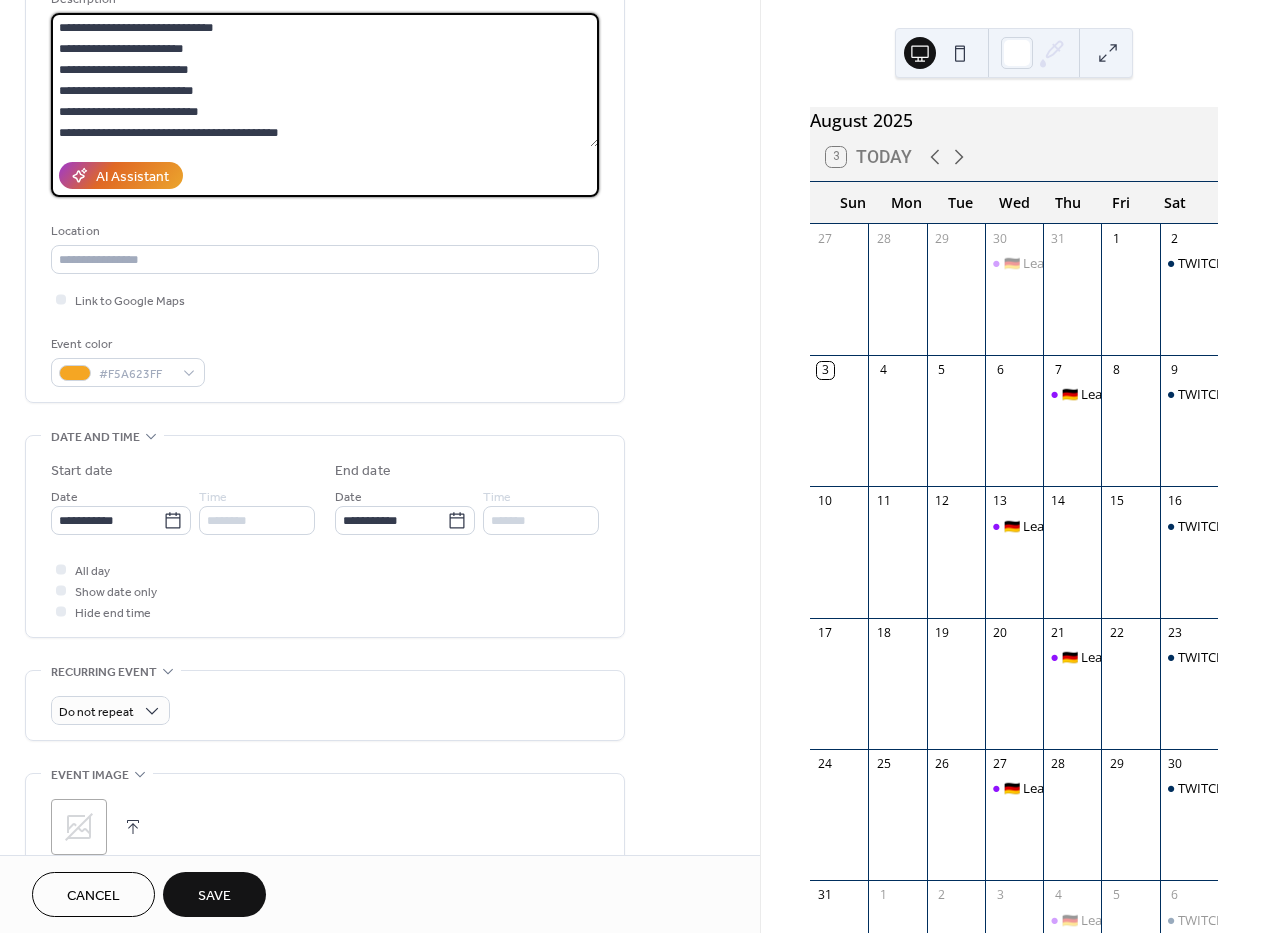 drag, startPoint x: 56, startPoint y: 245, endPoint x: 468, endPoint y: 337, distance: 422.14688 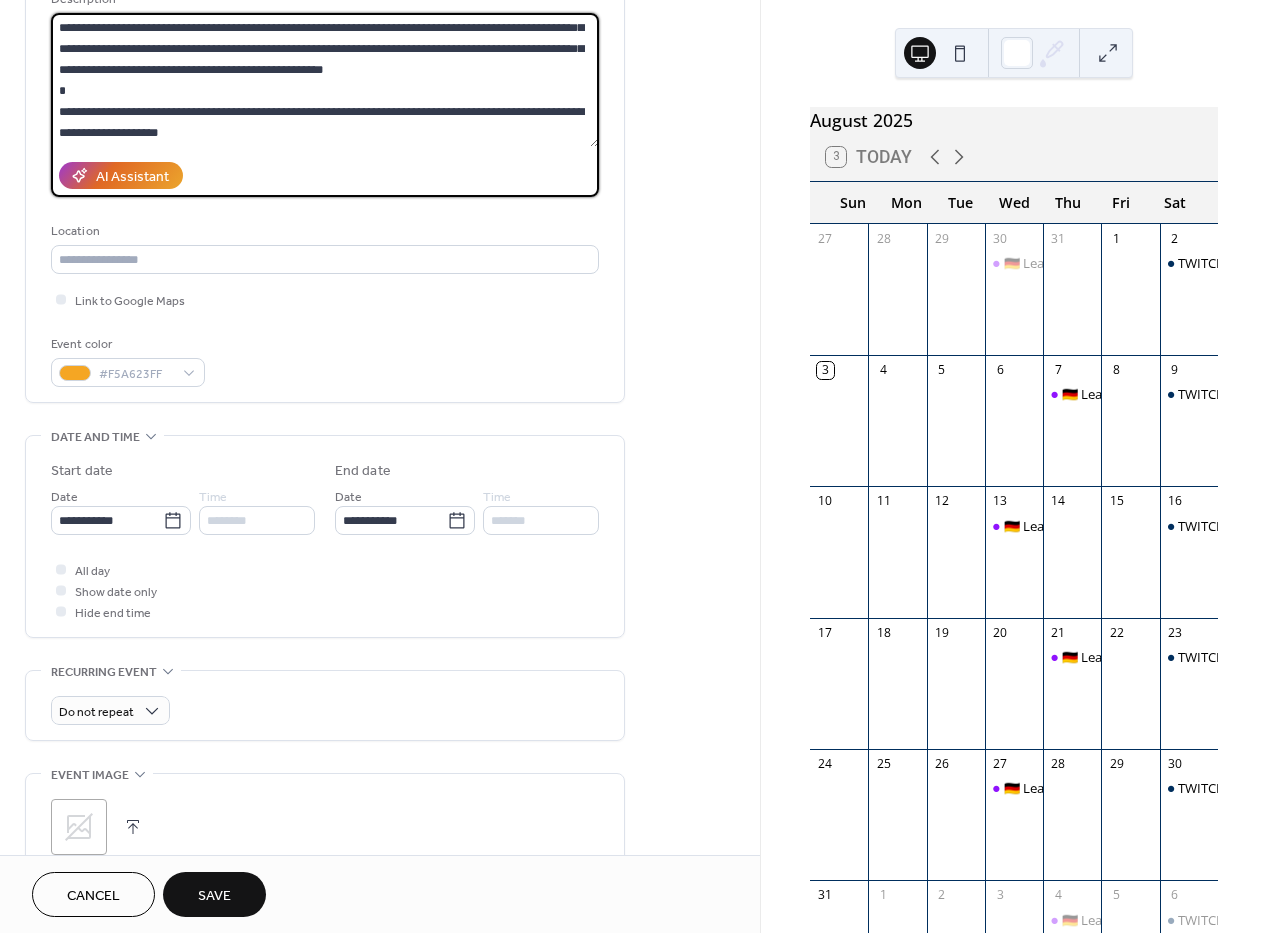 scroll, scrollTop: 1491, scrollLeft: 0, axis: vertical 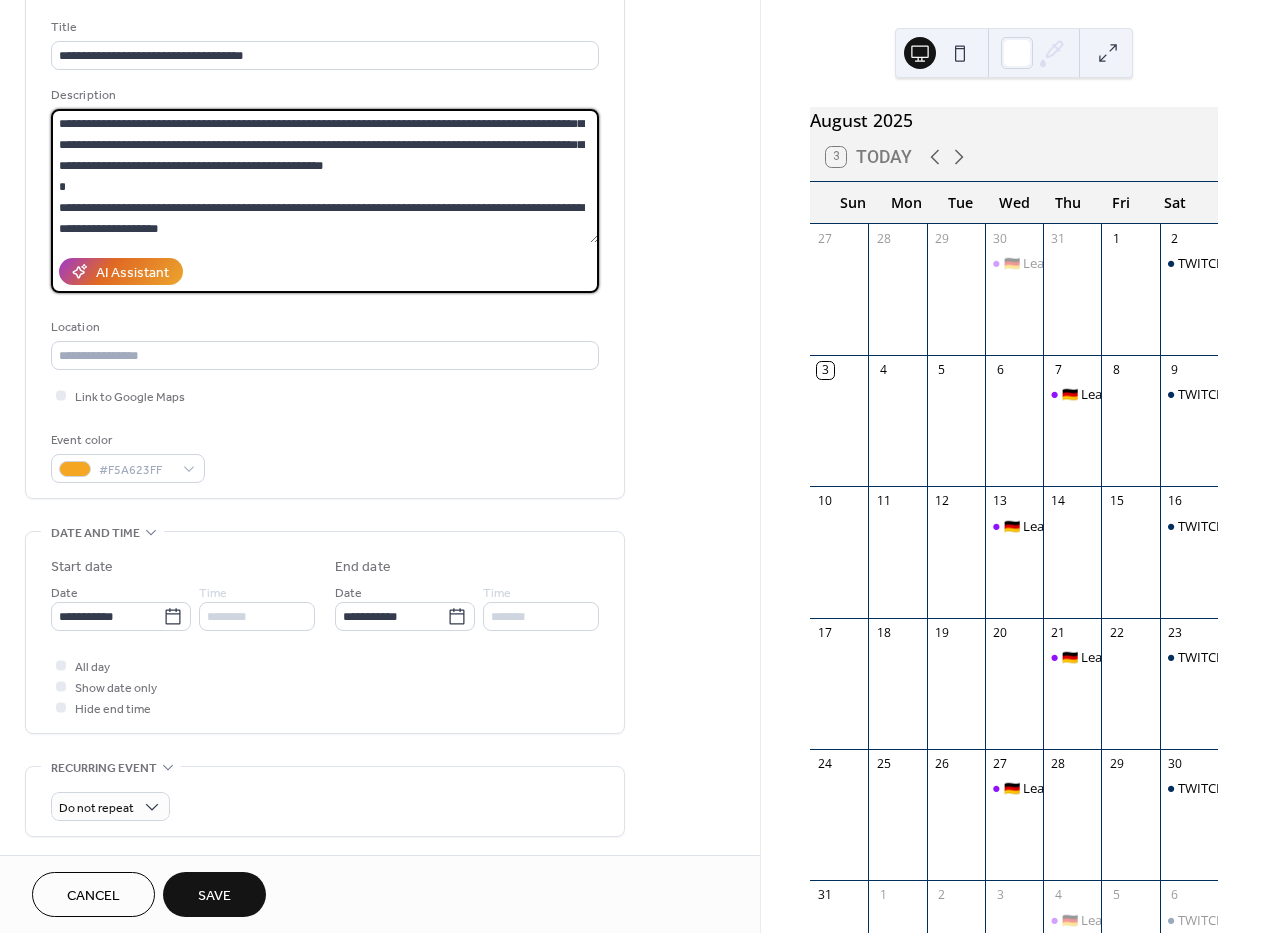 type on "**********" 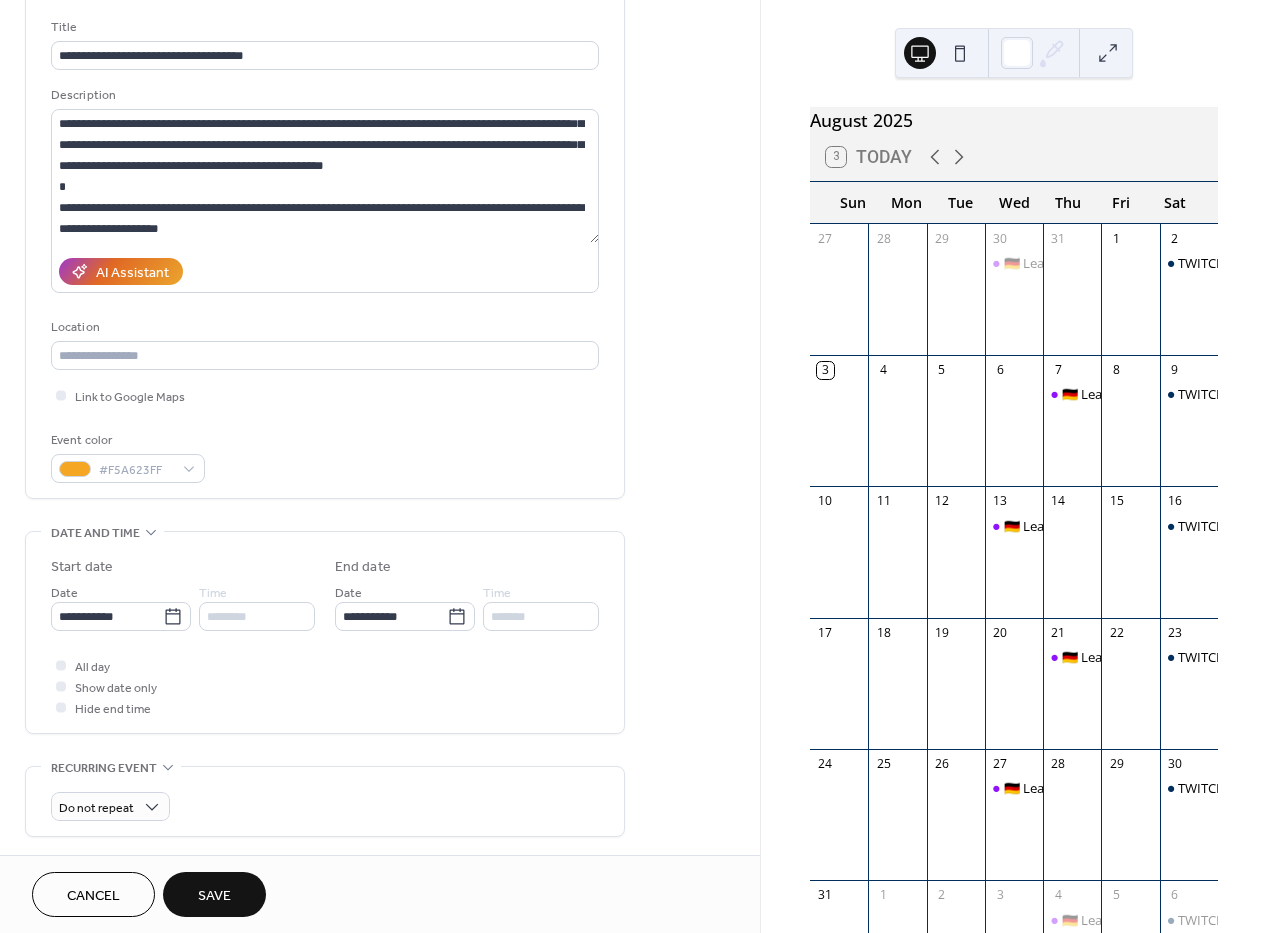click on "Cancel" at bounding box center (93, 896) 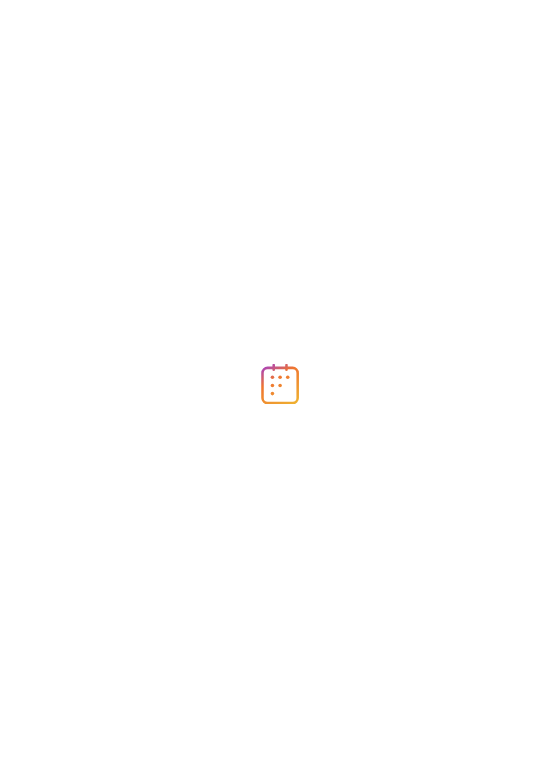 scroll, scrollTop: 0, scrollLeft: 0, axis: both 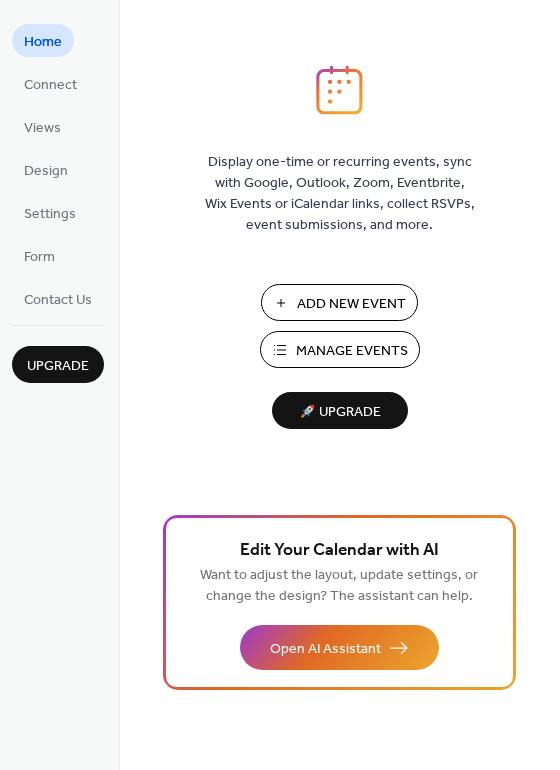 click on "Manage Events" at bounding box center [352, 351] 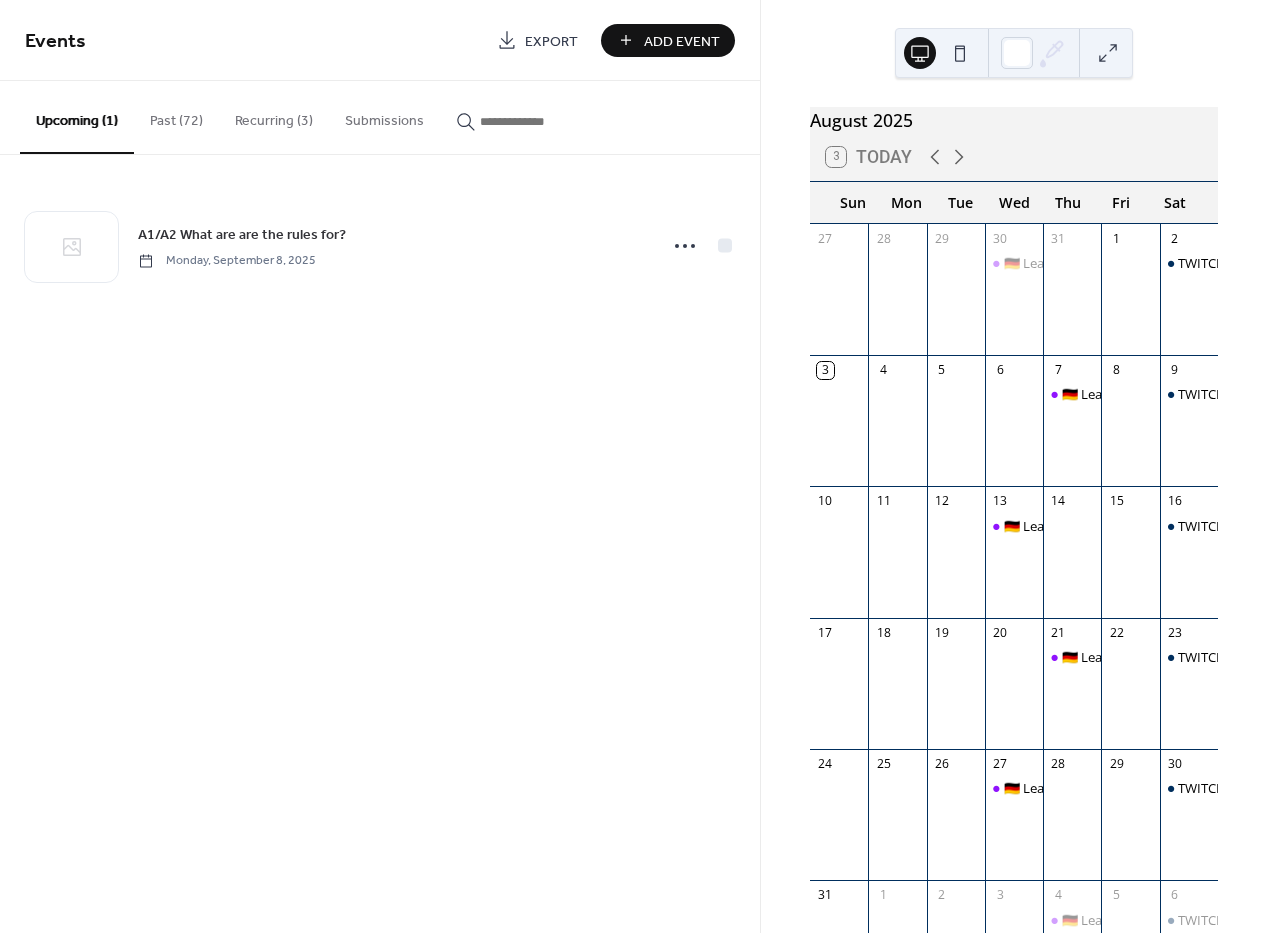 scroll, scrollTop: 0, scrollLeft: 0, axis: both 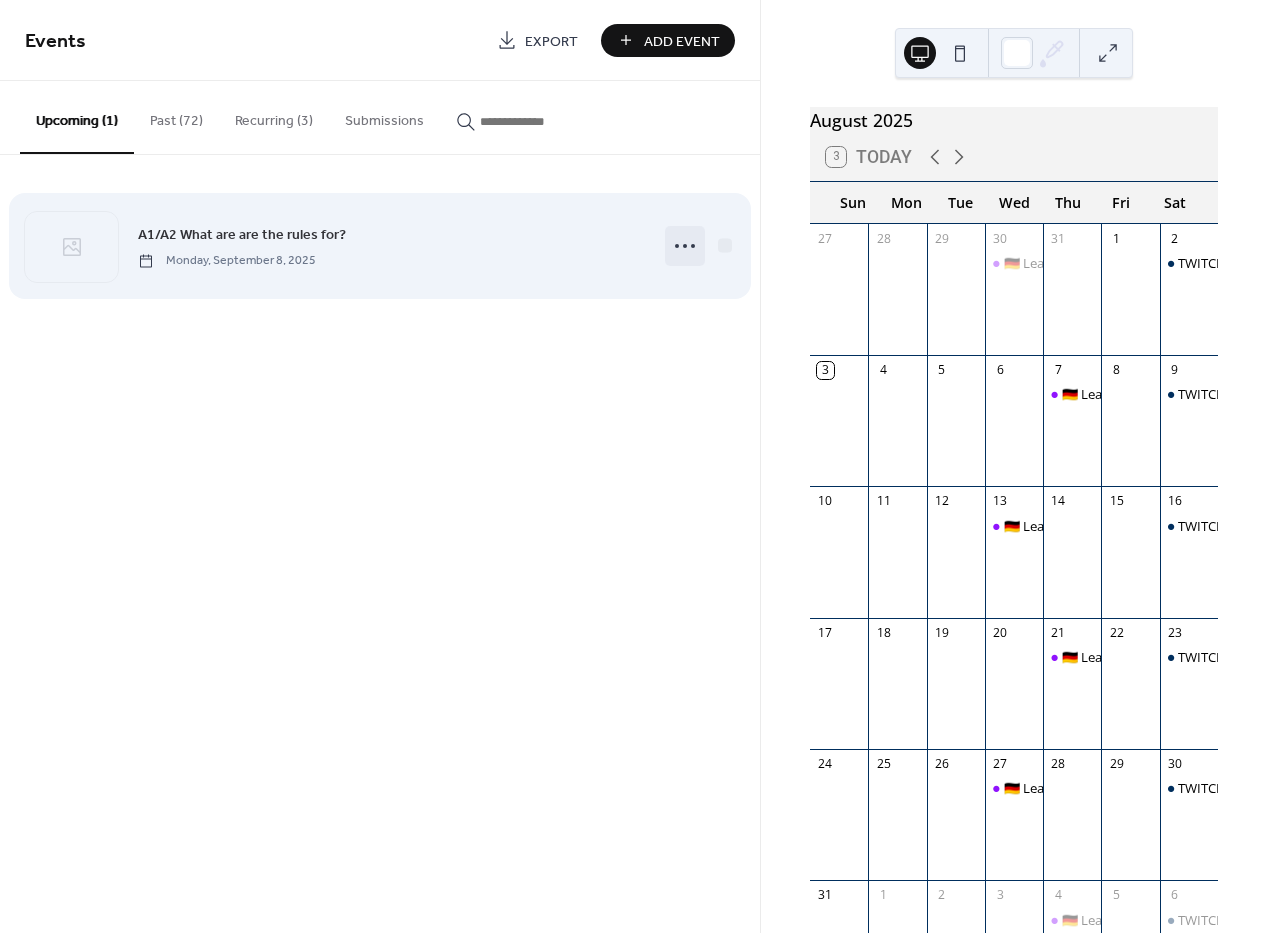 click 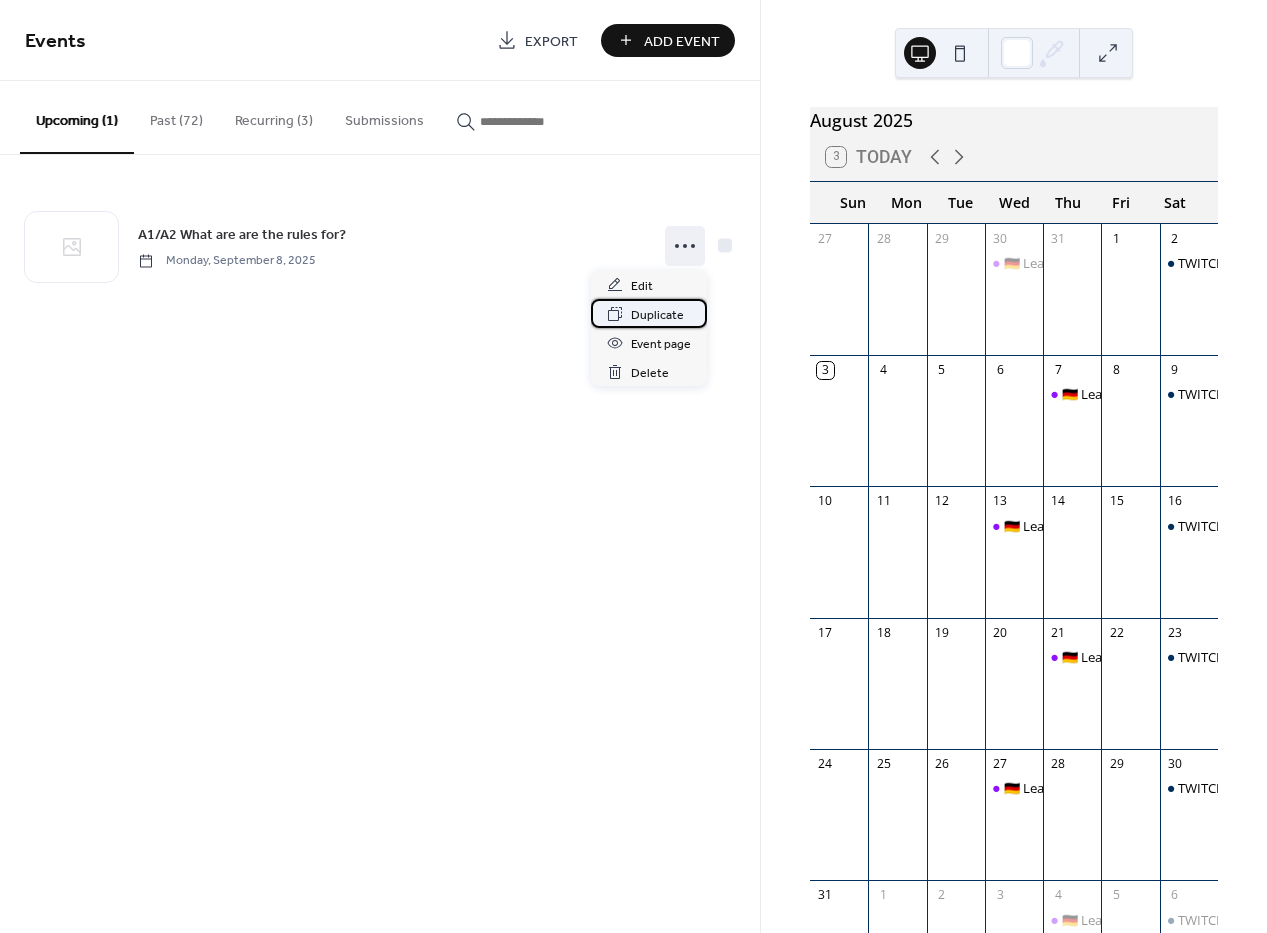 click on "Duplicate" at bounding box center [657, 315] 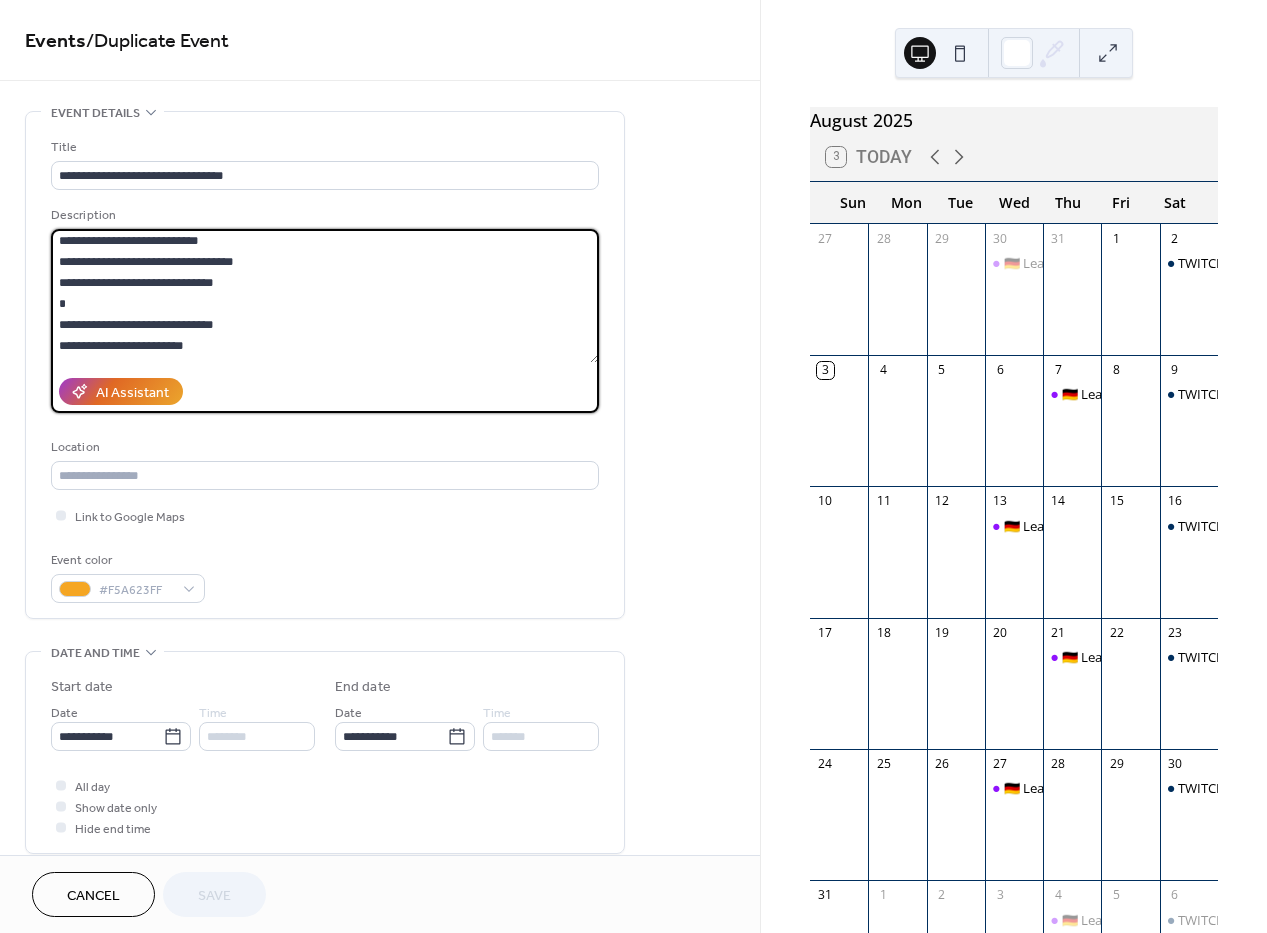 scroll, scrollTop: 1764, scrollLeft: 0, axis: vertical 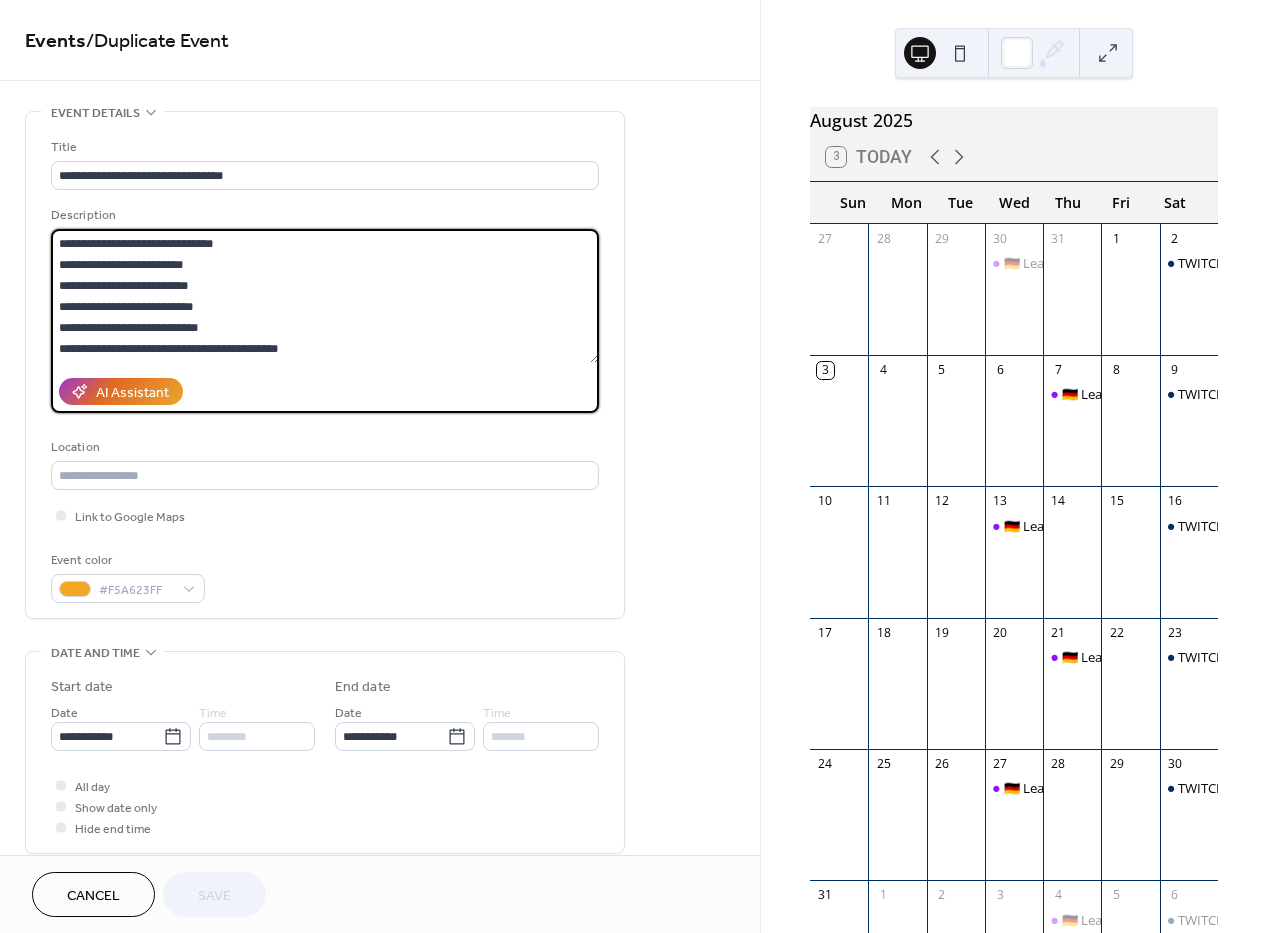 drag, startPoint x: 61, startPoint y: 243, endPoint x: 574, endPoint y: 499, distance: 573.328 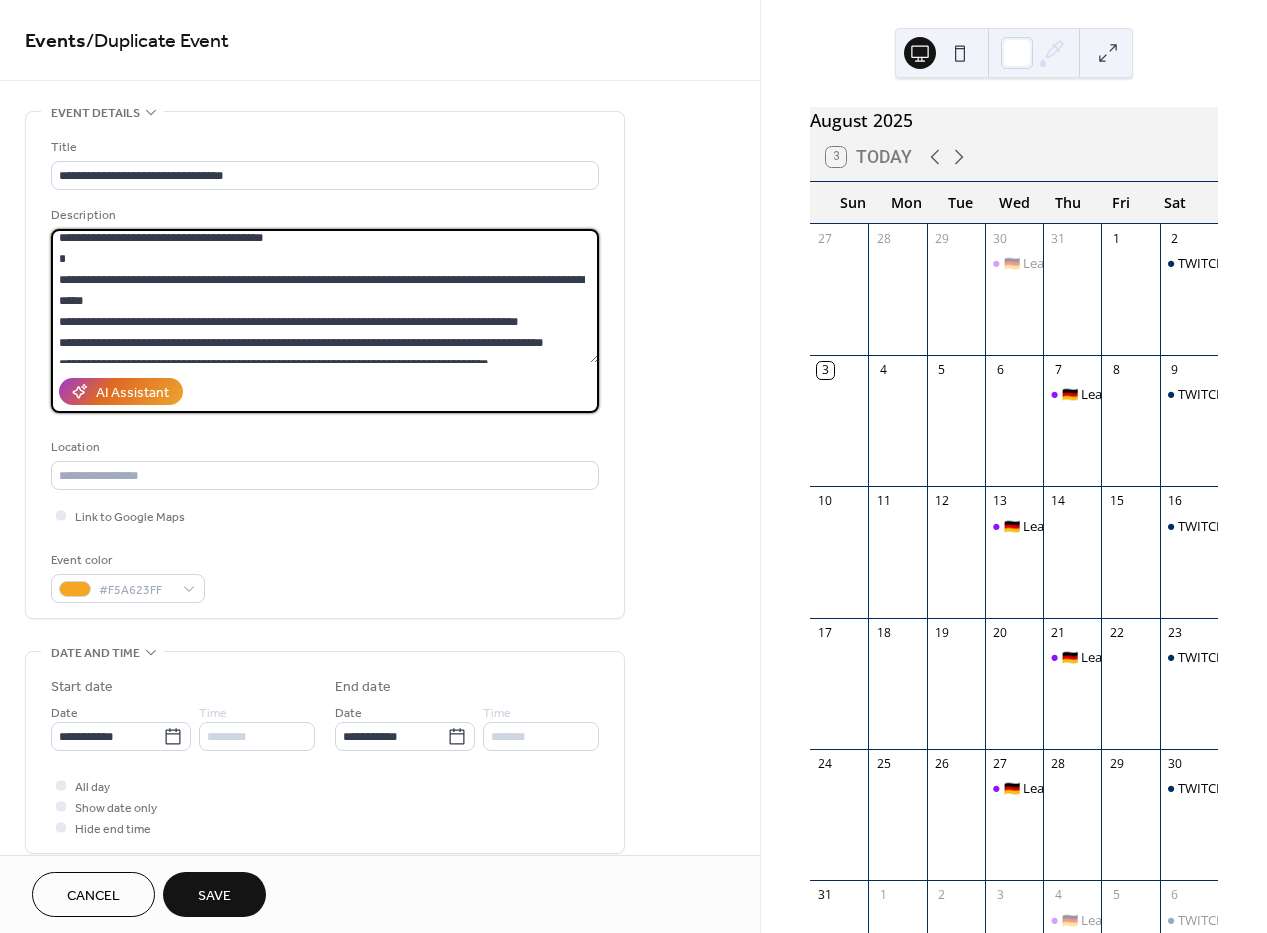 scroll, scrollTop: 0, scrollLeft: 0, axis: both 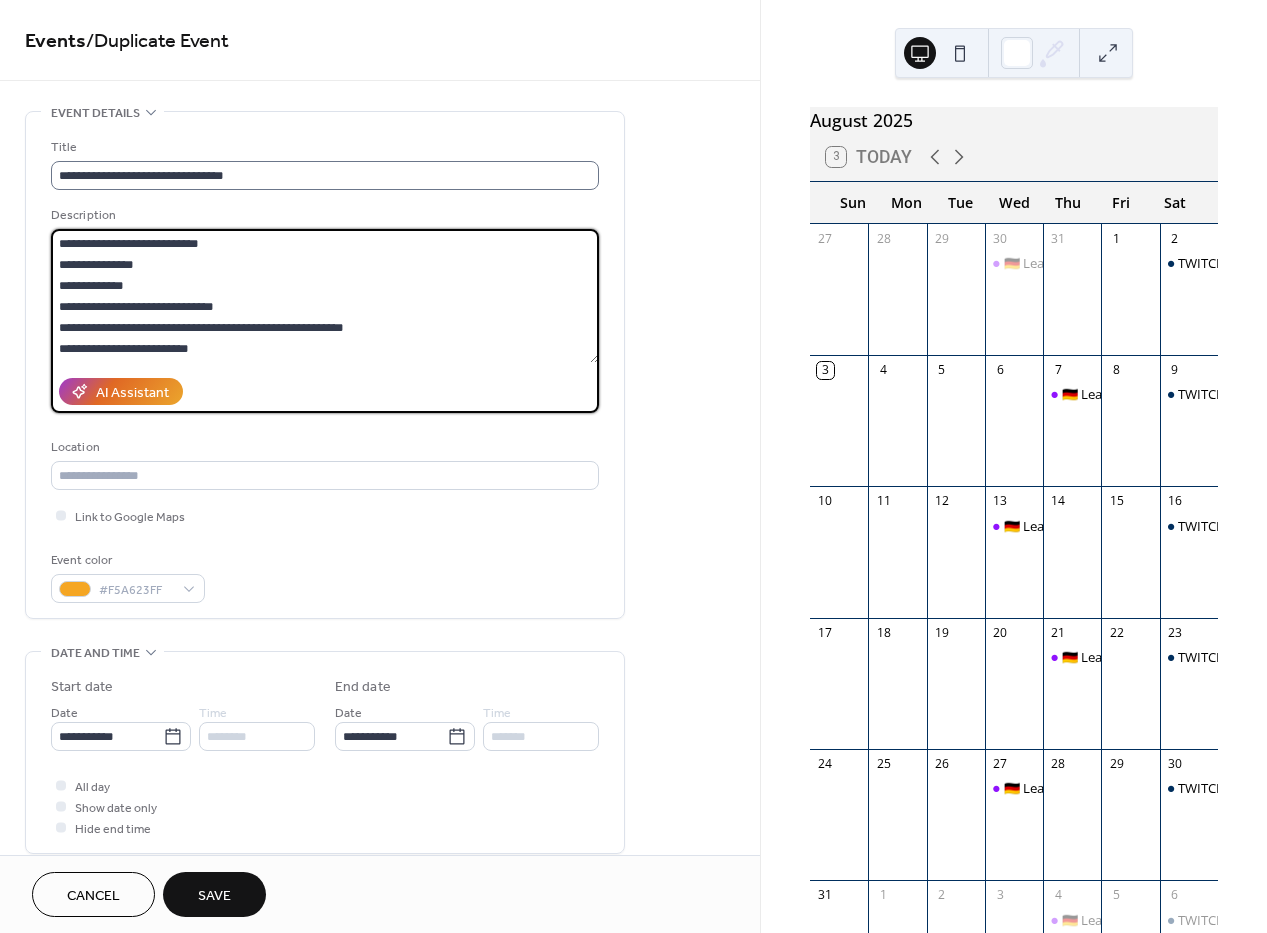 type on "**********" 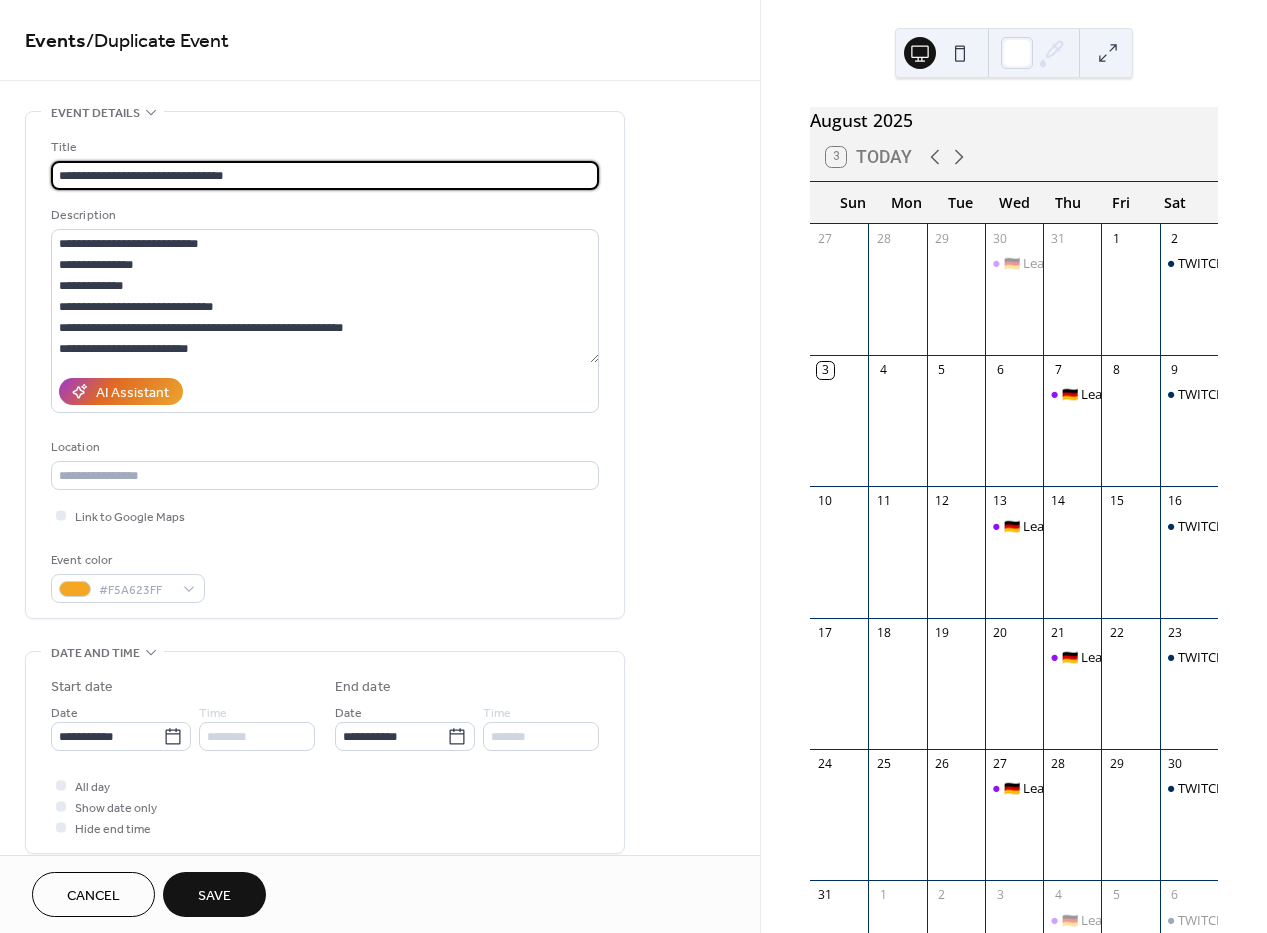click on "**********" at bounding box center (325, 175) 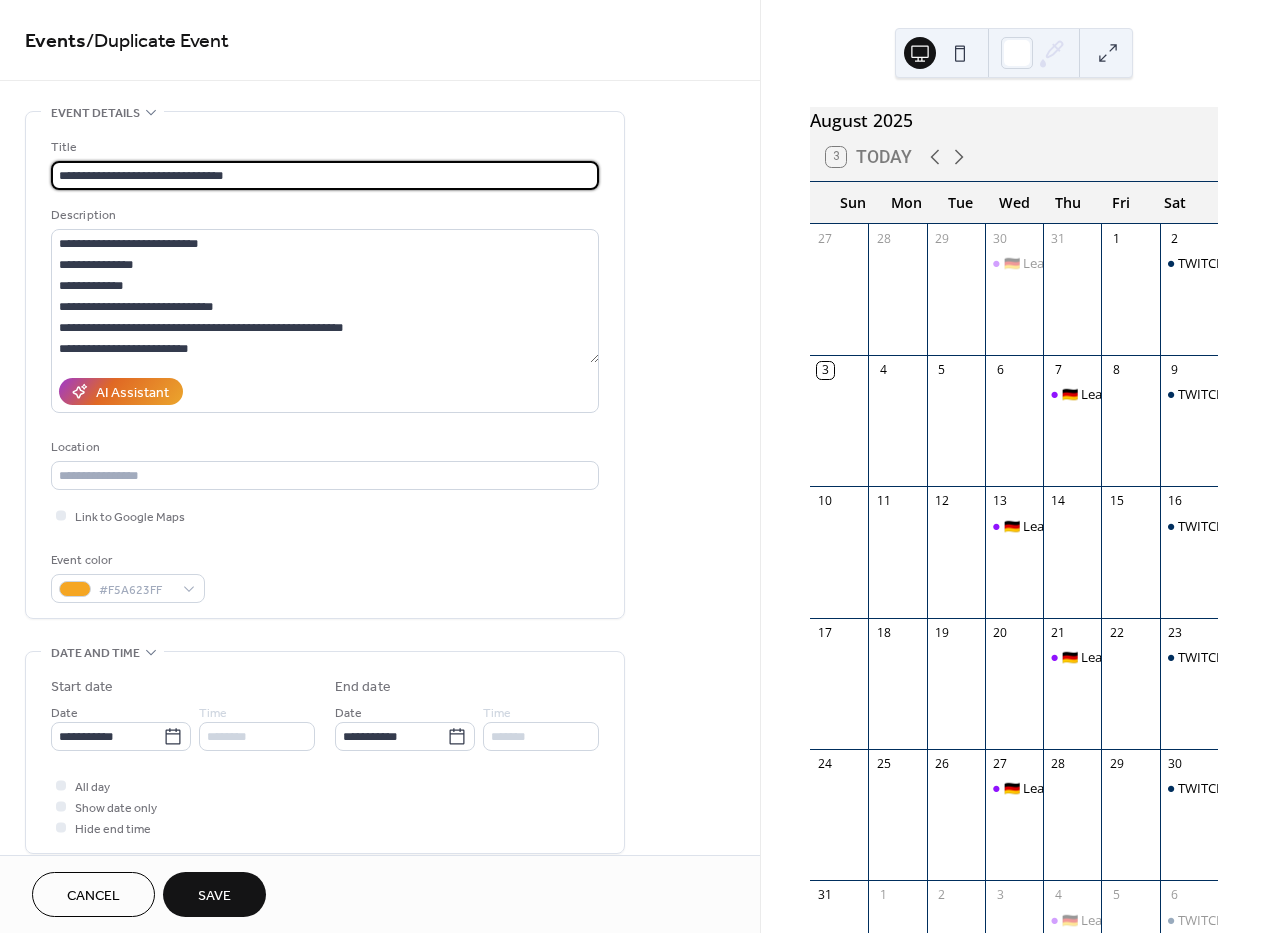 paste on "**********" 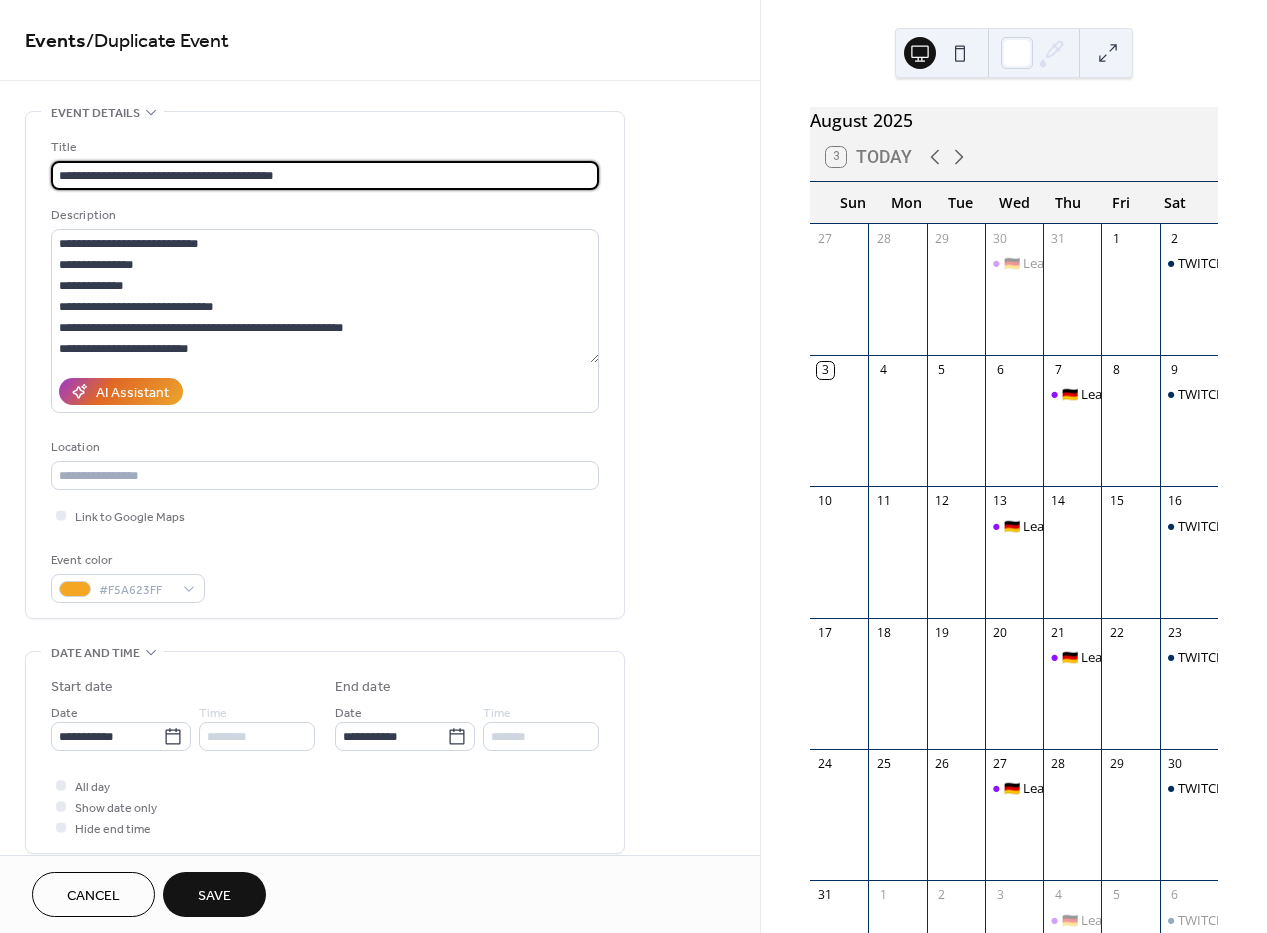 drag, startPoint x: 92, startPoint y: 178, endPoint x: 58, endPoint y: 178, distance: 34 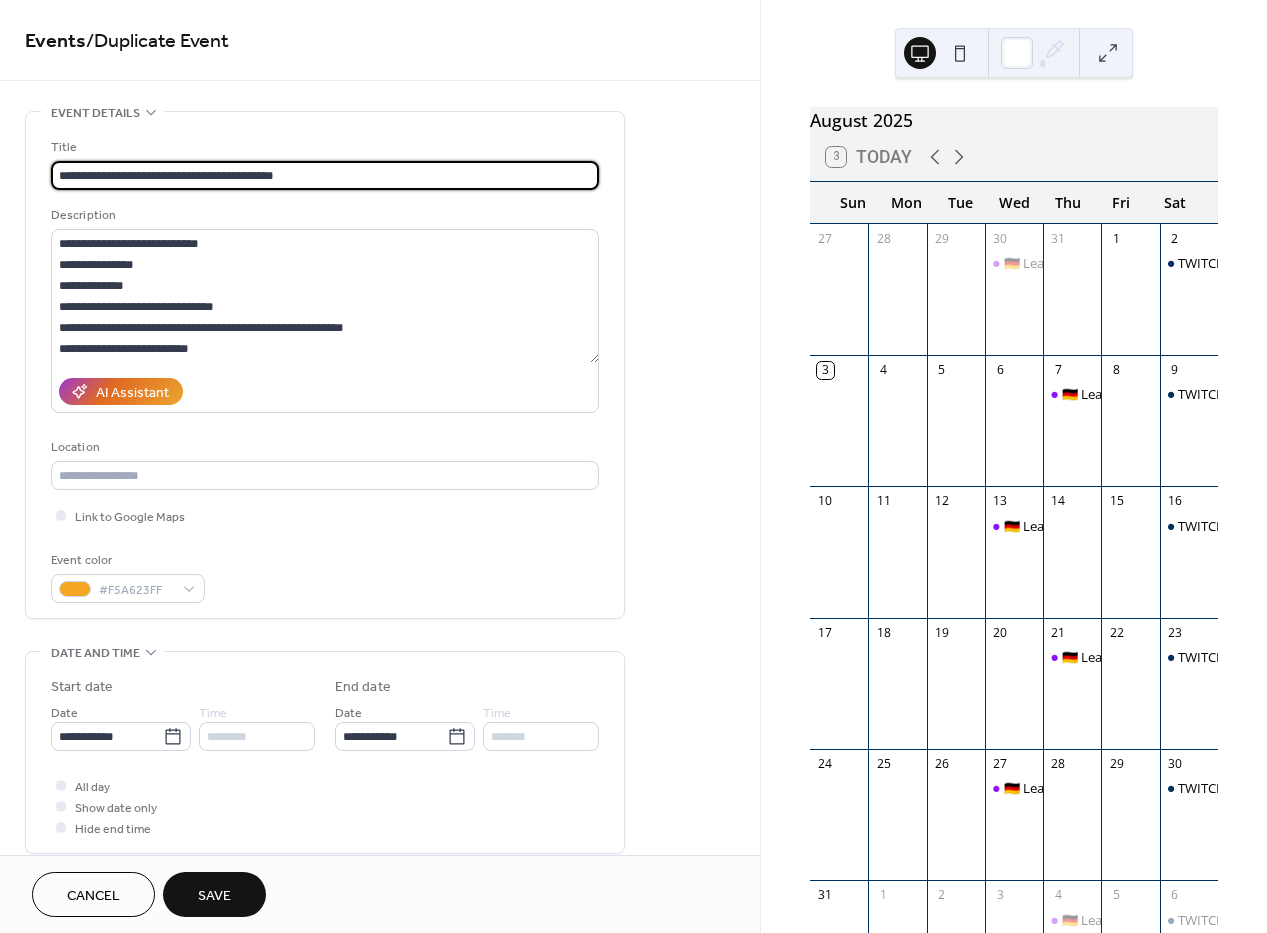 click on "**********" at bounding box center (325, 175) 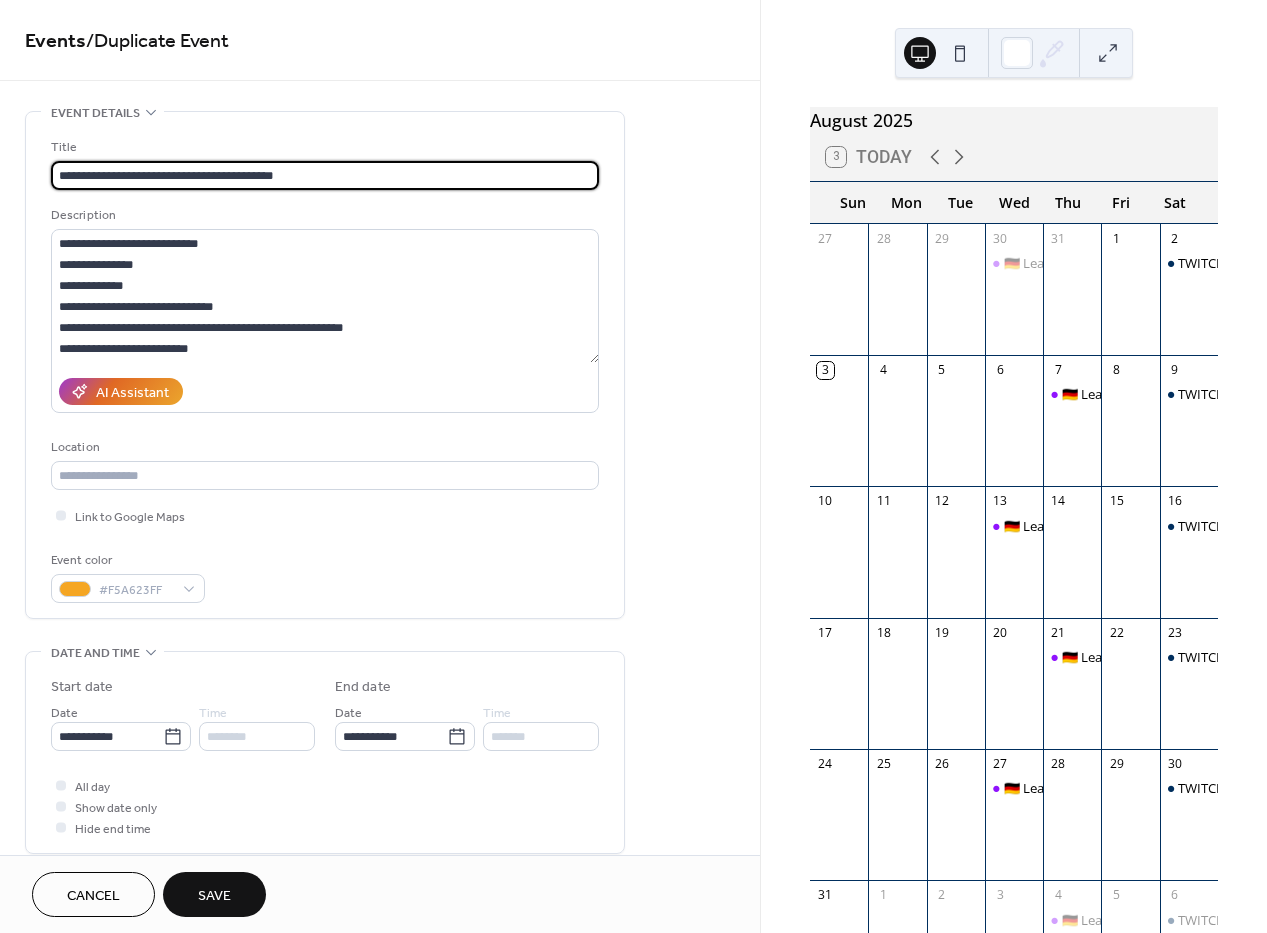 click on "**********" at bounding box center [325, 175] 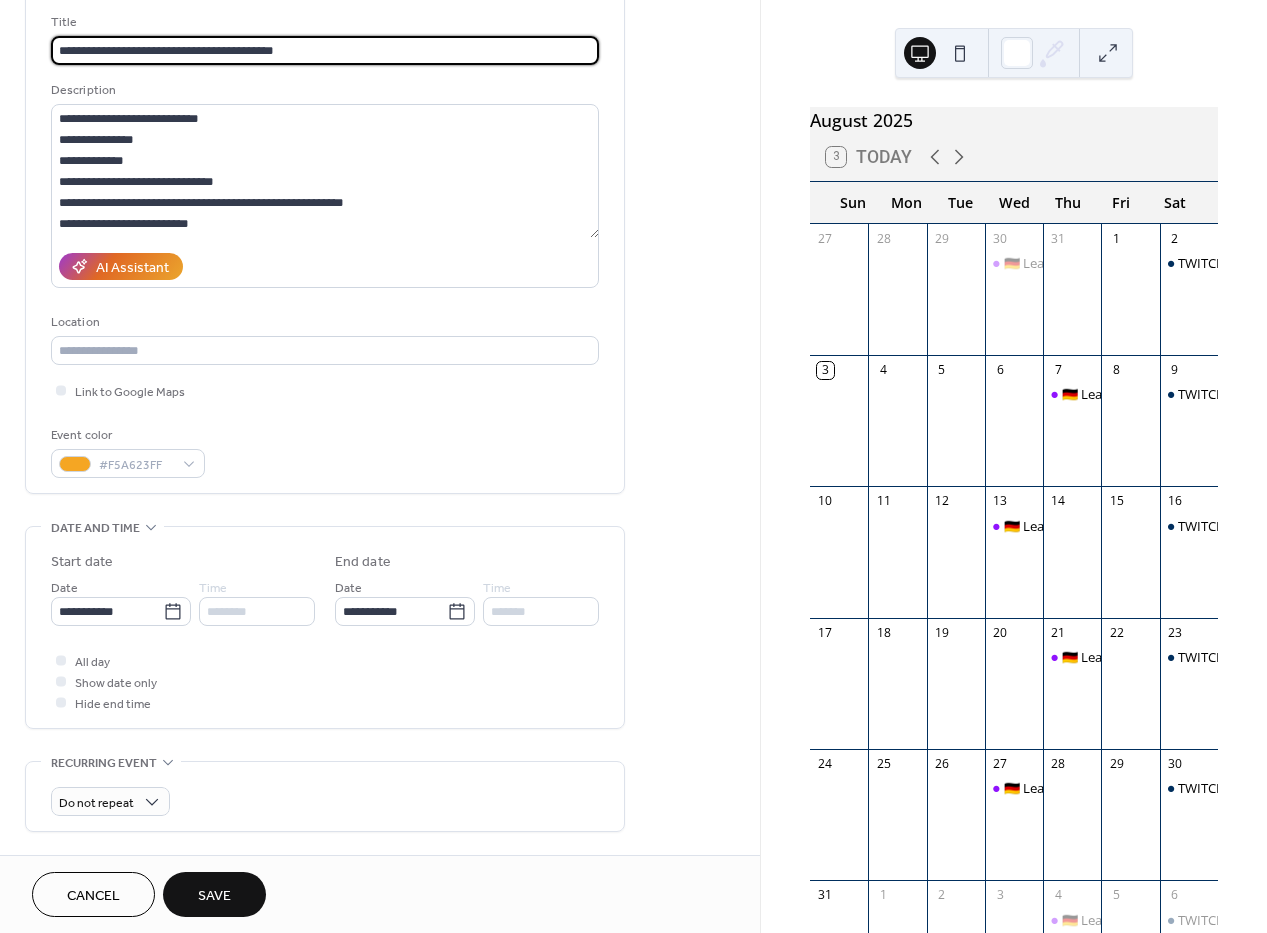 scroll, scrollTop: 288, scrollLeft: 0, axis: vertical 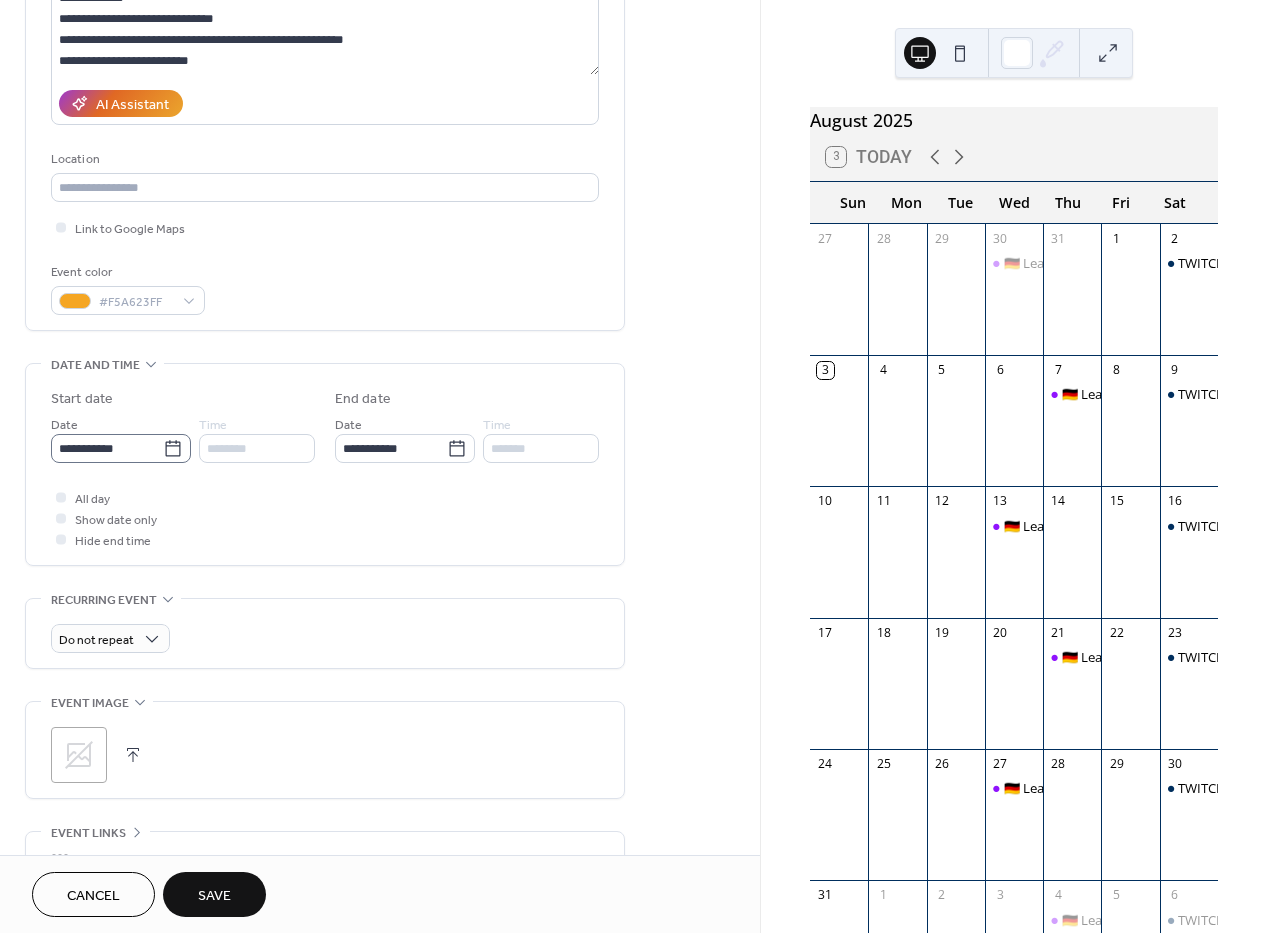 type on "**********" 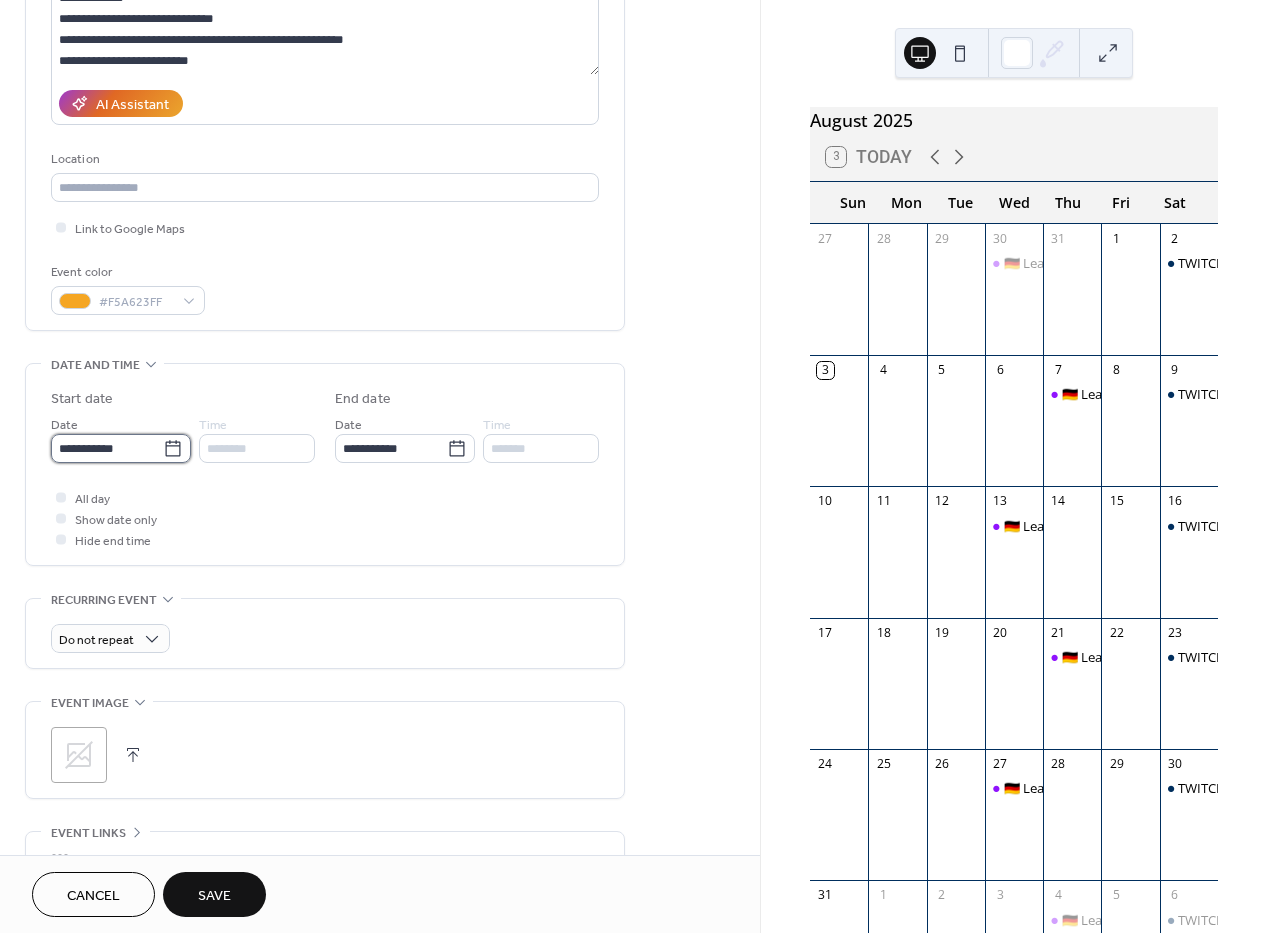 click on "**********" at bounding box center (107, 448) 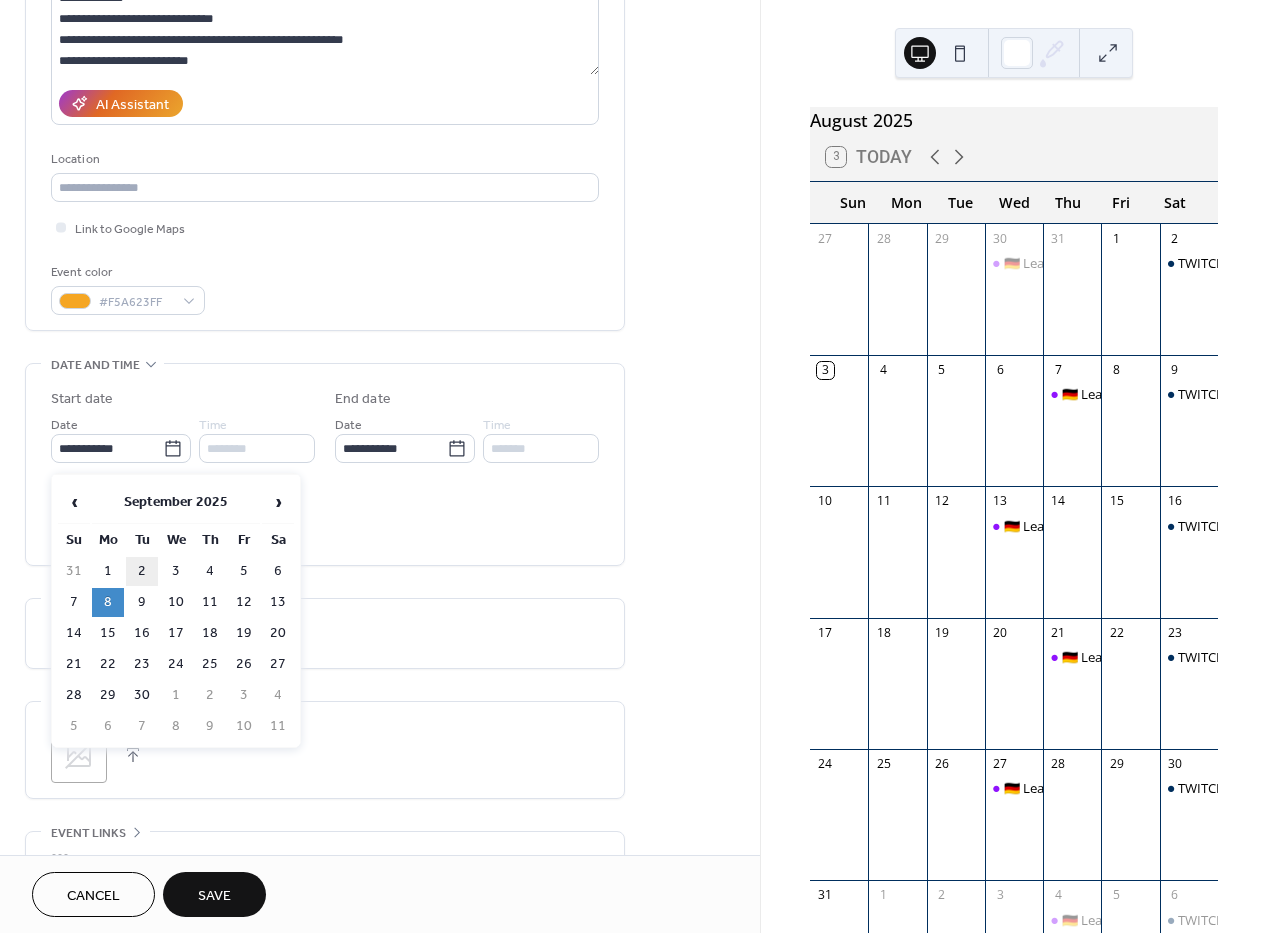 click on "2" at bounding box center (142, 571) 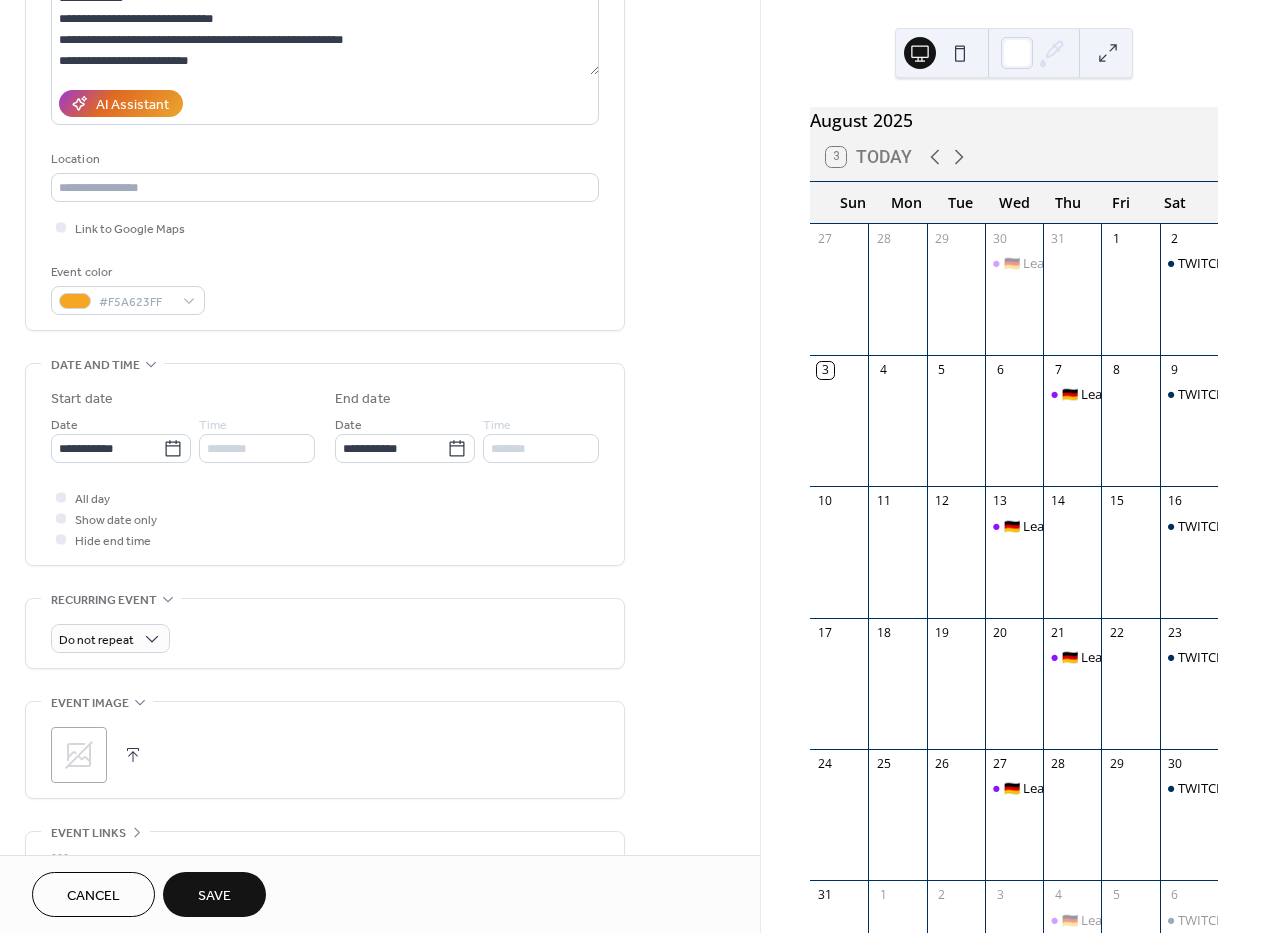 scroll, scrollTop: 6, scrollLeft: 0, axis: vertical 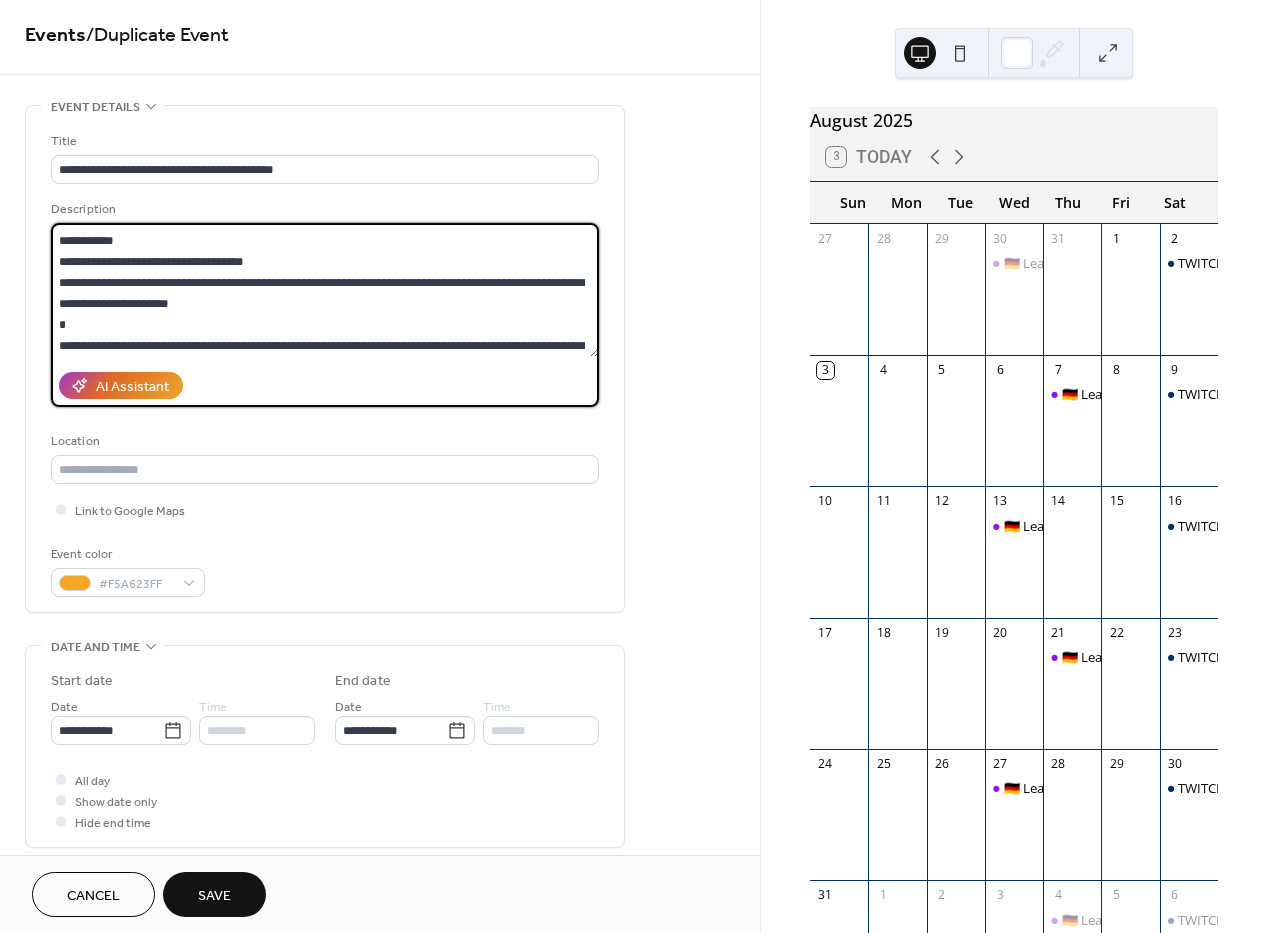 click at bounding box center [325, 290] 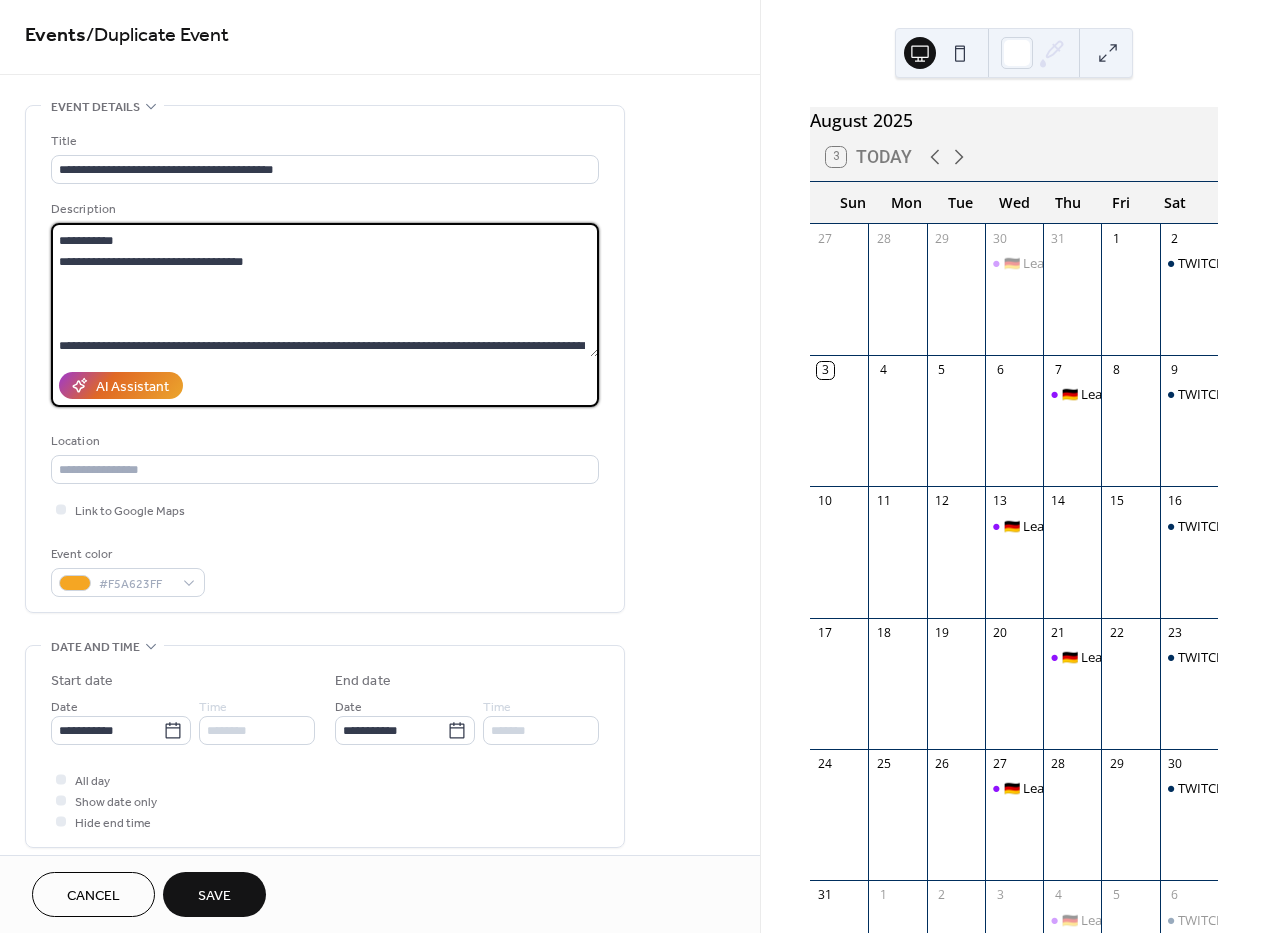 click at bounding box center [325, 290] 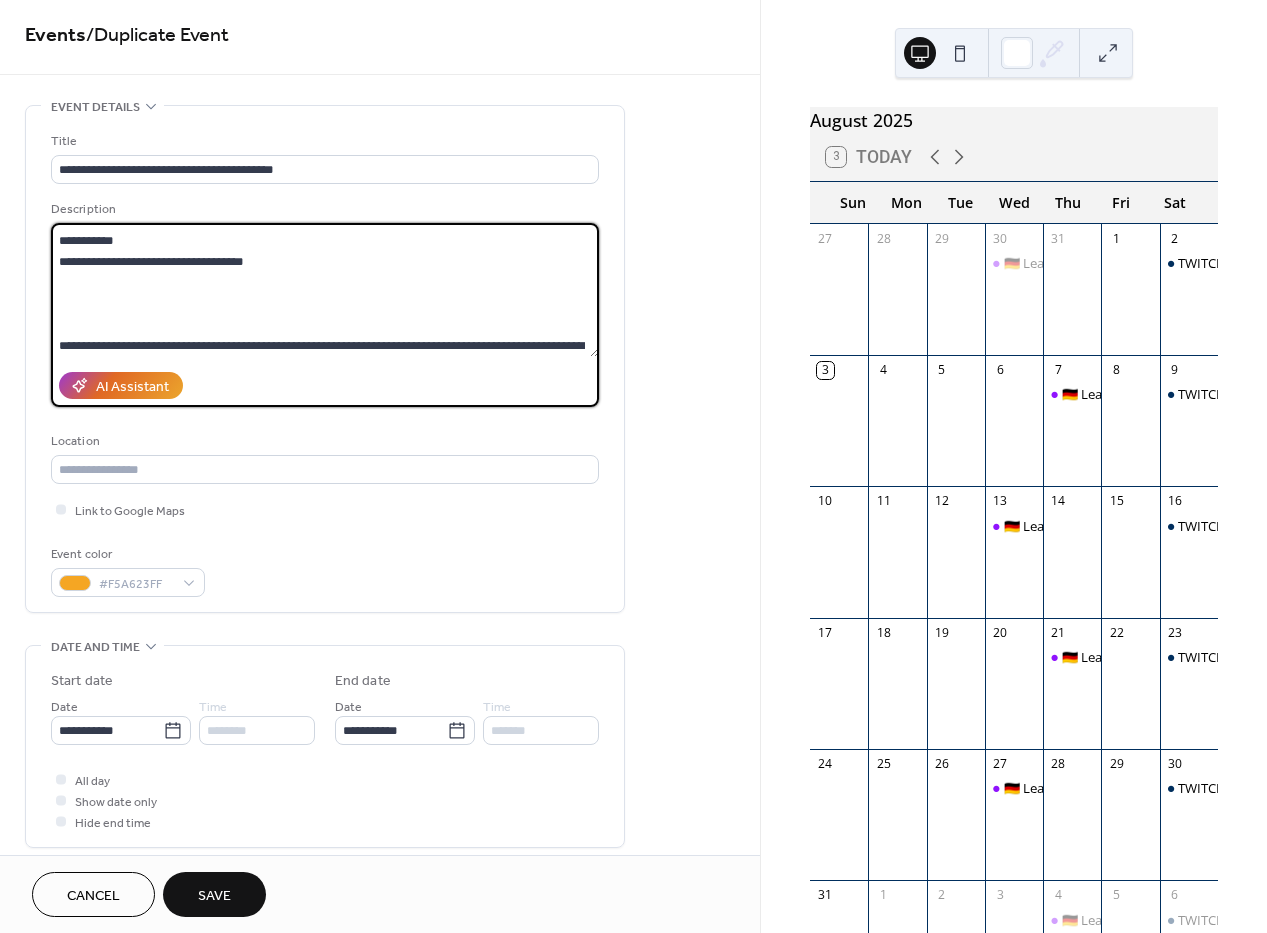 paste on "**********" 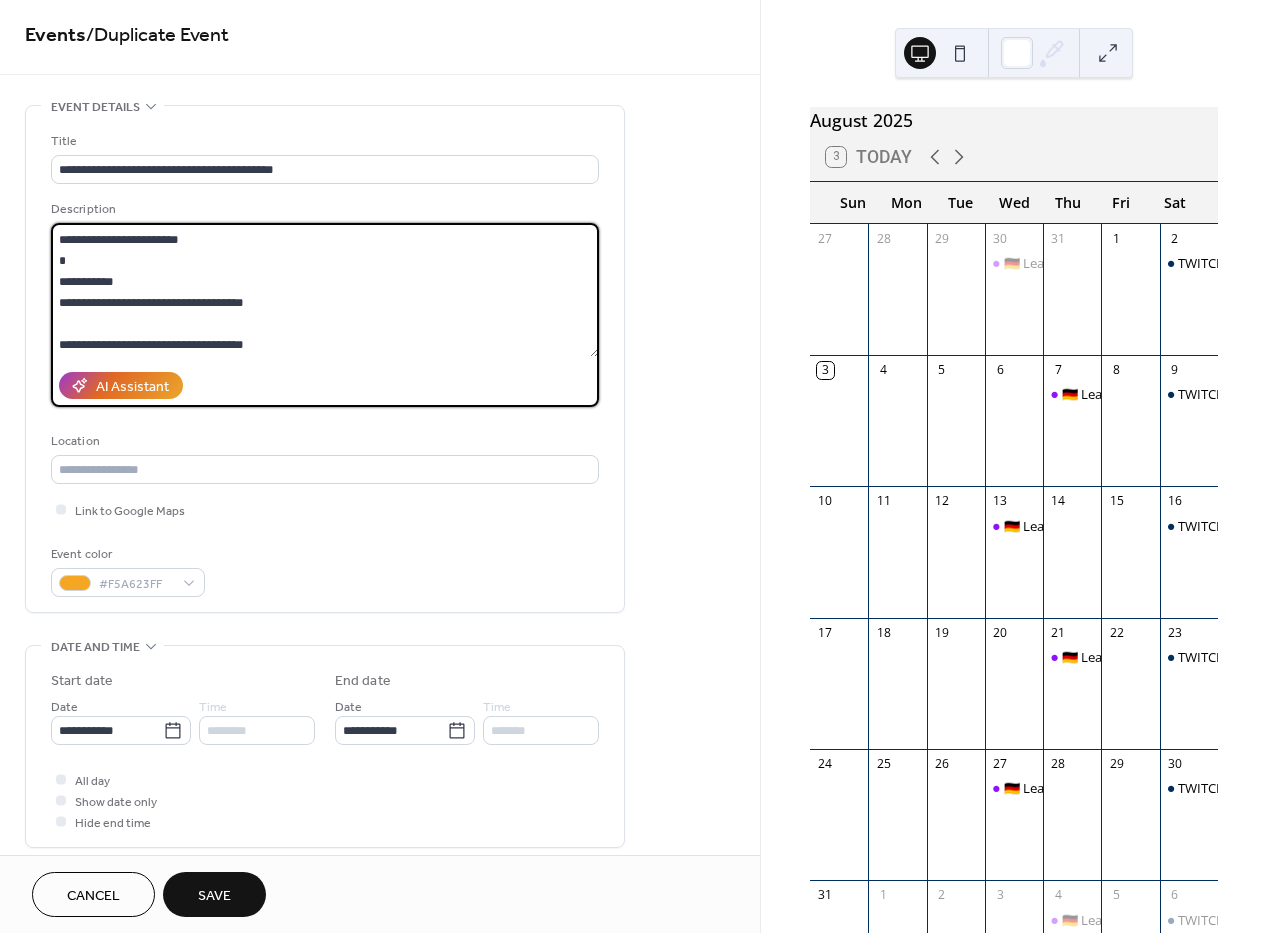 scroll, scrollTop: 220, scrollLeft: 0, axis: vertical 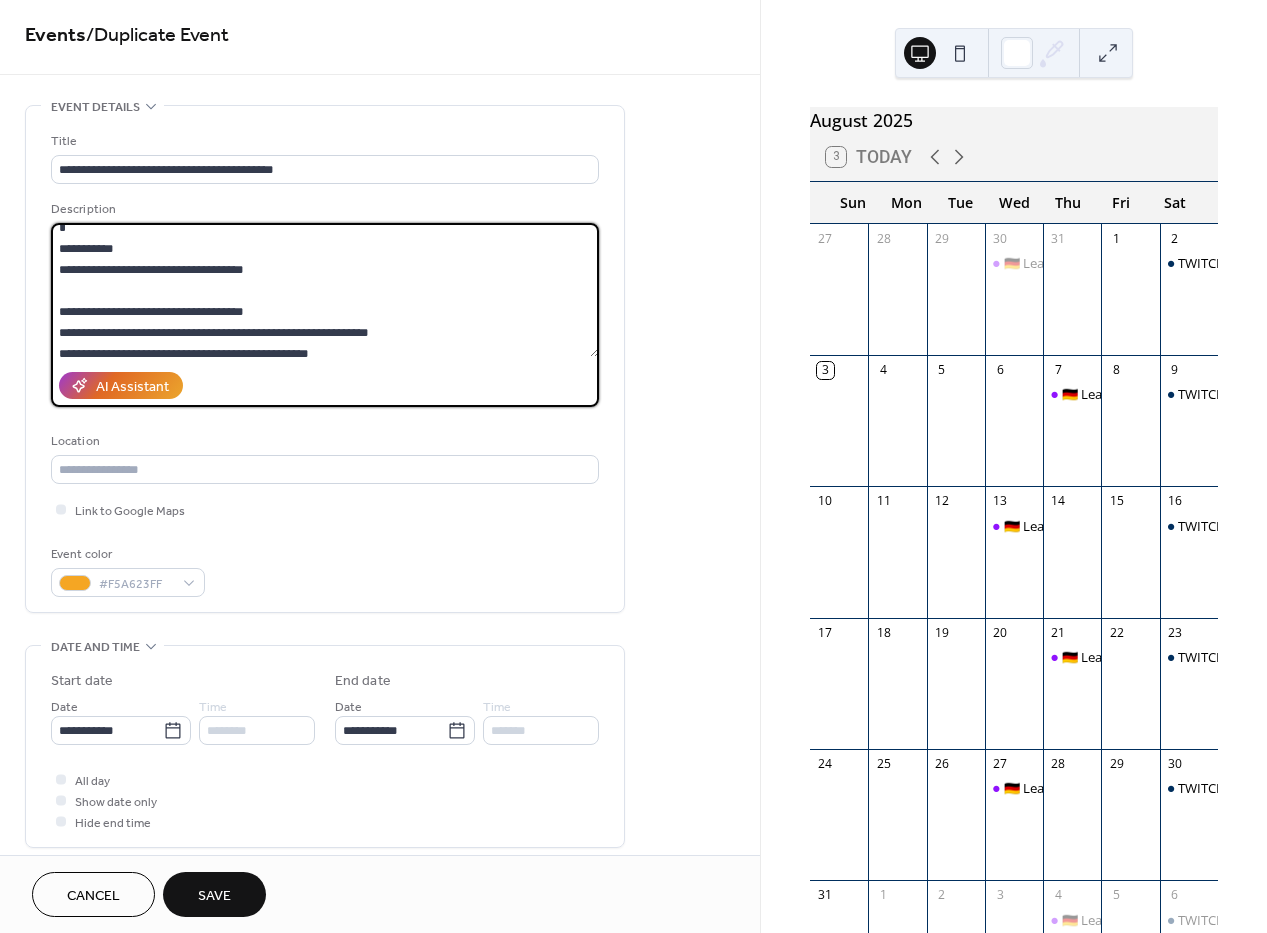 drag, startPoint x: 300, startPoint y: 277, endPoint x: 36, endPoint y: 274, distance: 264.01706 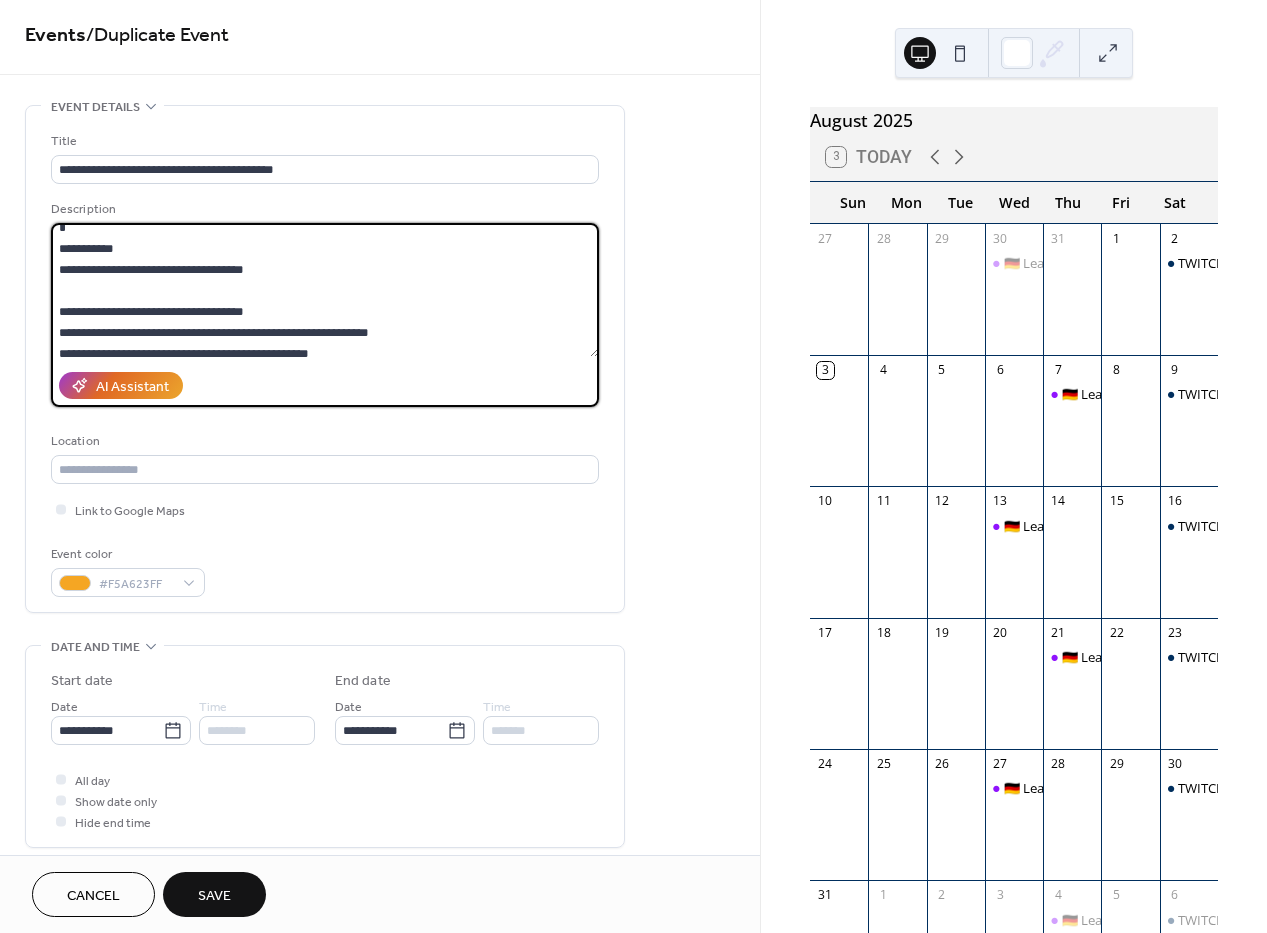 click on "**********" at bounding box center (325, 359) 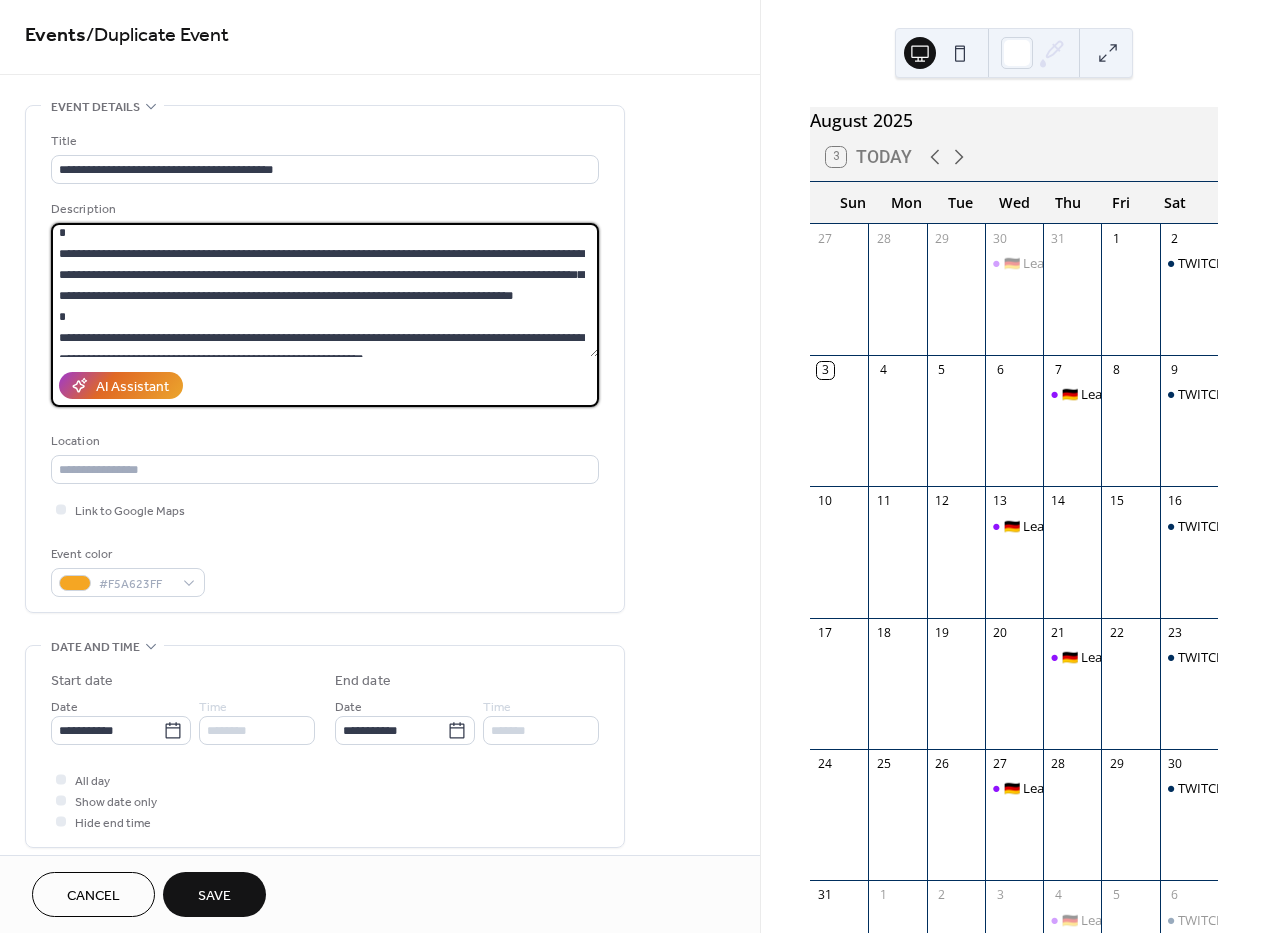 scroll, scrollTop: 646, scrollLeft: 0, axis: vertical 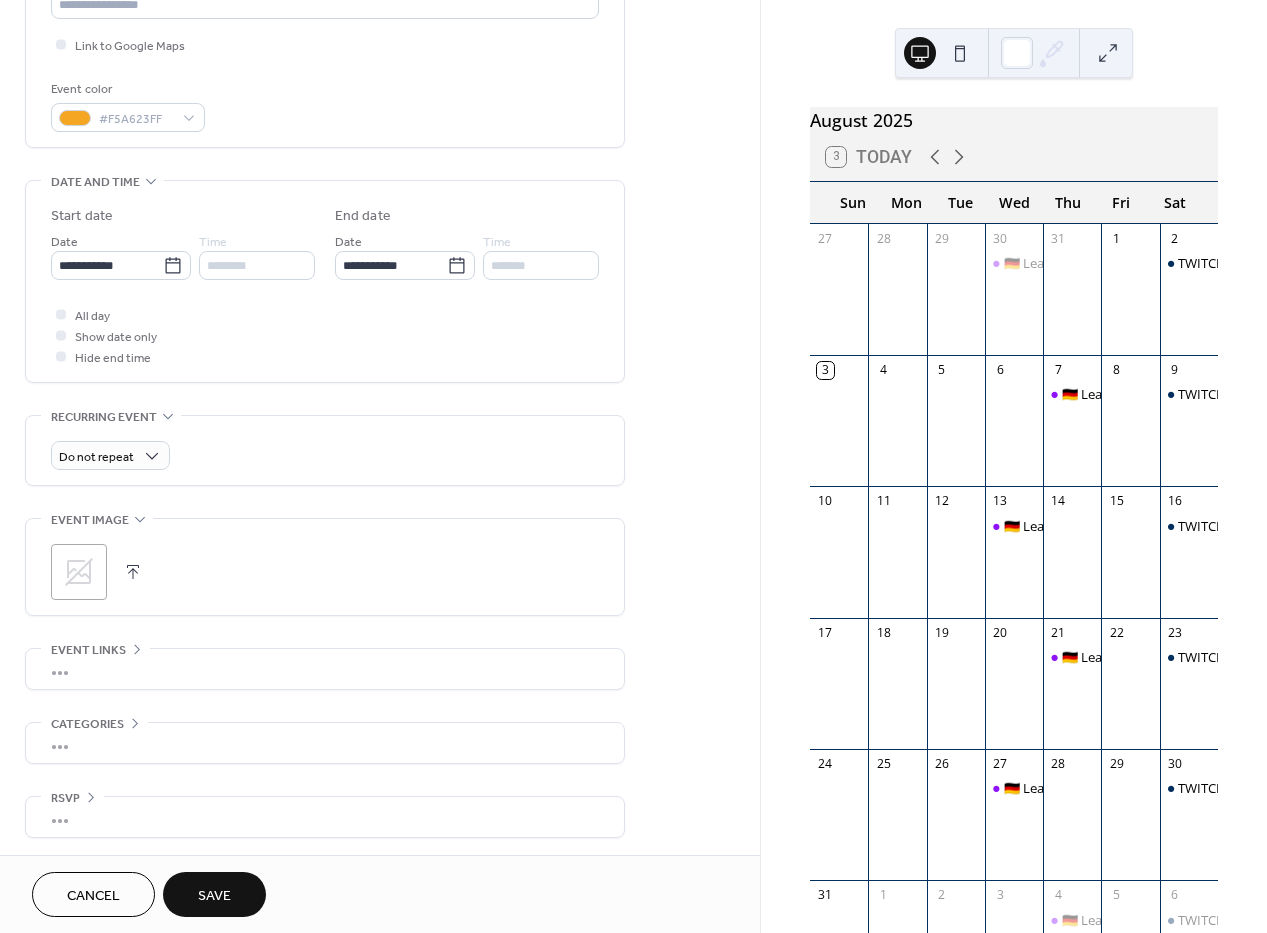 type on "**********" 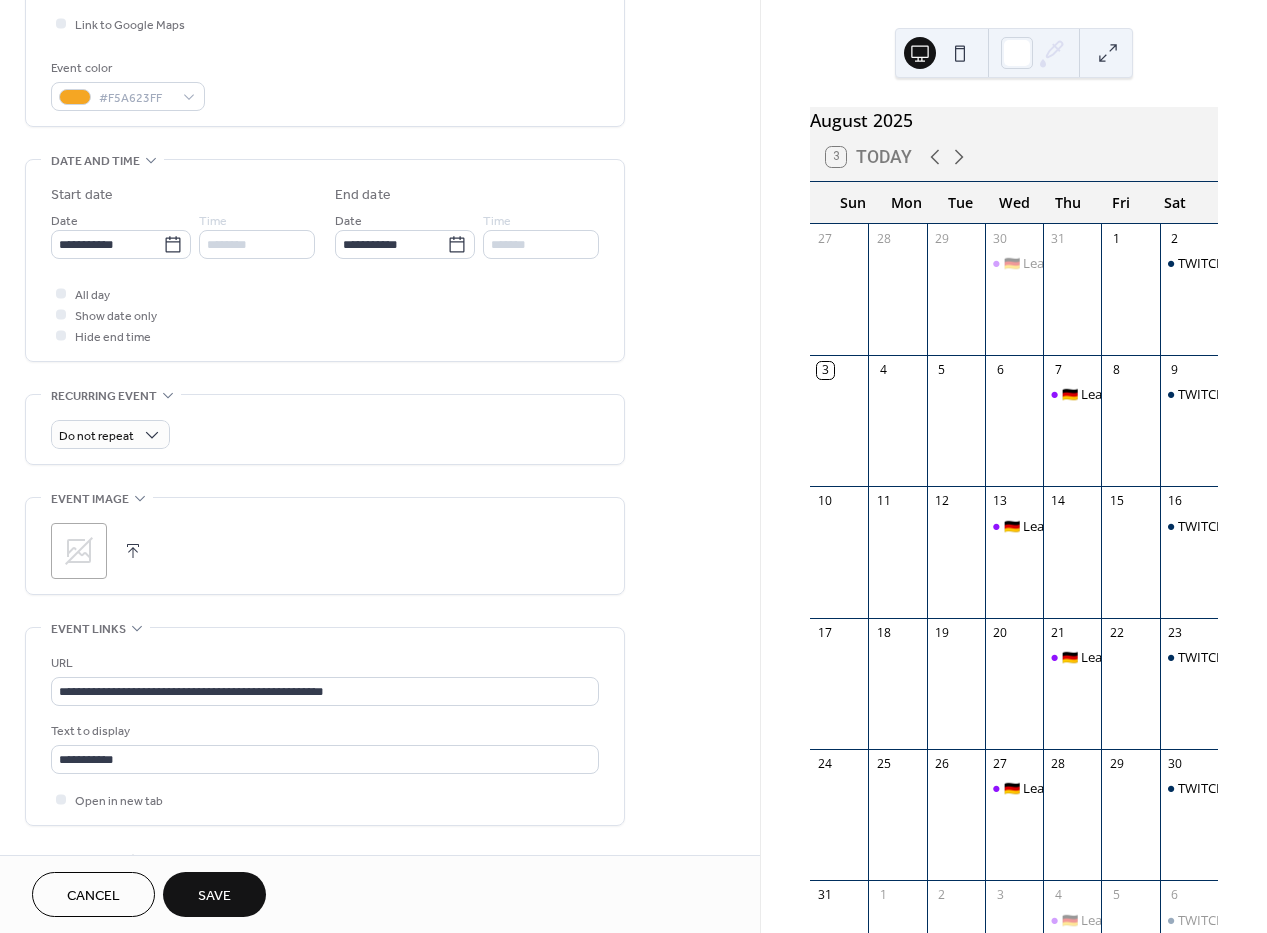 scroll, scrollTop: 515, scrollLeft: 0, axis: vertical 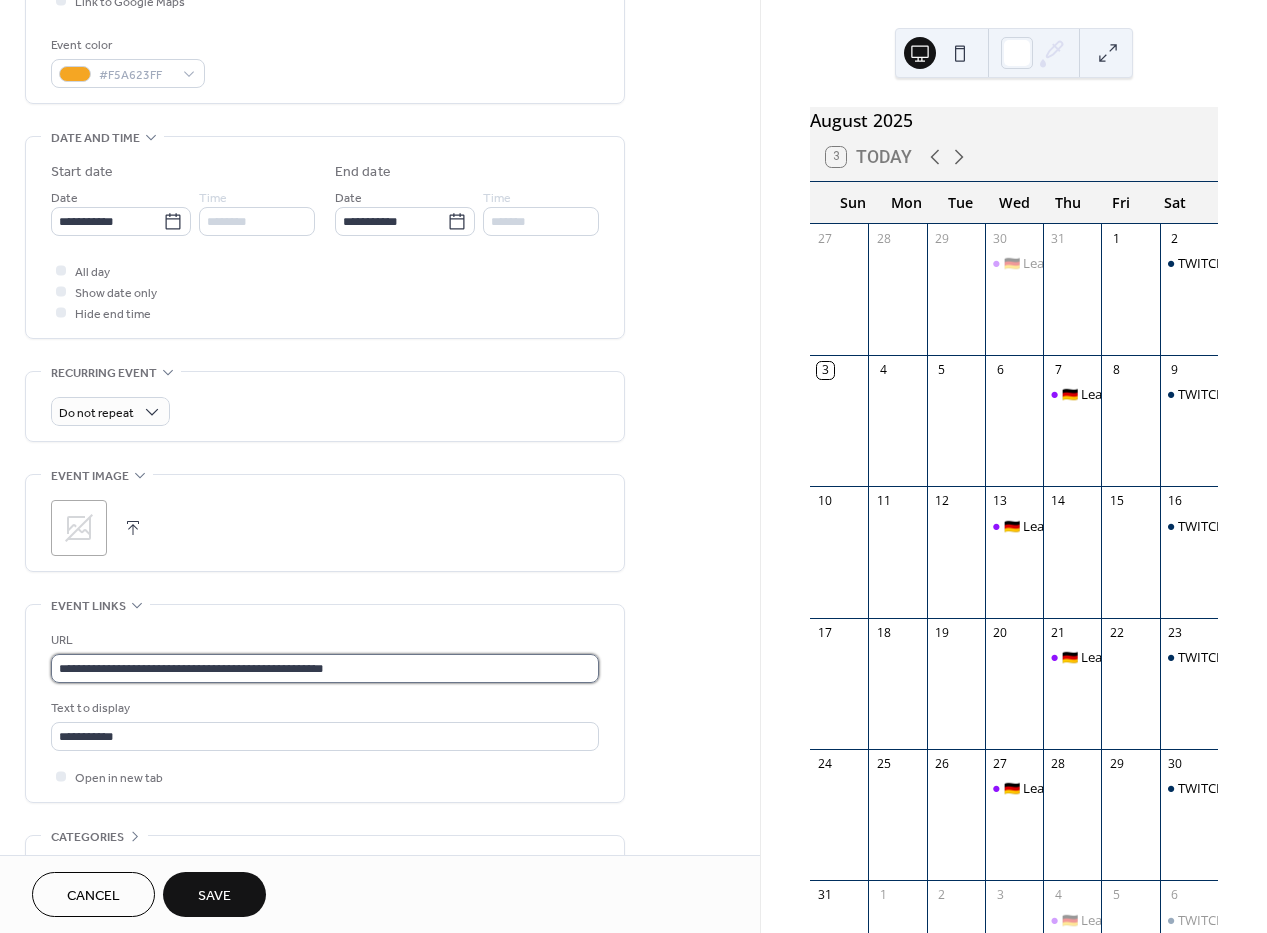 click on "**********" at bounding box center (325, 668) 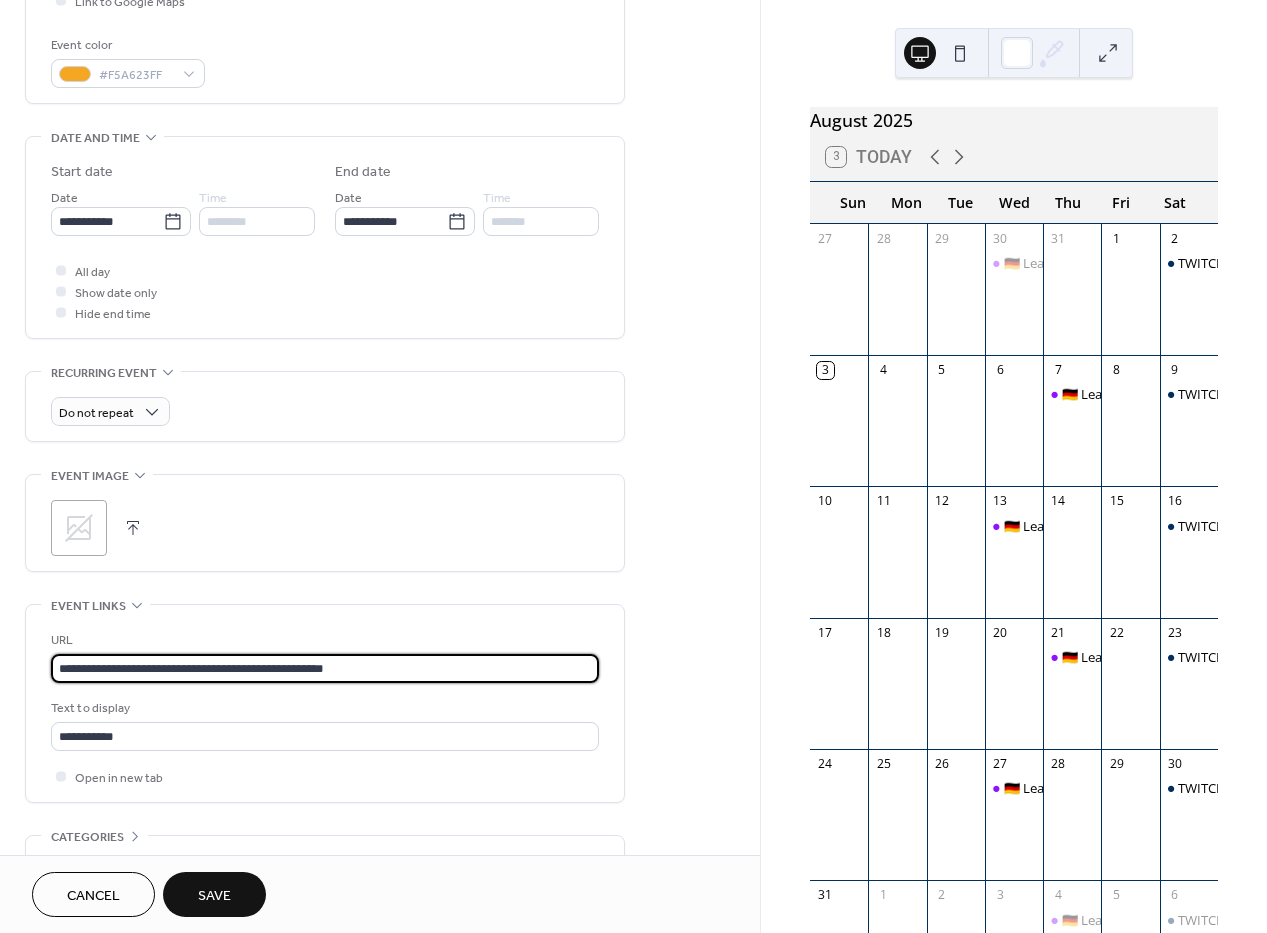click on "**********" at bounding box center [325, 668] 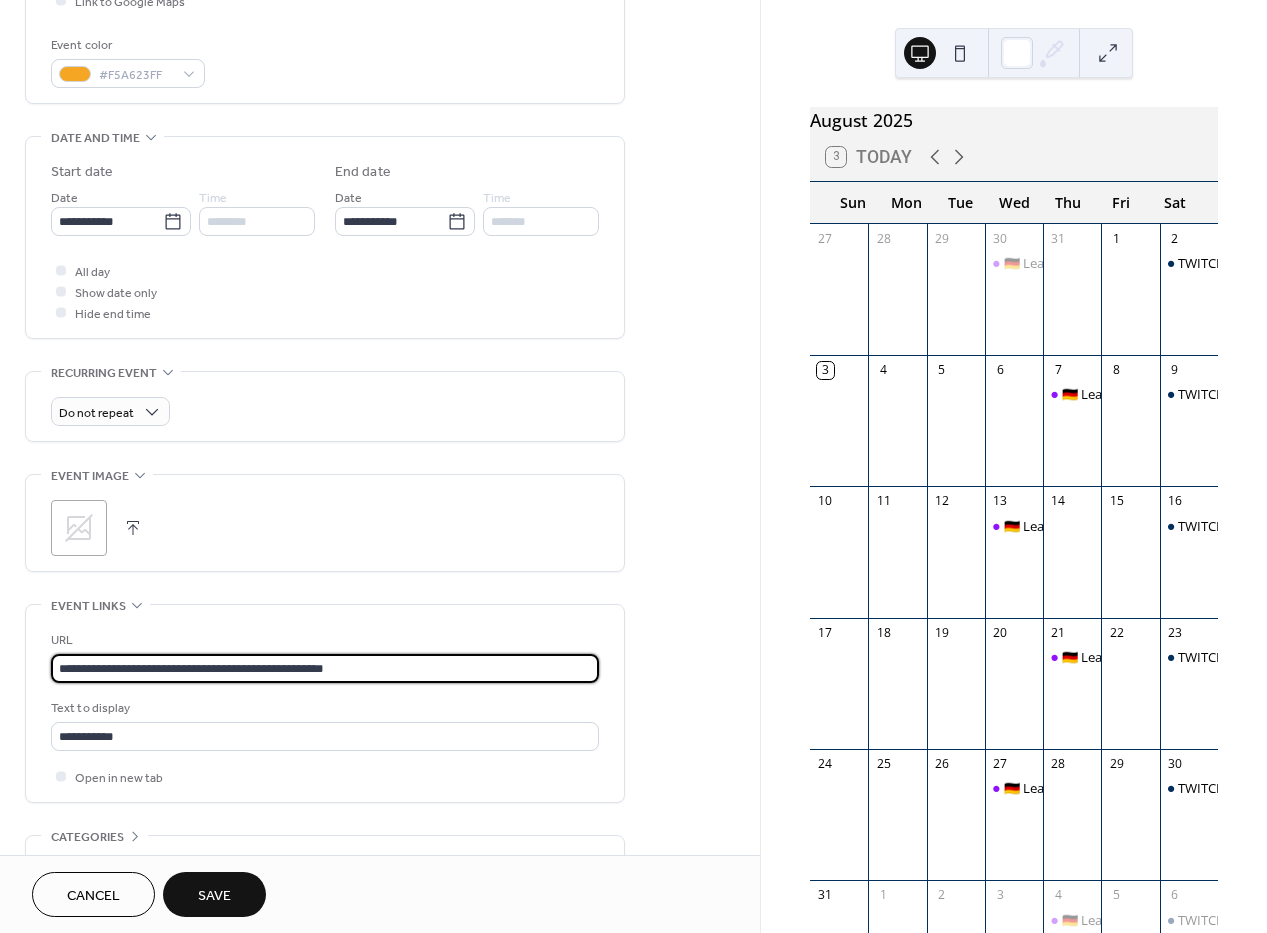 paste 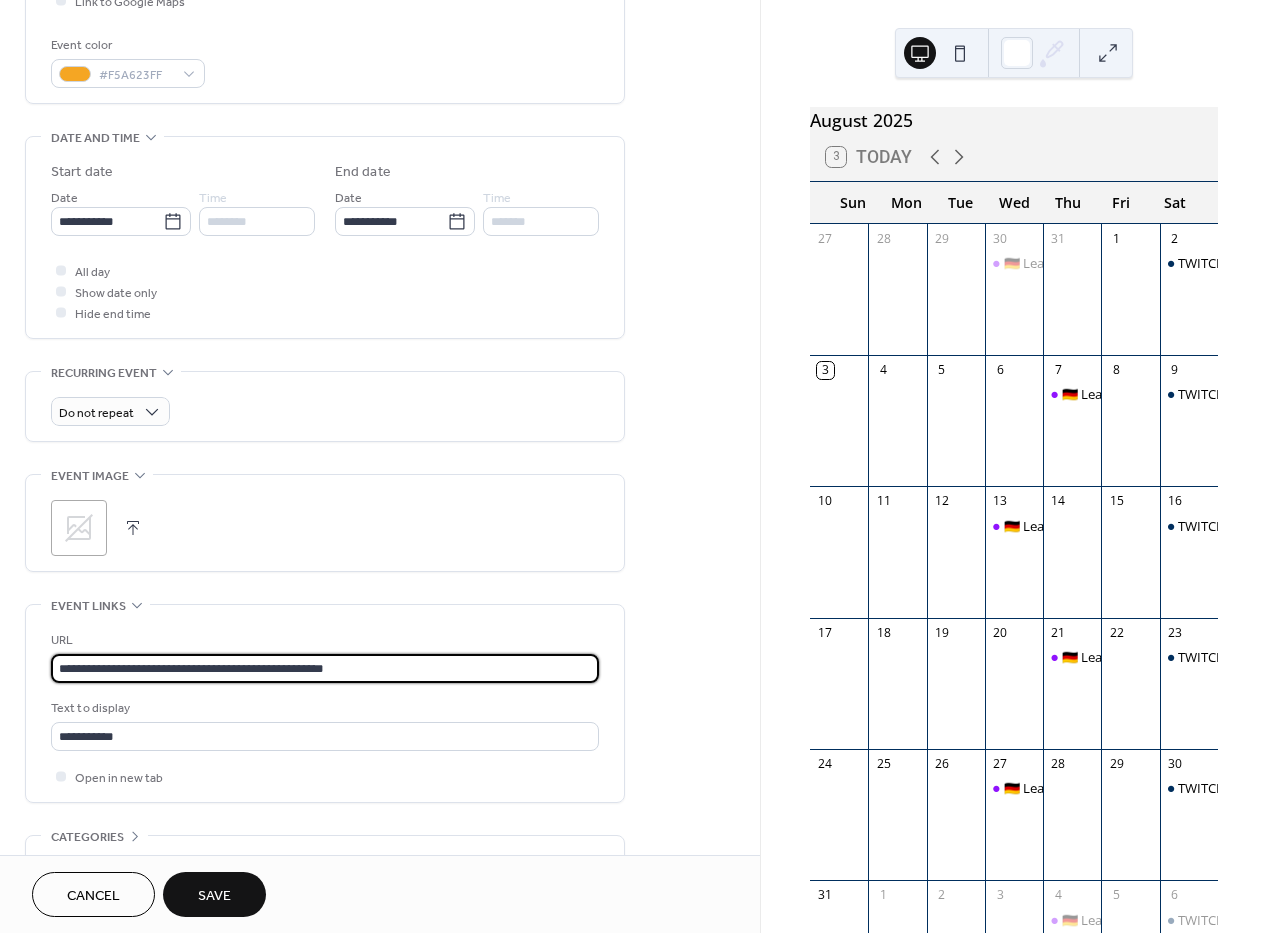 type on "**********" 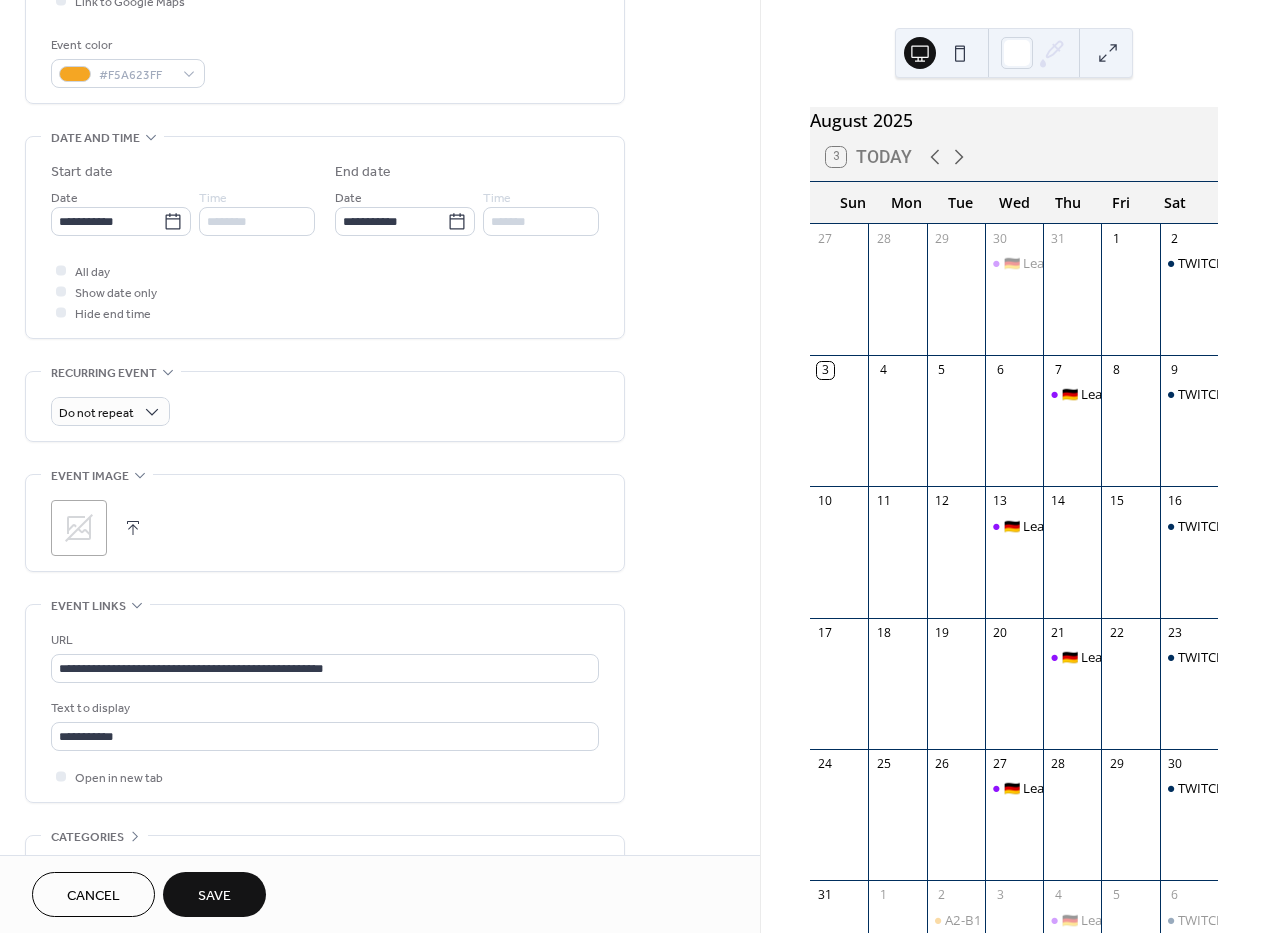 scroll, scrollTop: 291, scrollLeft: 0, axis: vertical 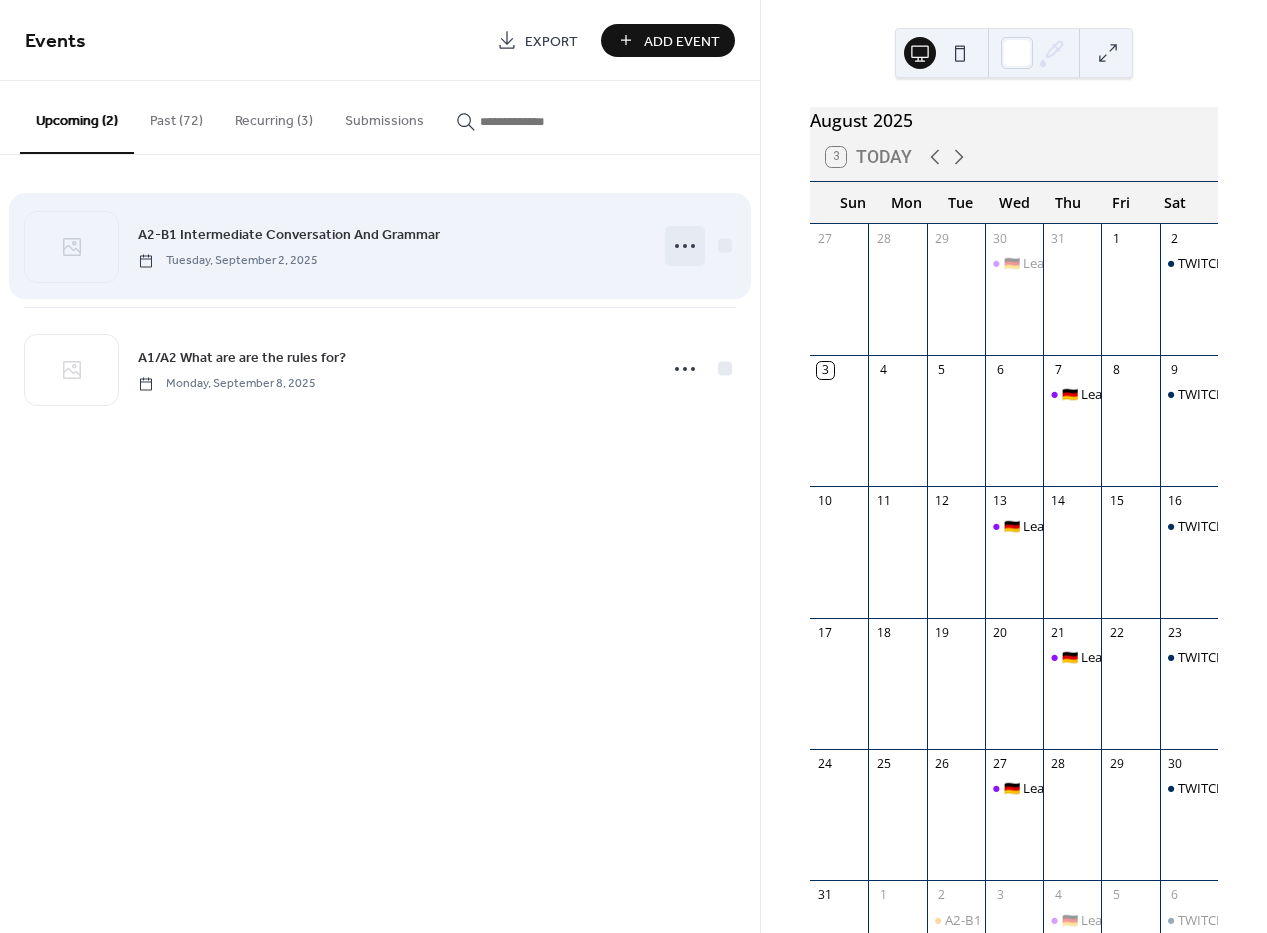 click 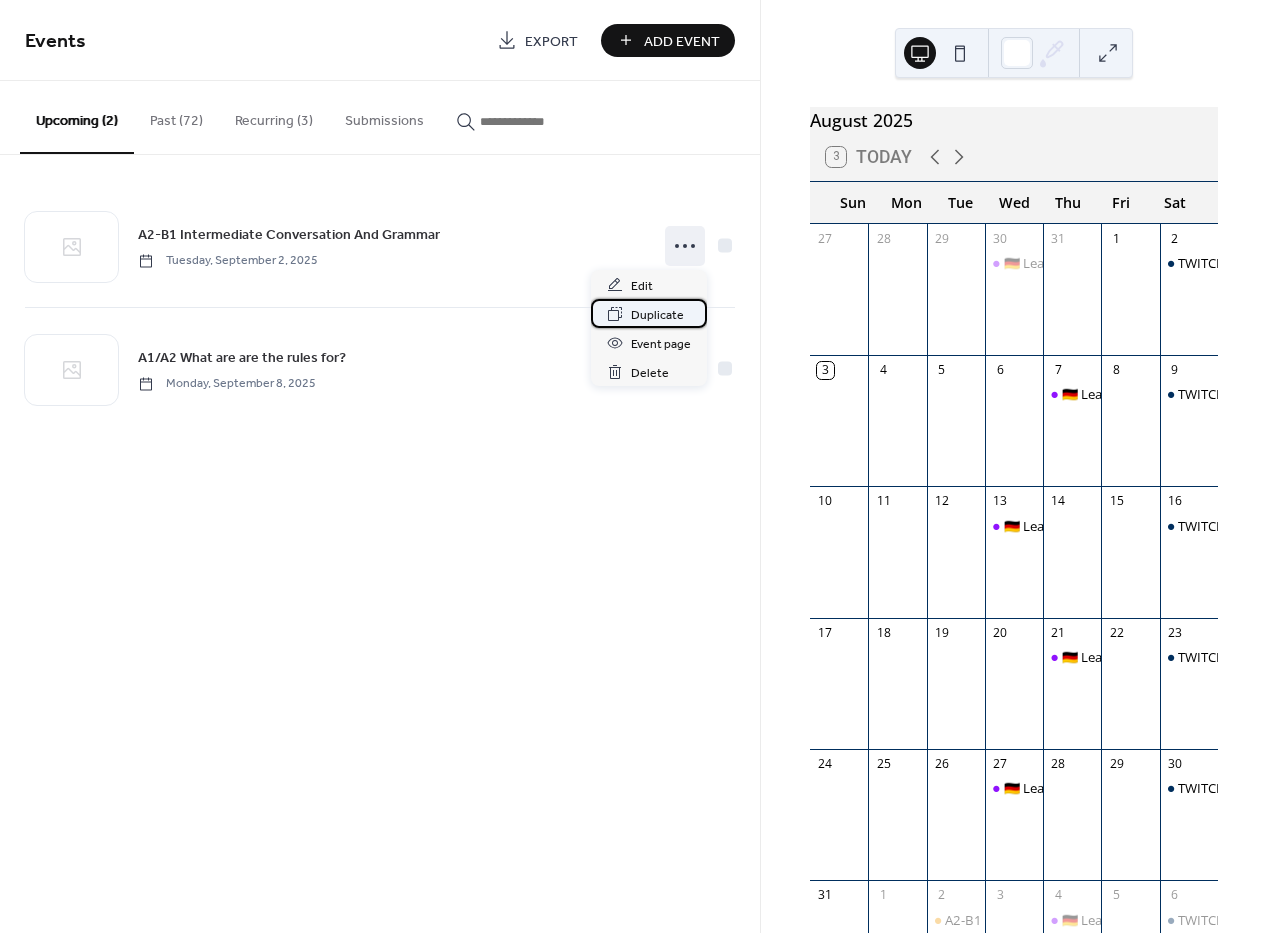 click on "Duplicate" at bounding box center (657, 315) 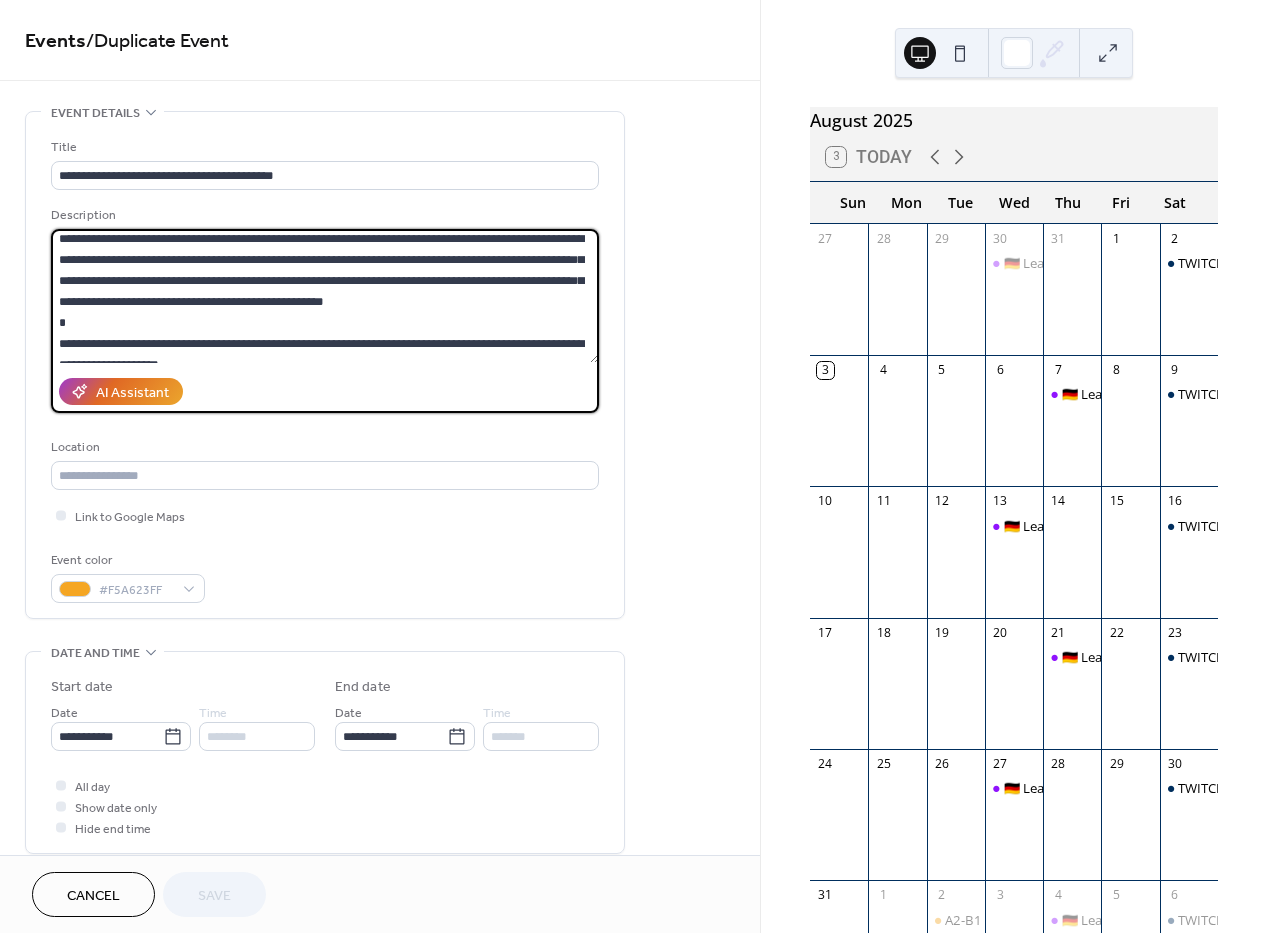 scroll, scrollTop: 1260, scrollLeft: 0, axis: vertical 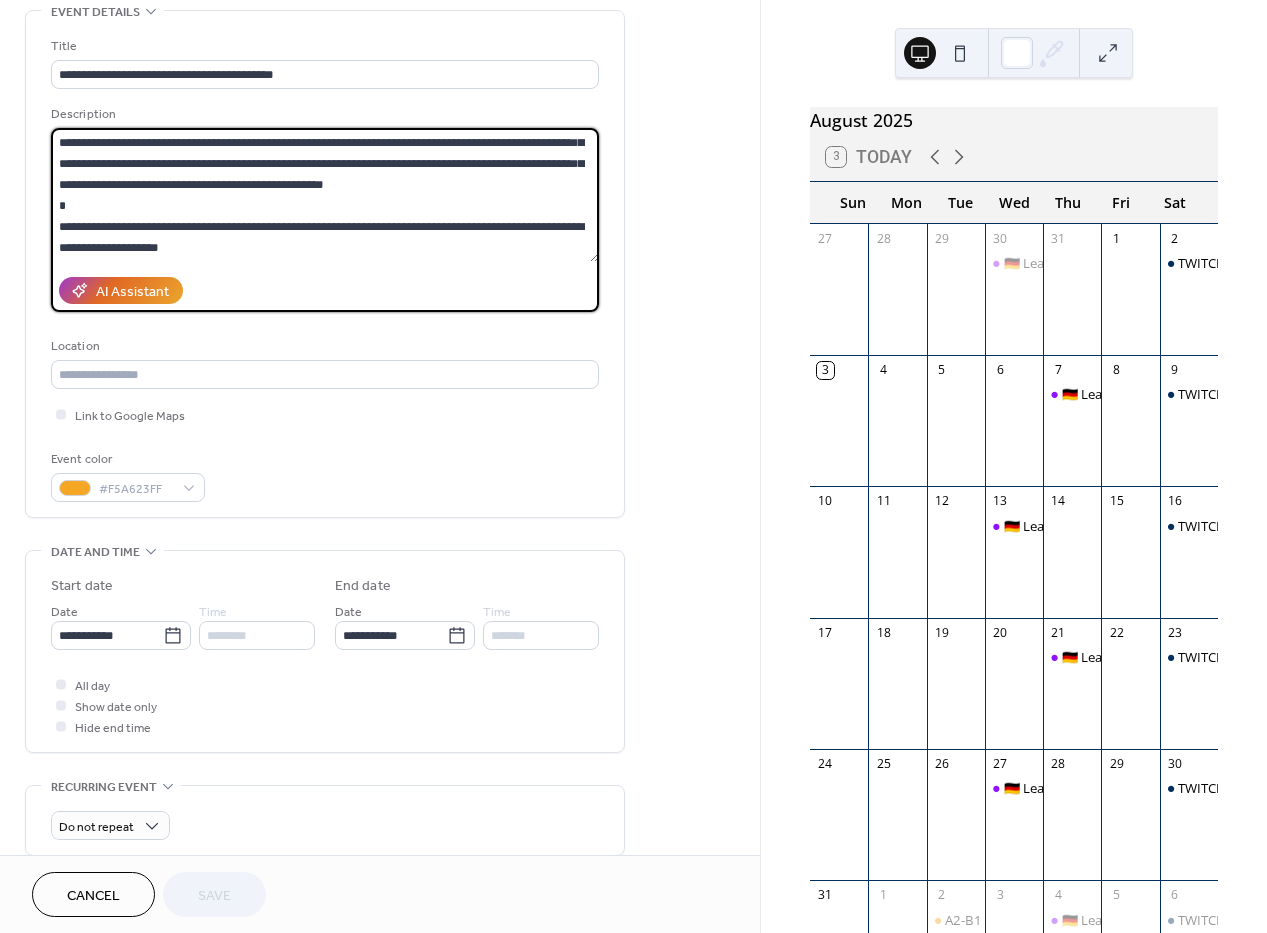 drag, startPoint x: 57, startPoint y: 243, endPoint x: 459, endPoint y: 325, distance: 410.27795 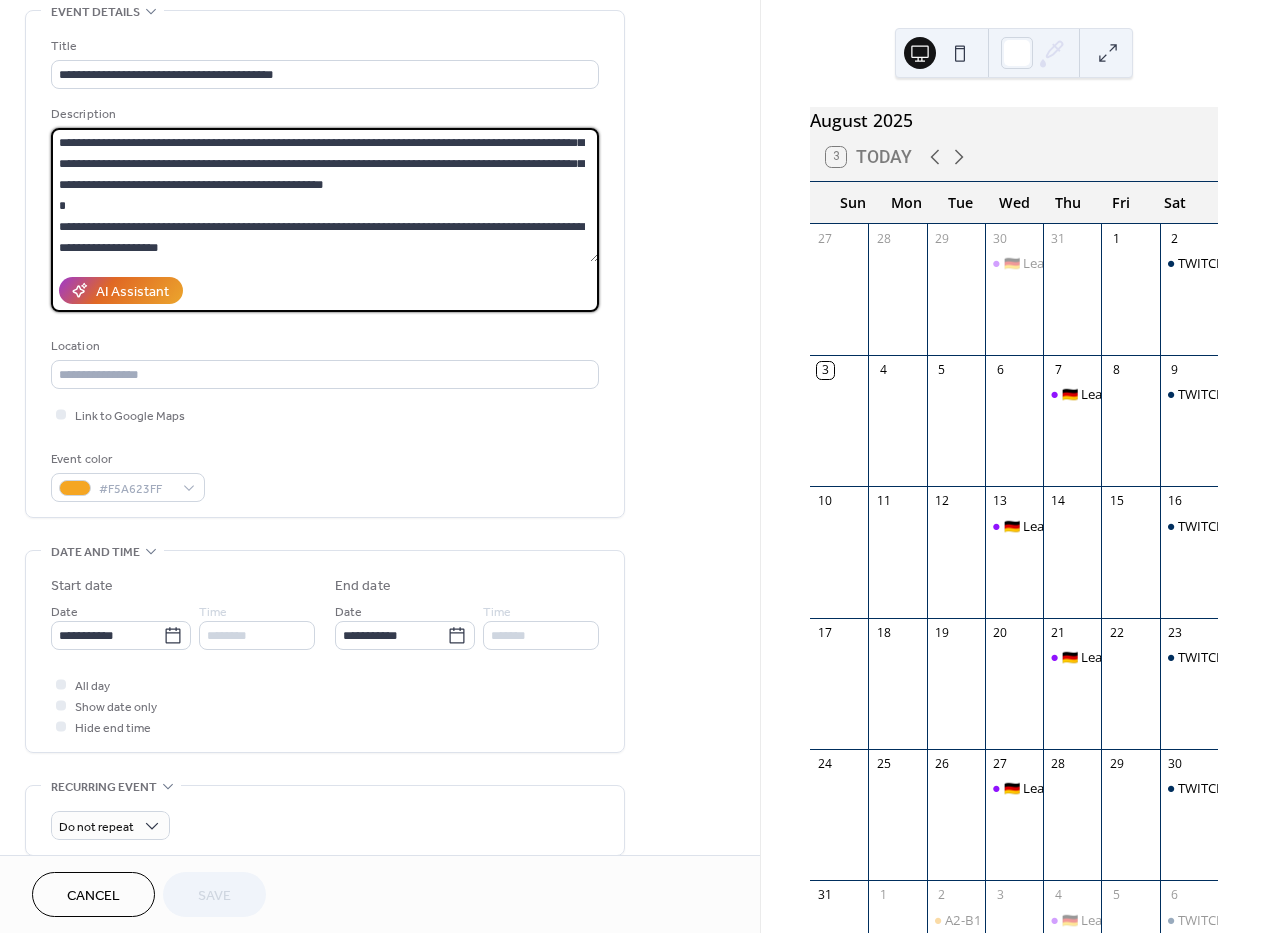 click on "**********" at bounding box center (325, 269) 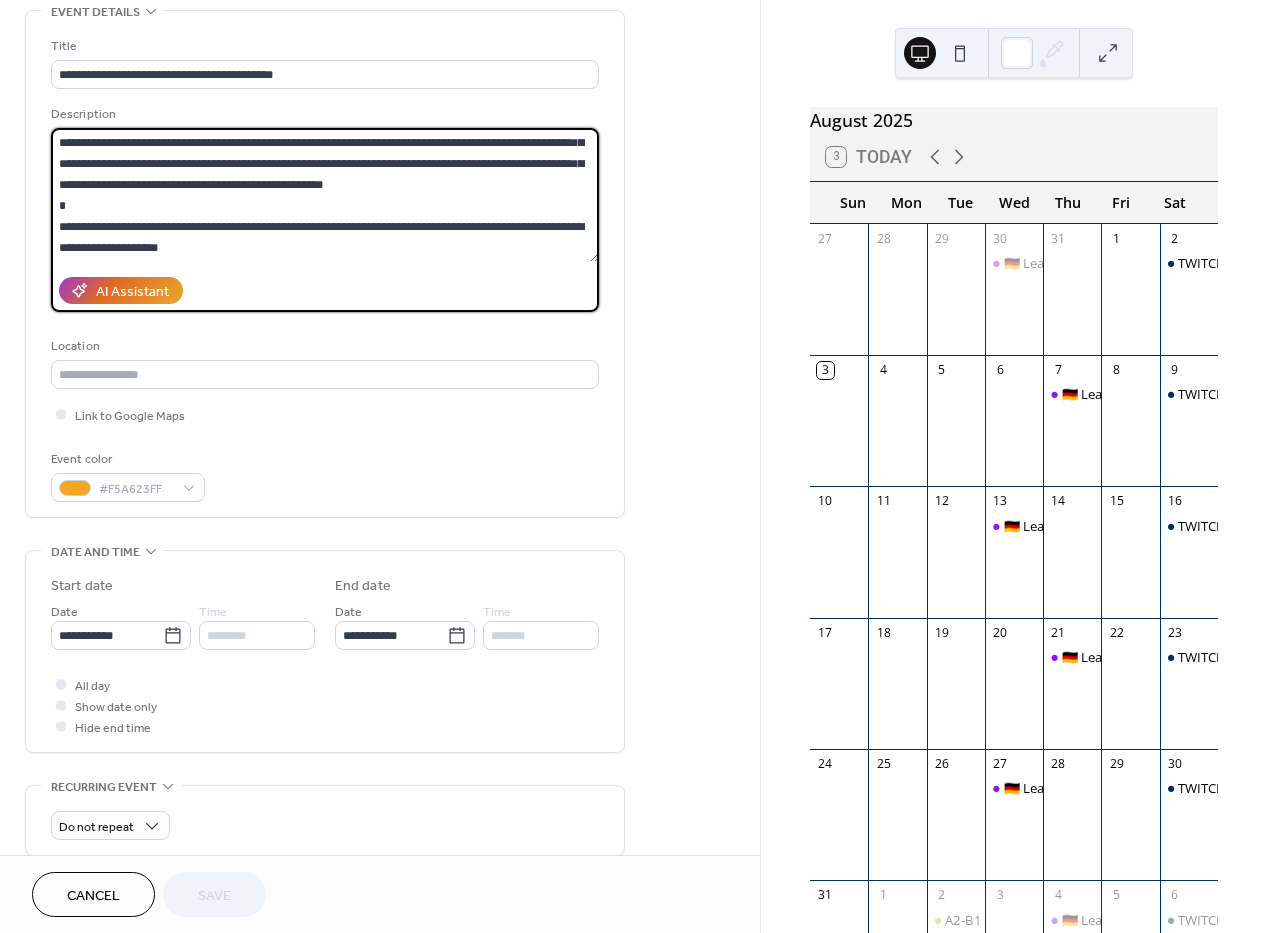 paste on "**********" 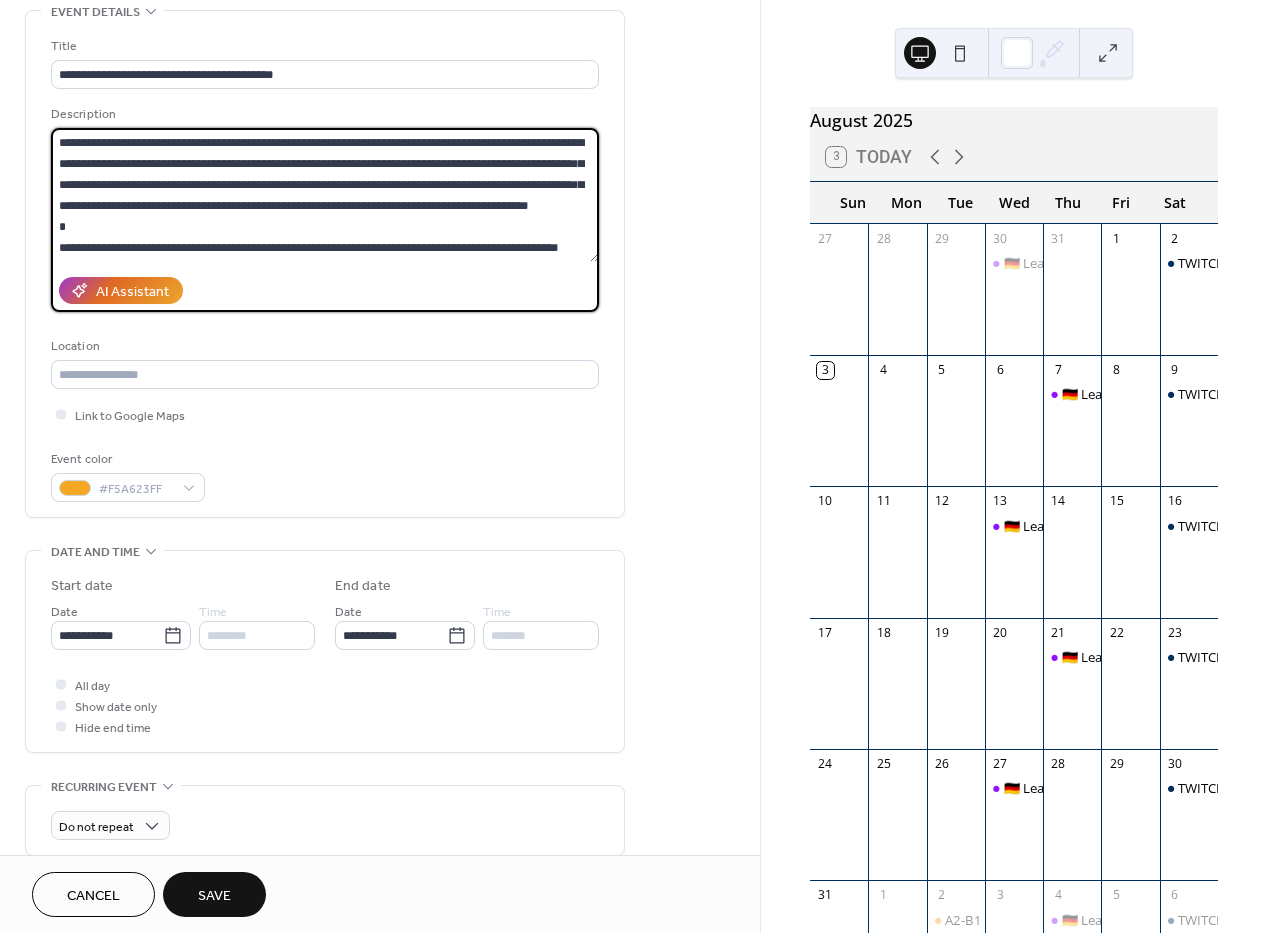 scroll, scrollTop: 1134, scrollLeft: 0, axis: vertical 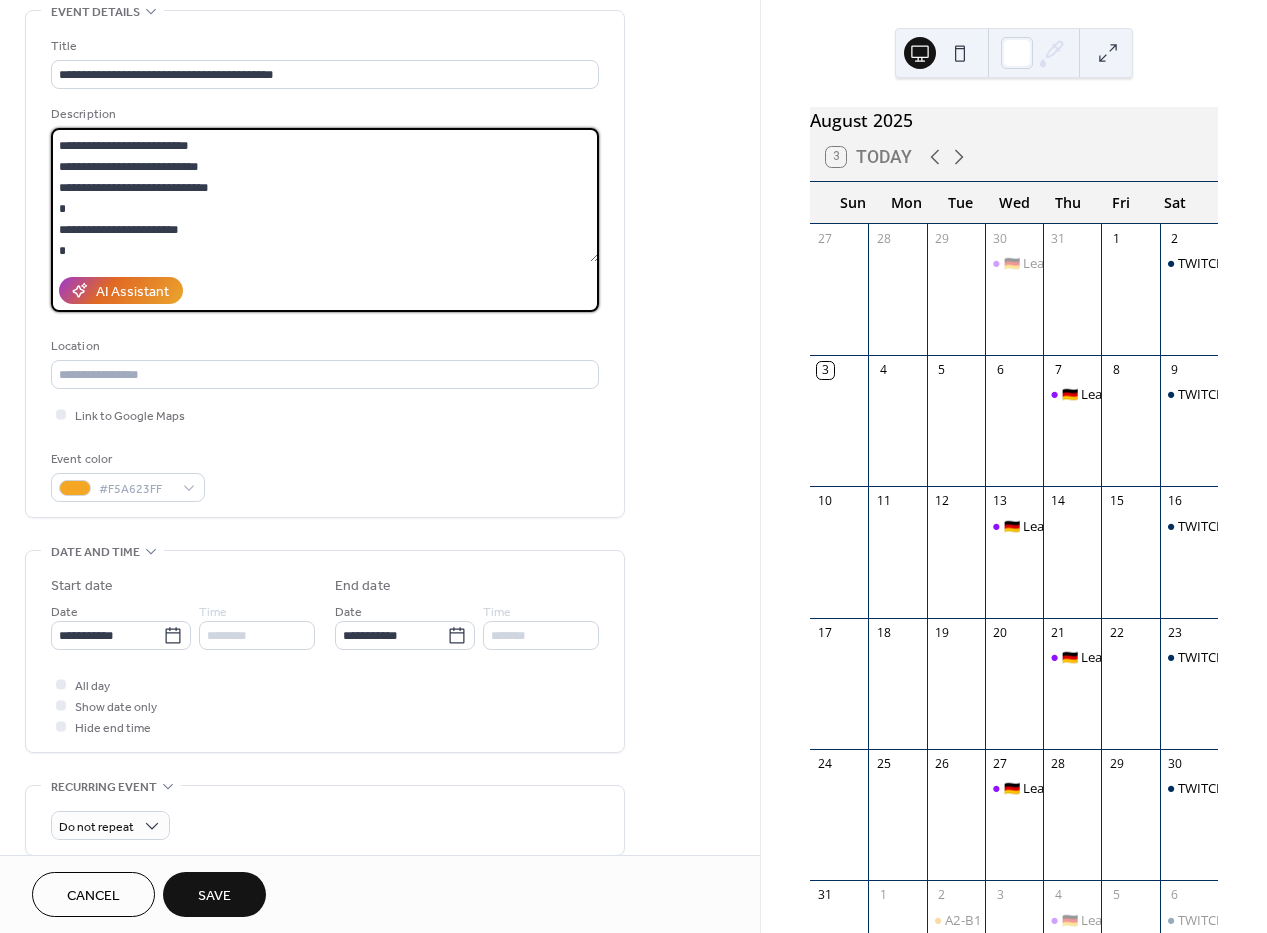click at bounding box center (325, 195) 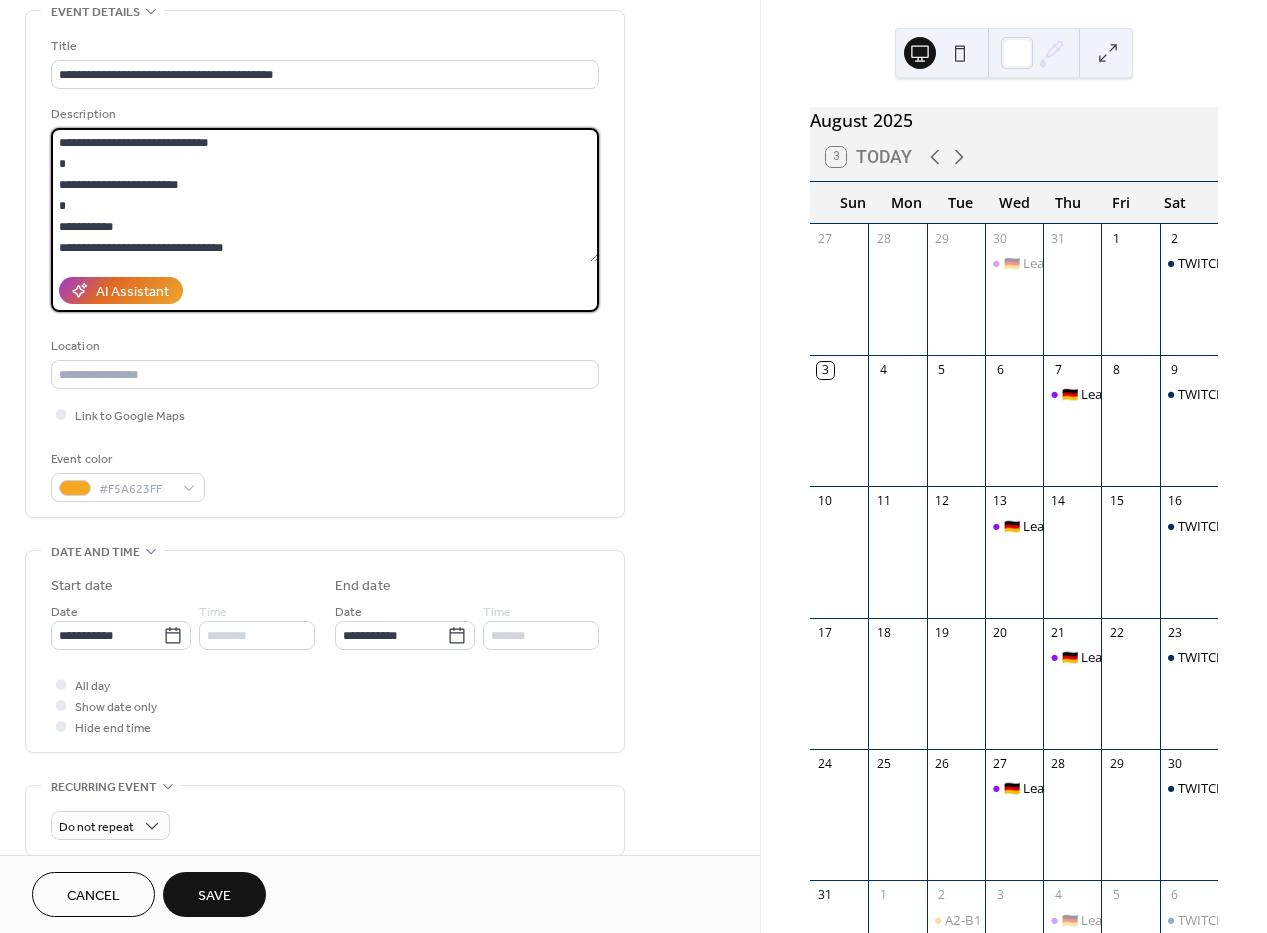 scroll, scrollTop: 176, scrollLeft: 0, axis: vertical 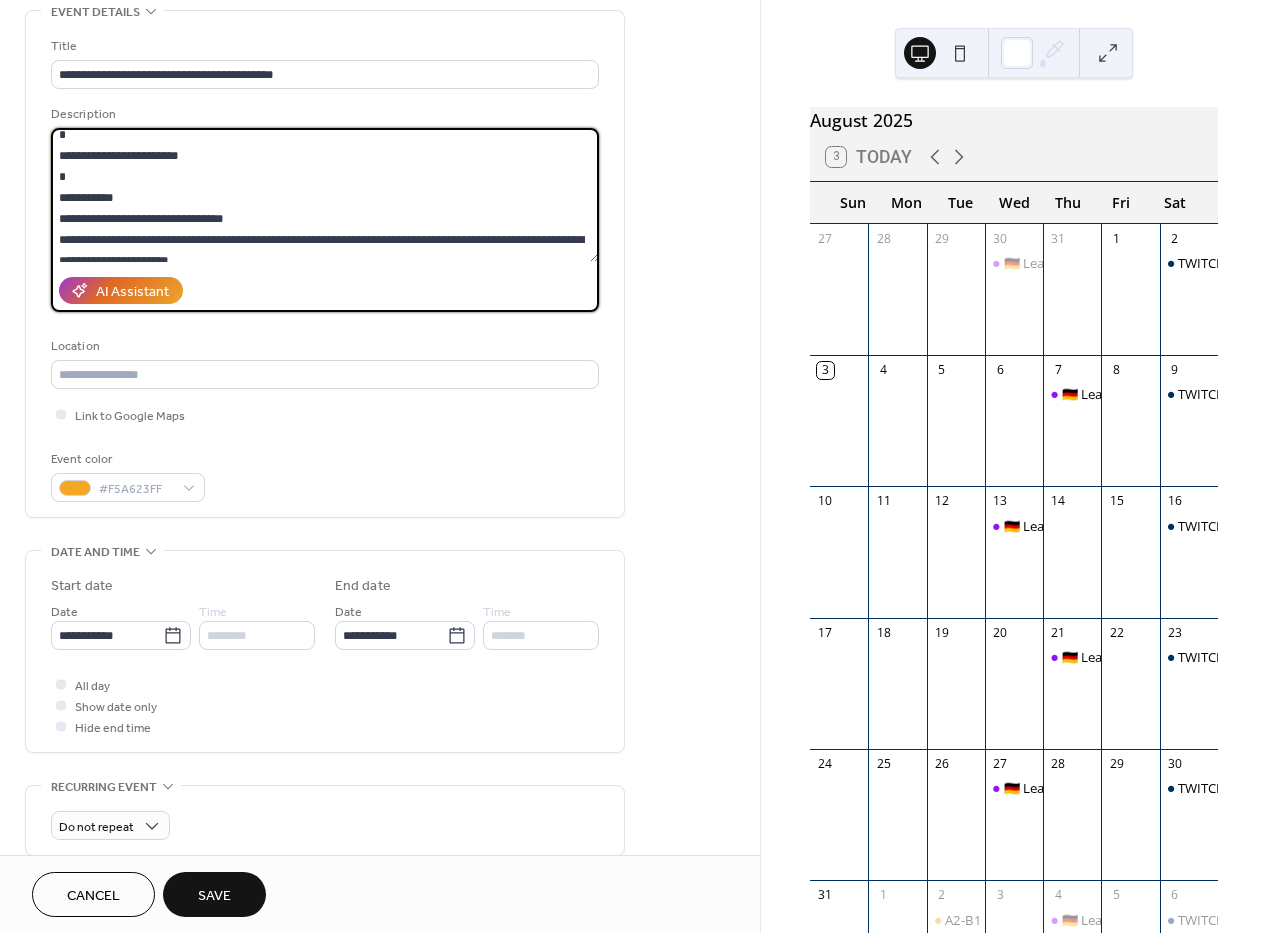 drag, startPoint x: 277, startPoint y: 223, endPoint x: 45, endPoint y: 218, distance: 232.05388 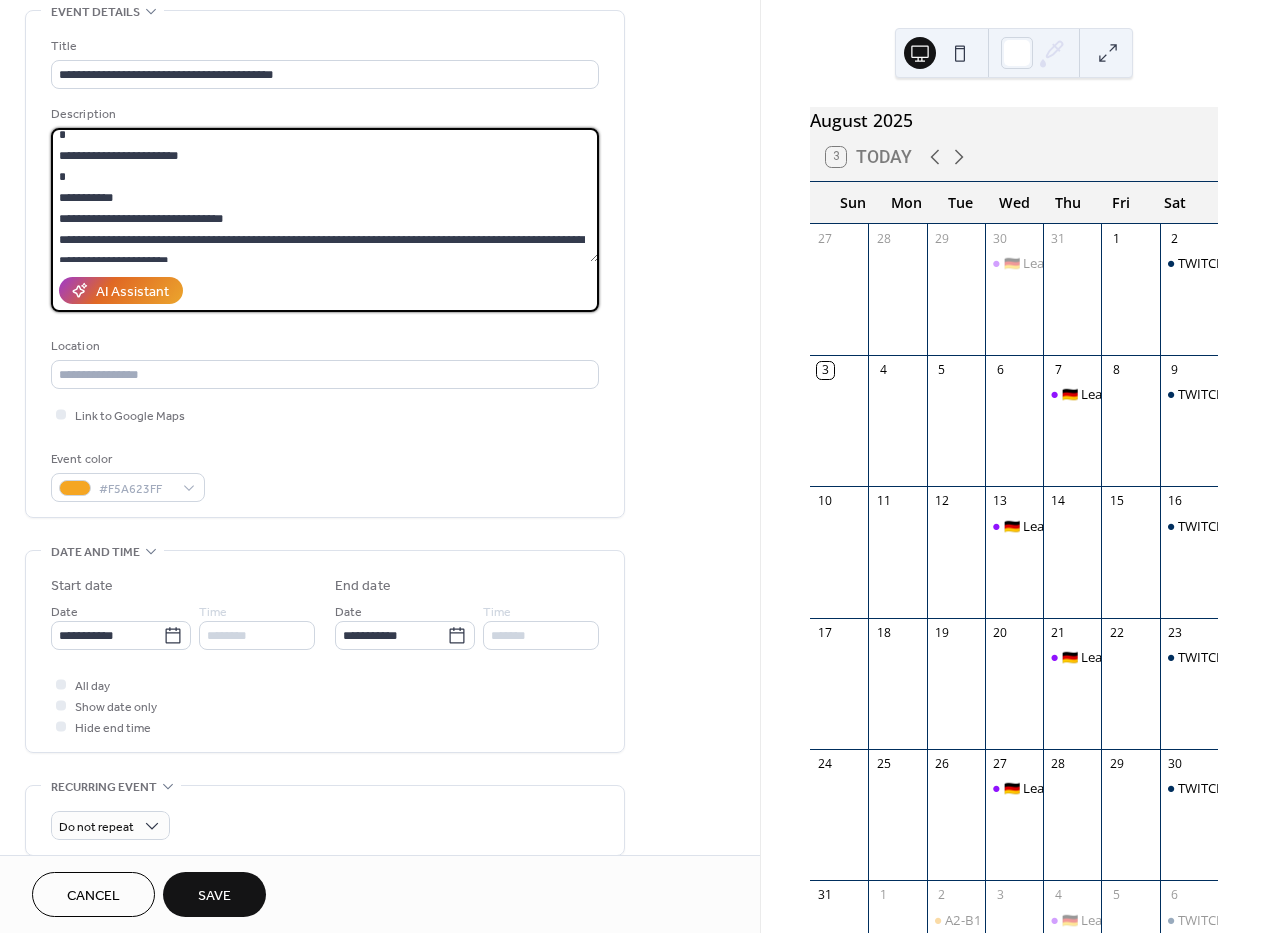 paste on "**********" 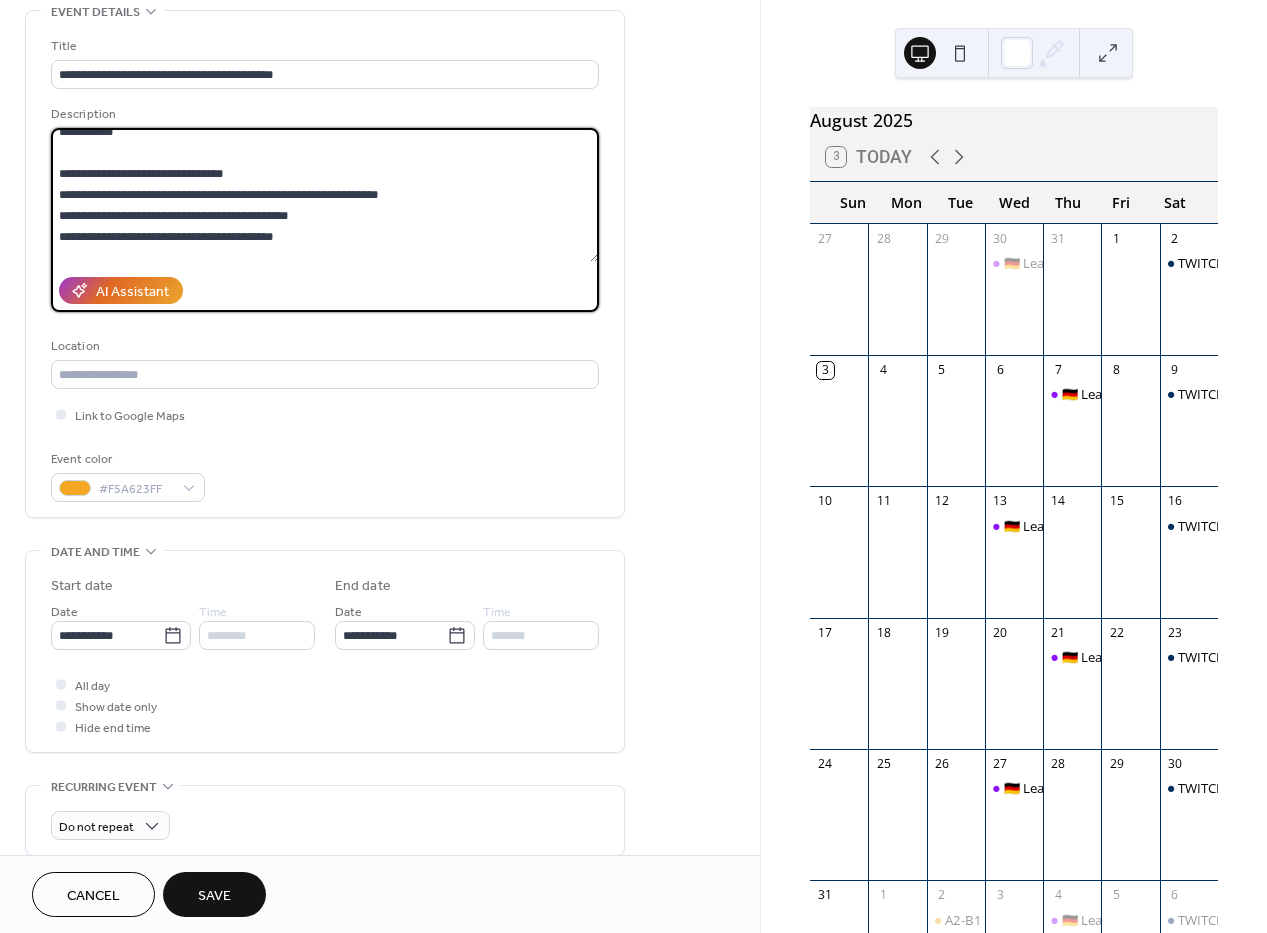 scroll, scrollTop: 238, scrollLeft: 0, axis: vertical 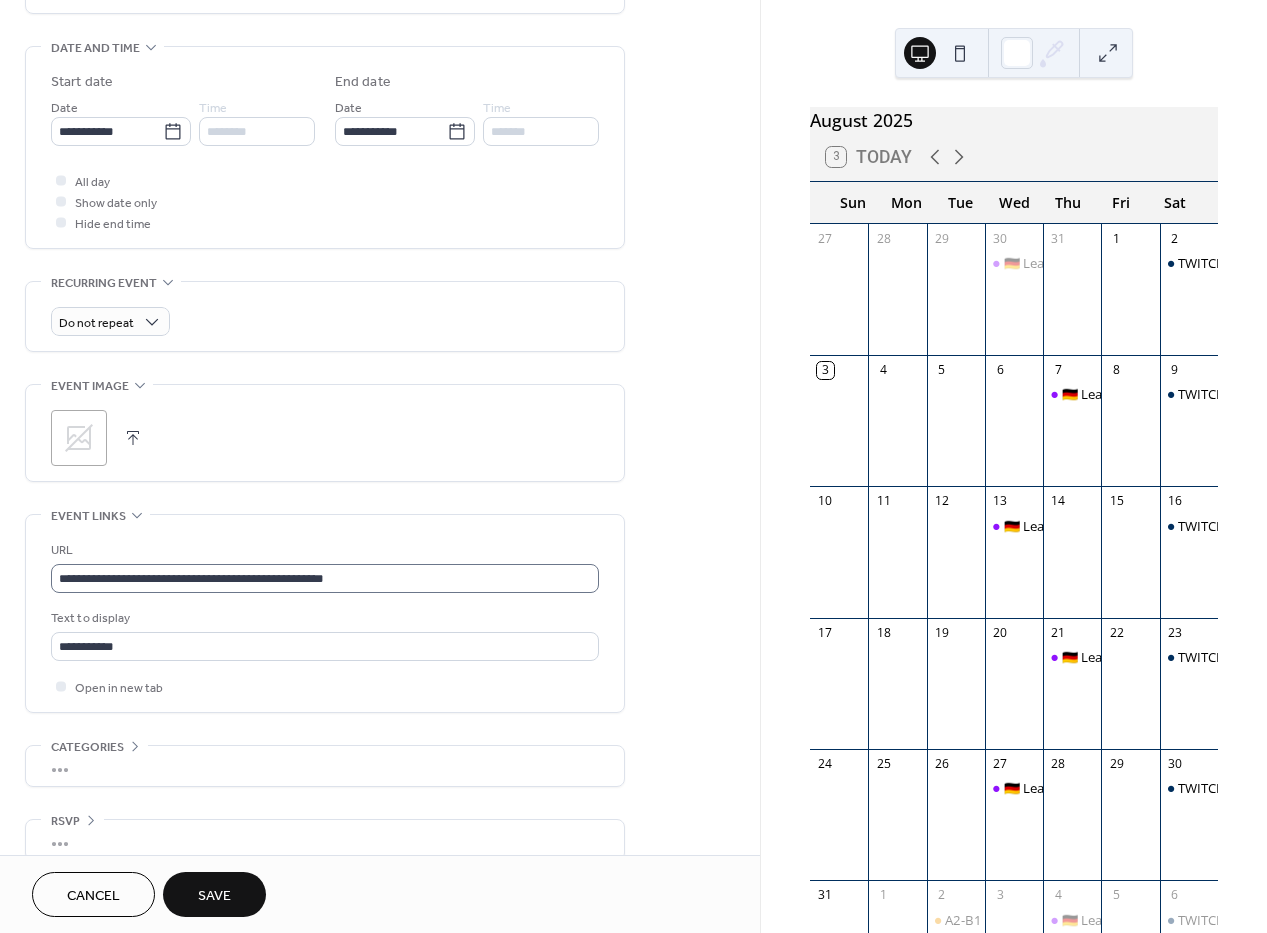 type on "**********" 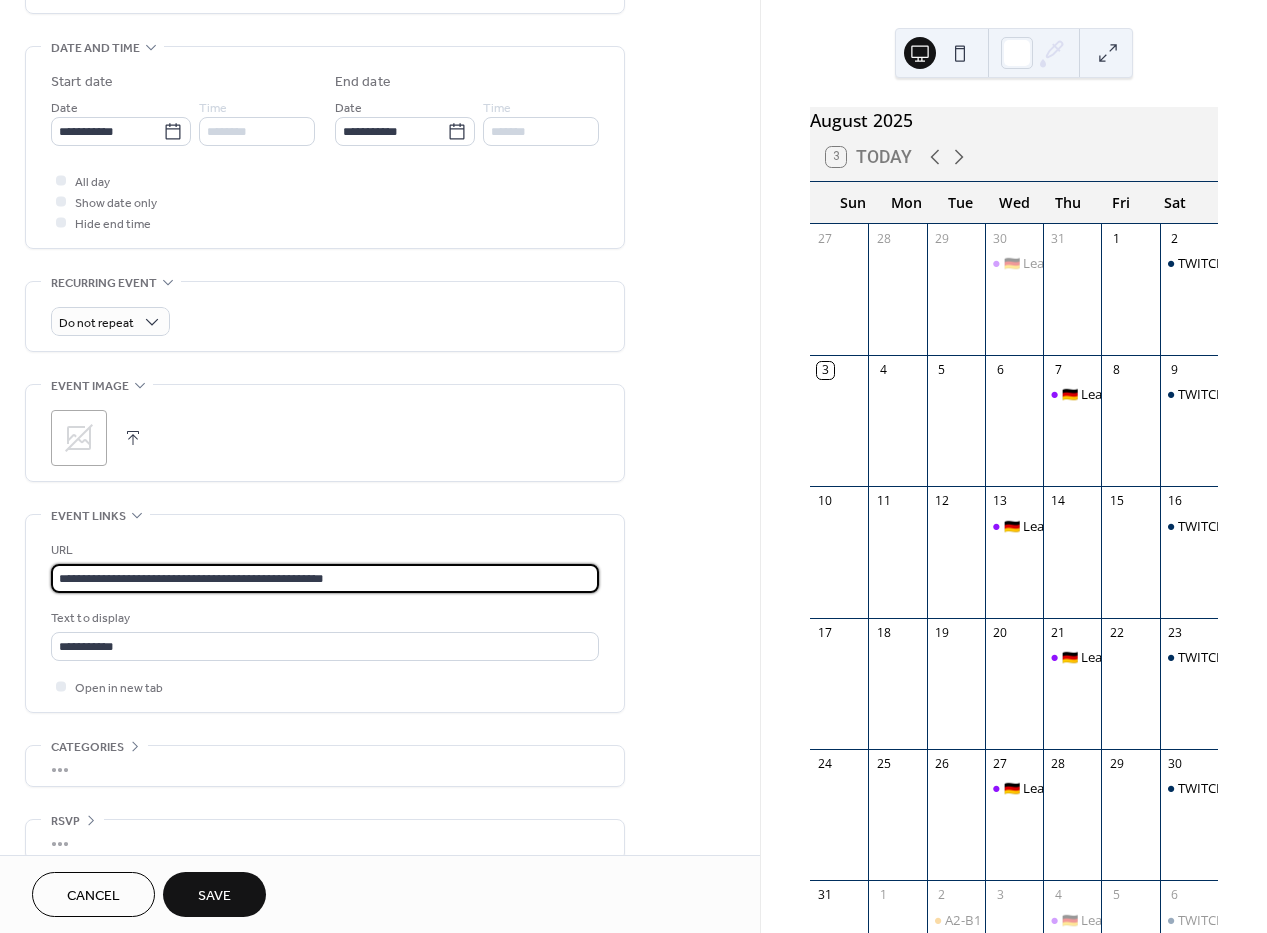 click on "**********" at bounding box center [325, 578] 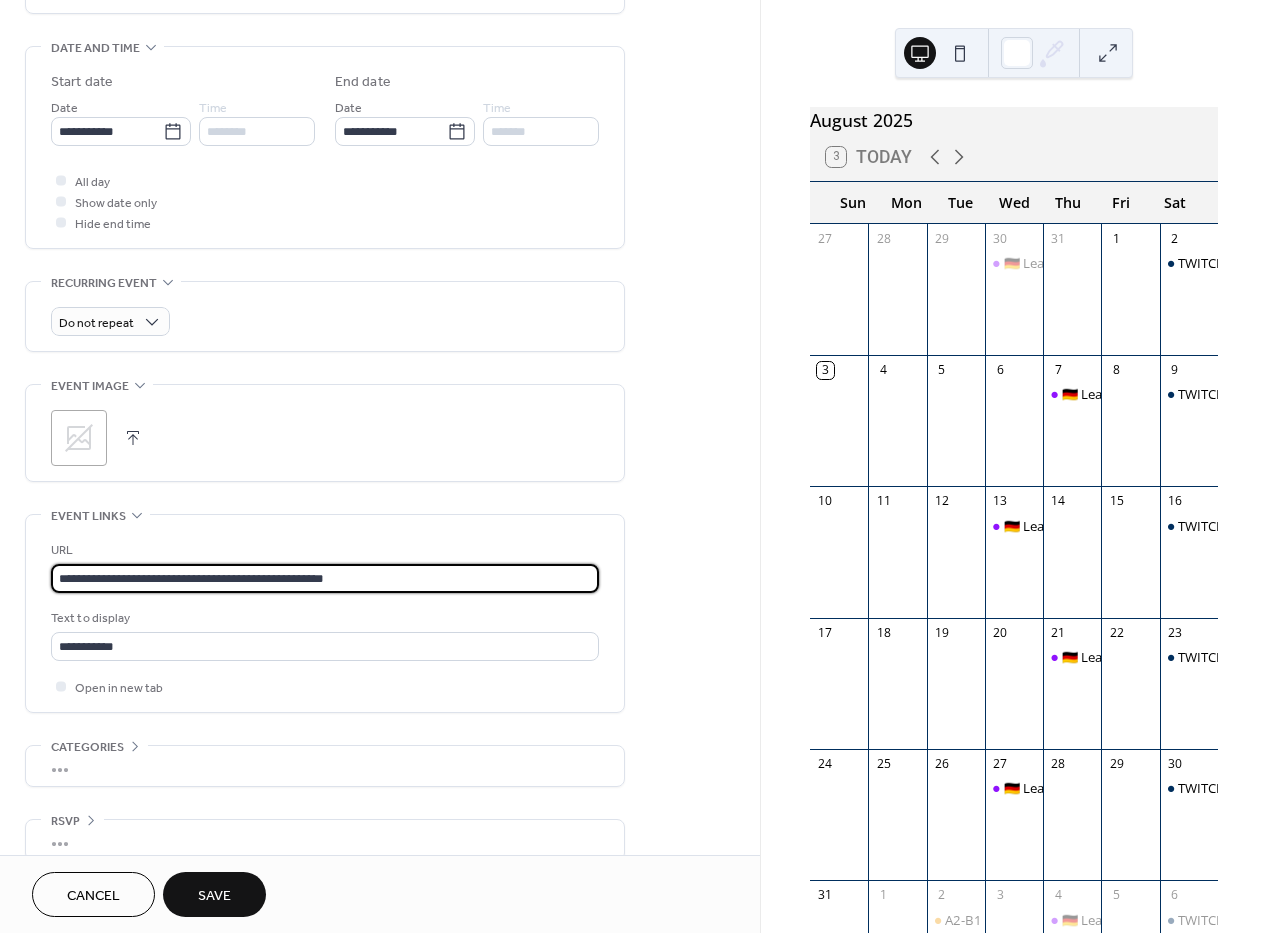 paste 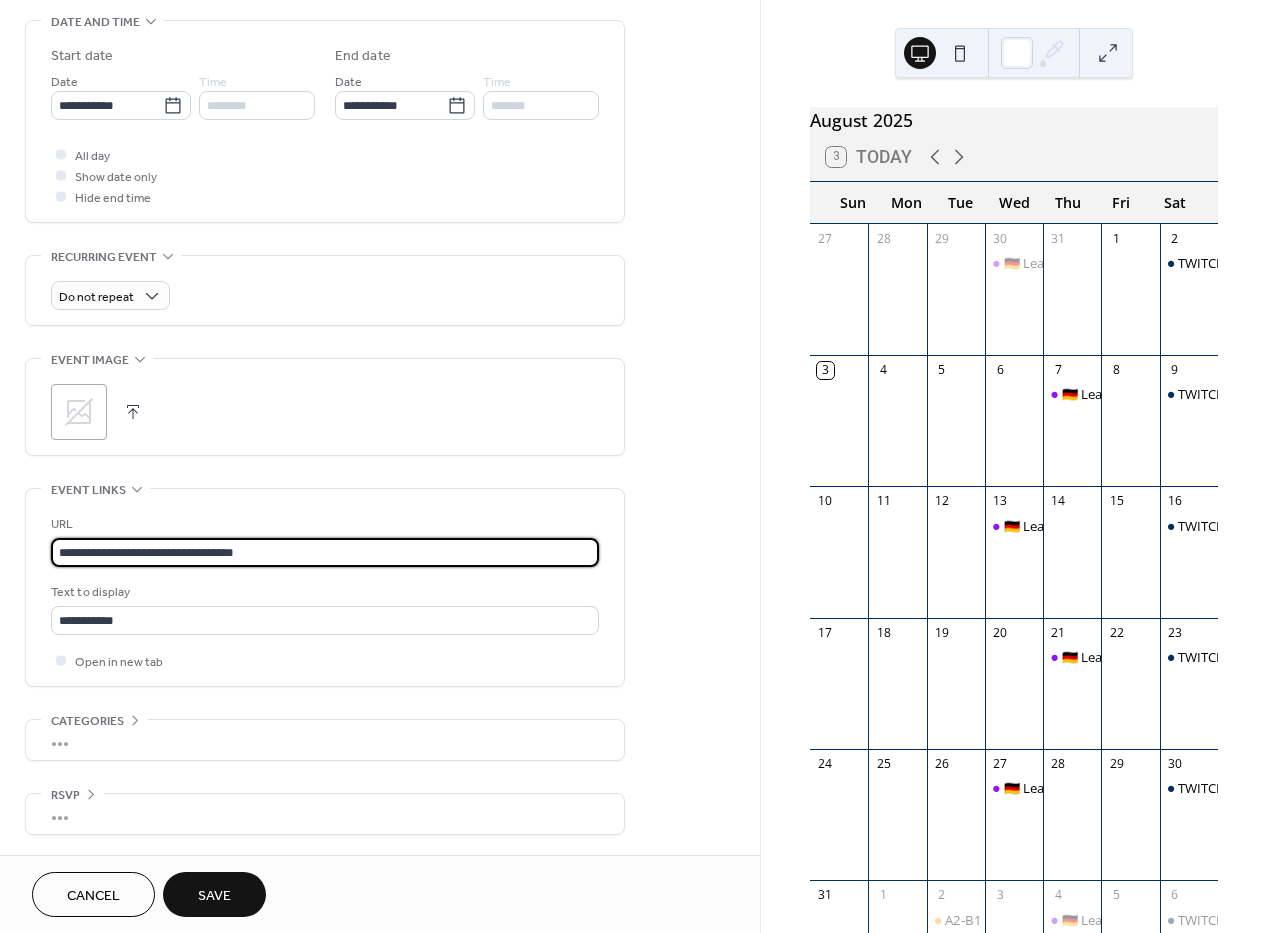 scroll, scrollTop: 641, scrollLeft: 0, axis: vertical 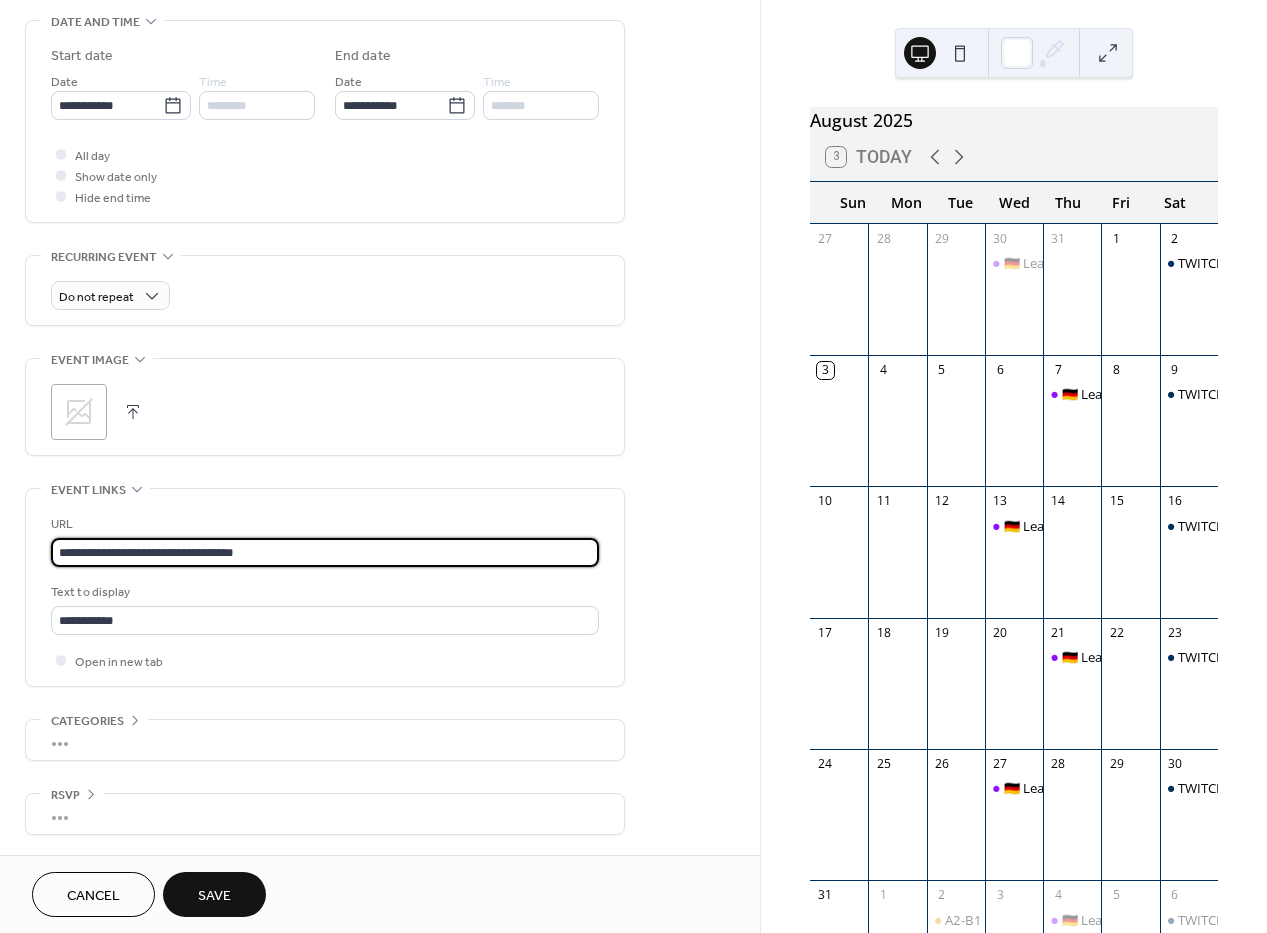 type on "**********" 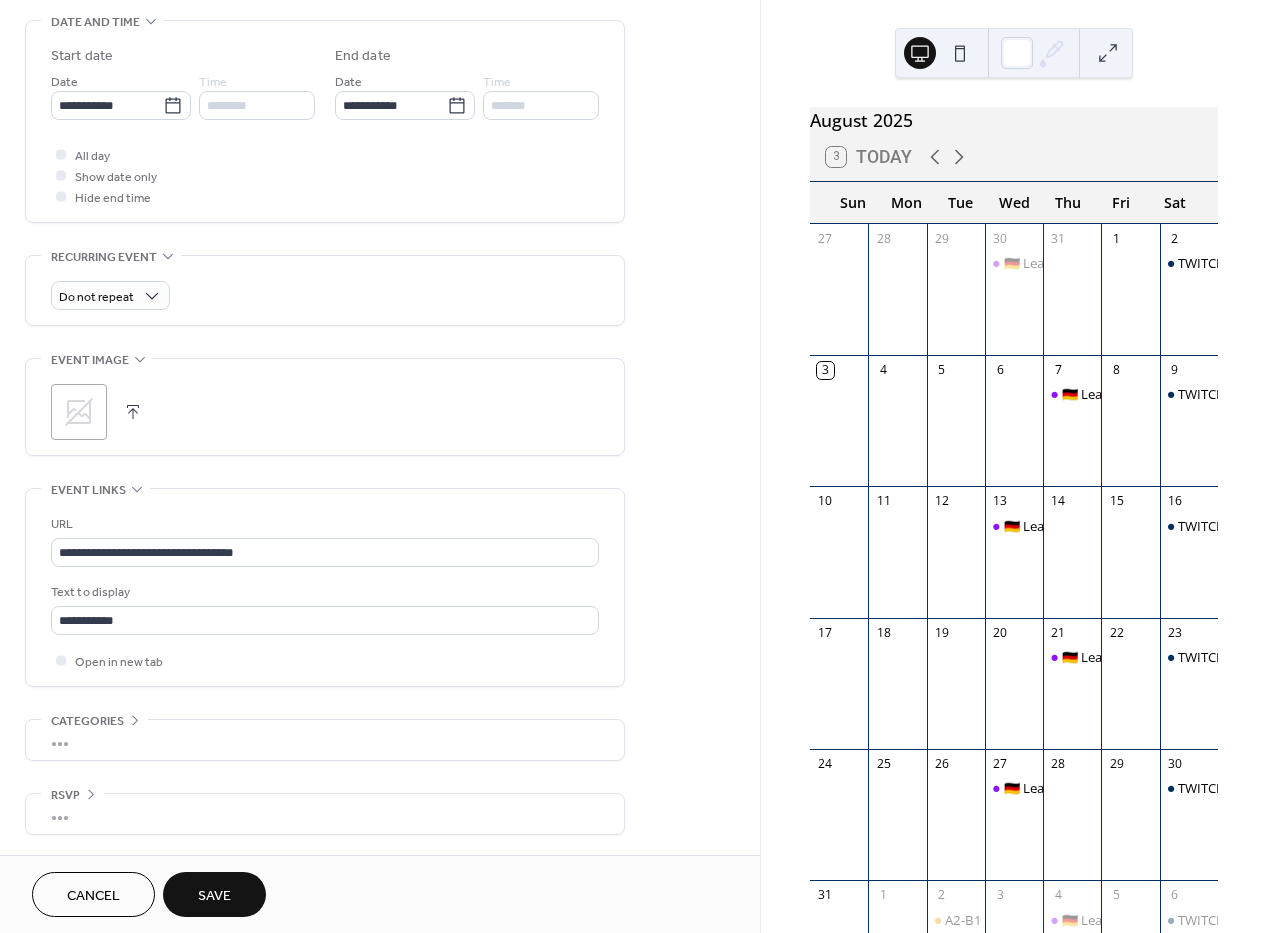 click on "Save" at bounding box center [214, 896] 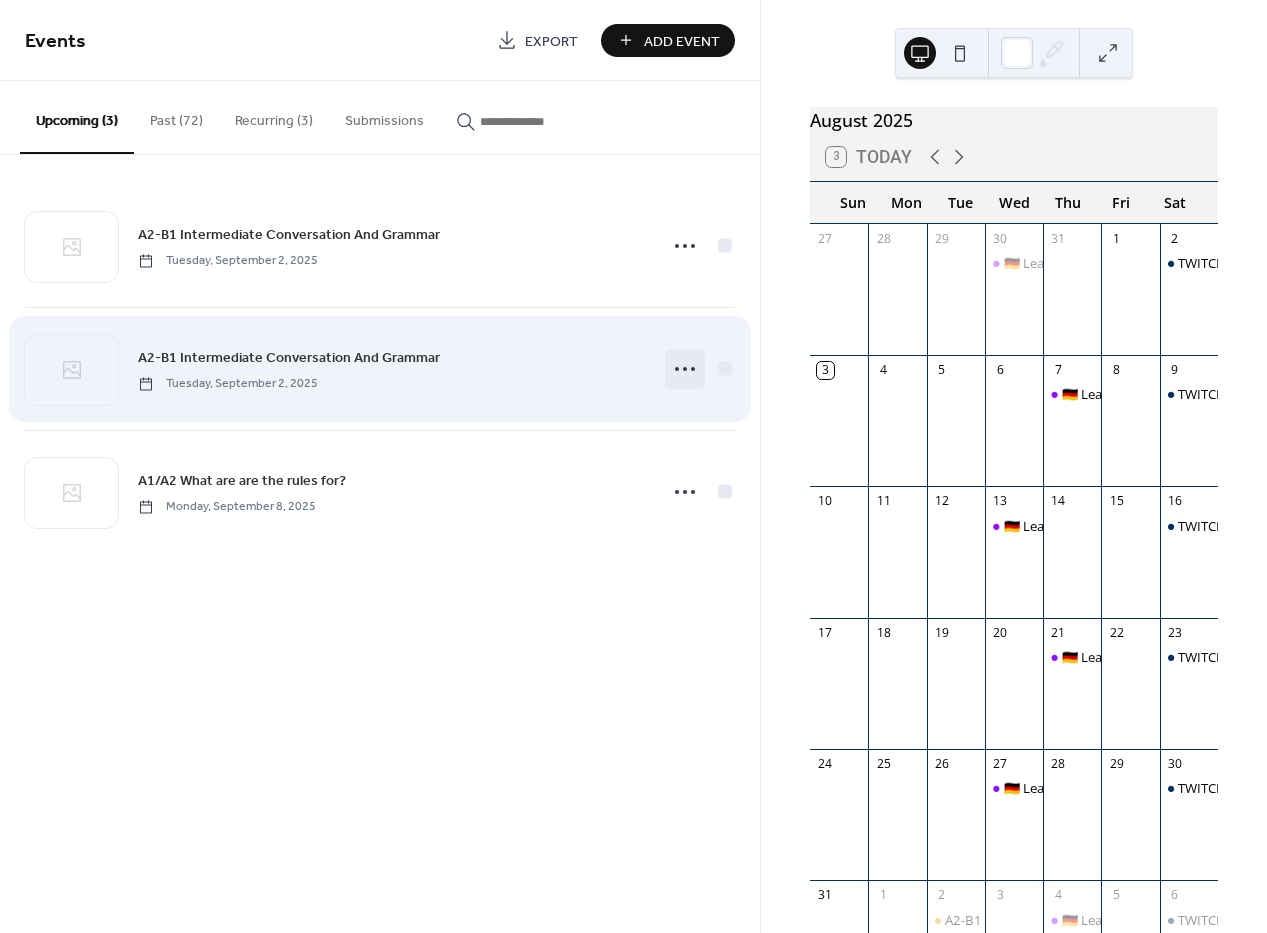 click 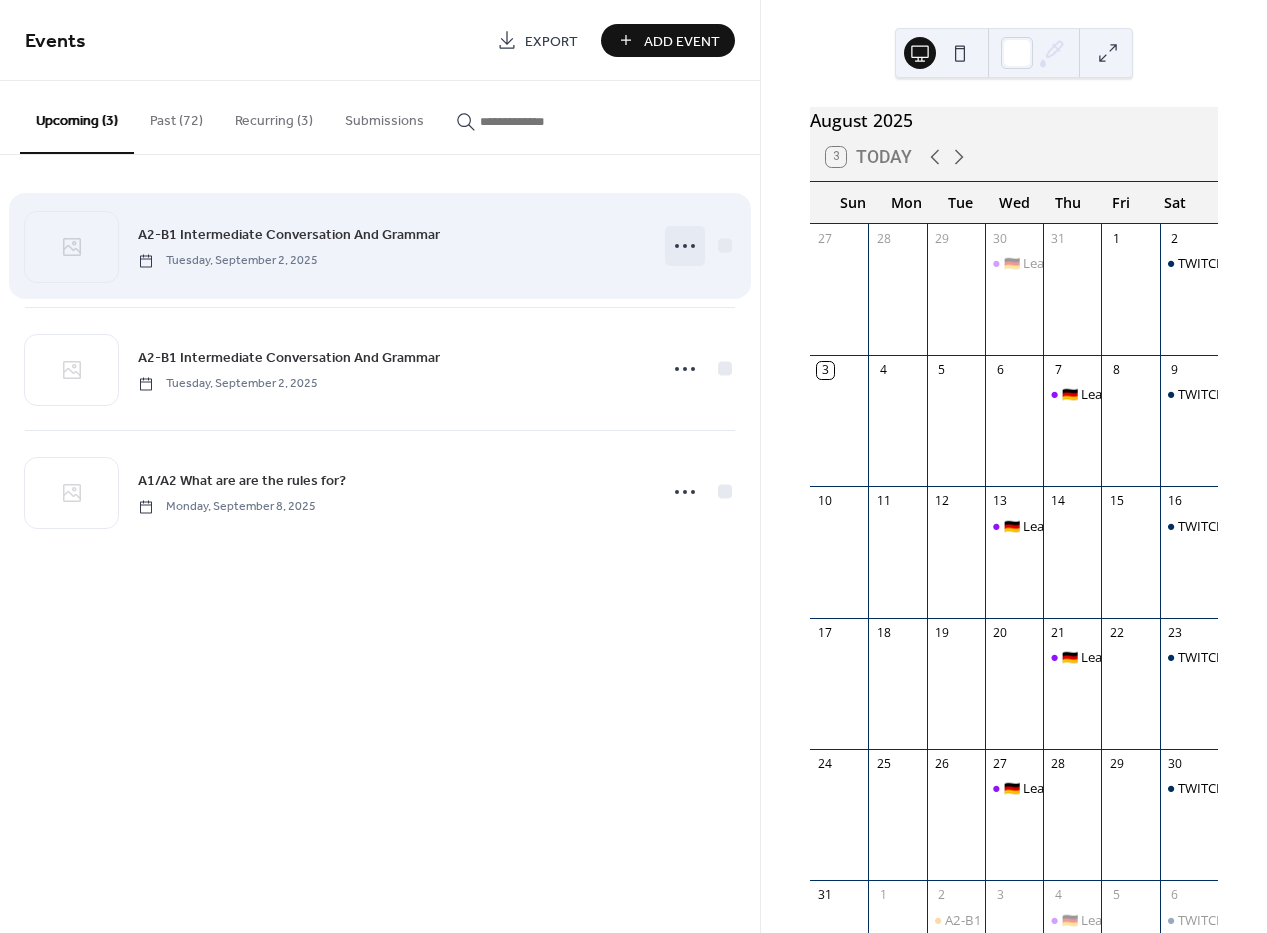 click 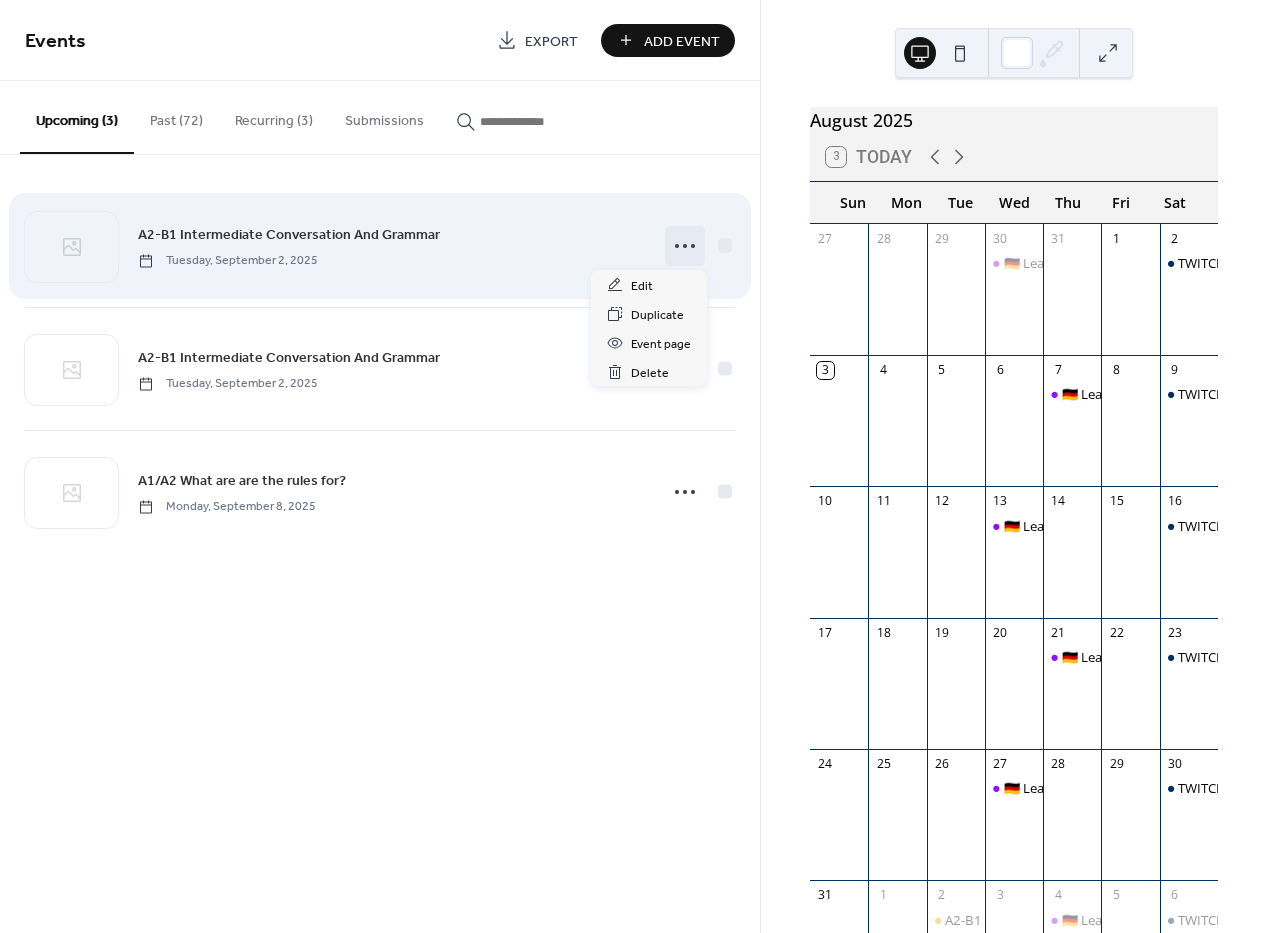 click 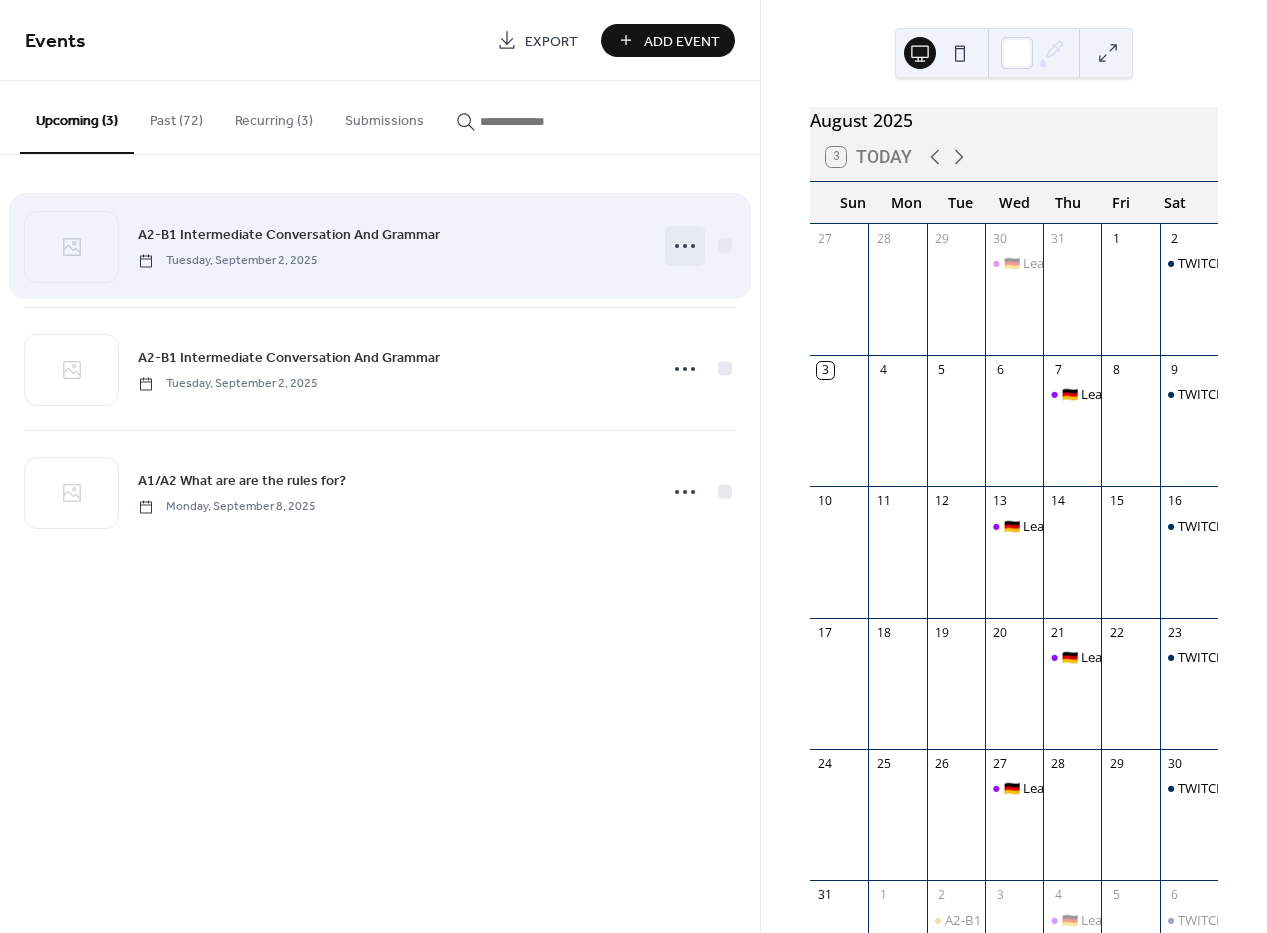 click 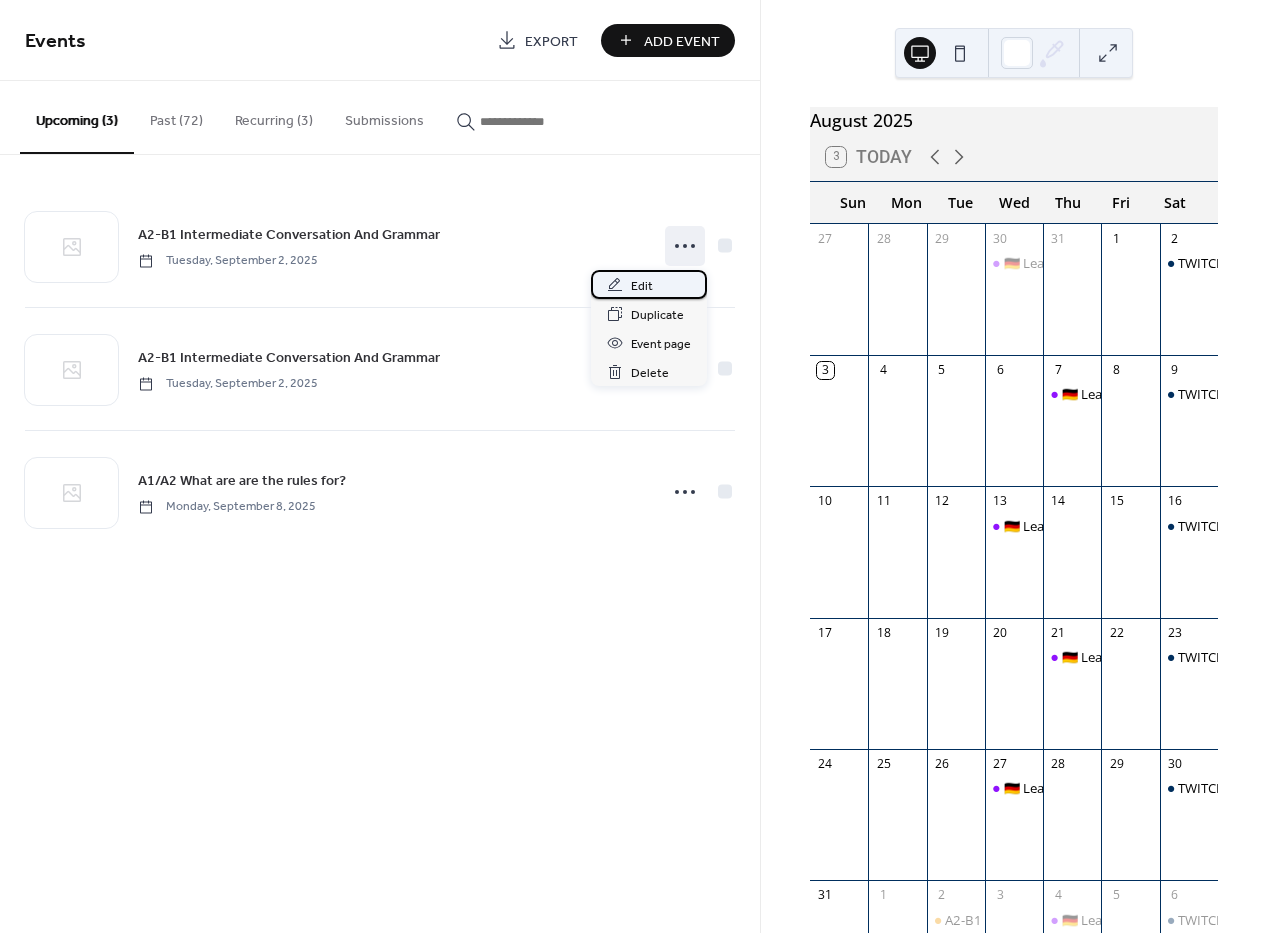 click 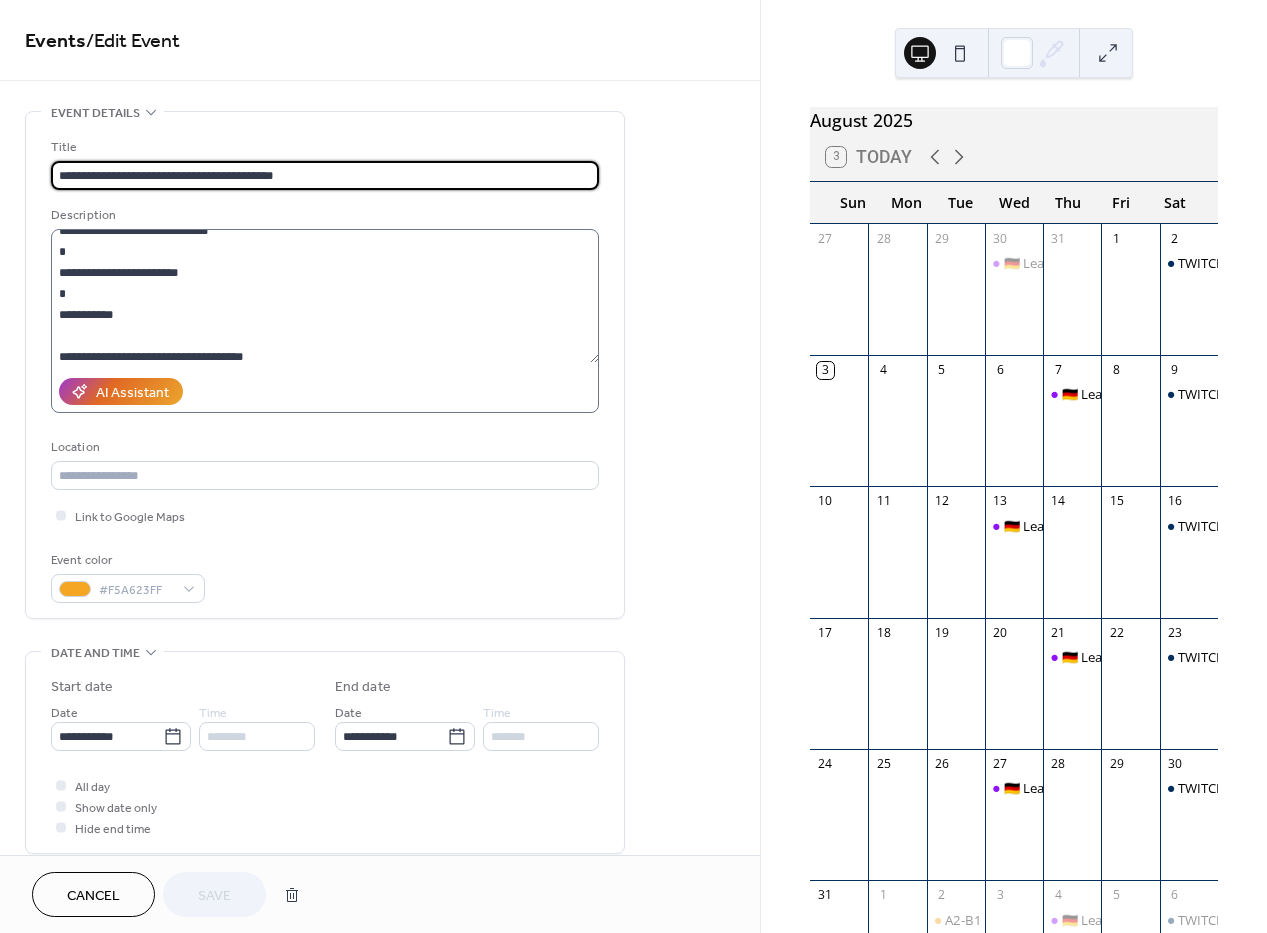 scroll, scrollTop: 173, scrollLeft: 0, axis: vertical 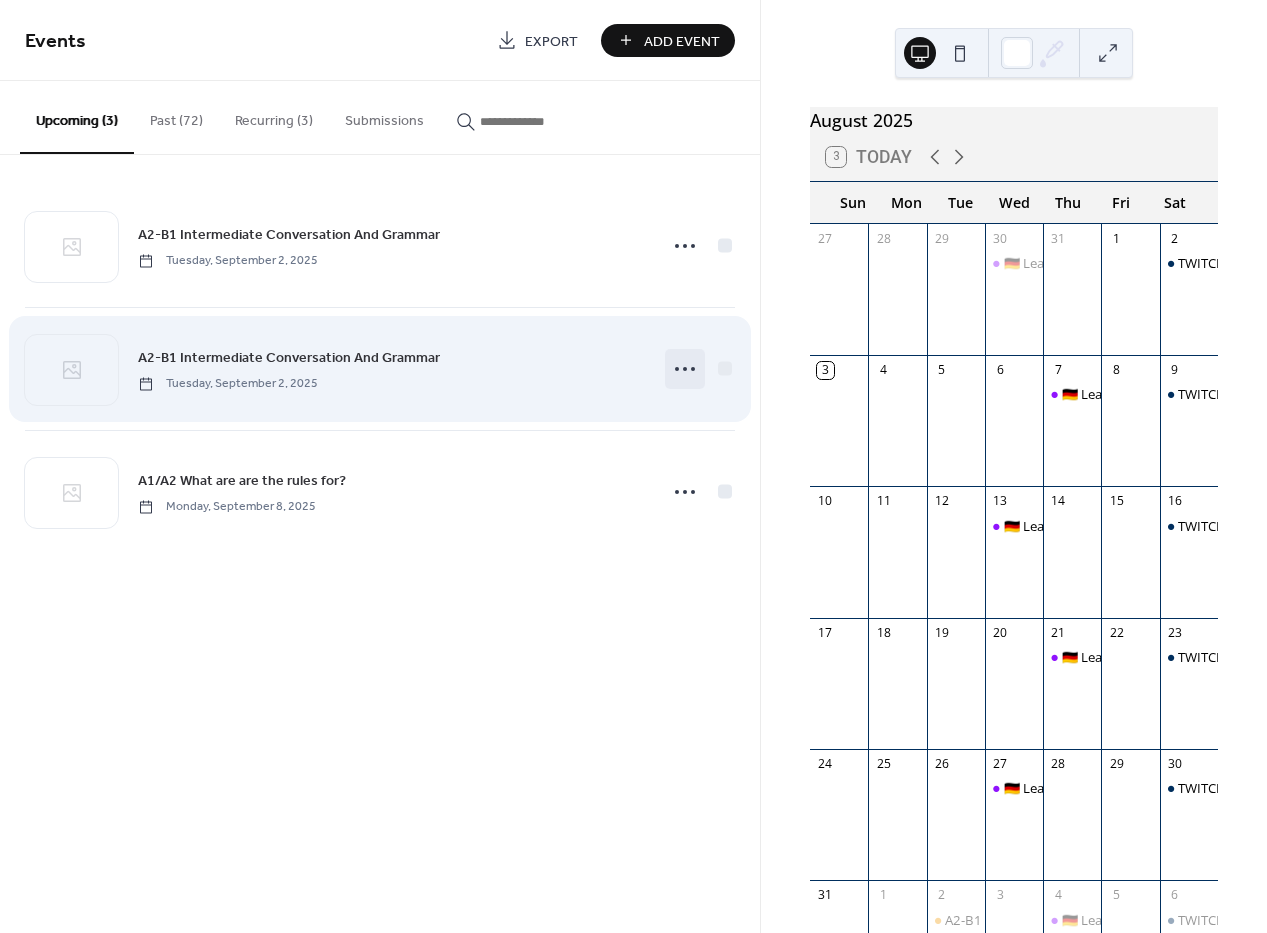 click 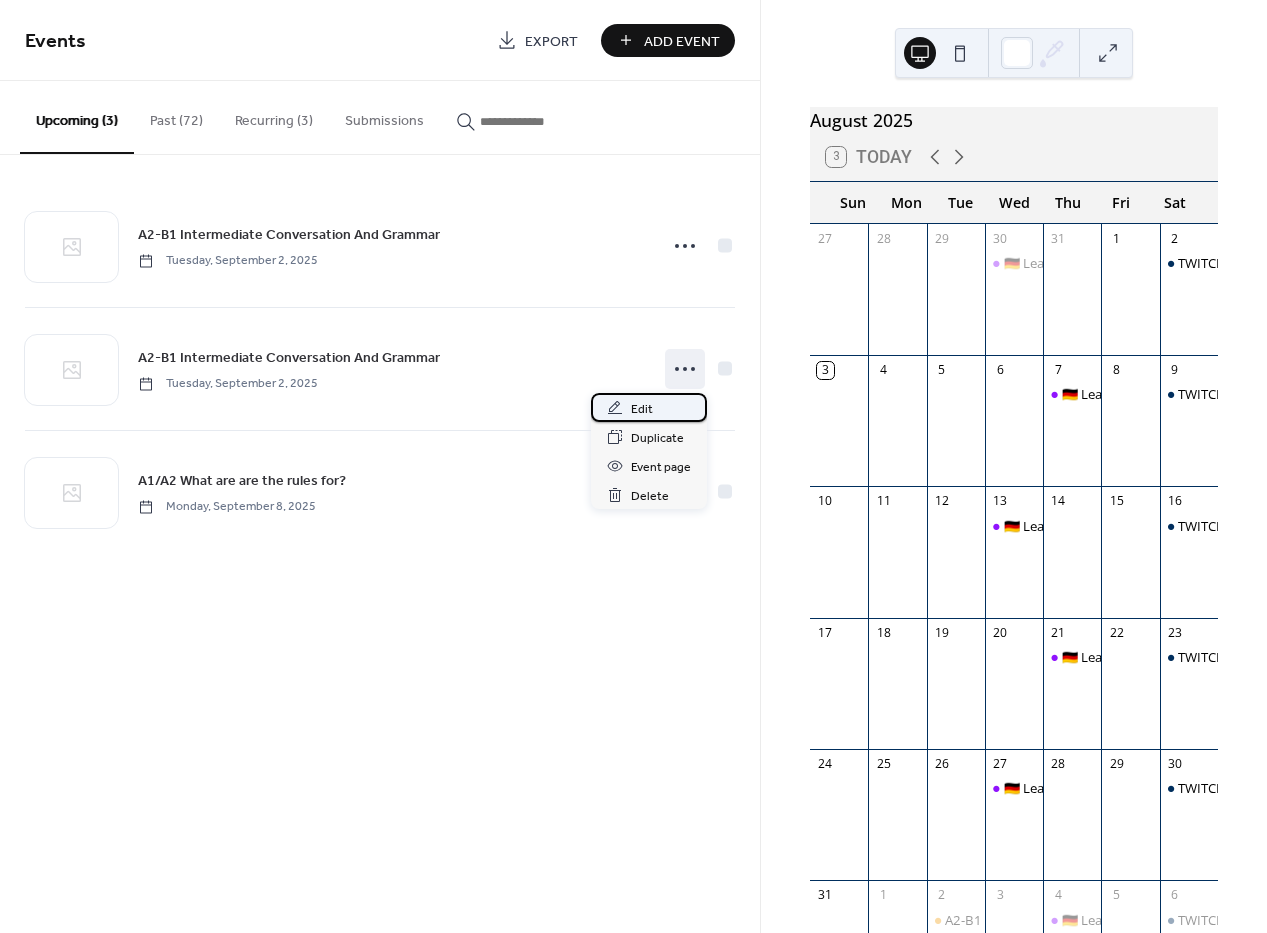 click on "Edit" at bounding box center [649, 407] 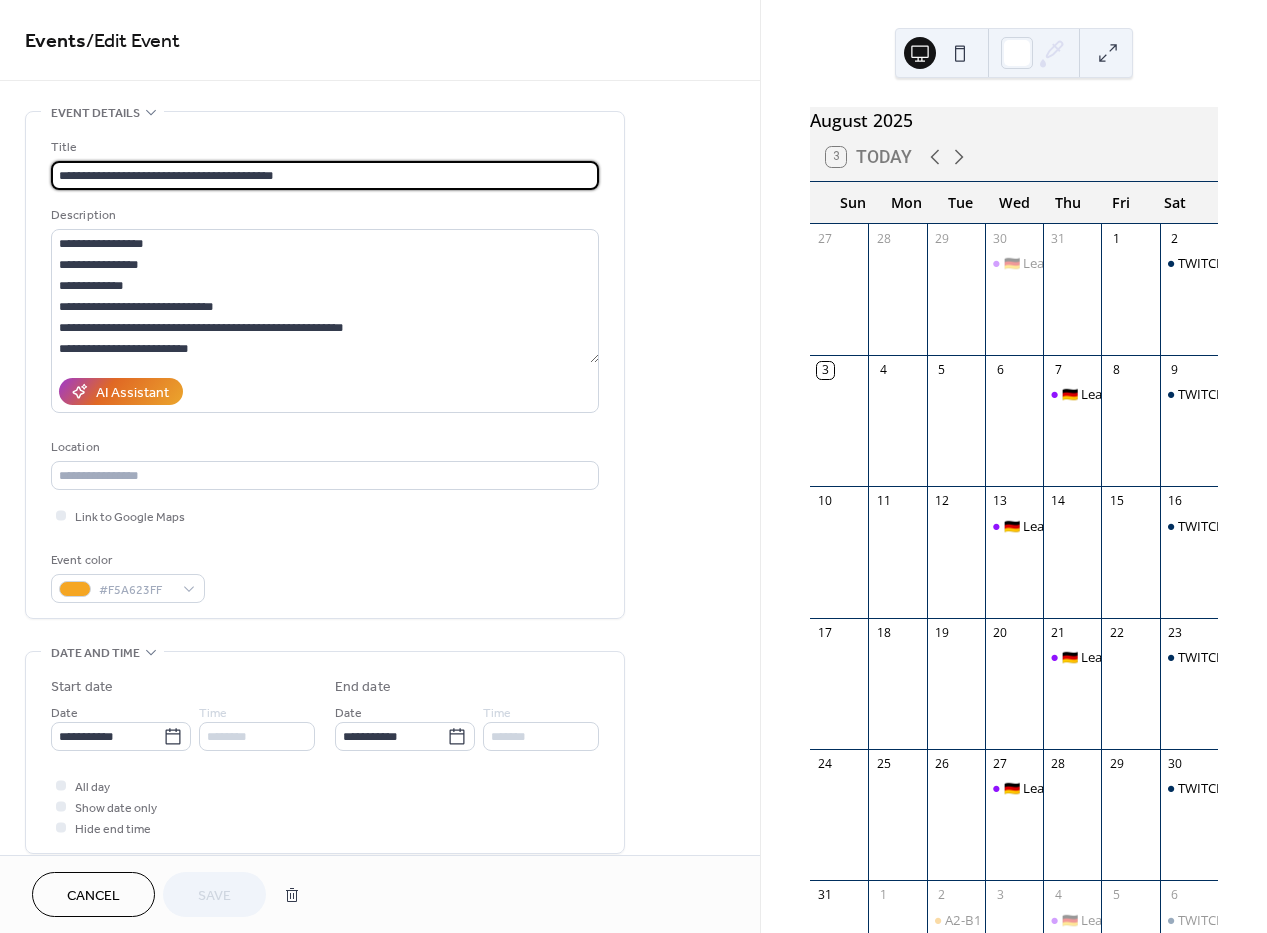 drag, startPoint x: 164, startPoint y: 175, endPoint x: 93, endPoint y: 186, distance: 71.84706 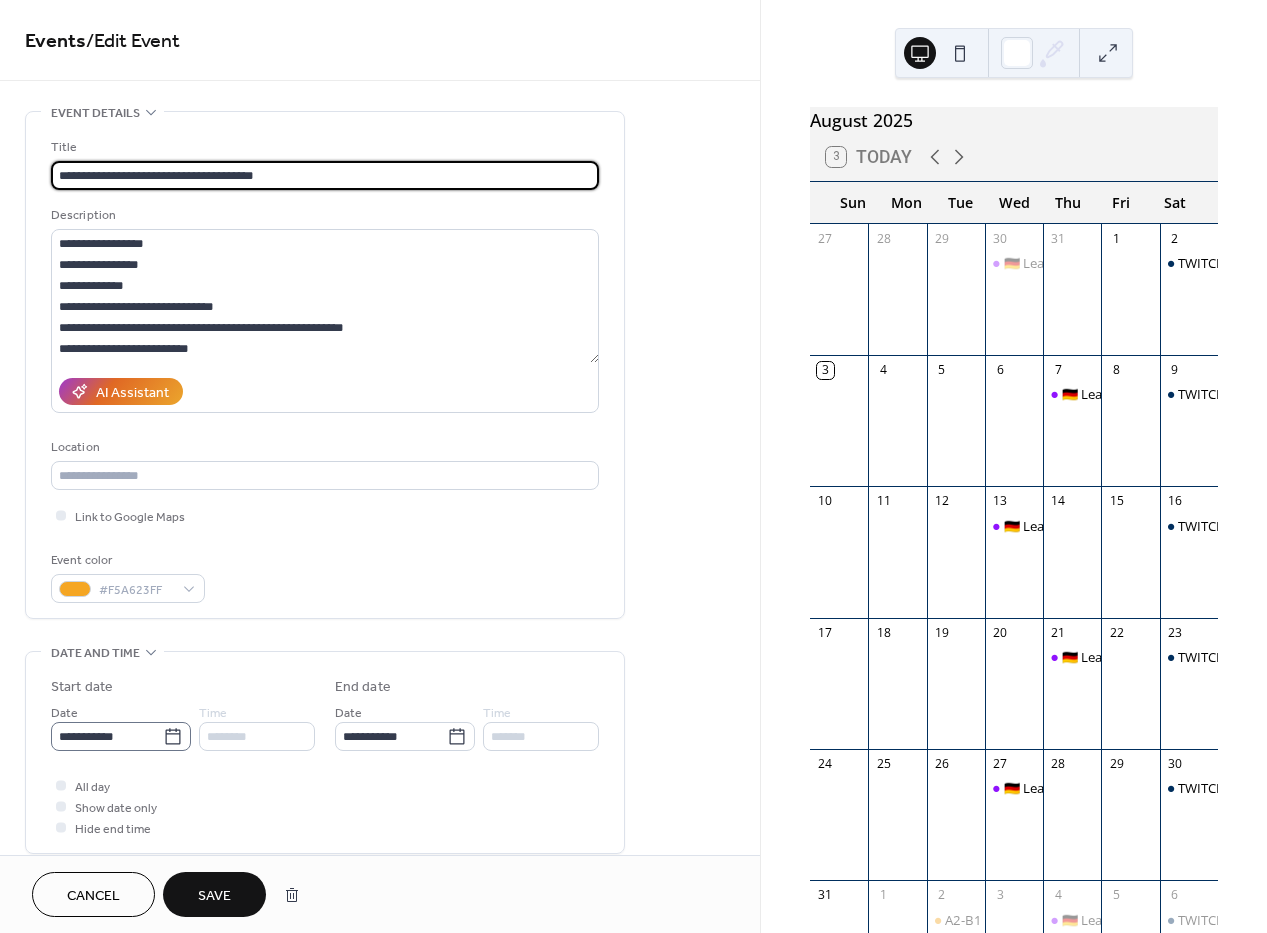 type on "**********" 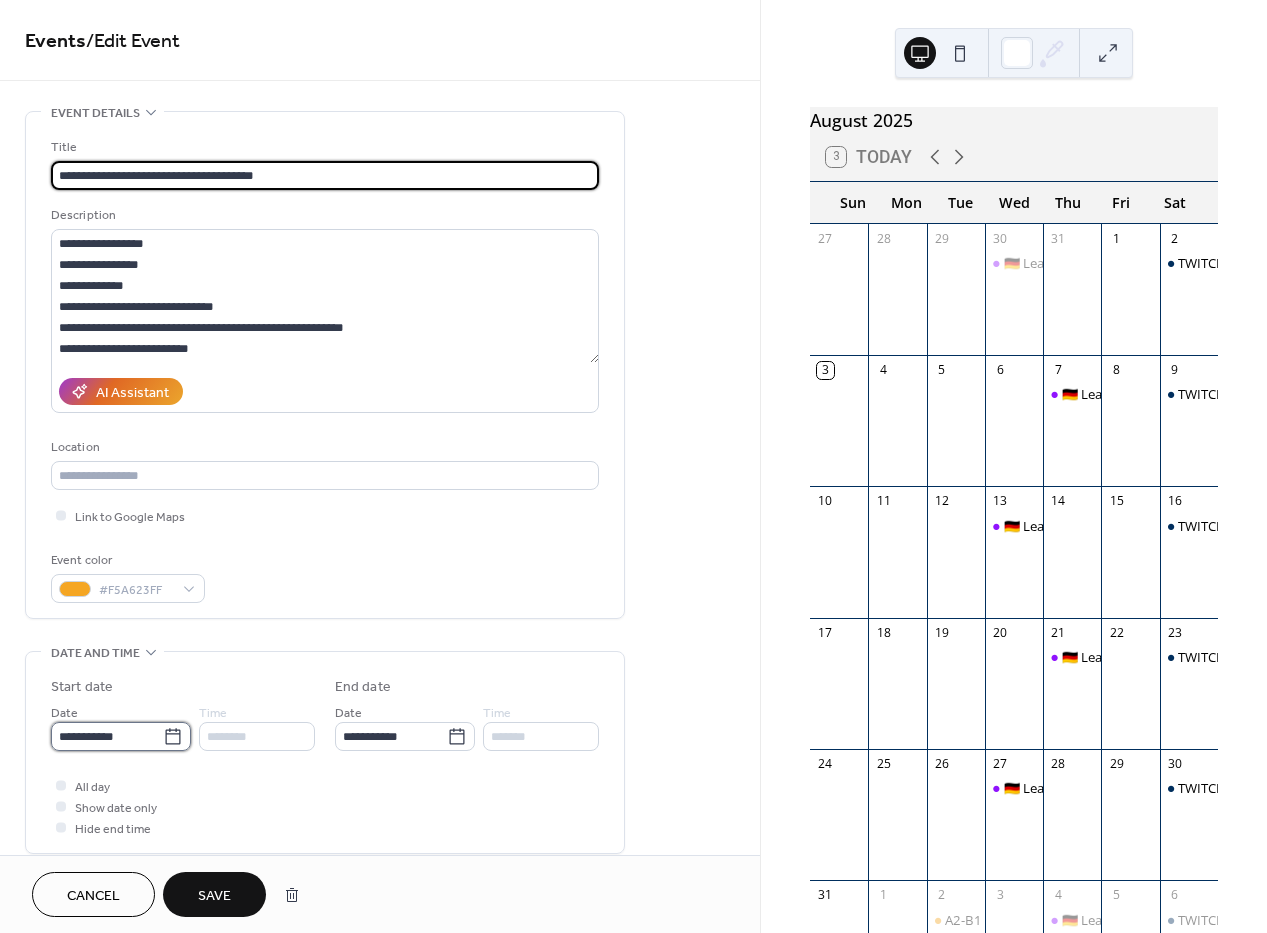 click on "**********" at bounding box center (107, 736) 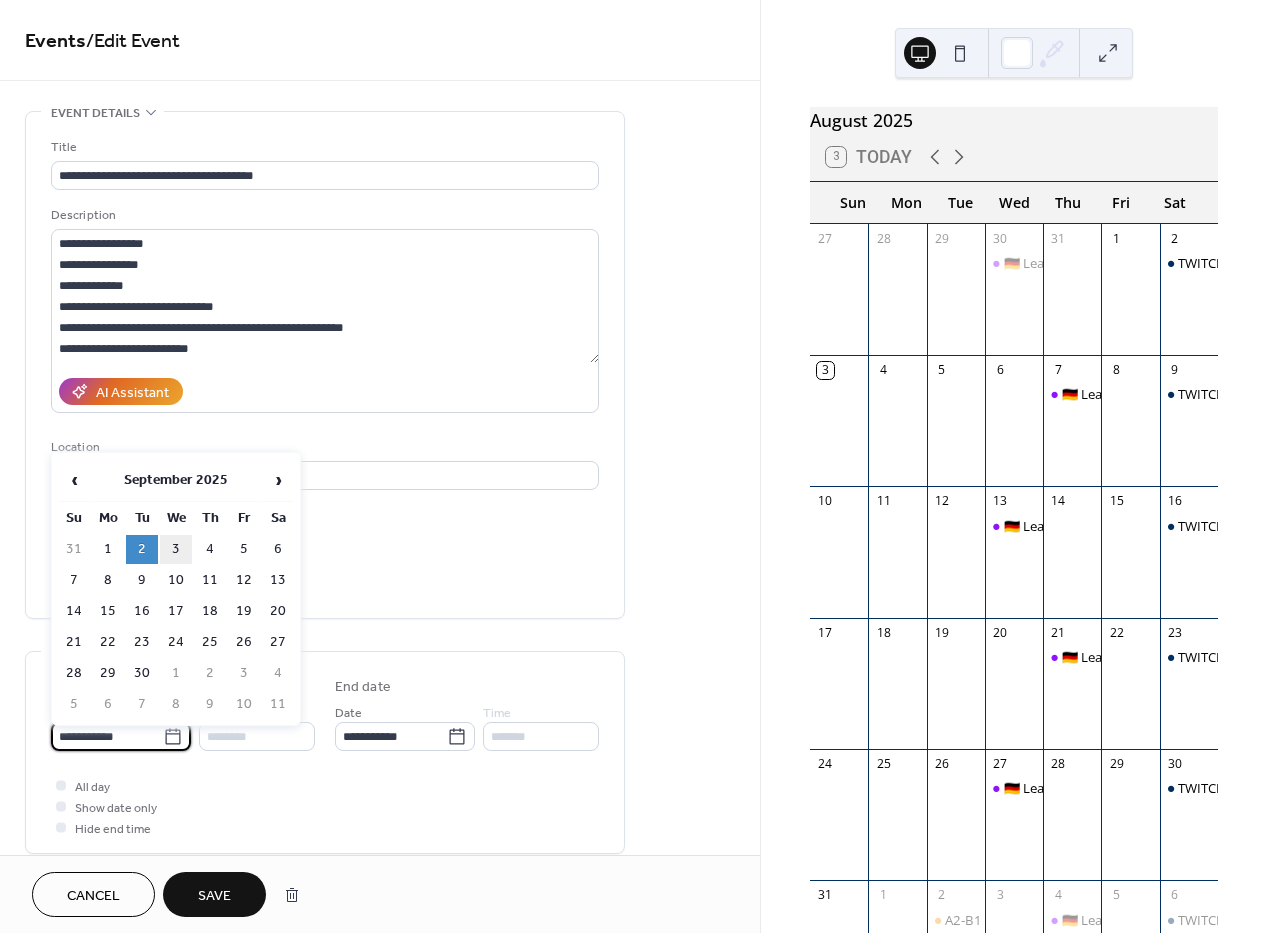 click on "3" at bounding box center [176, 549] 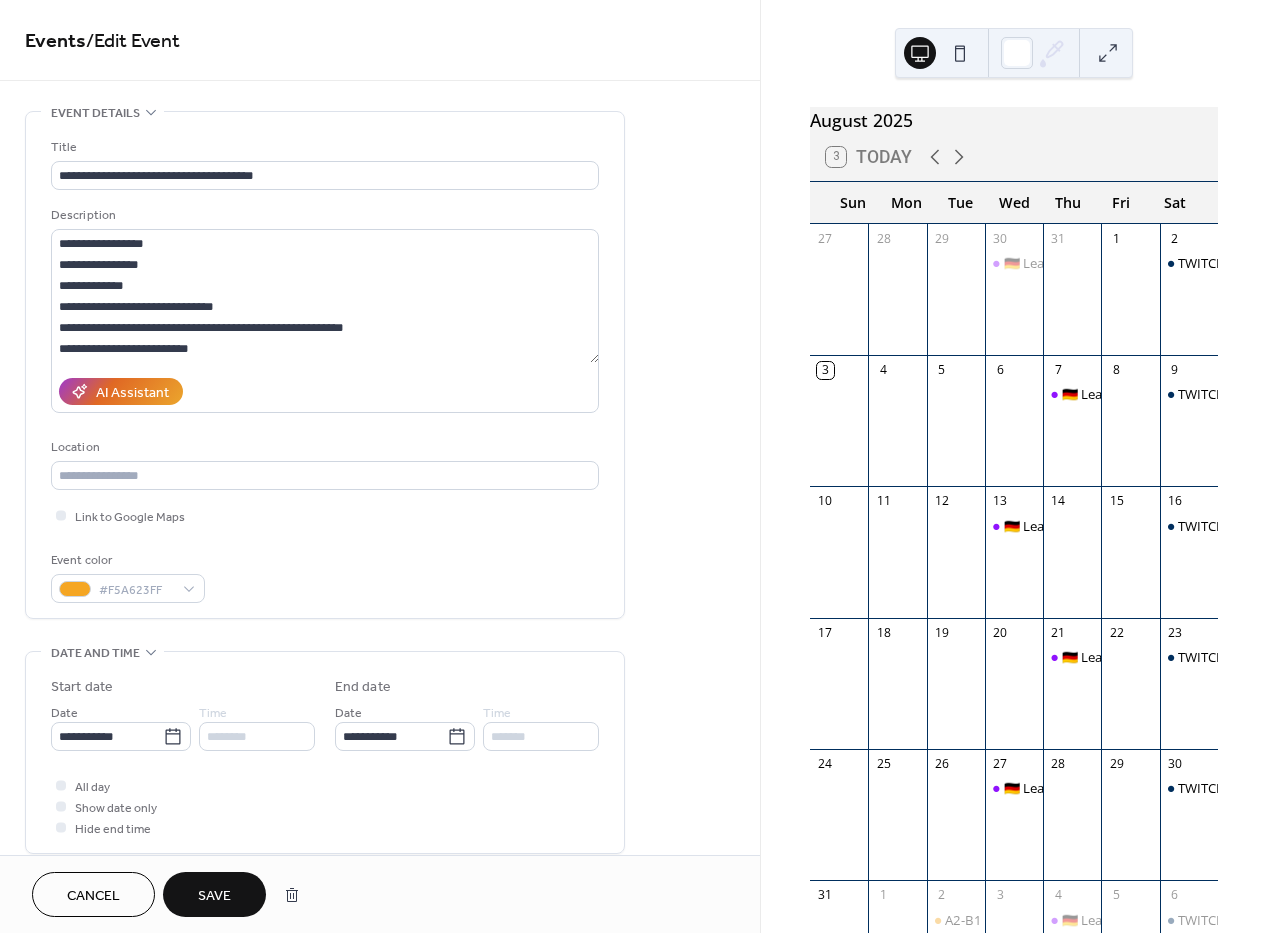 type on "**********" 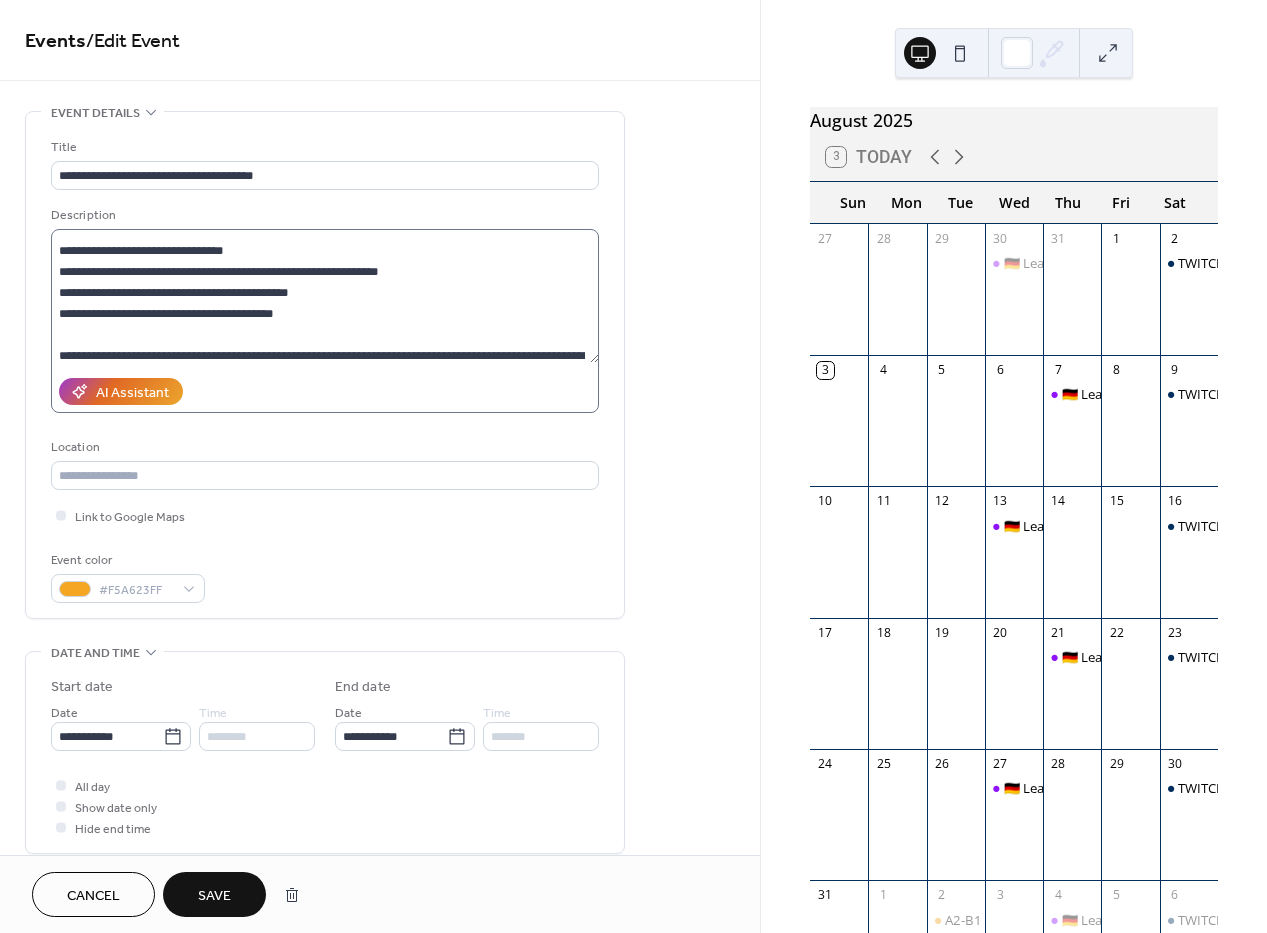 scroll, scrollTop: 304, scrollLeft: 0, axis: vertical 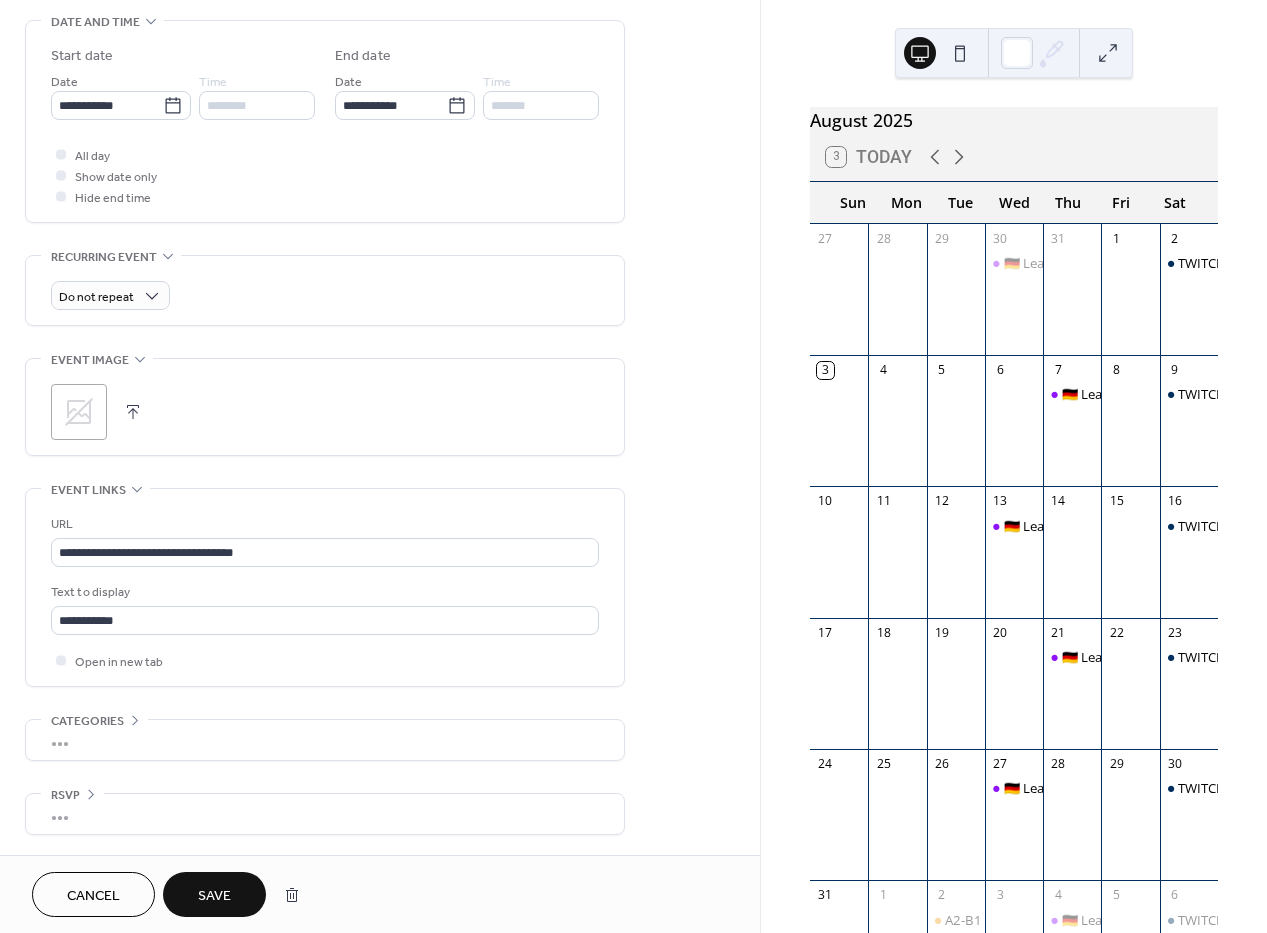 click on "Save" at bounding box center [214, 896] 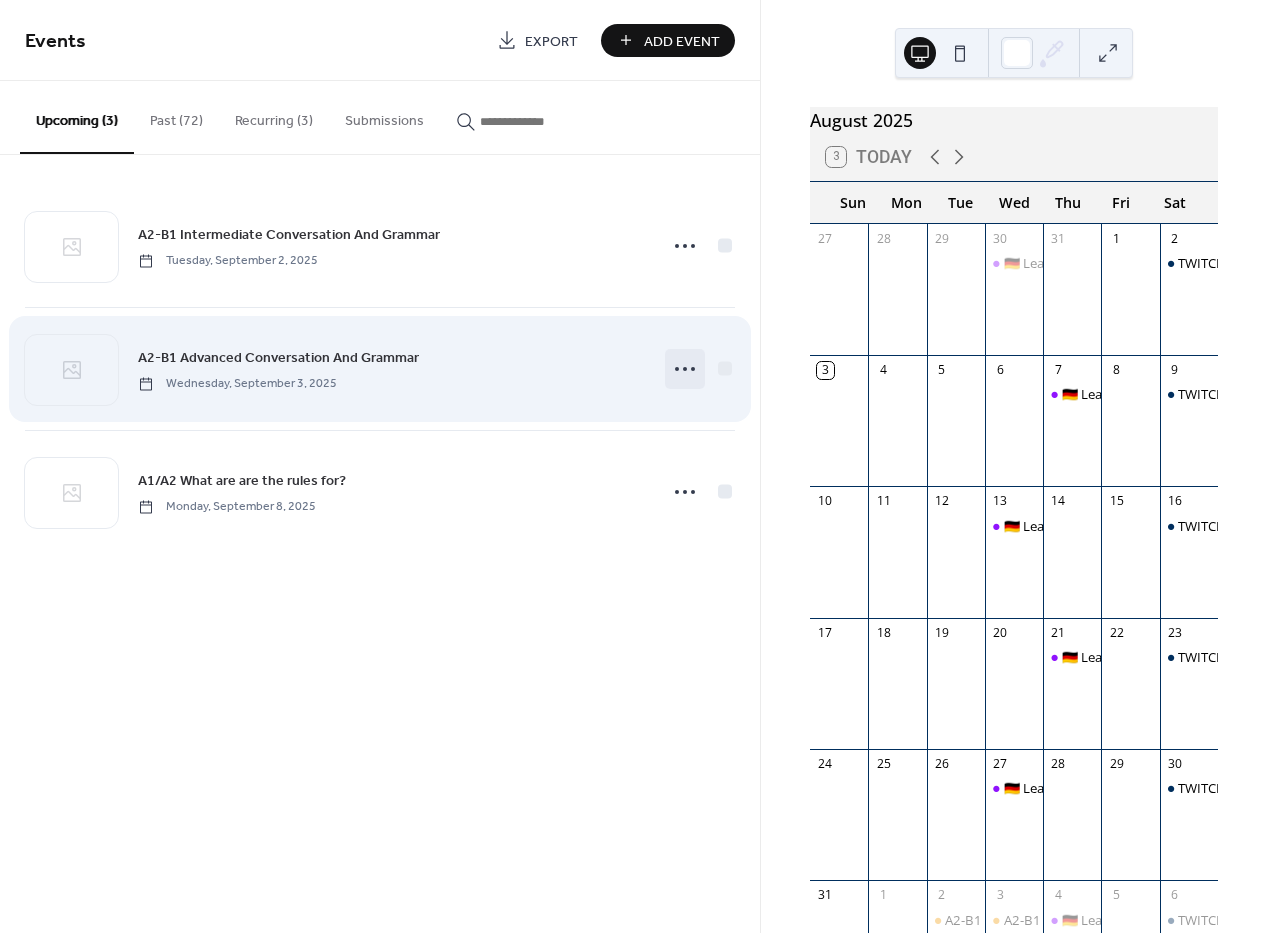 click 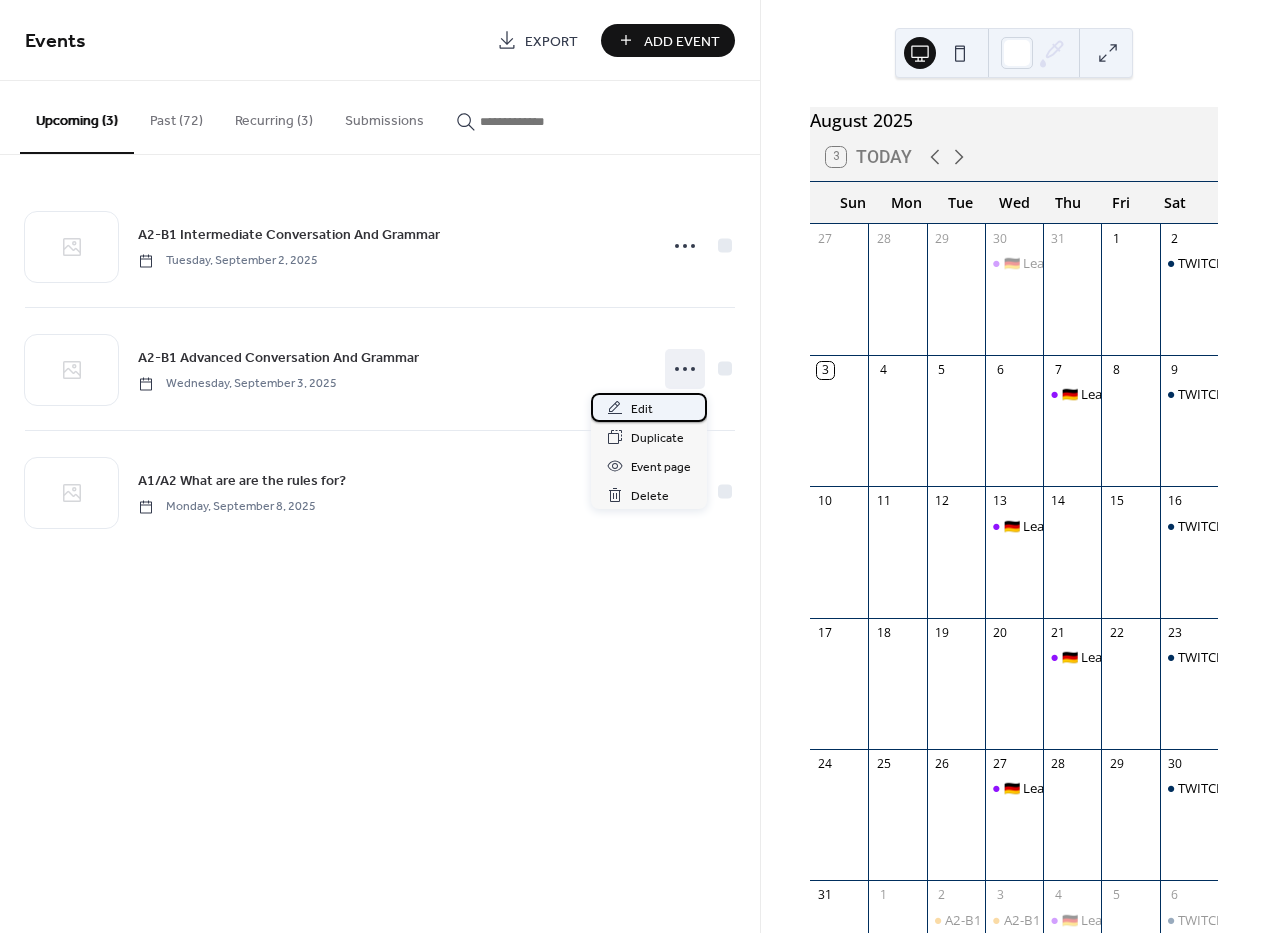 click on "Edit" at bounding box center (649, 407) 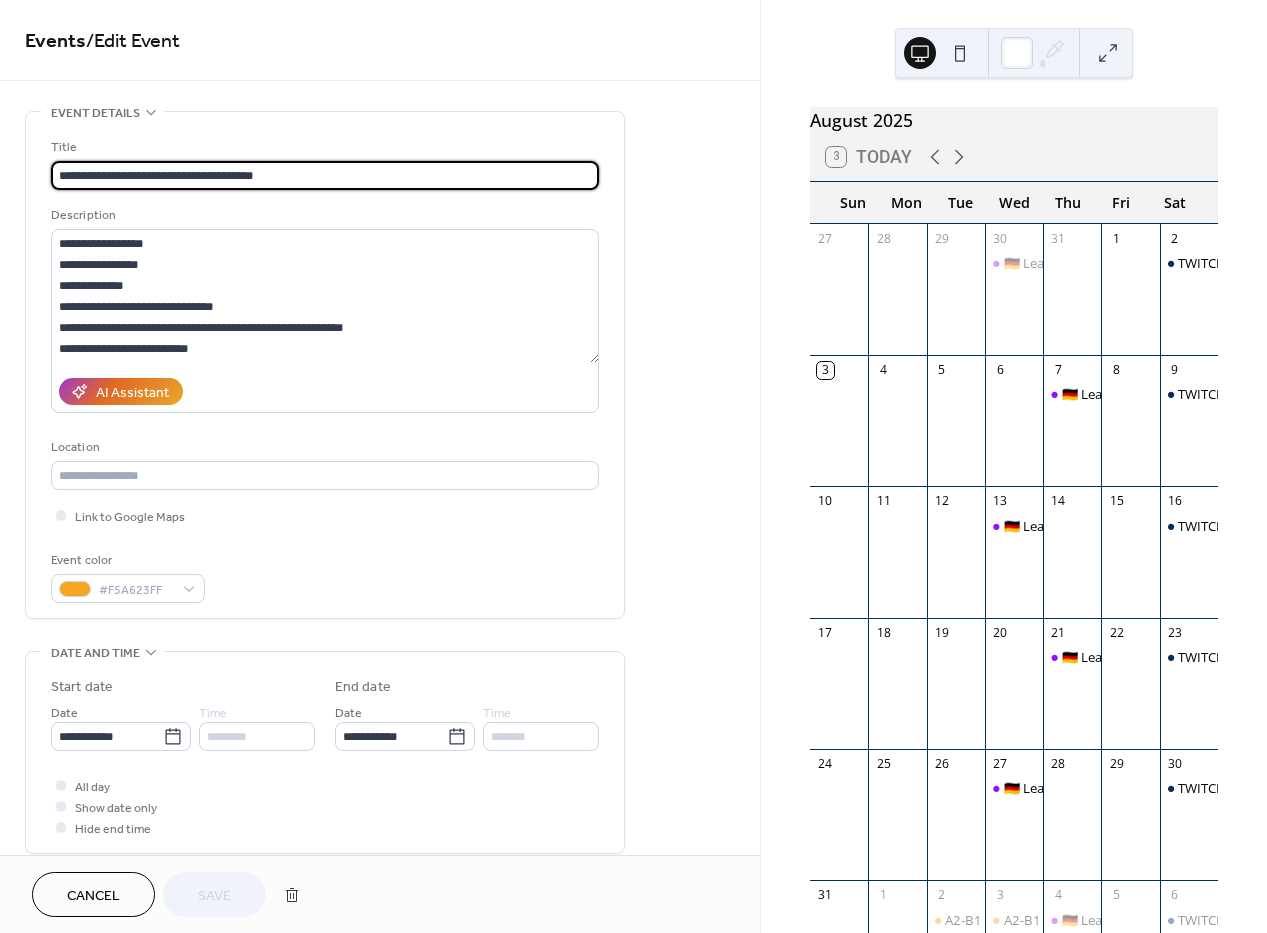 drag, startPoint x: 94, startPoint y: 175, endPoint x: 39, endPoint y: 177, distance: 55.03635 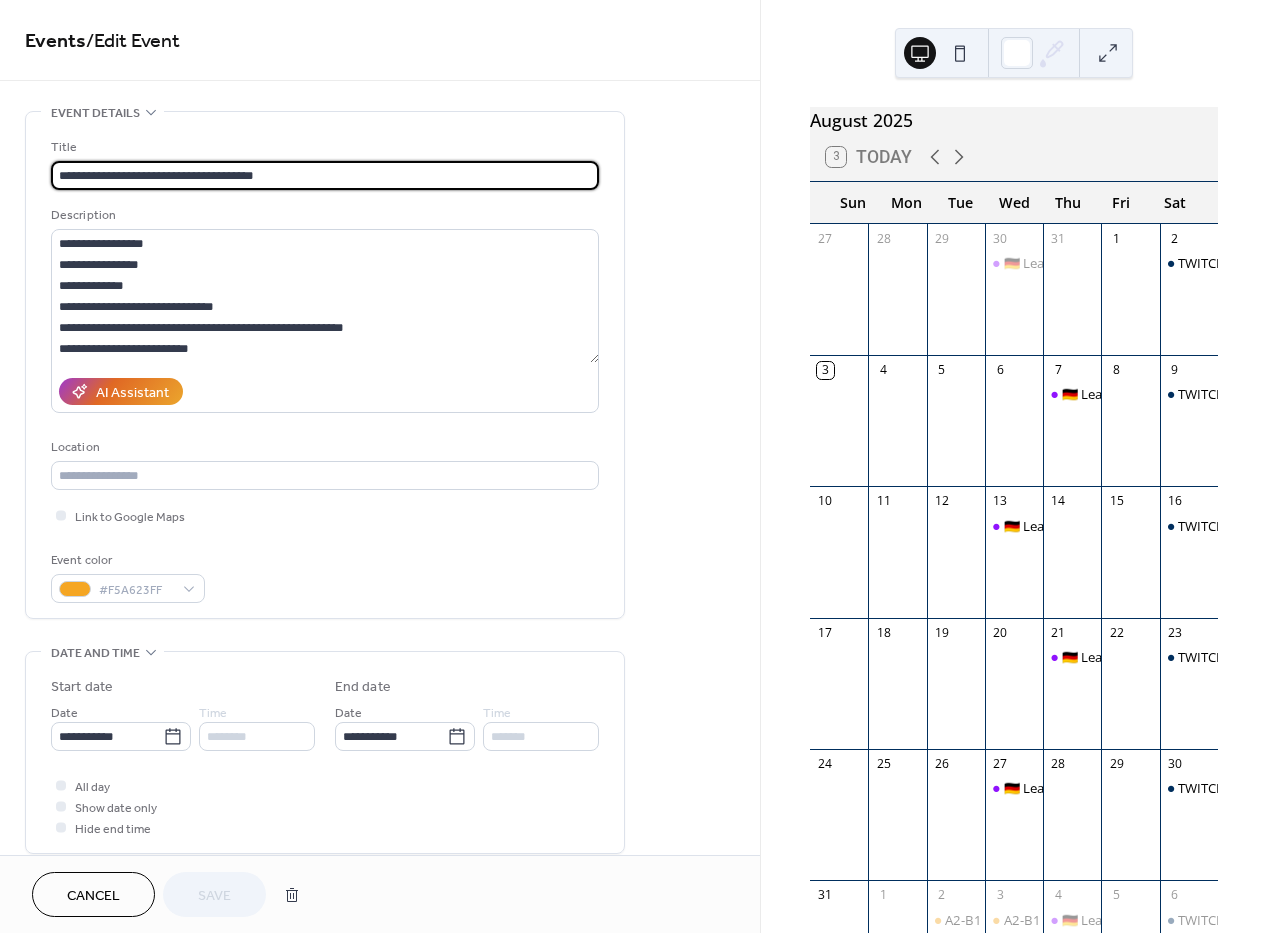 click on "**********" at bounding box center [325, 175] 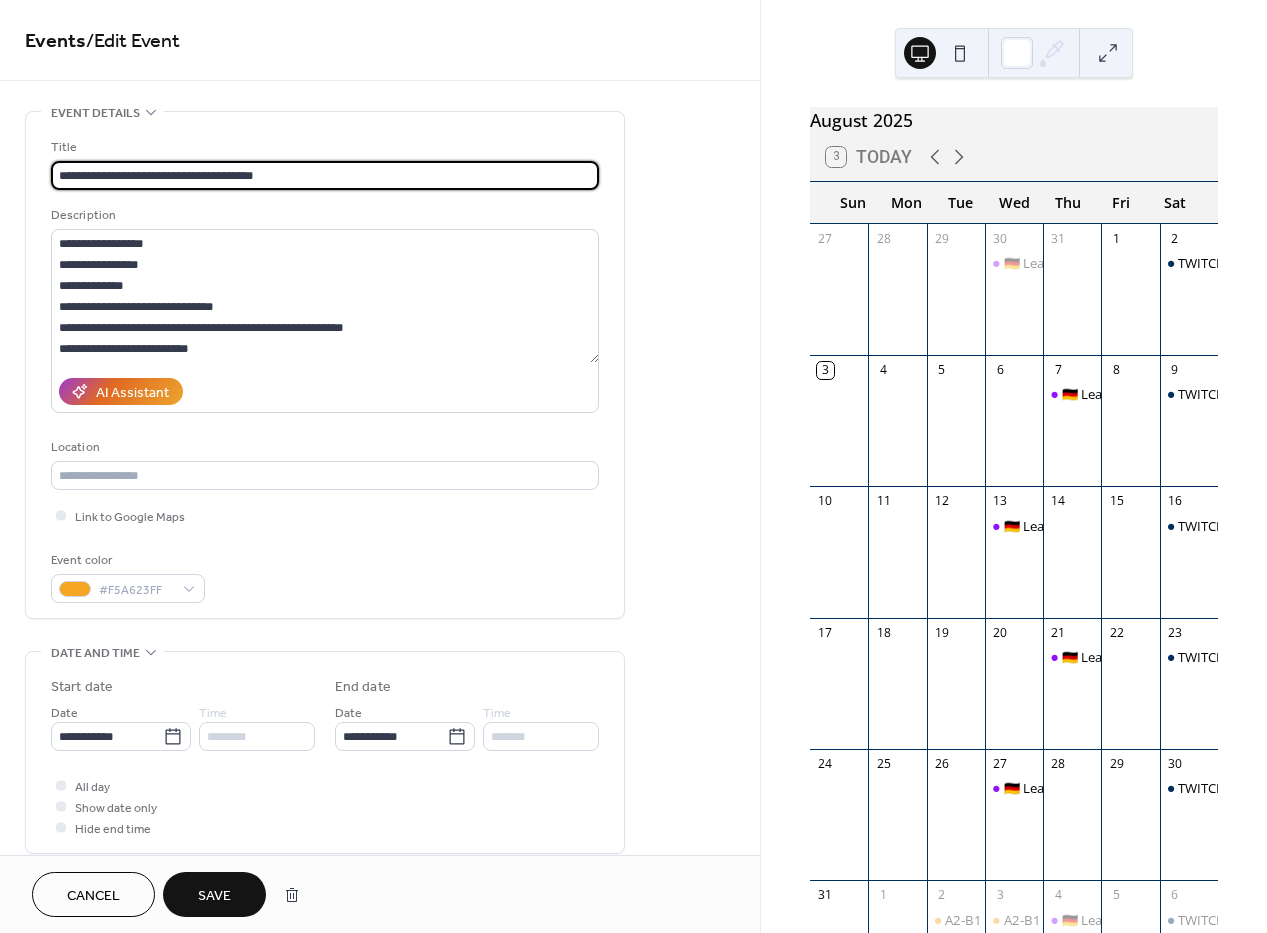 type on "**********" 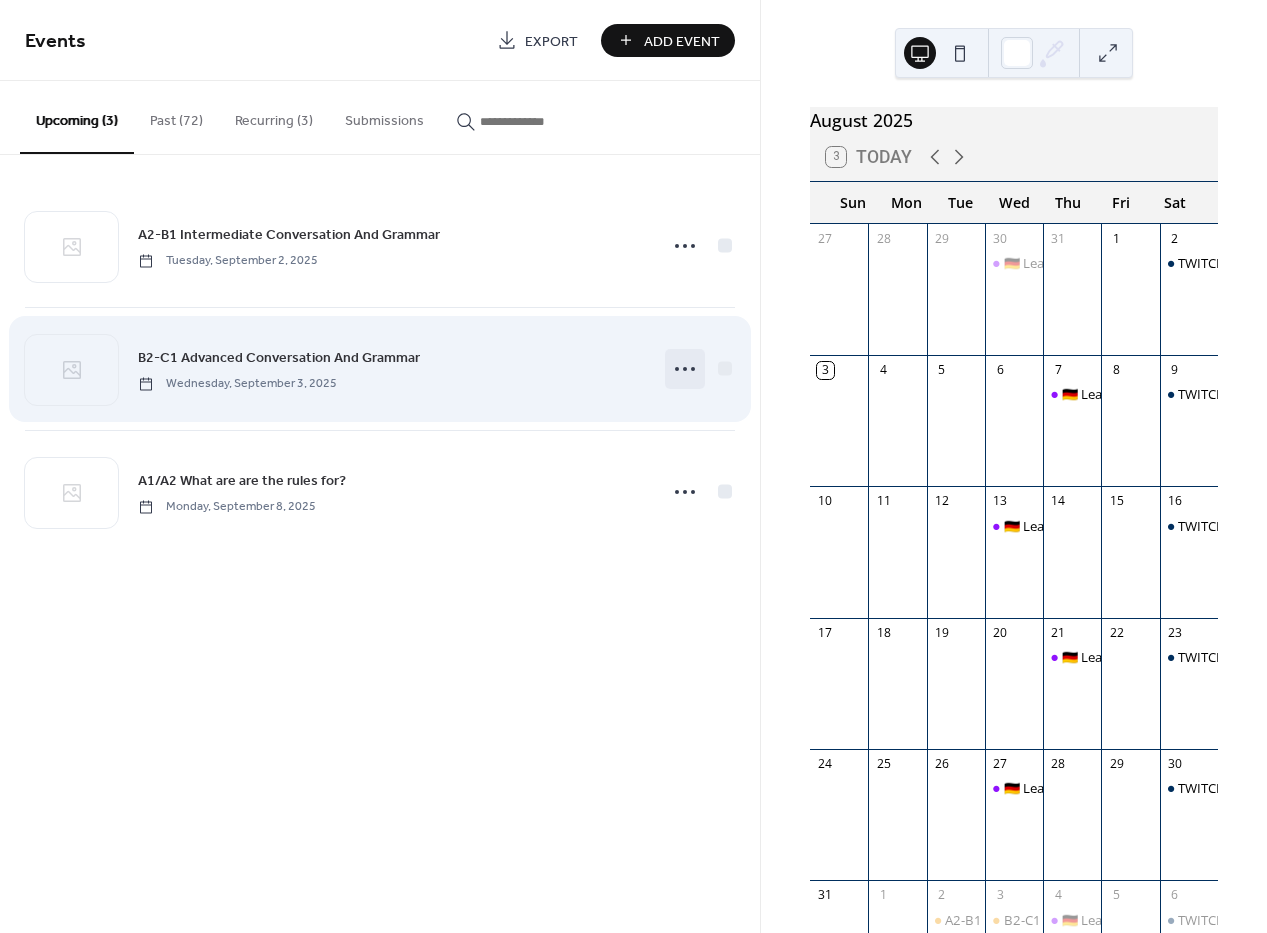 click 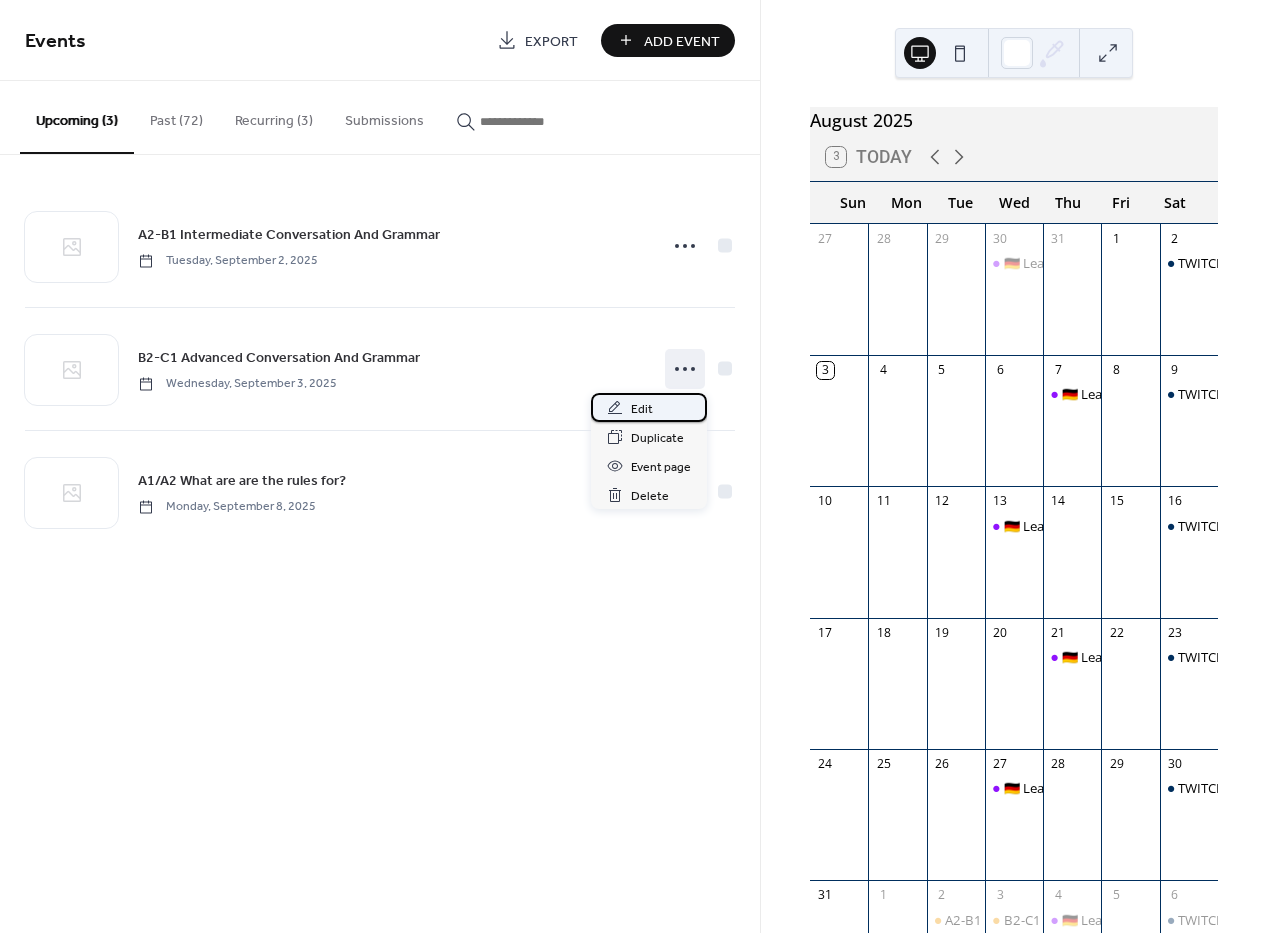 click on "Edit" at bounding box center (649, 407) 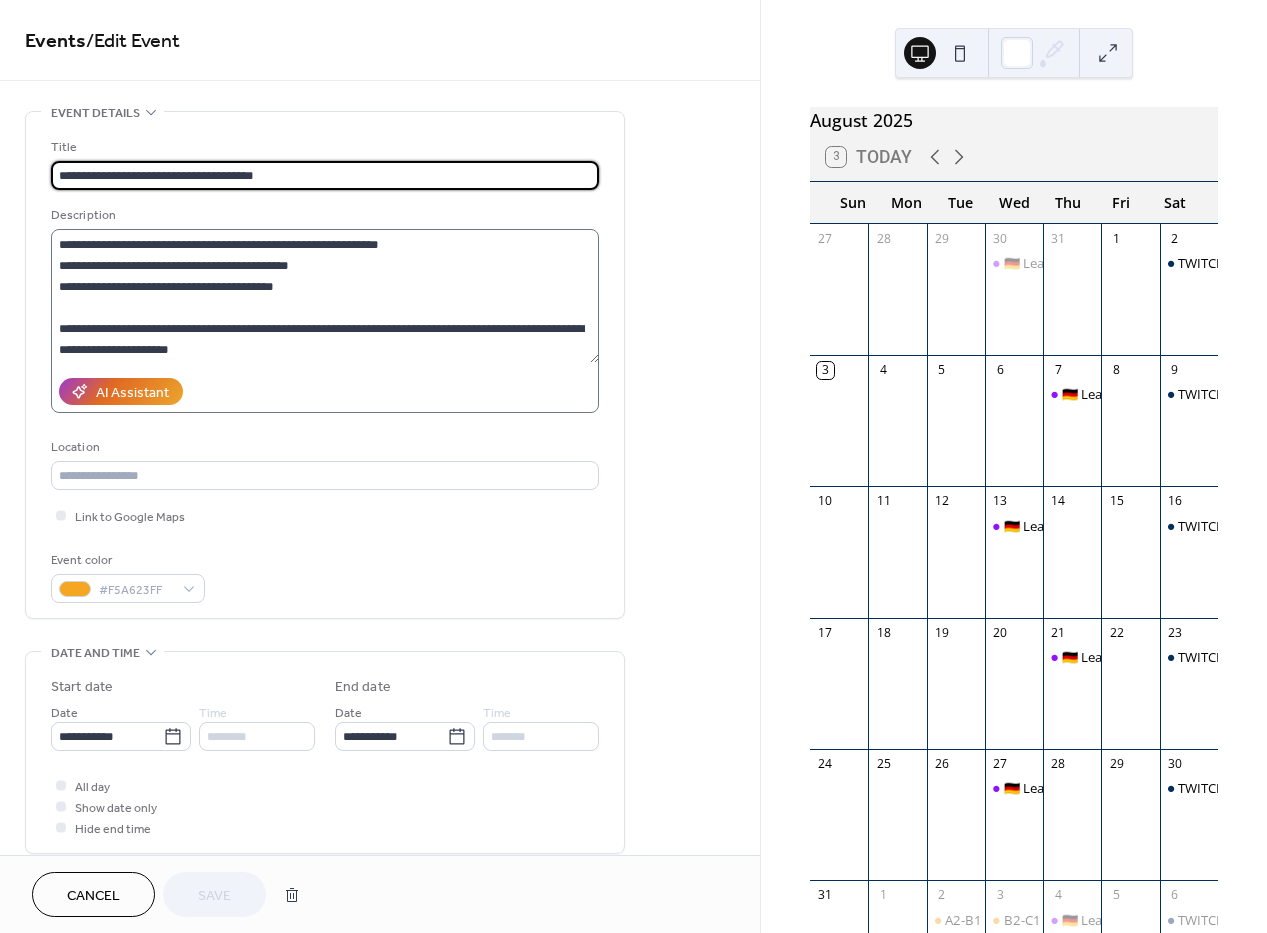 scroll, scrollTop: 0, scrollLeft: 0, axis: both 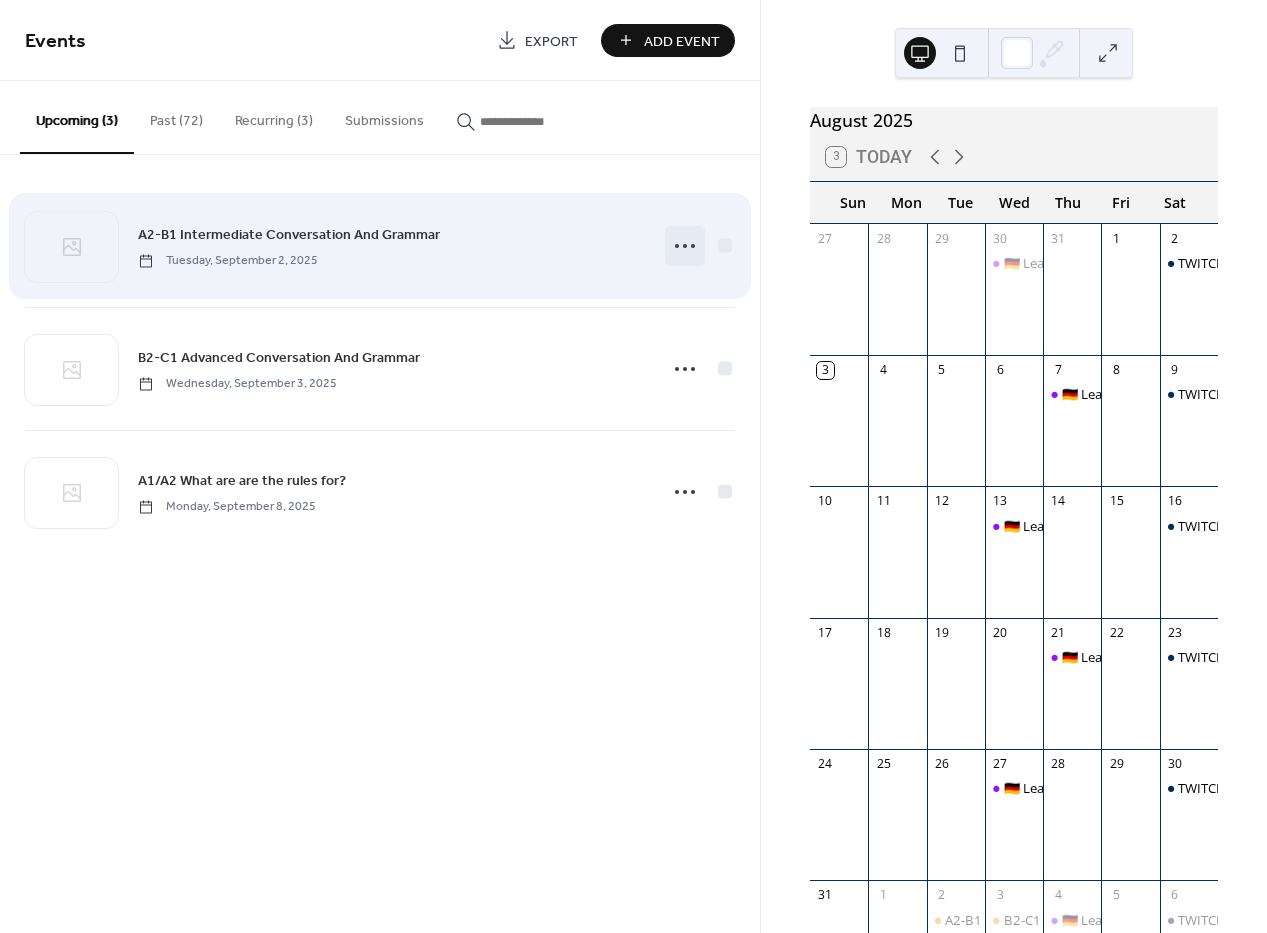 click 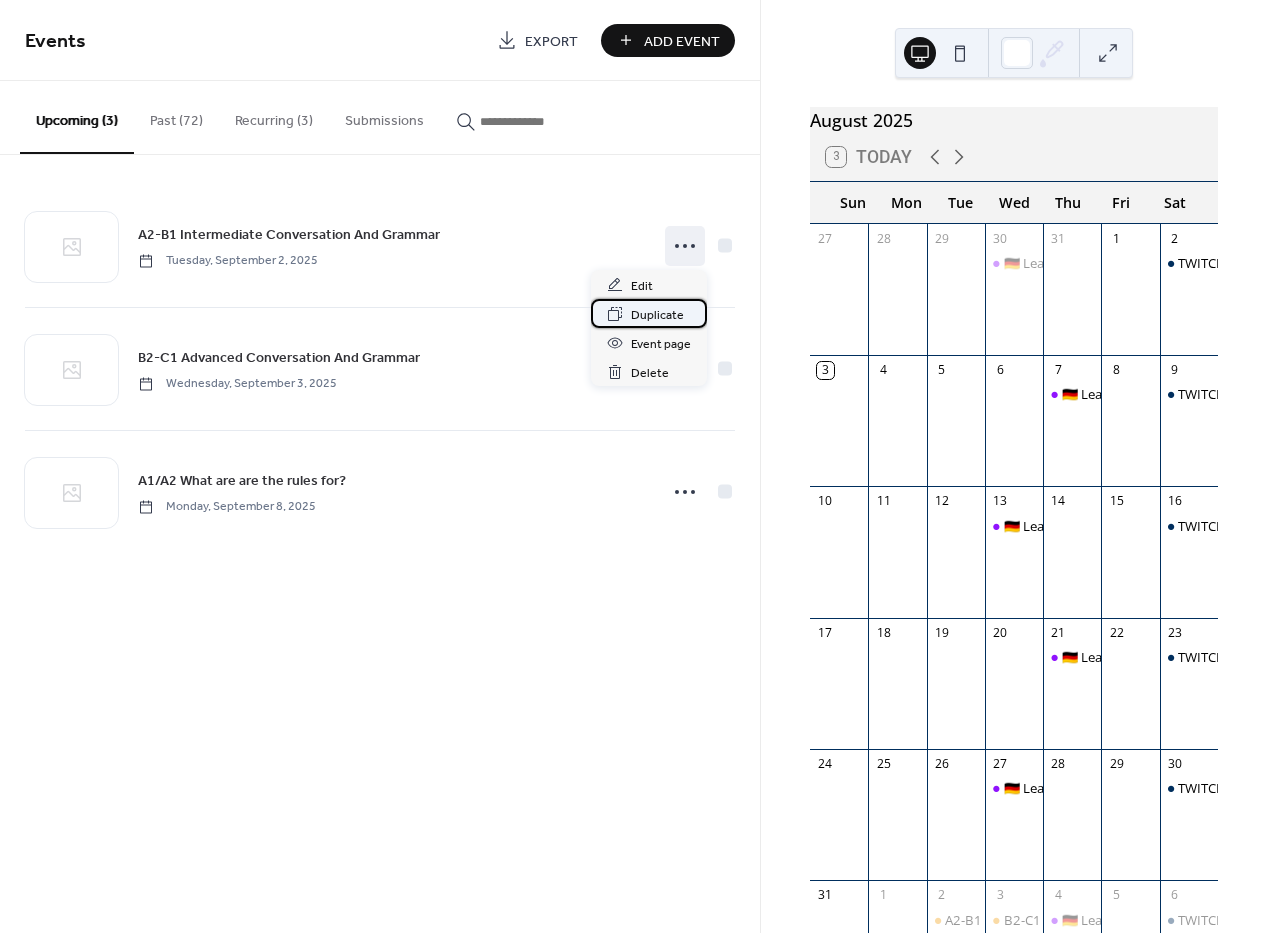 click on "Duplicate" at bounding box center (657, 315) 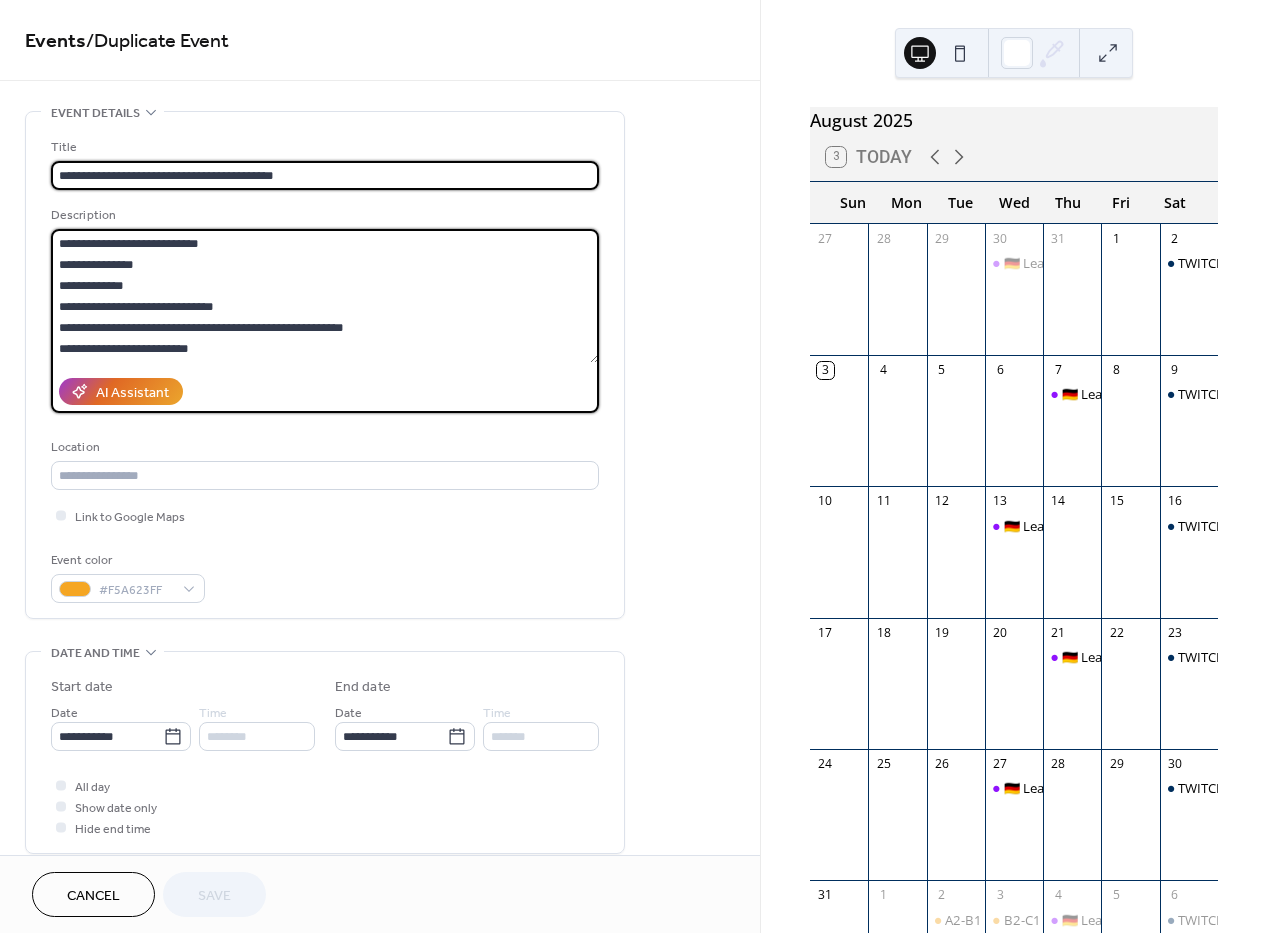 click at bounding box center [325, 296] 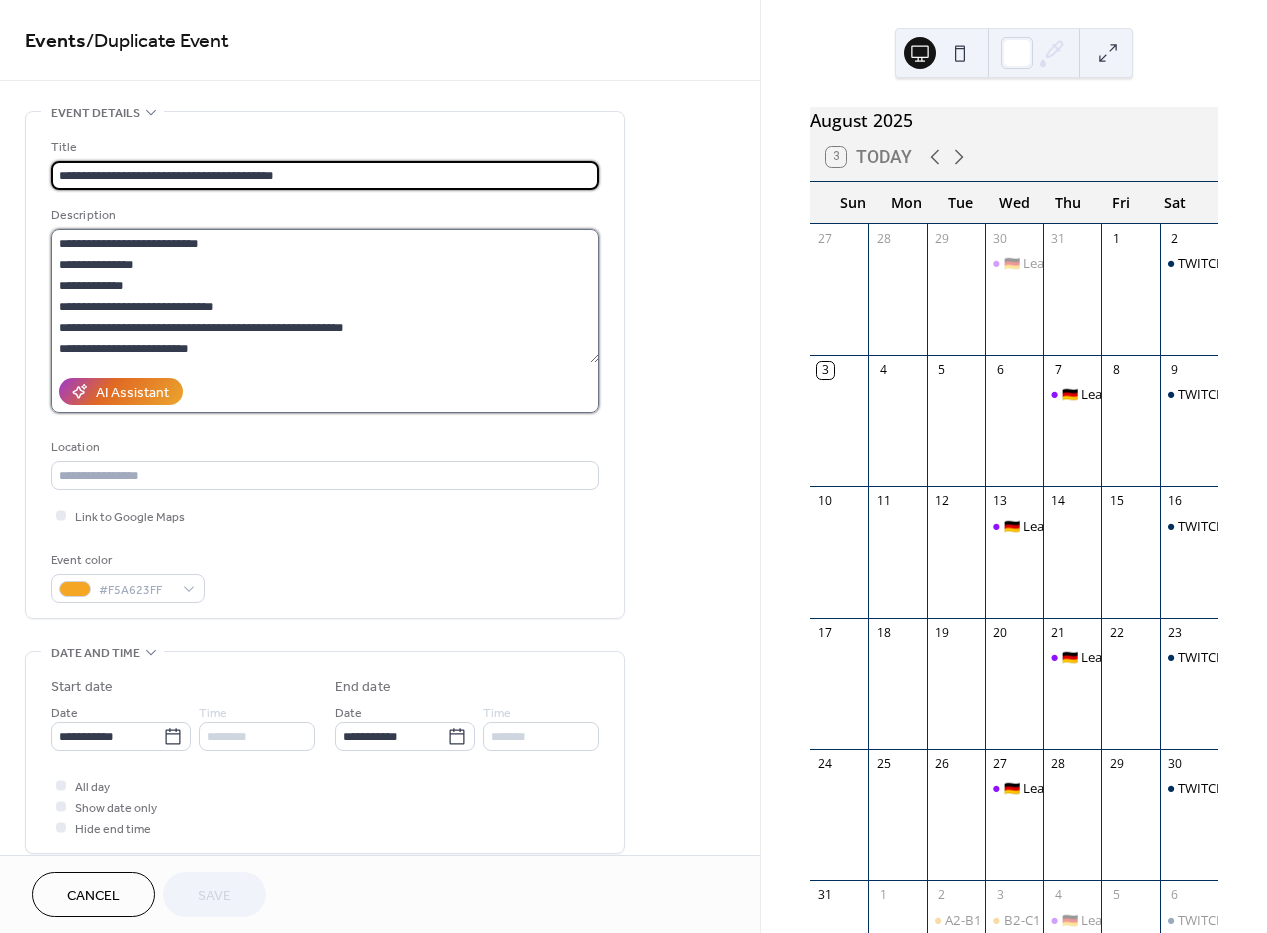 drag, startPoint x: 1196, startPoint y: 187, endPoint x: 164, endPoint y: 247, distance: 1033.7427 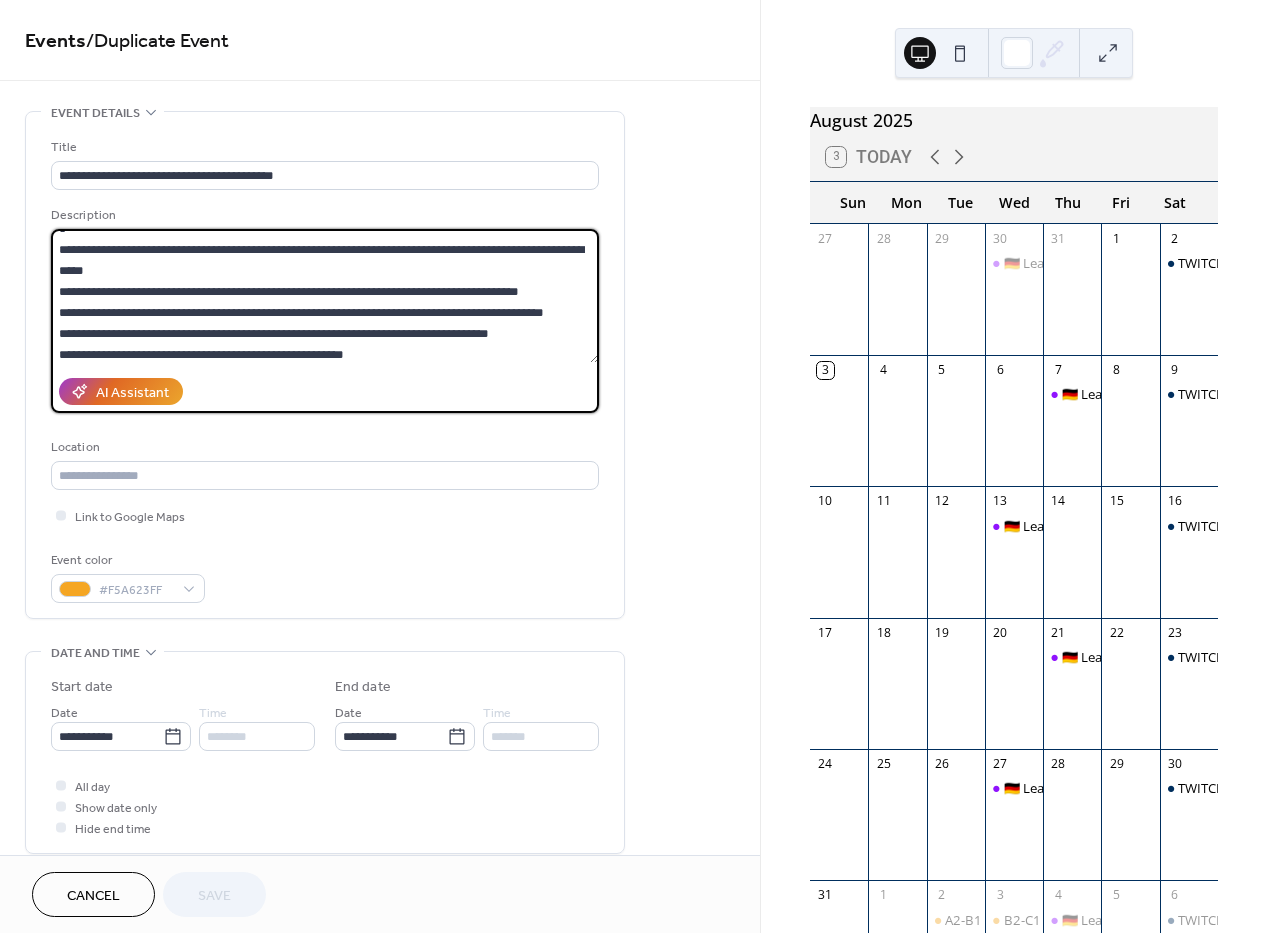 scroll, scrollTop: 1260, scrollLeft: 0, axis: vertical 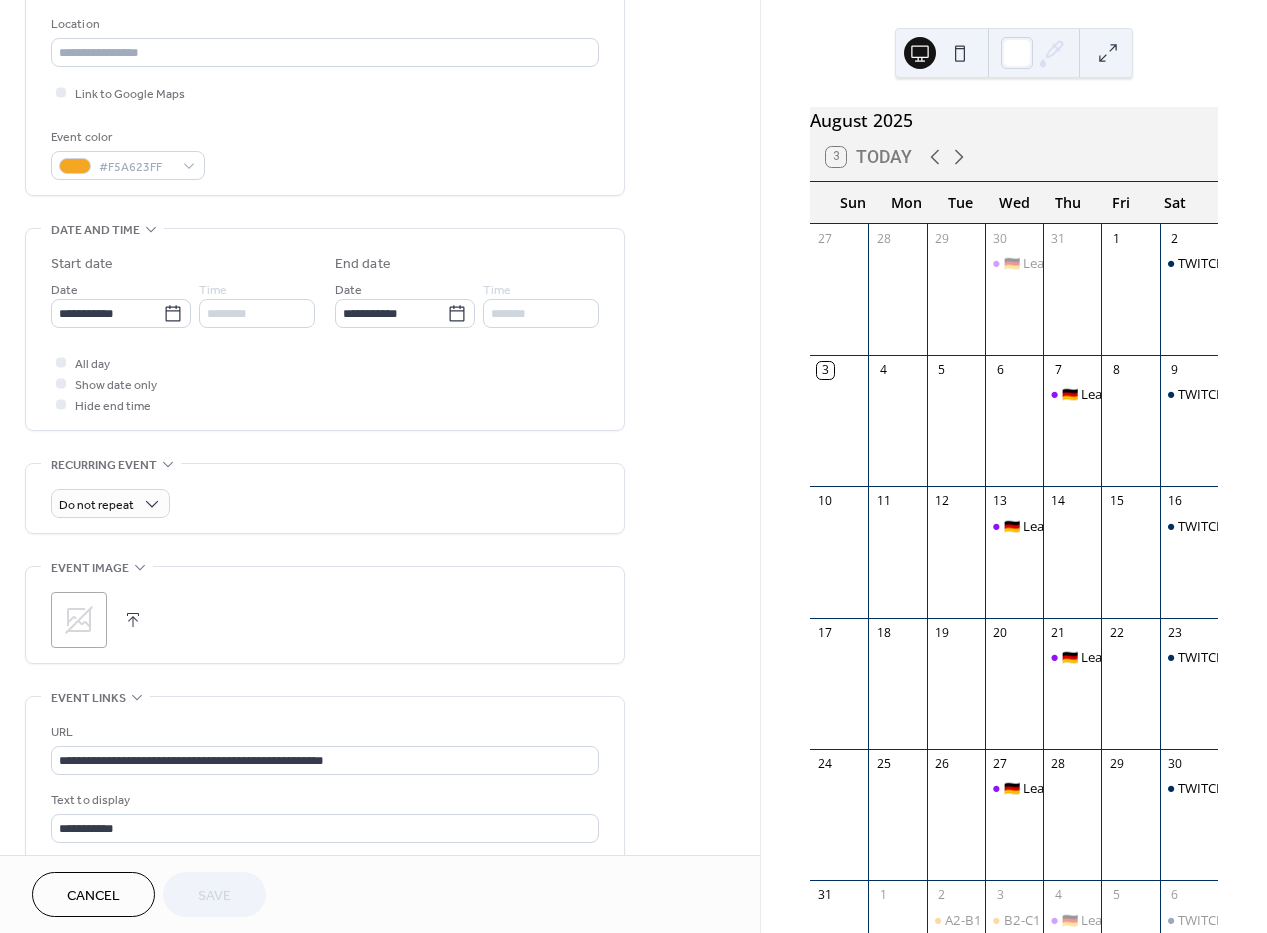 drag, startPoint x: 57, startPoint y: 246, endPoint x: 328, endPoint y: 329, distance: 283.42548 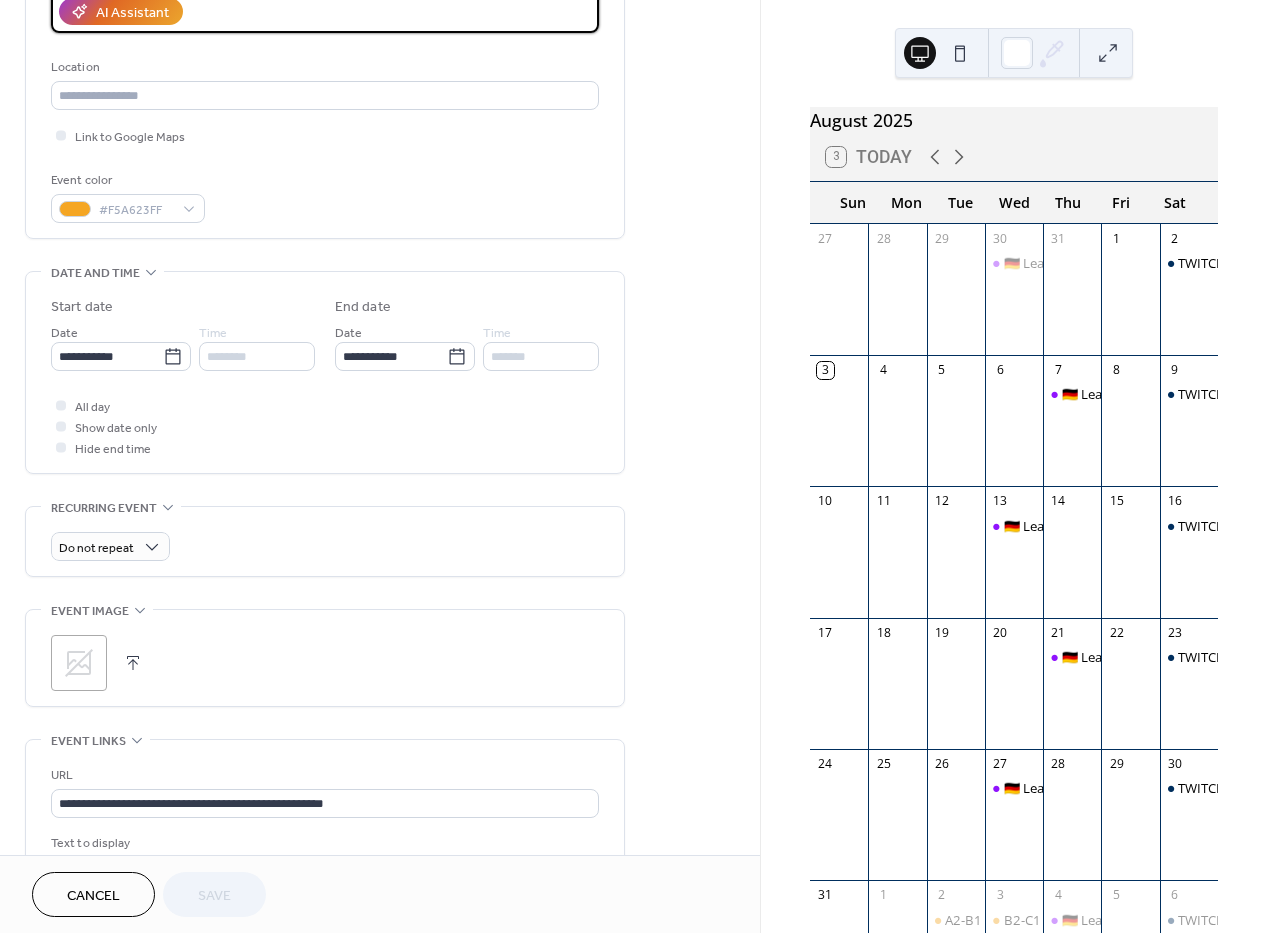 scroll, scrollTop: 133, scrollLeft: 0, axis: vertical 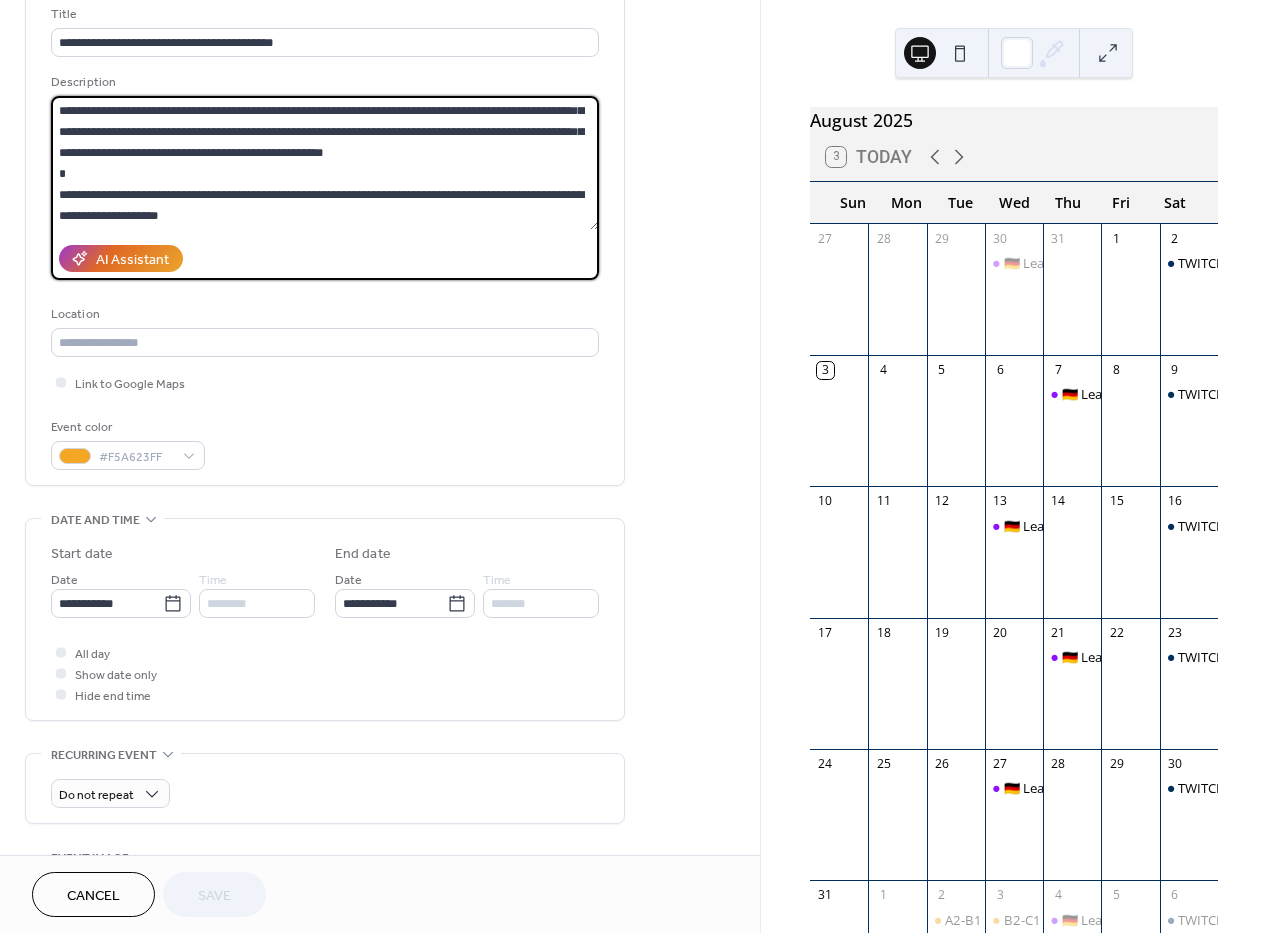 paste on "**********" 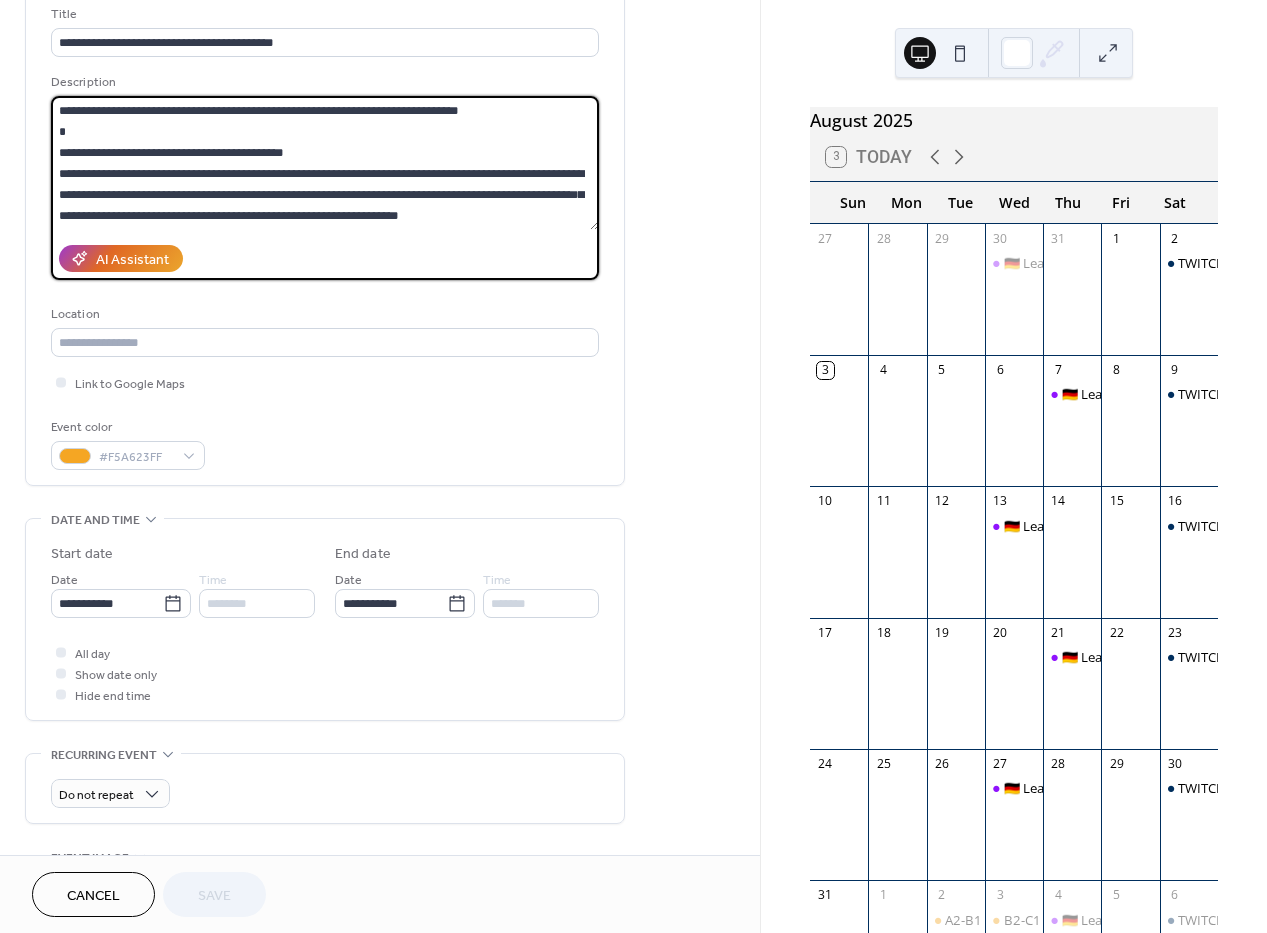 scroll, scrollTop: 1218, scrollLeft: 0, axis: vertical 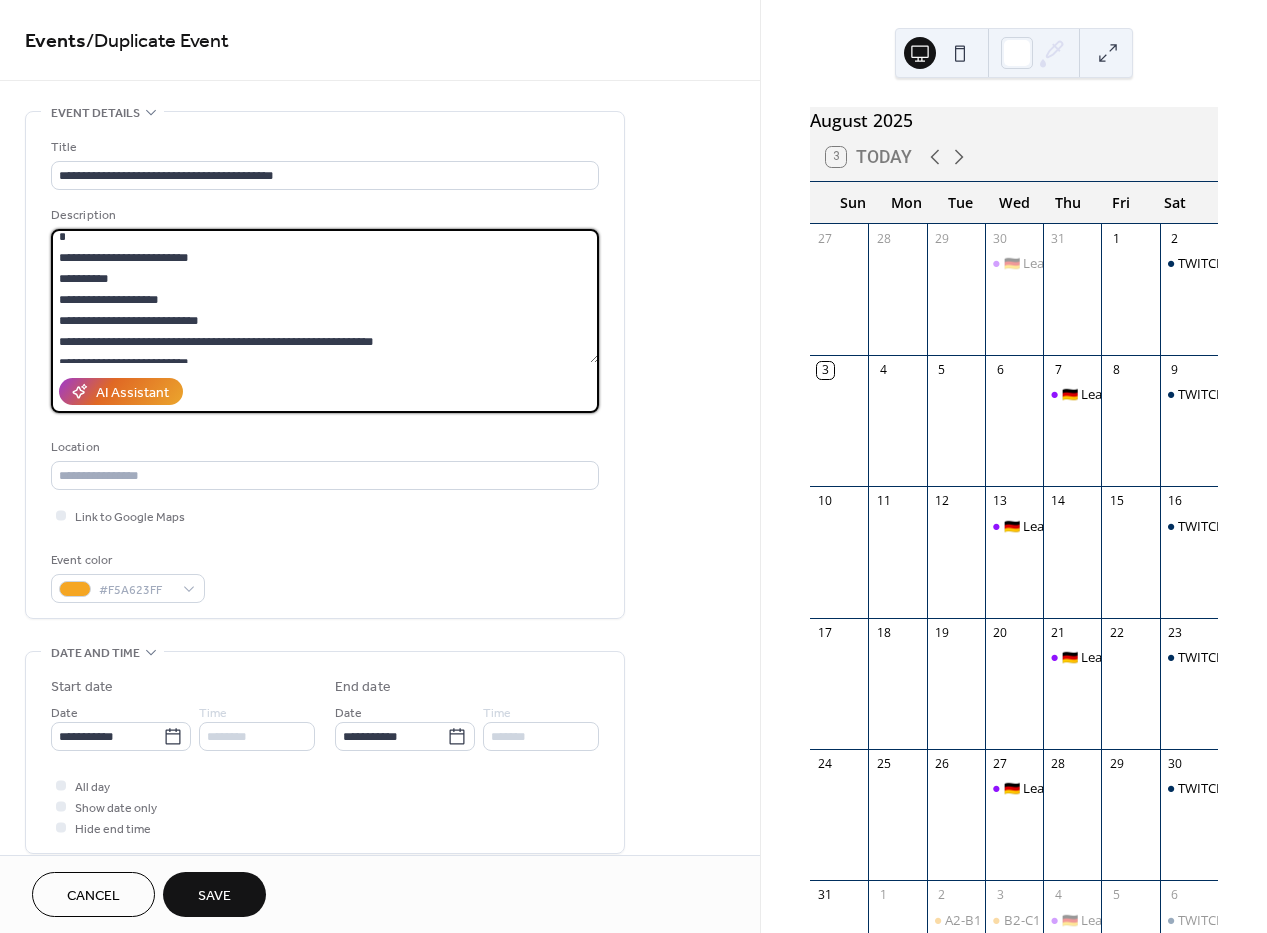 click at bounding box center (325, 296) 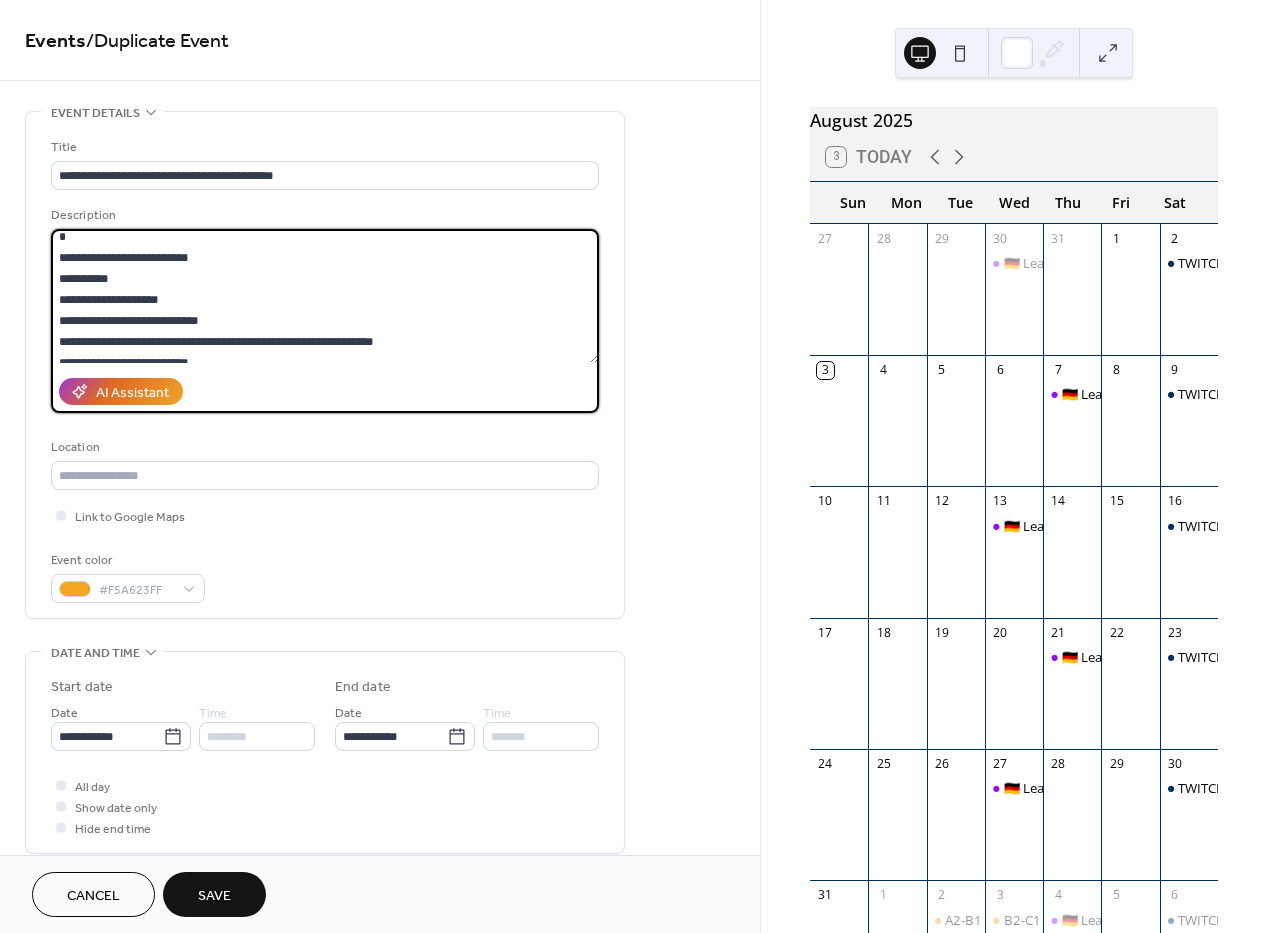 click at bounding box center (325, 296) 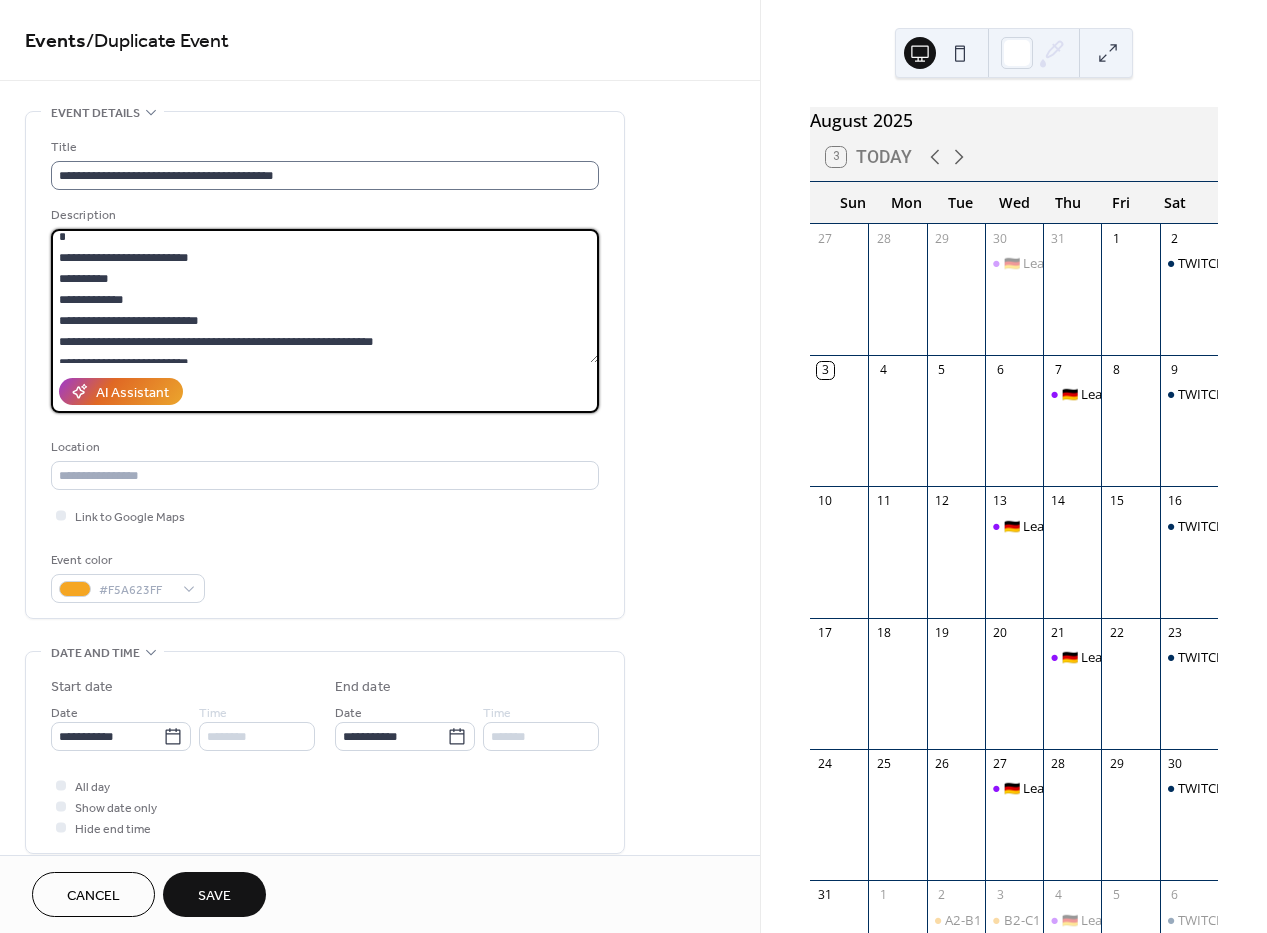 type on "**********" 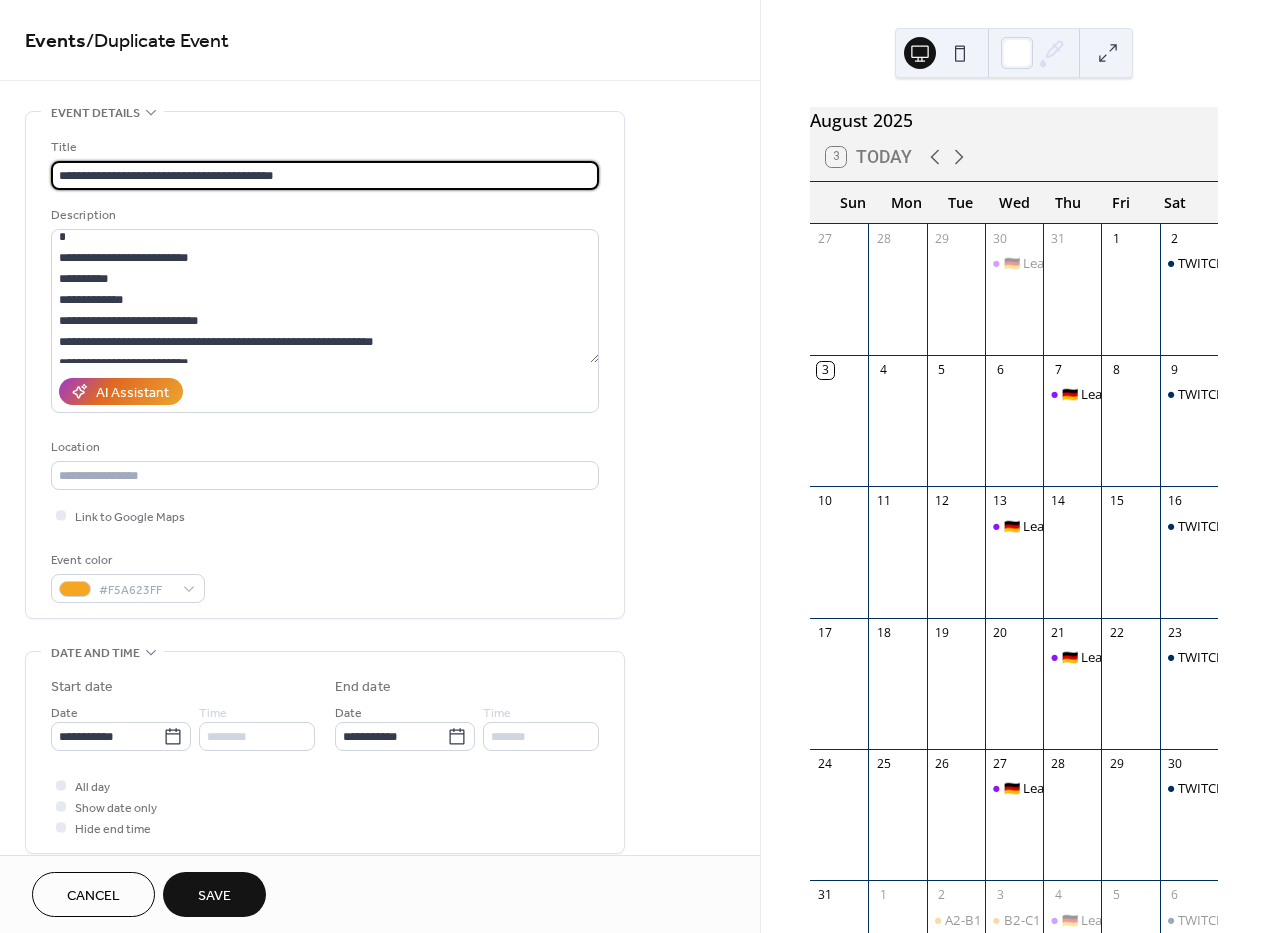 drag, startPoint x: 338, startPoint y: 178, endPoint x: 97, endPoint y: 150, distance: 242.62111 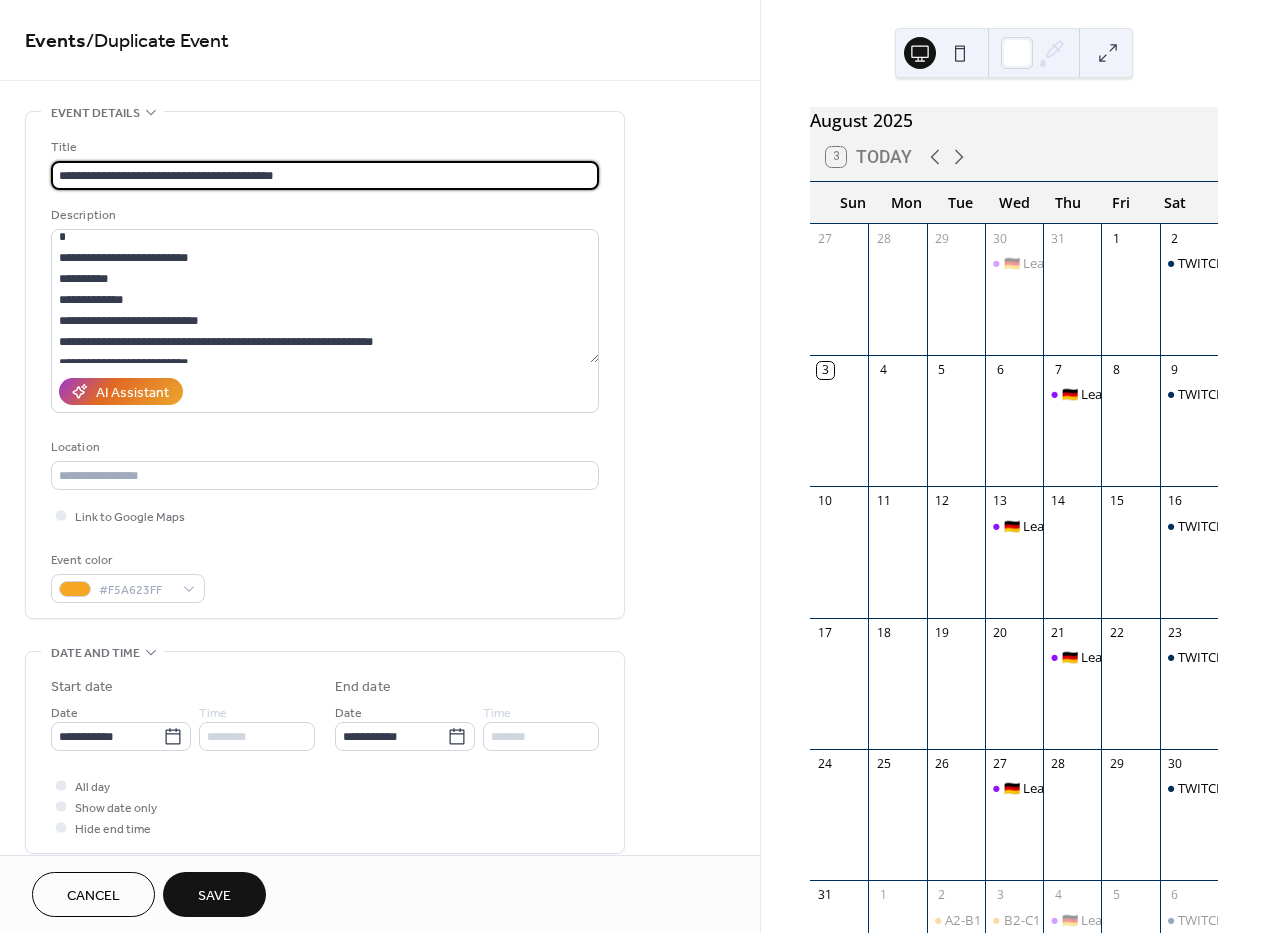 click on "**********" at bounding box center (325, 163) 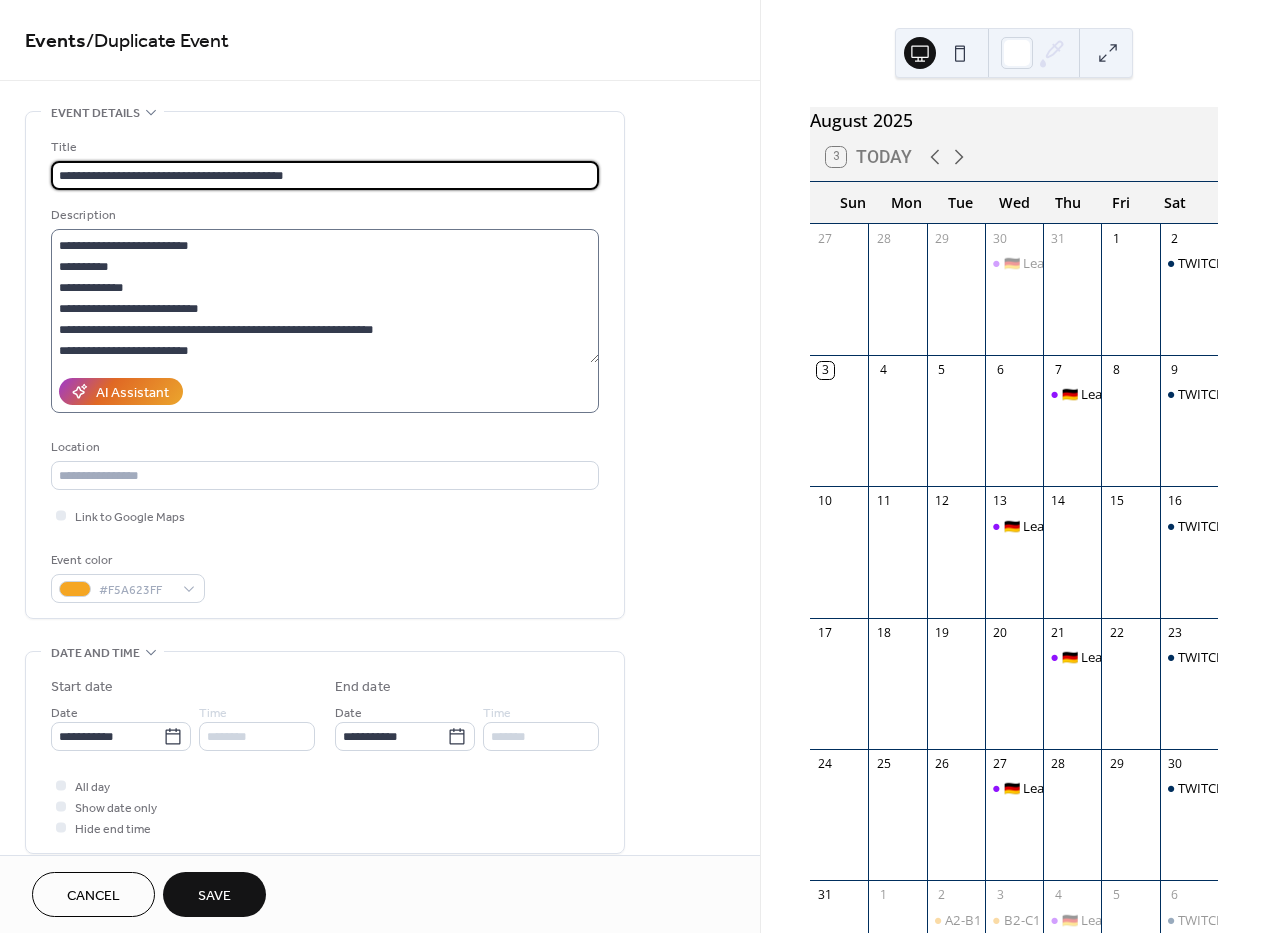 type on "**********" 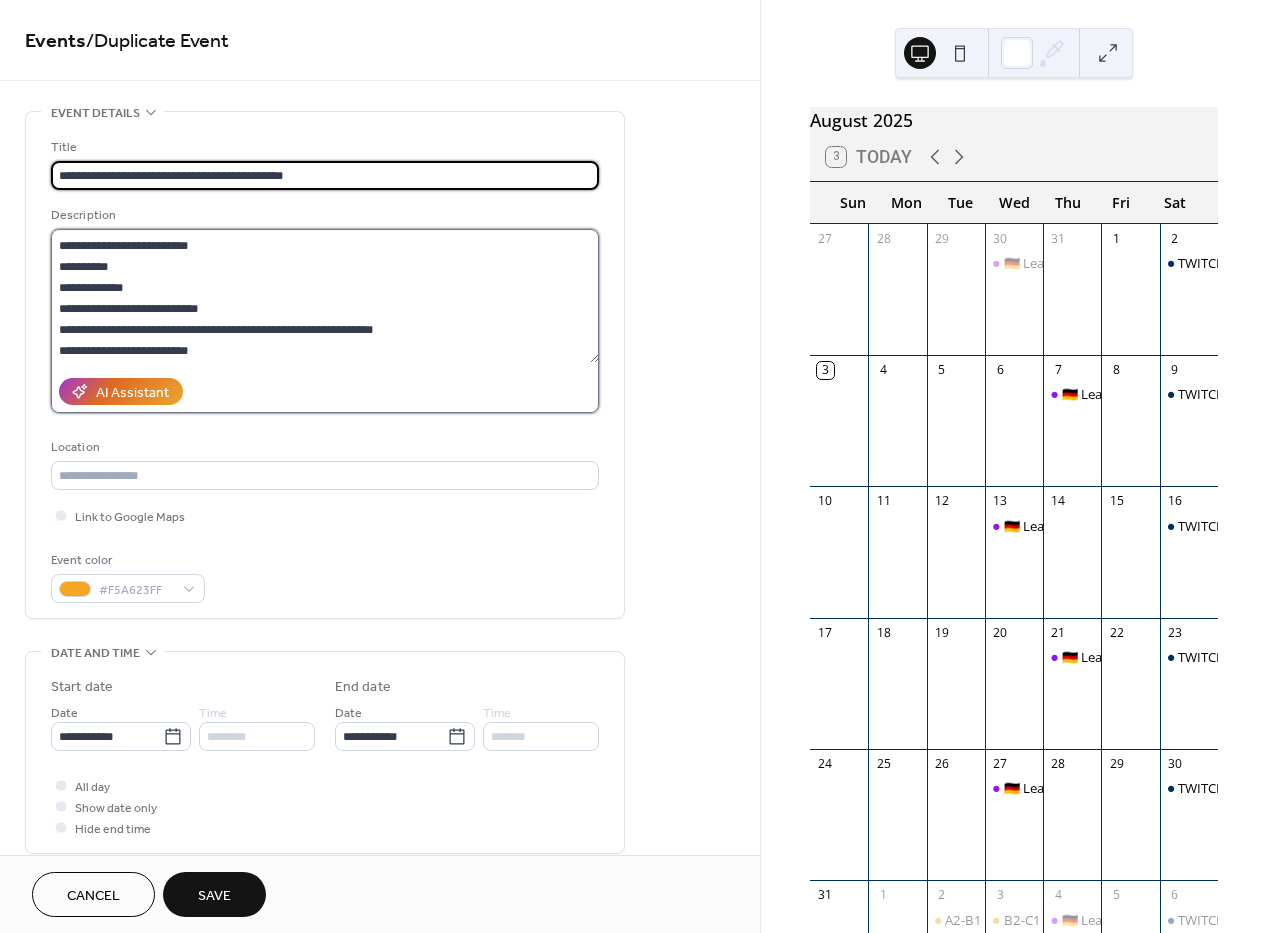 click at bounding box center (325, 296) 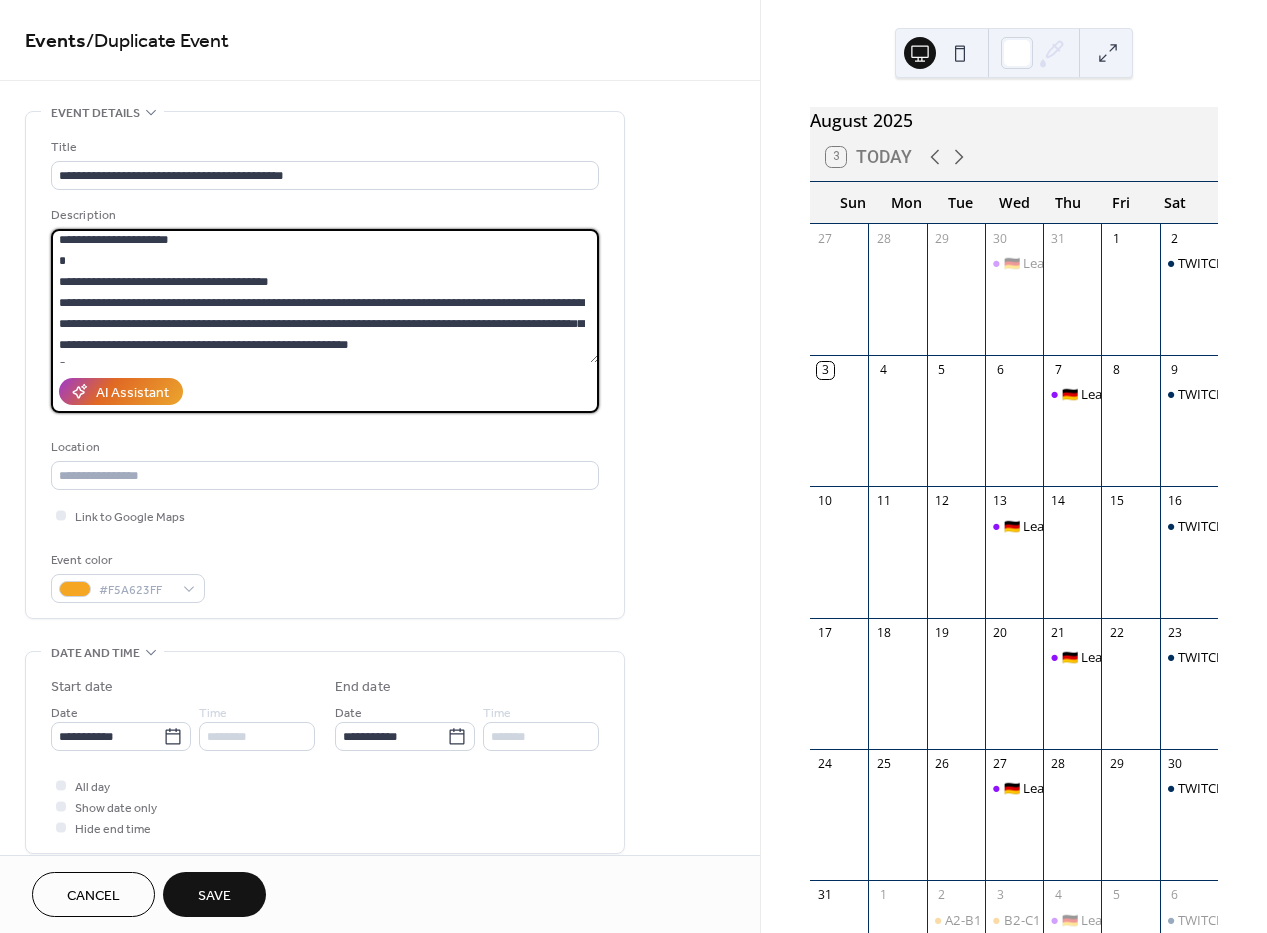scroll, scrollTop: 1218, scrollLeft: 0, axis: vertical 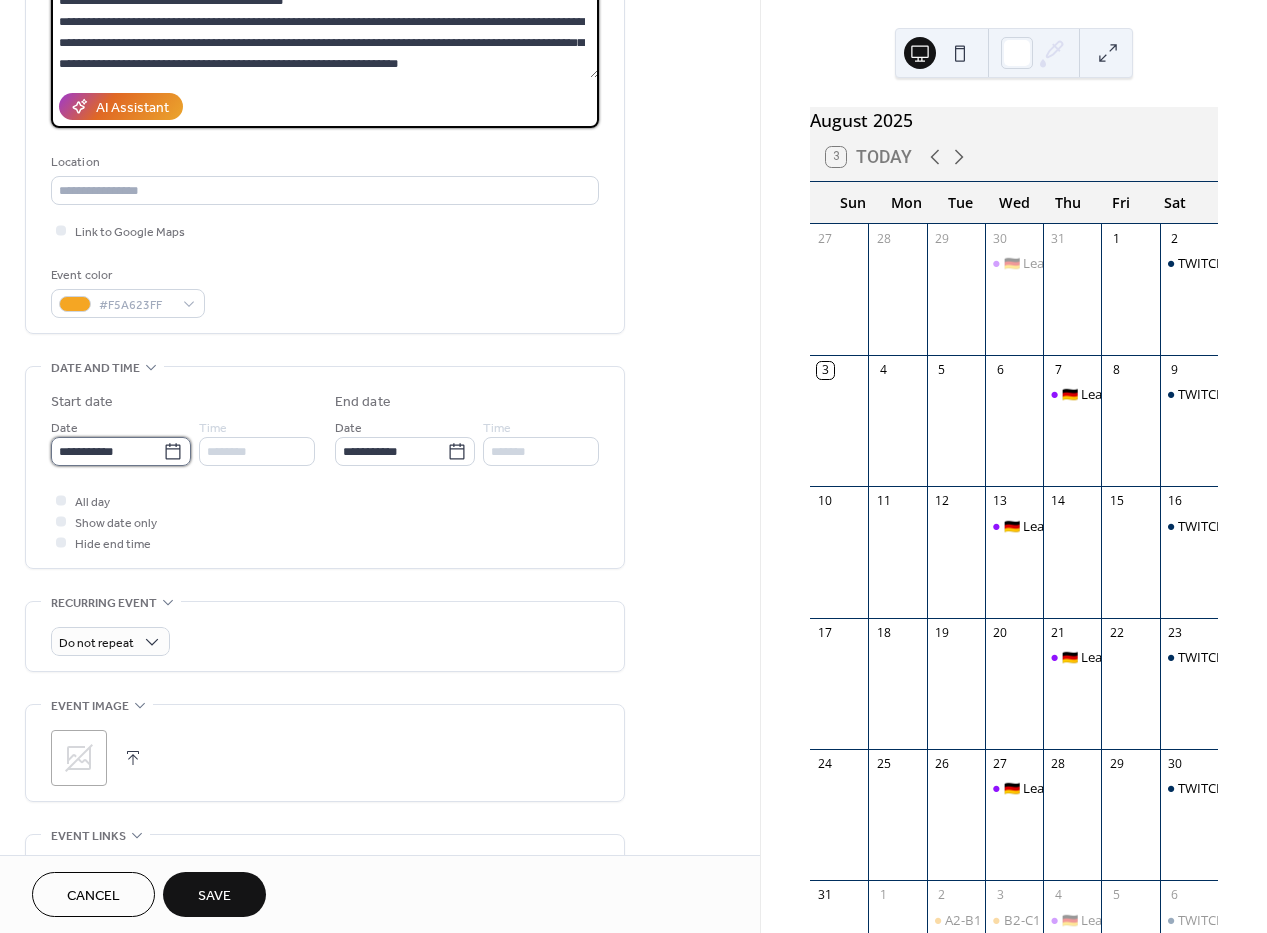click on "**********" at bounding box center (107, 451) 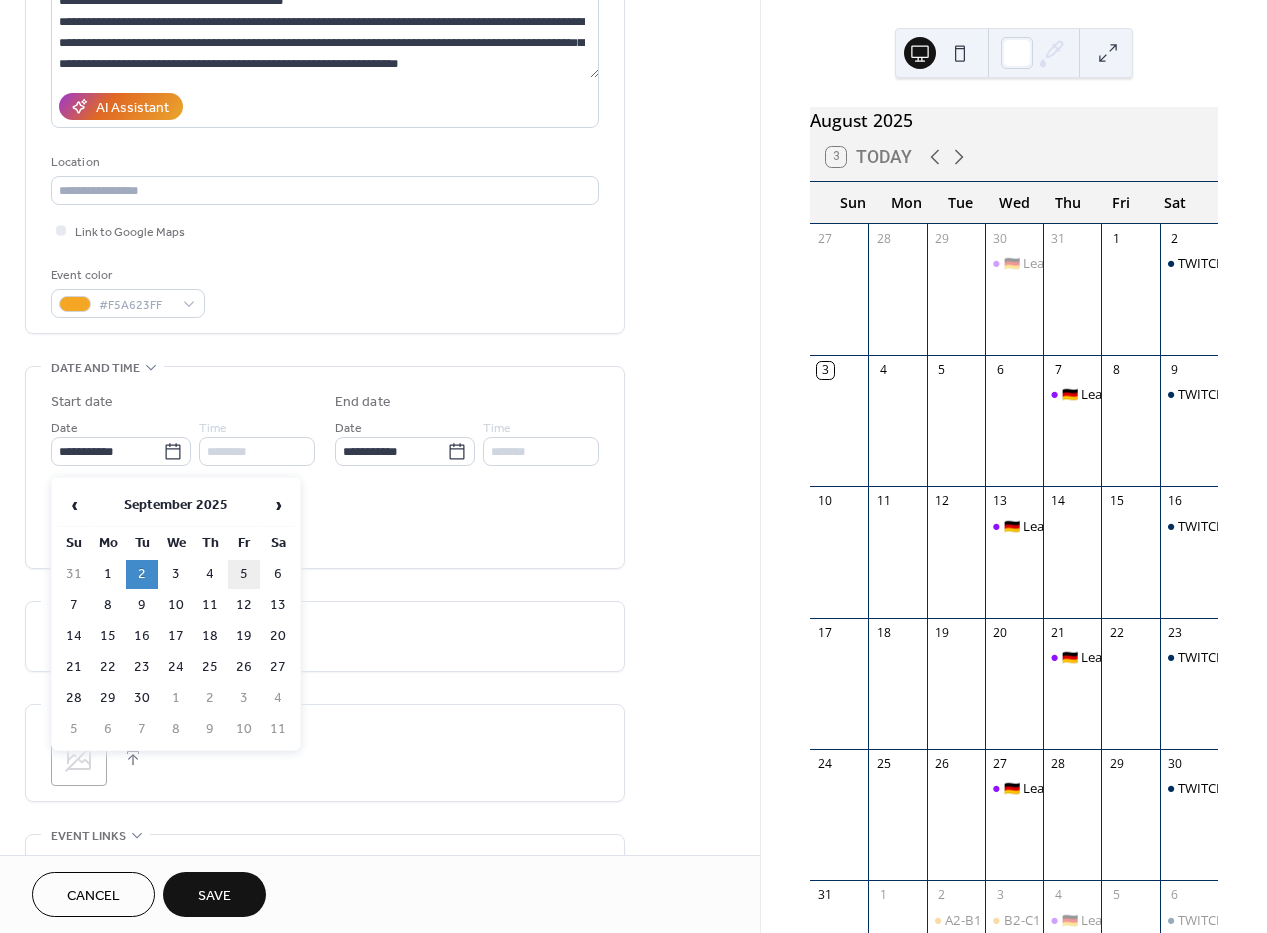 click on "5" at bounding box center (244, 574) 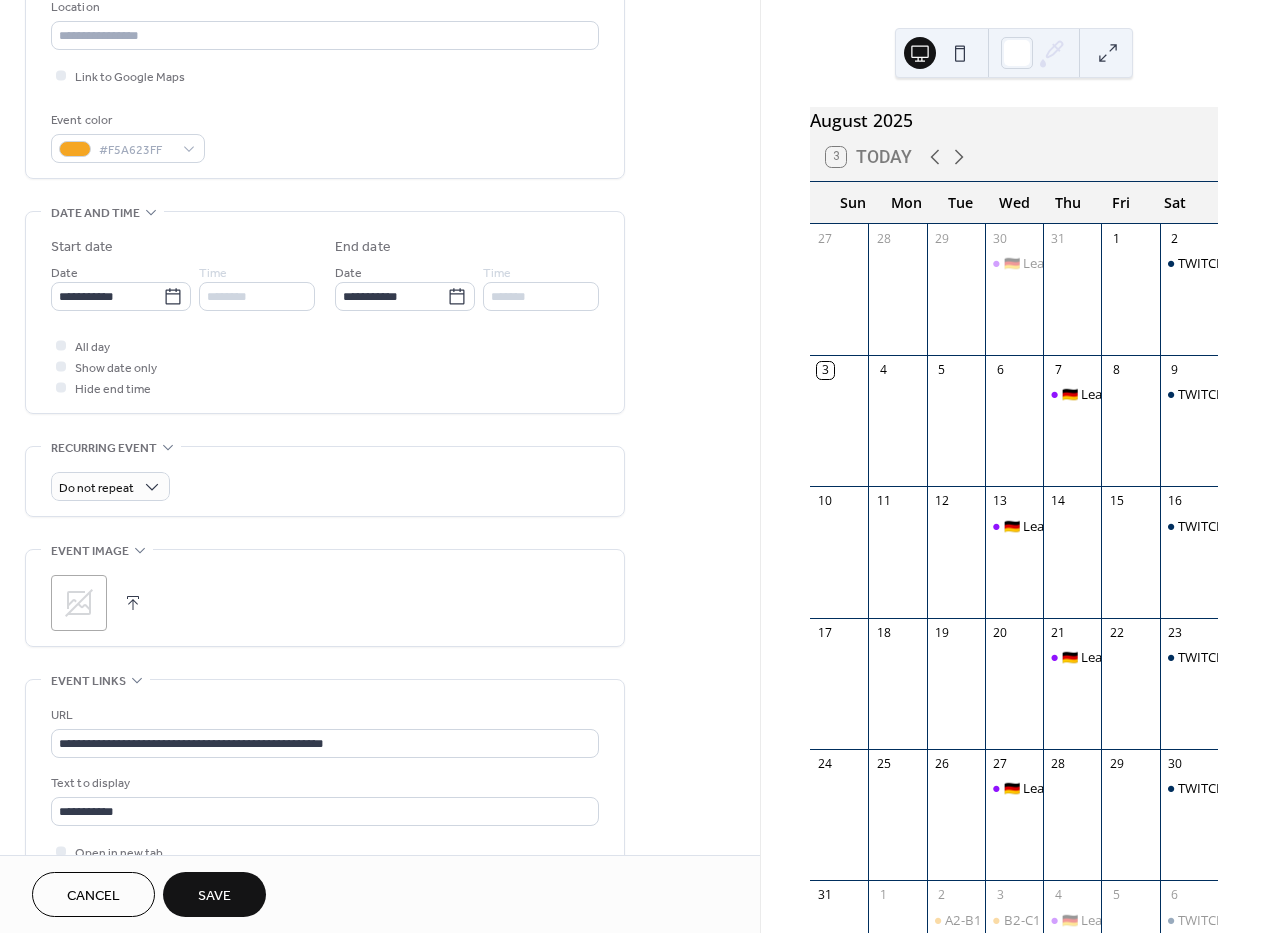 scroll, scrollTop: 641, scrollLeft: 0, axis: vertical 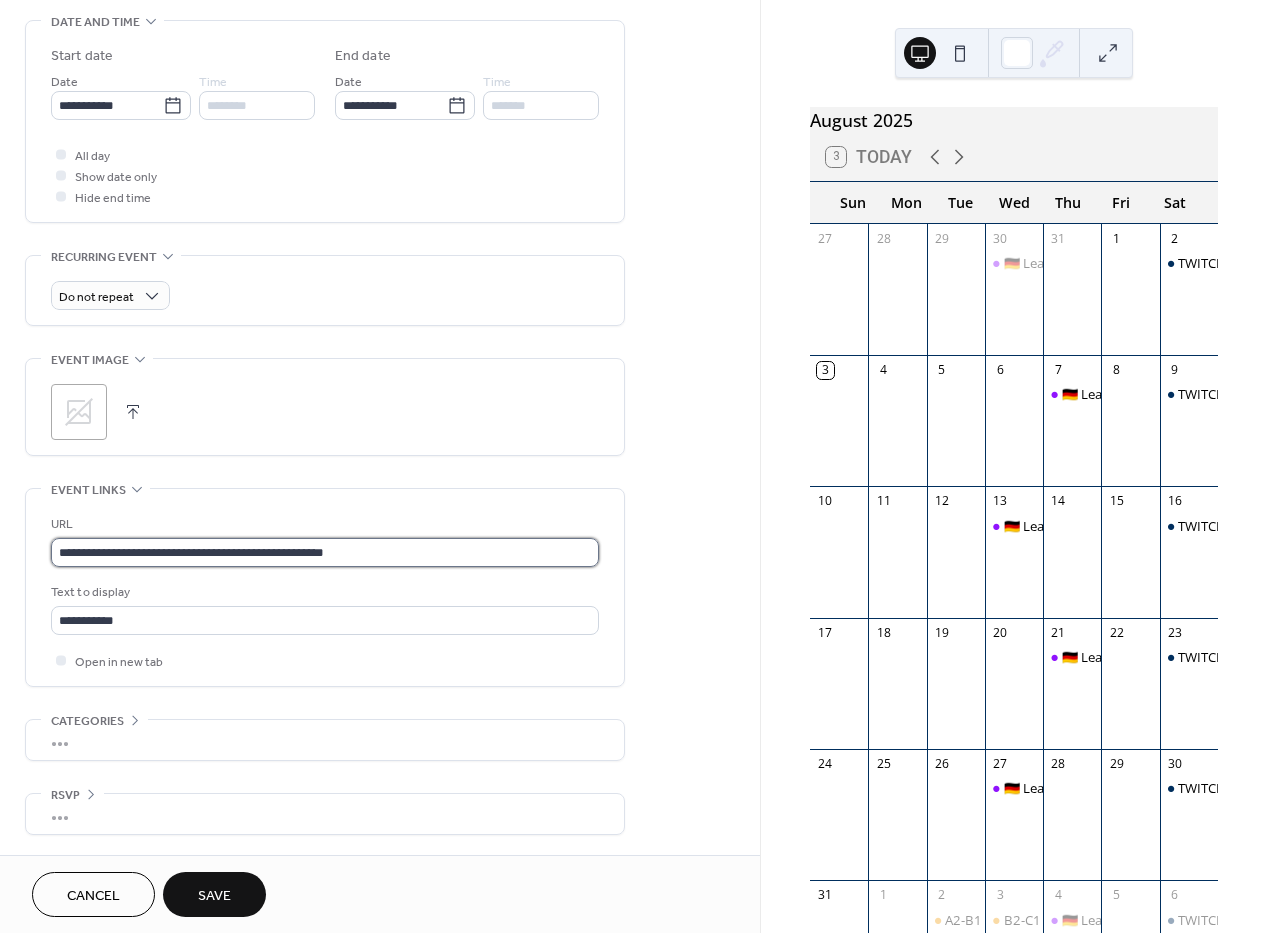click on "**********" at bounding box center (325, 552) 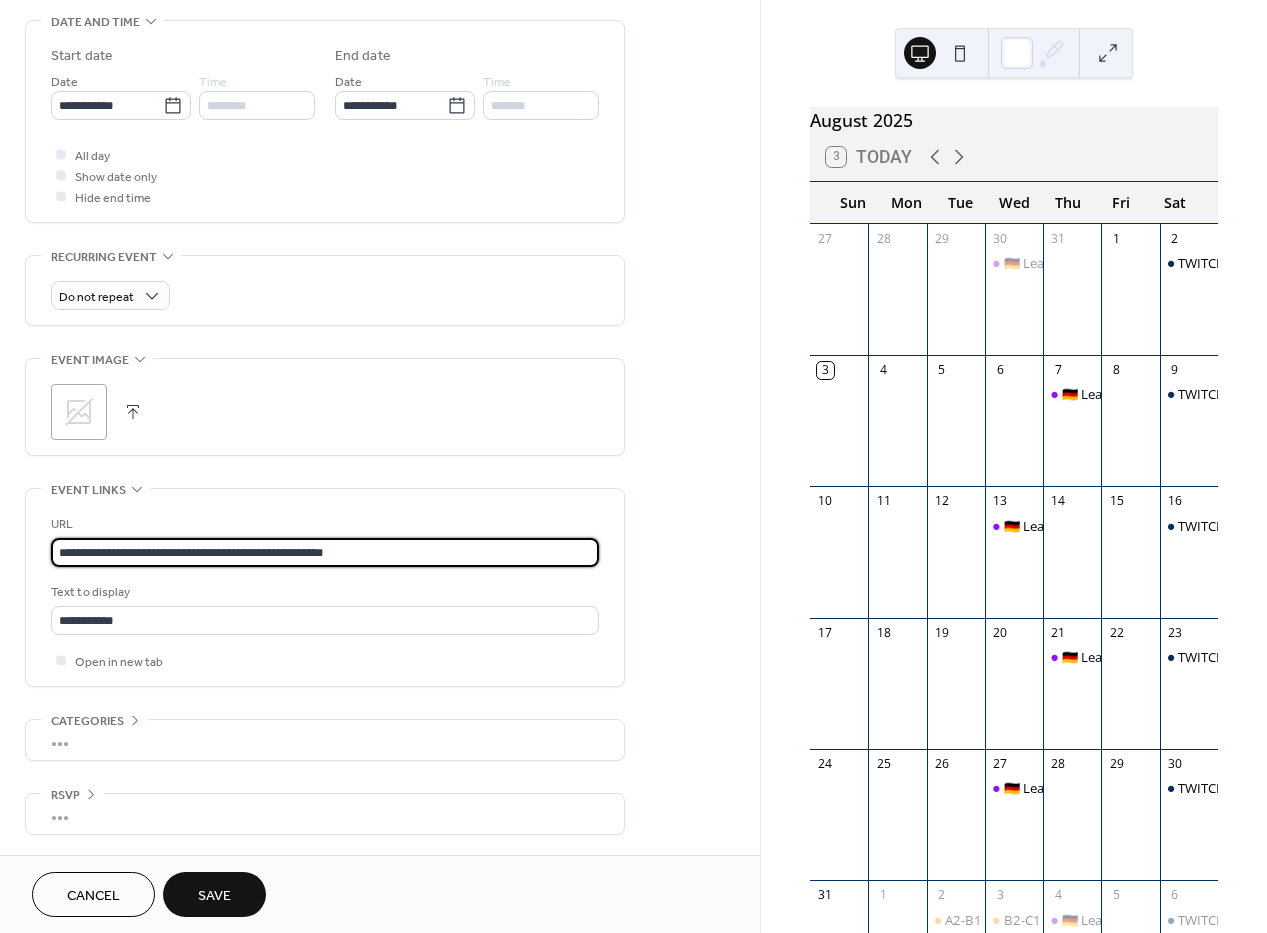 click on "**********" at bounding box center [325, 552] 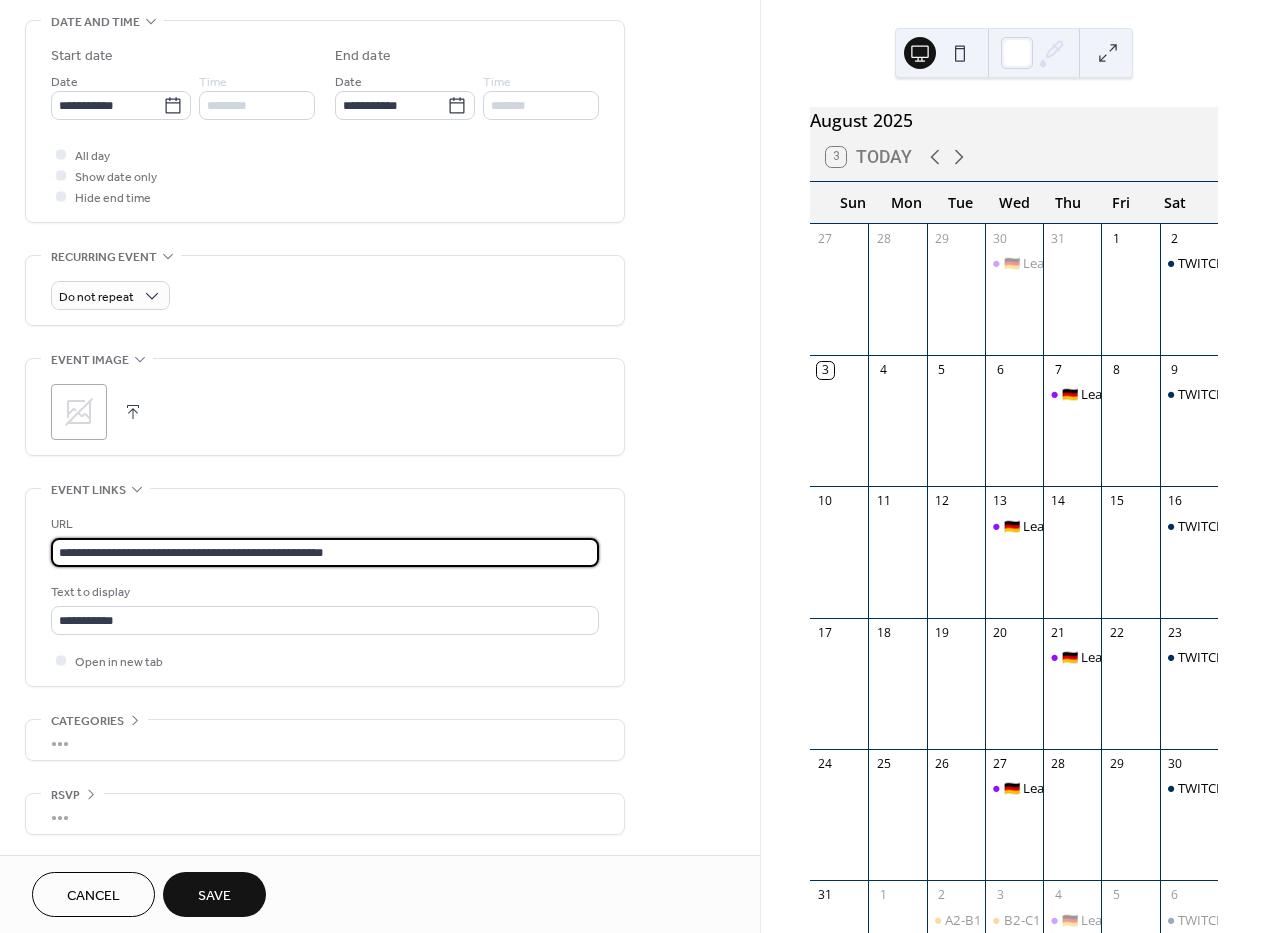 paste 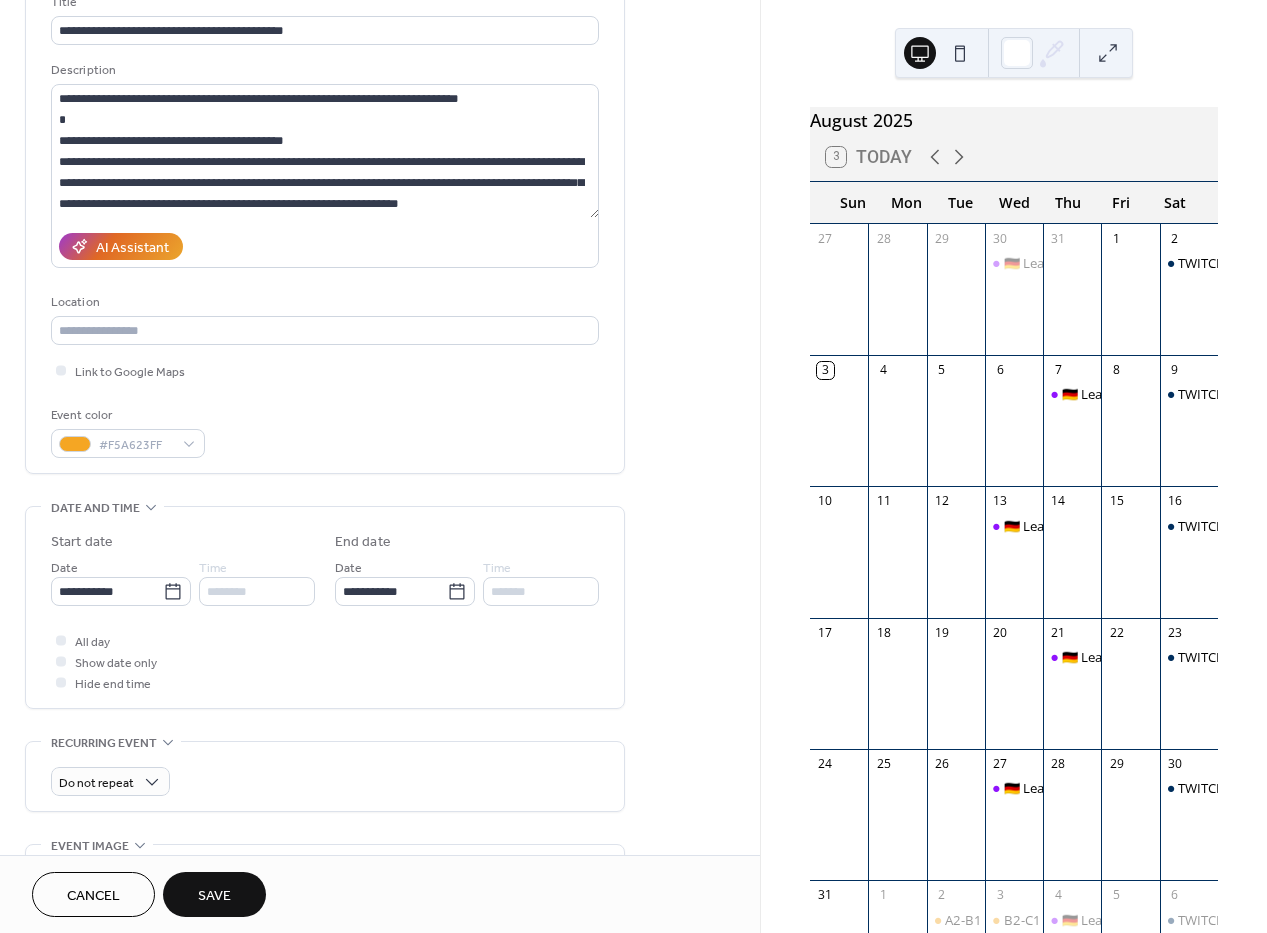 scroll, scrollTop: 0, scrollLeft: 0, axis: both 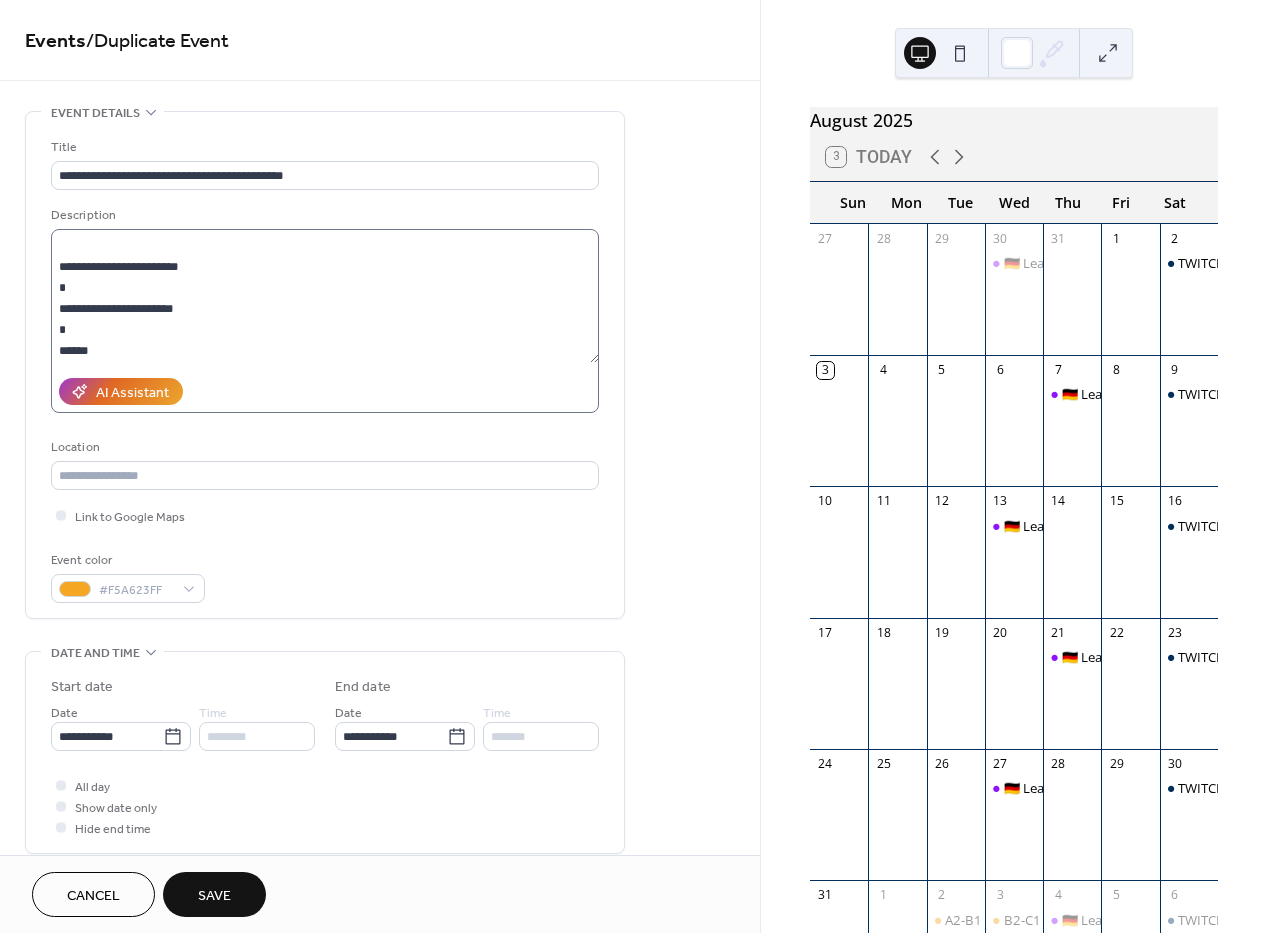 type on "**********" 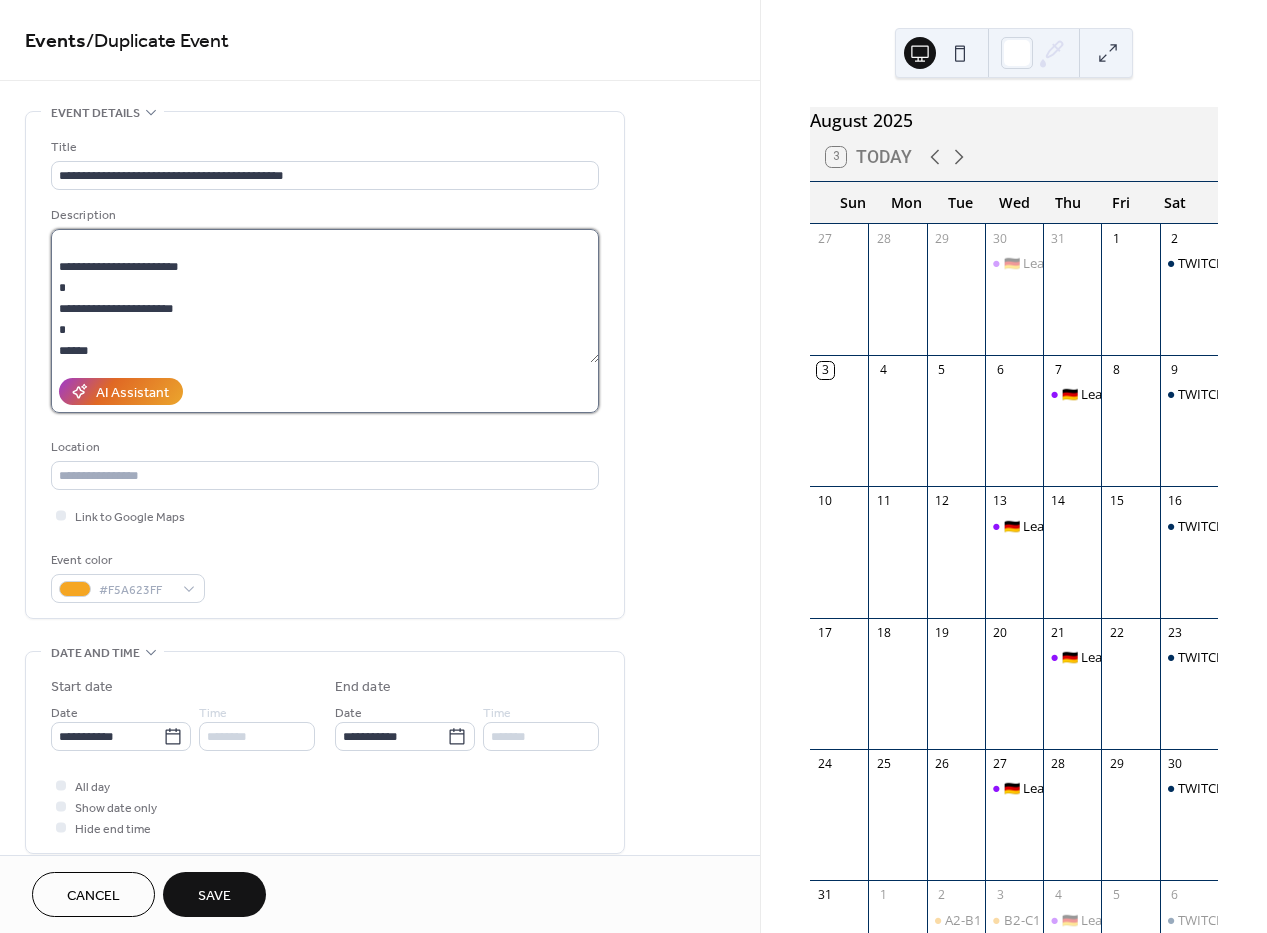 click at bounding box center (325, 296) 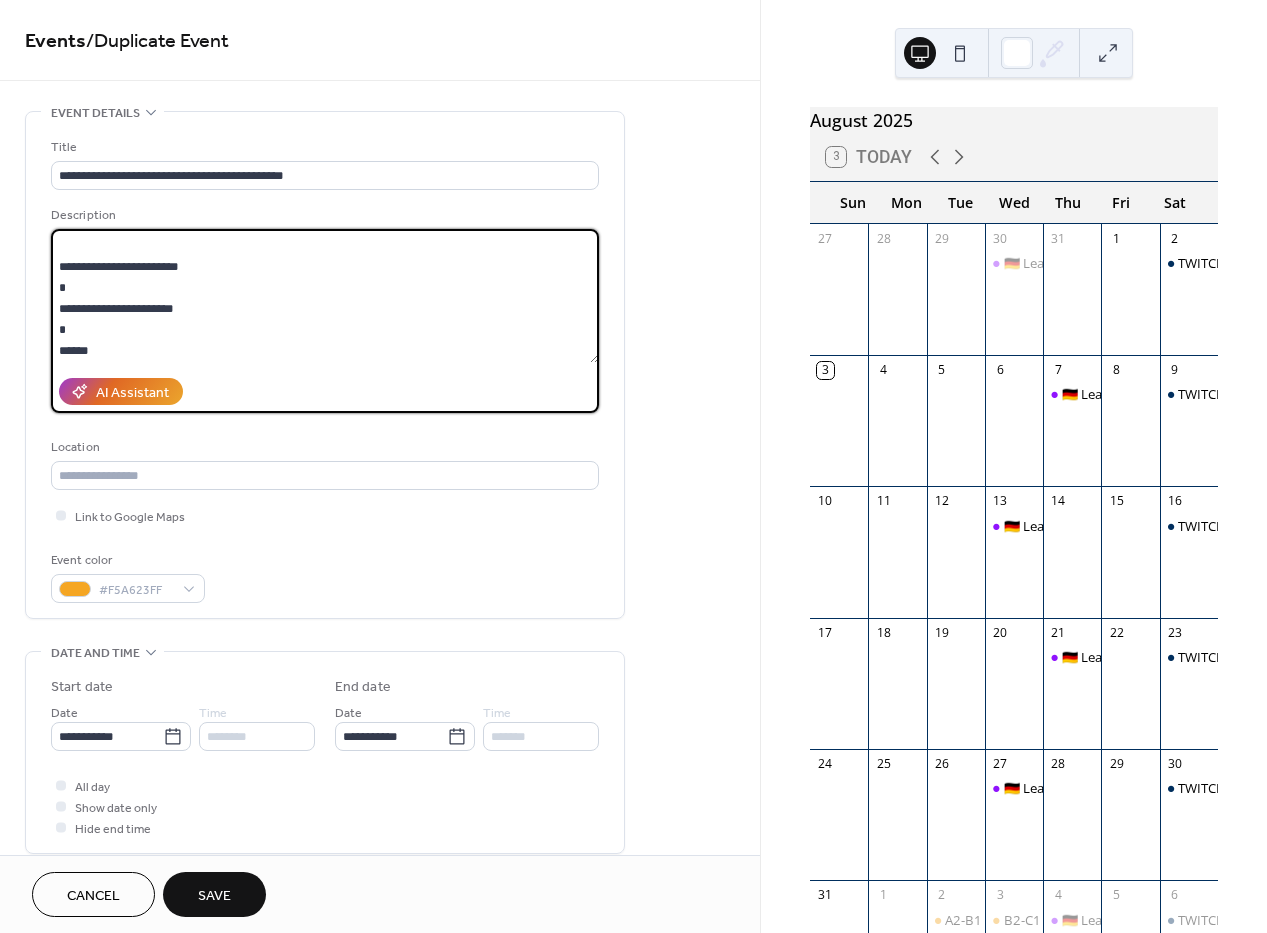 paste on "**********" 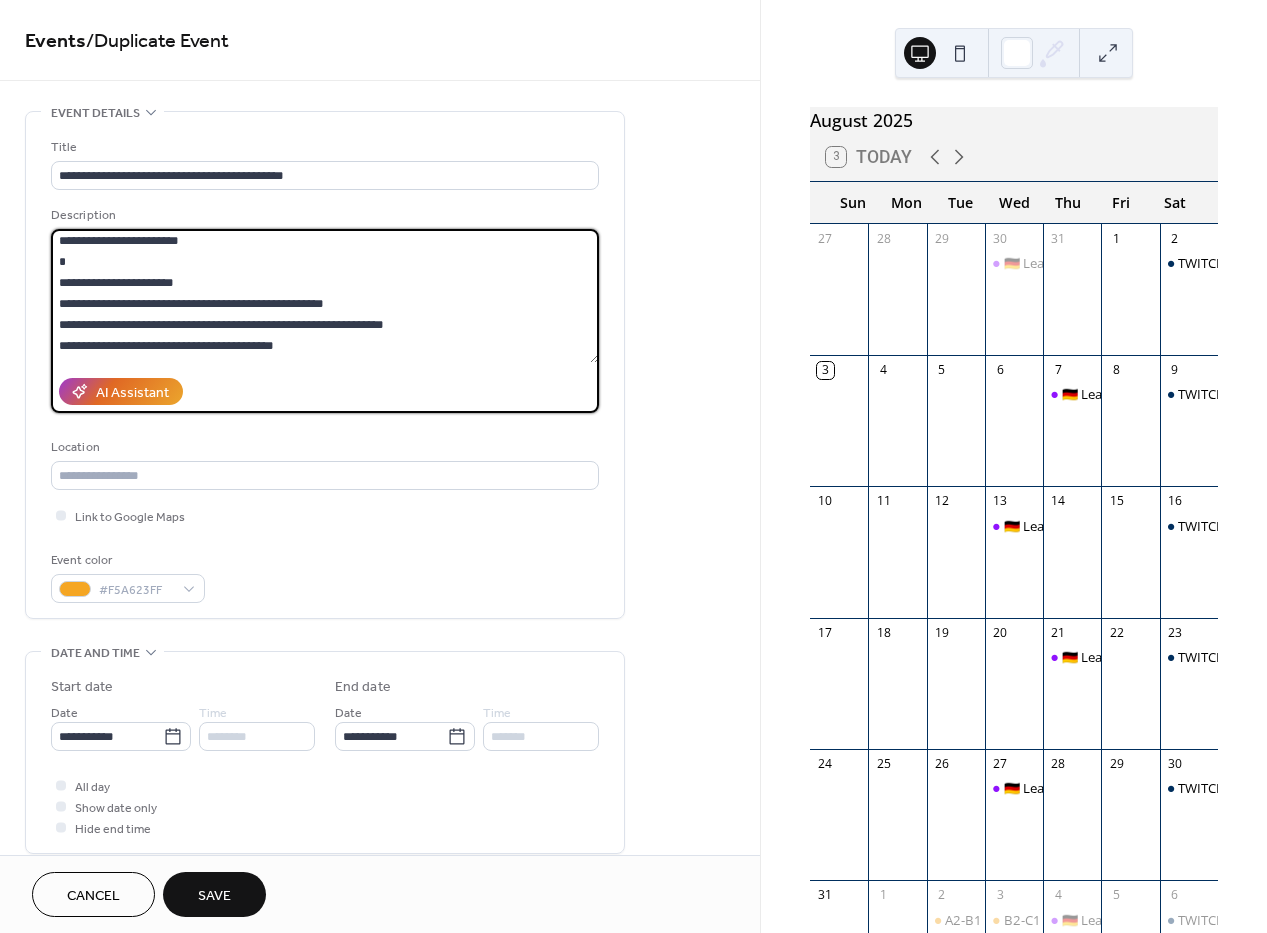 scroll, scrollTop: 230, scrollLeft: 0, axis: vertical 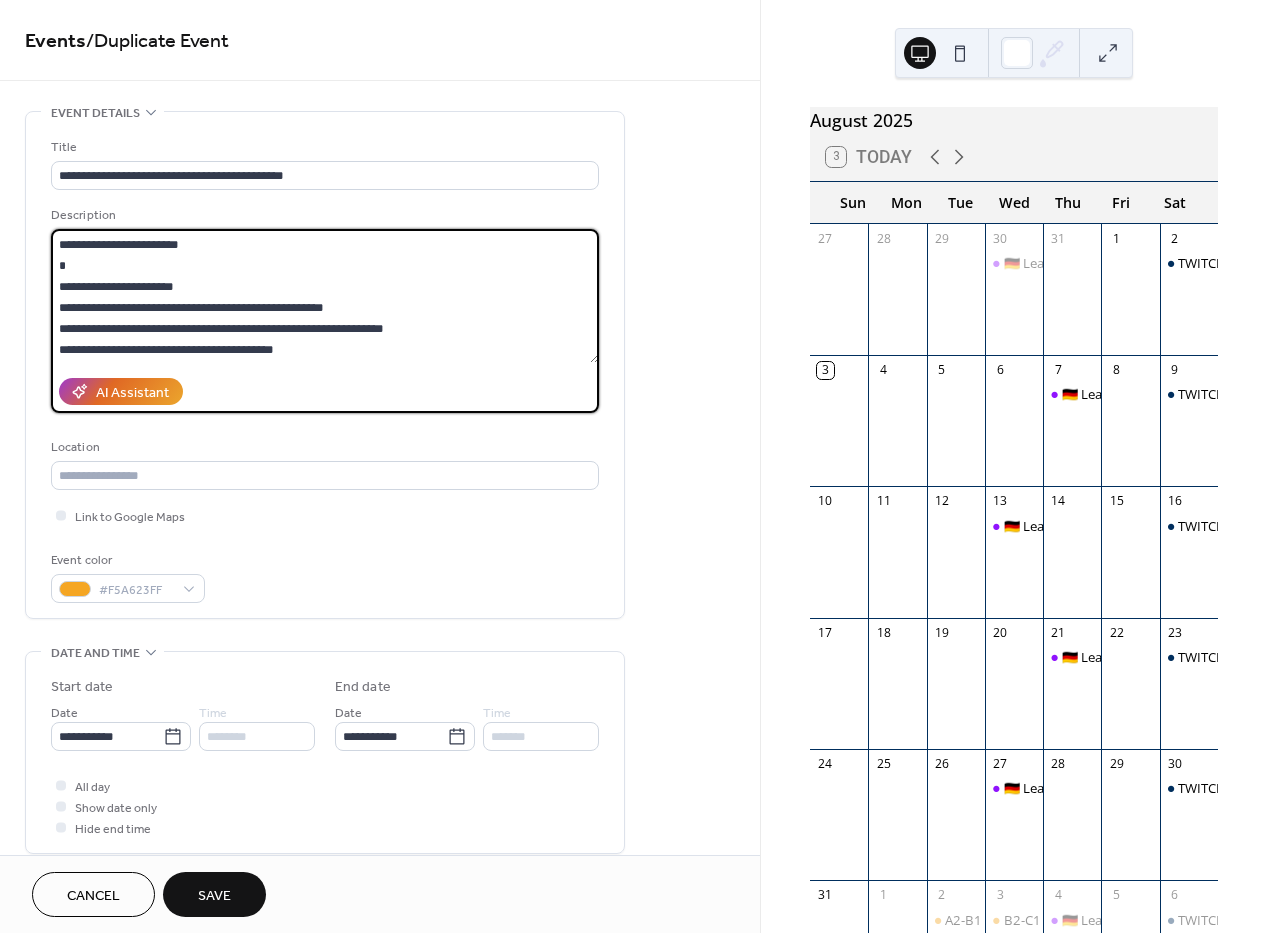 click at bounding box center (325, 296) 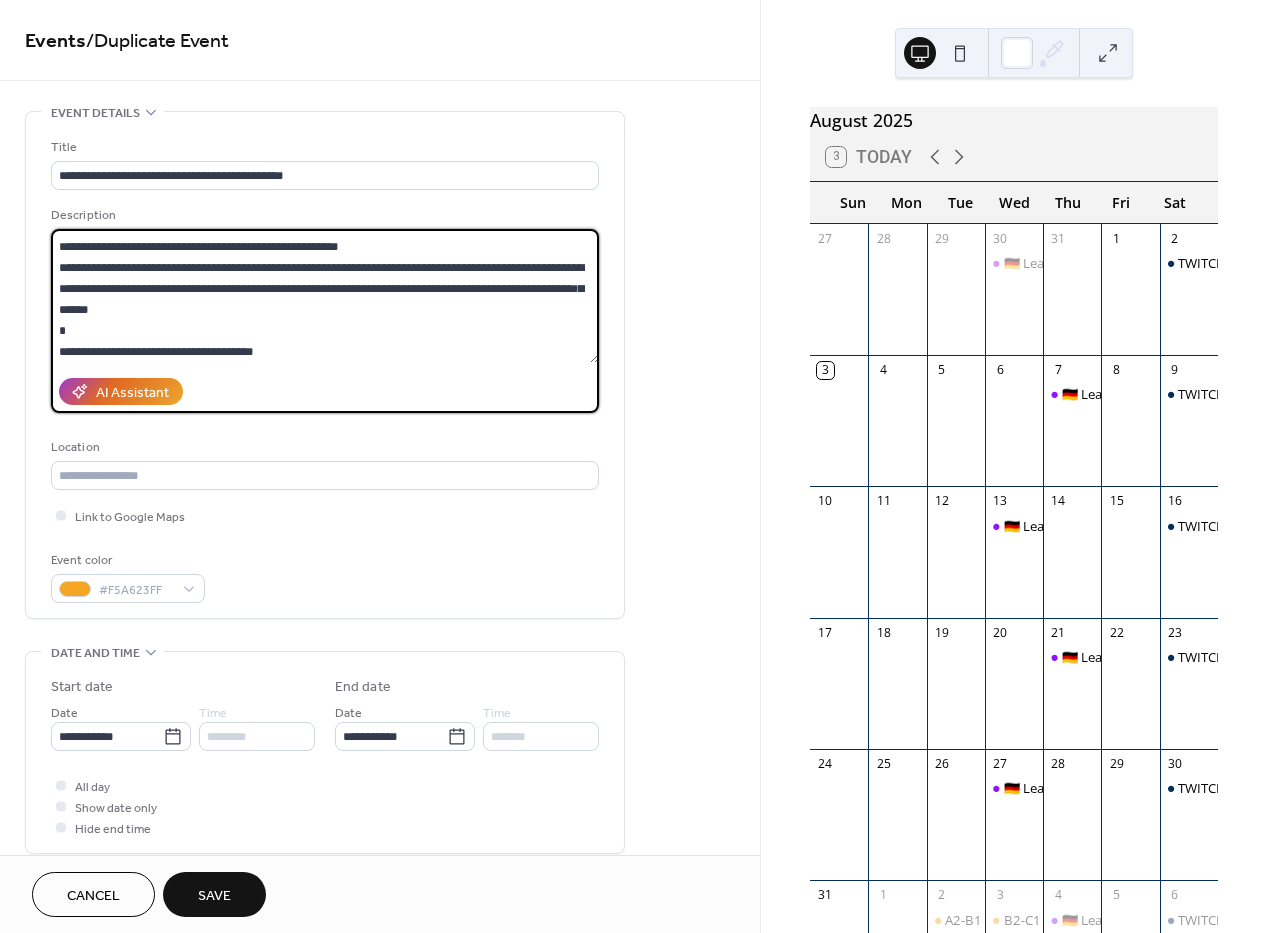 scroll, scrollTop: 810, scrollLeft: 0, axis: vertical 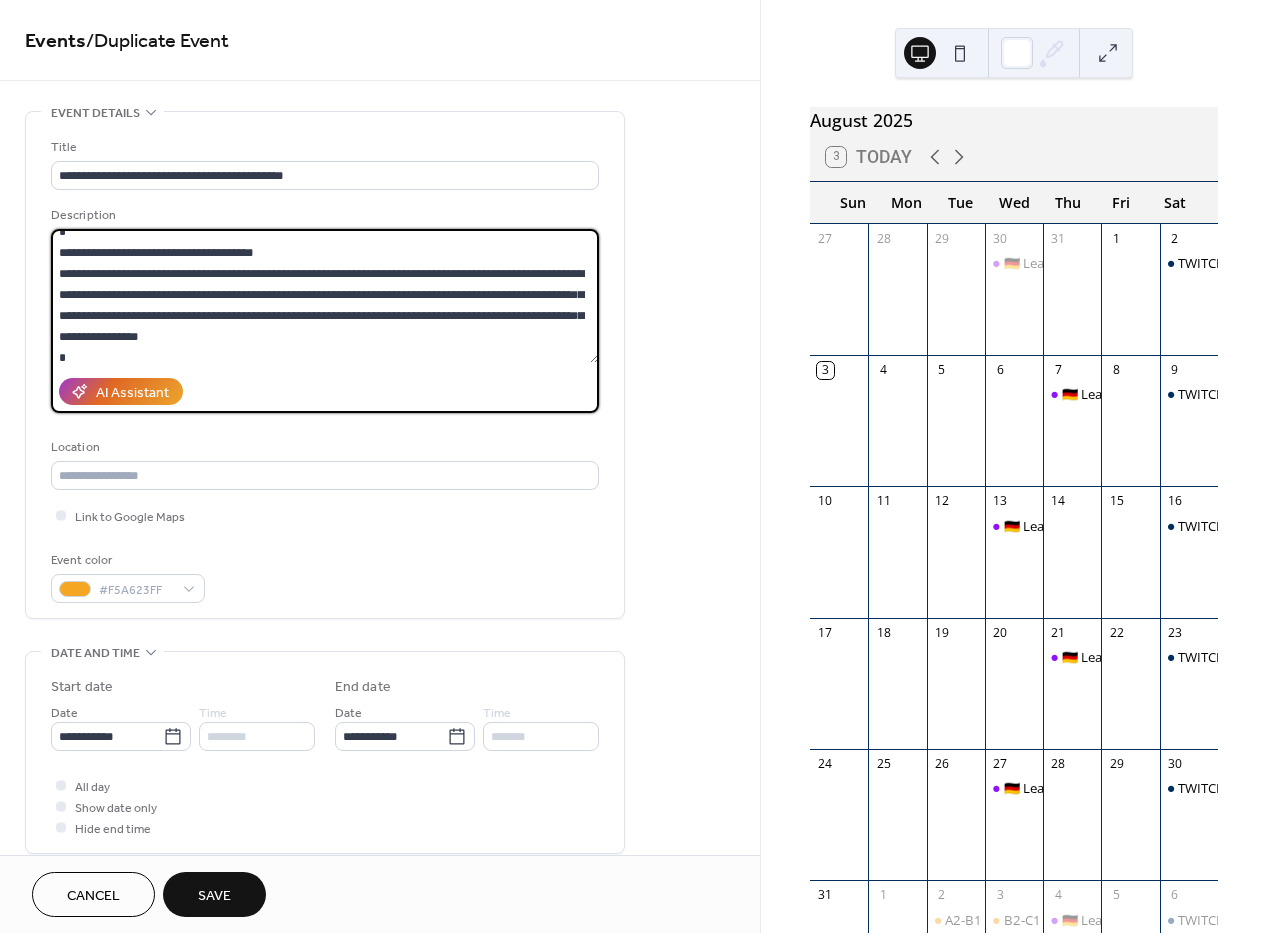 type on "**********" 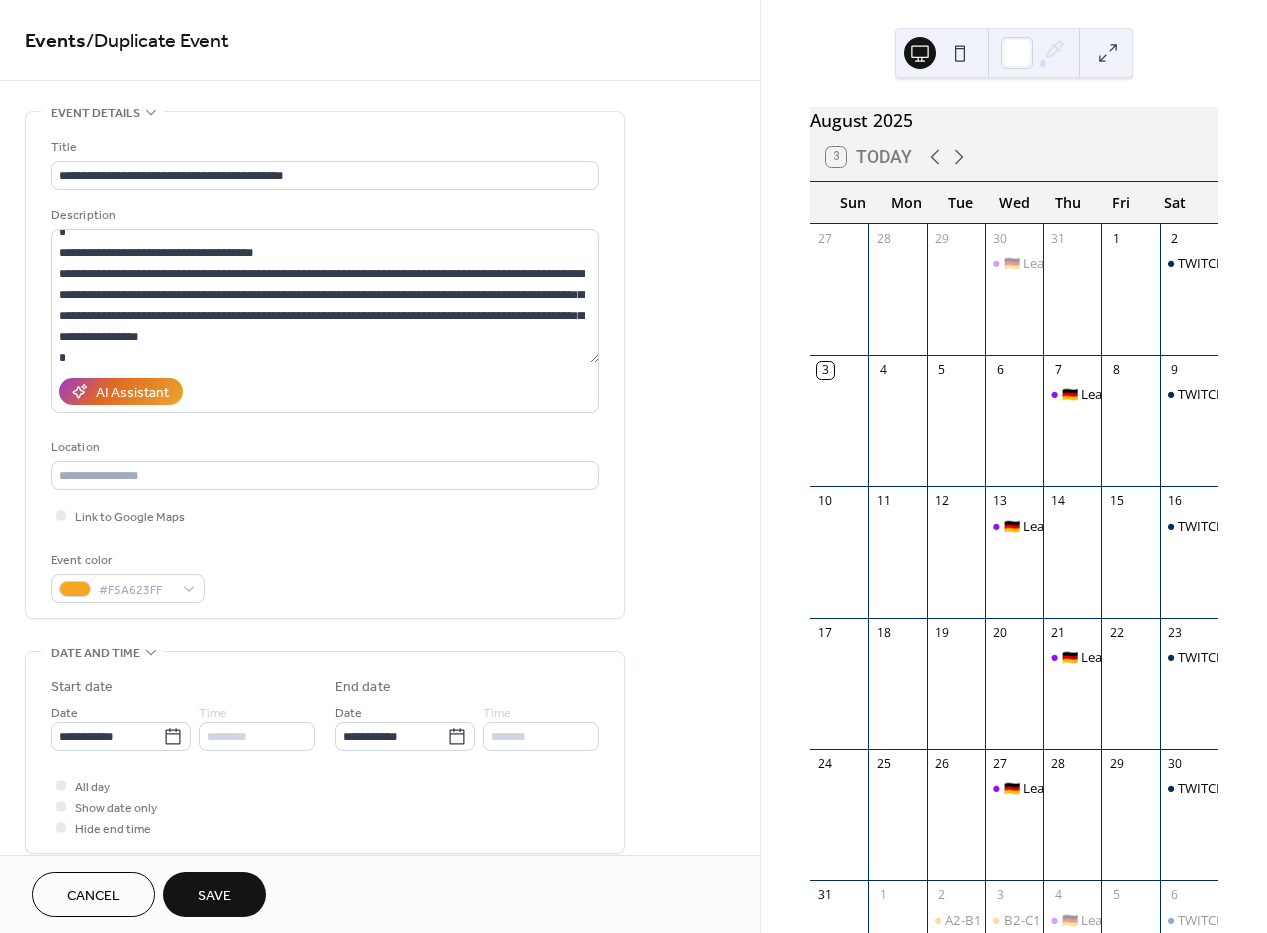 click on "Save" at bounding box center (214, 896) 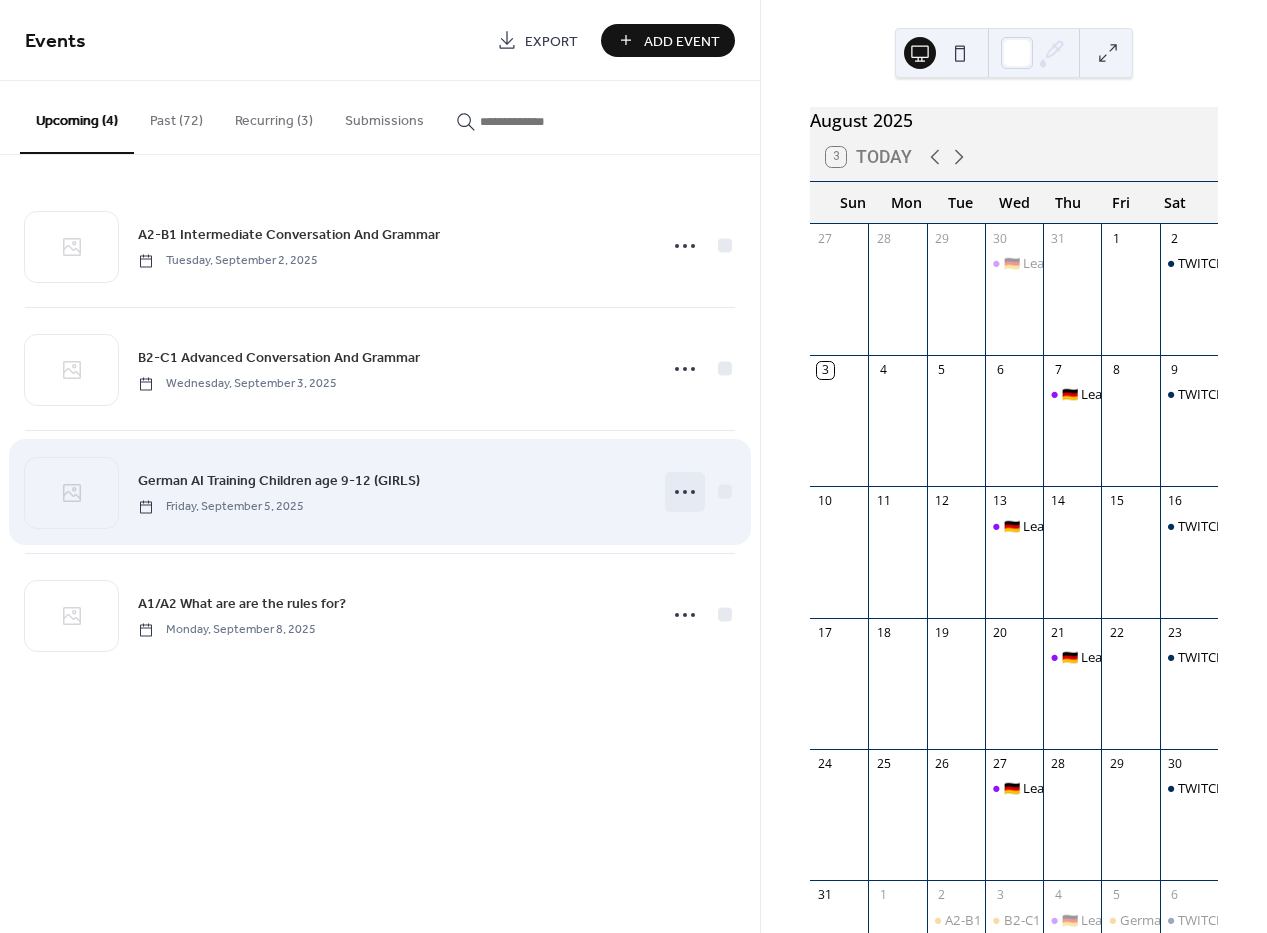 click 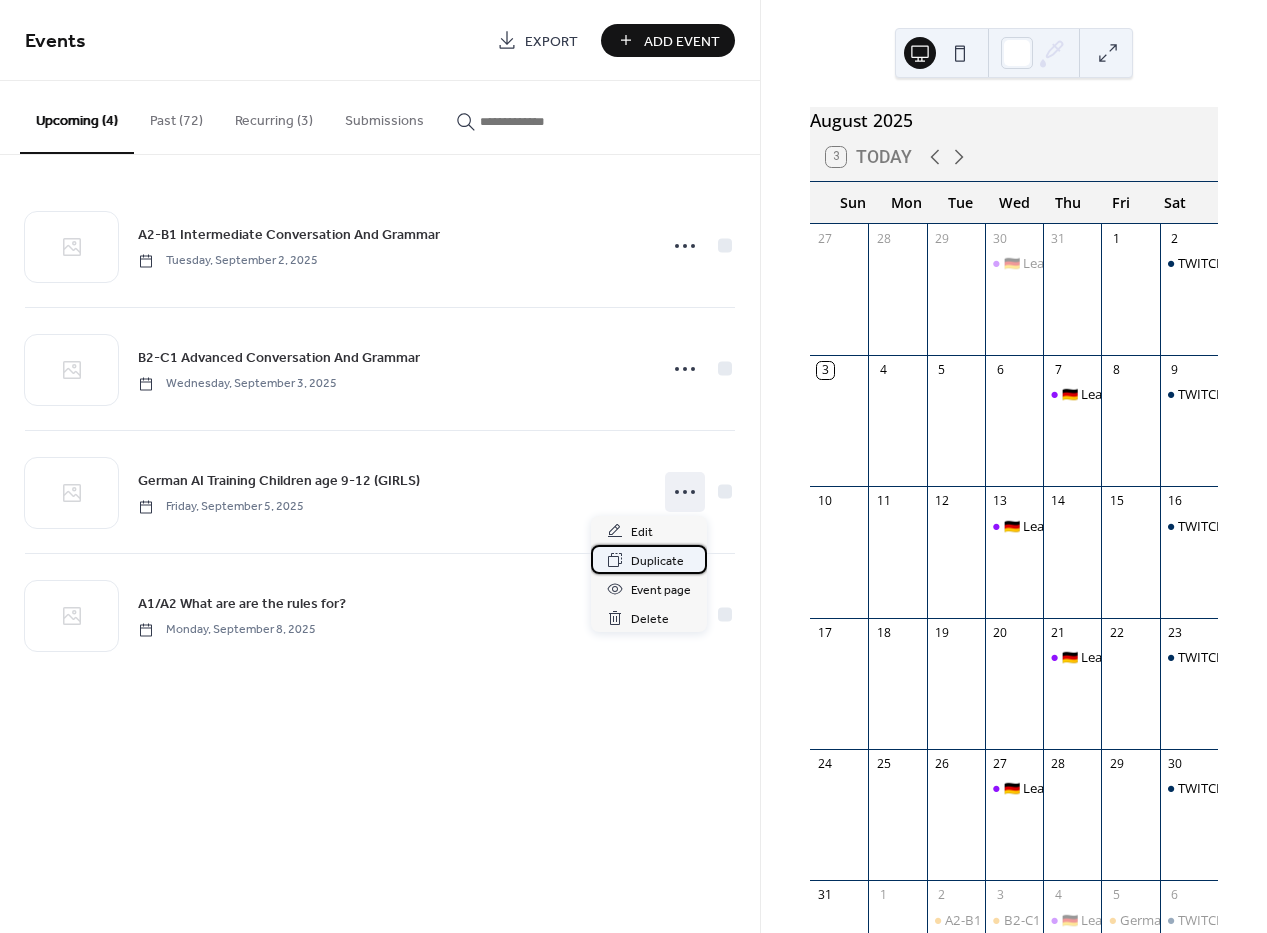 click on "Duplicate" at bounding box center (657, 561) 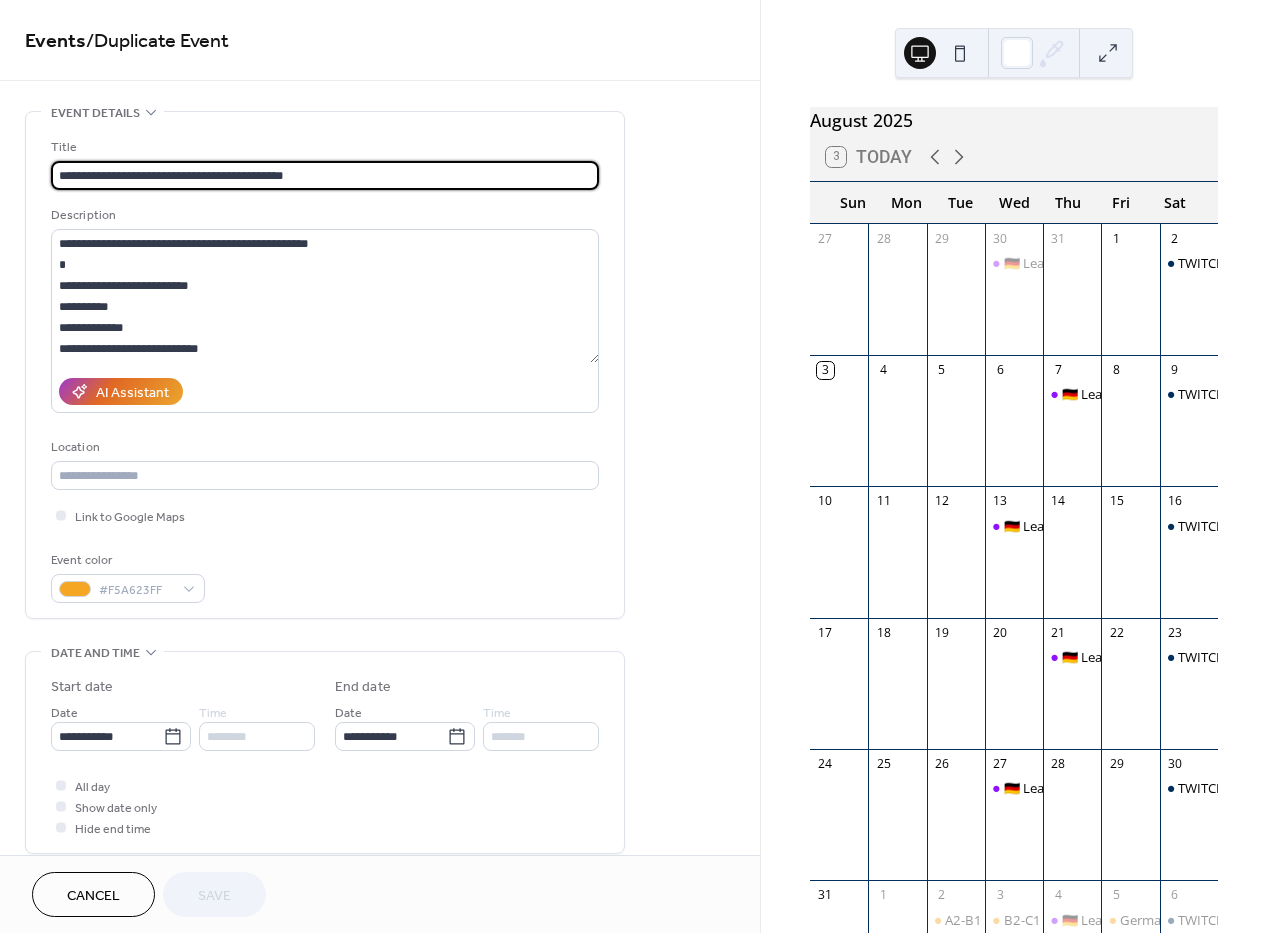 drag, startPoint x: 291, startPoint y: 175, endPoint x: 265, endPoint y: 182, distance: 26.925823 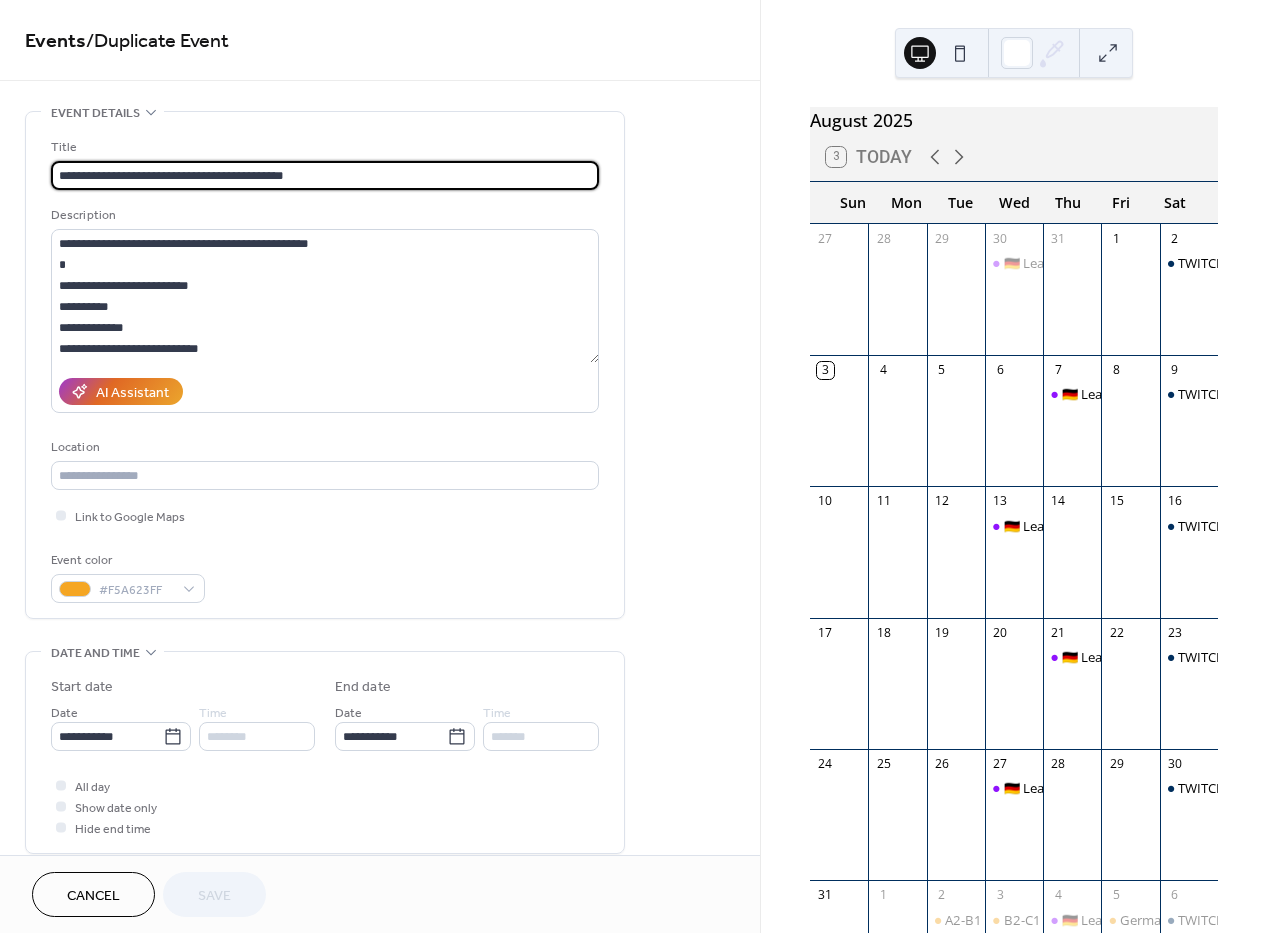 click on "**********" at bounding box center (325, 175) 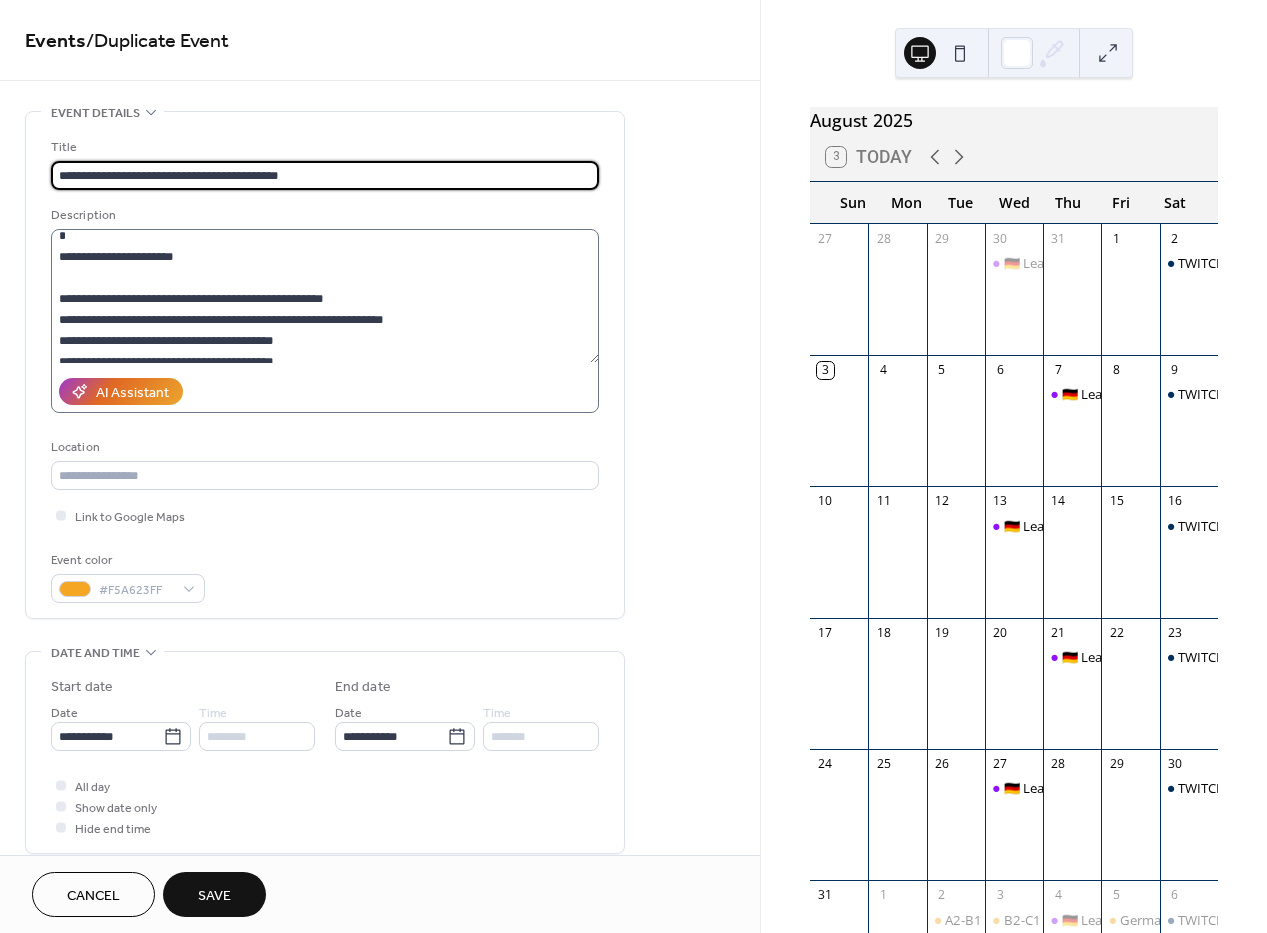 scroll, scrollTop: 319, scrollLeft: 0, axis: vertical 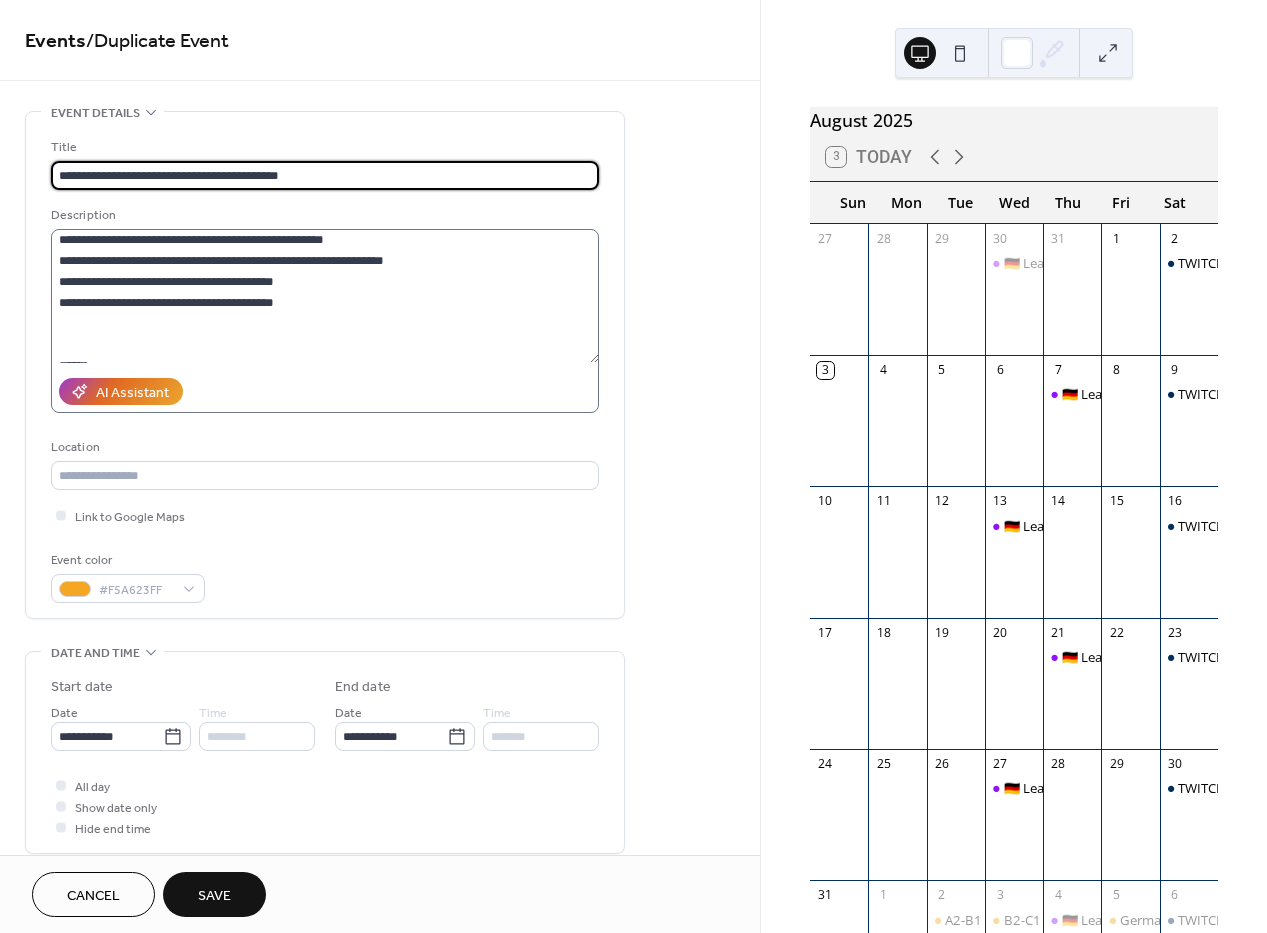 type on "**********" 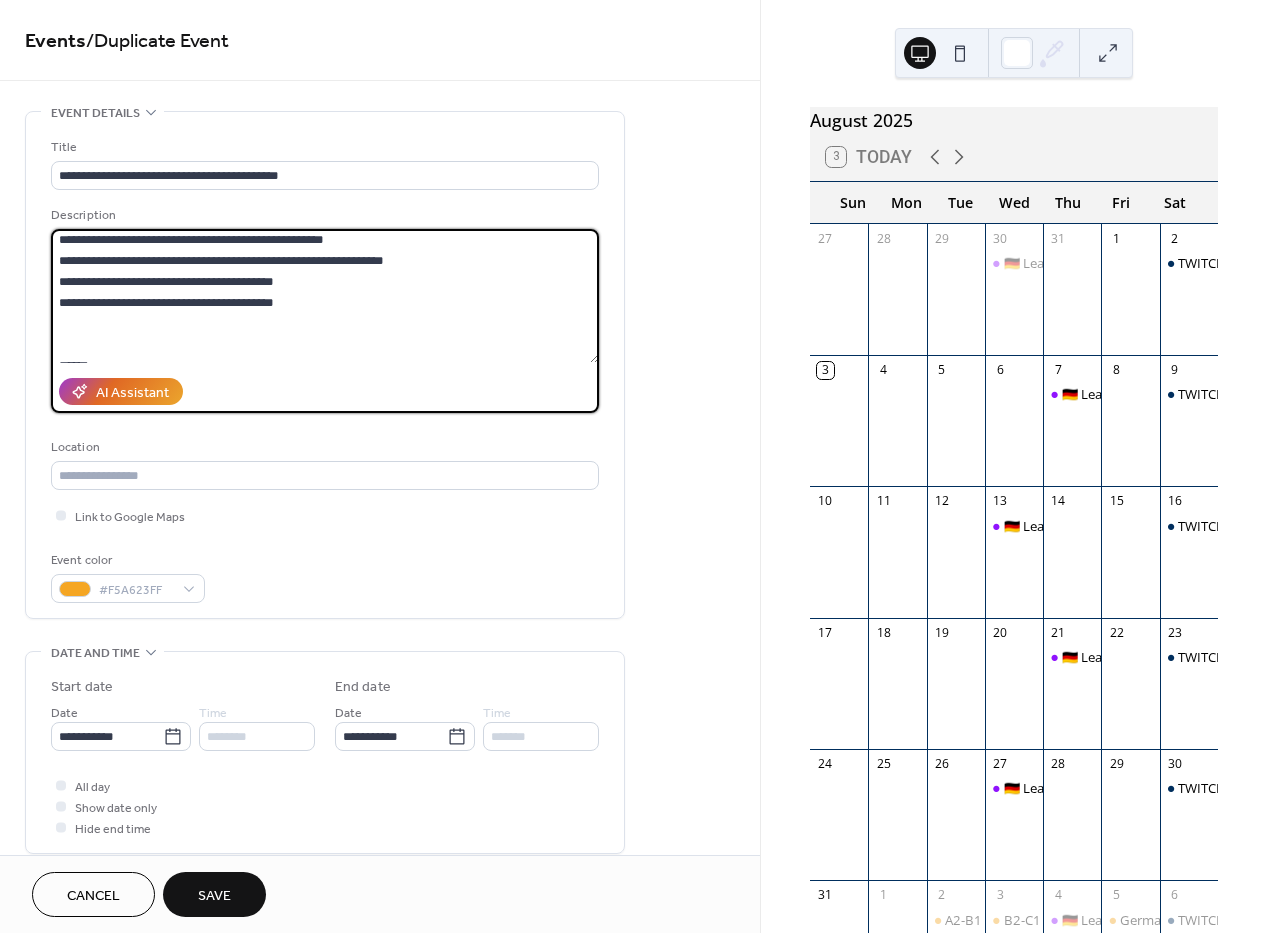 drag, startPoint x: 237, startPoint y: 285, endPoint x: 120, endPoint y: 251, distance: 121.84006 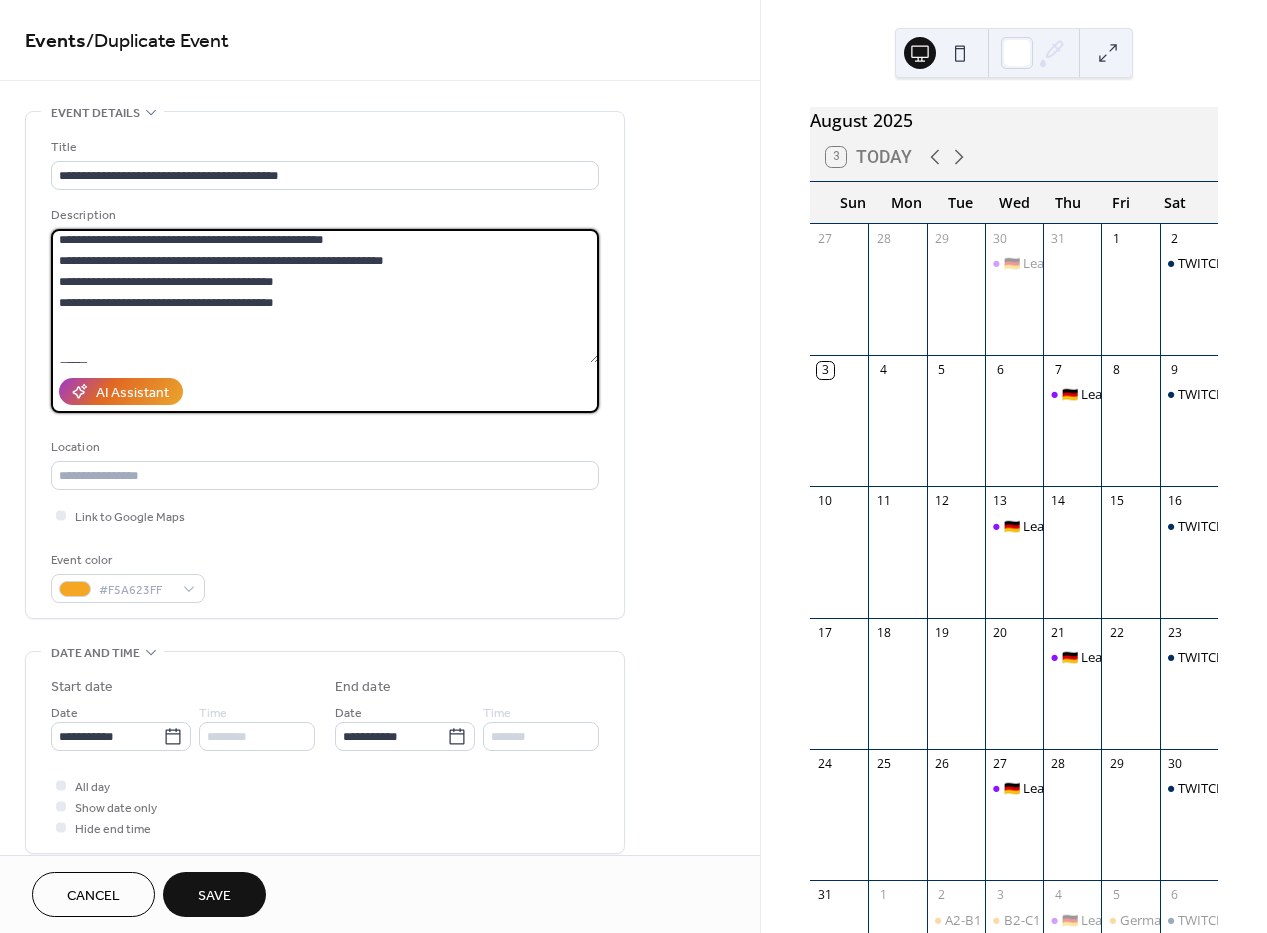 click at bounding box center [325, 296] 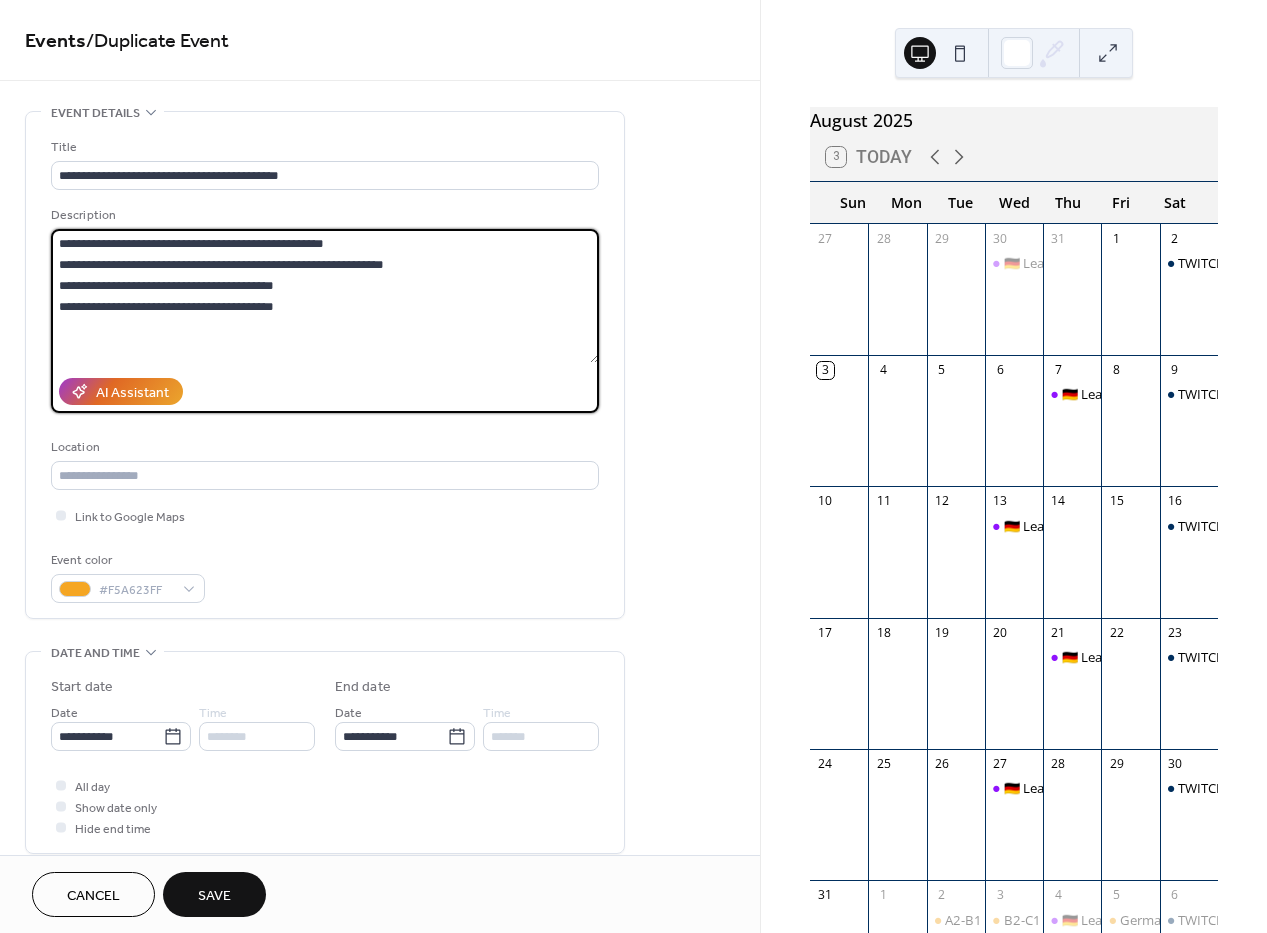scroll, scrollTop: 294, scrollLeft: 0, axis: vertical 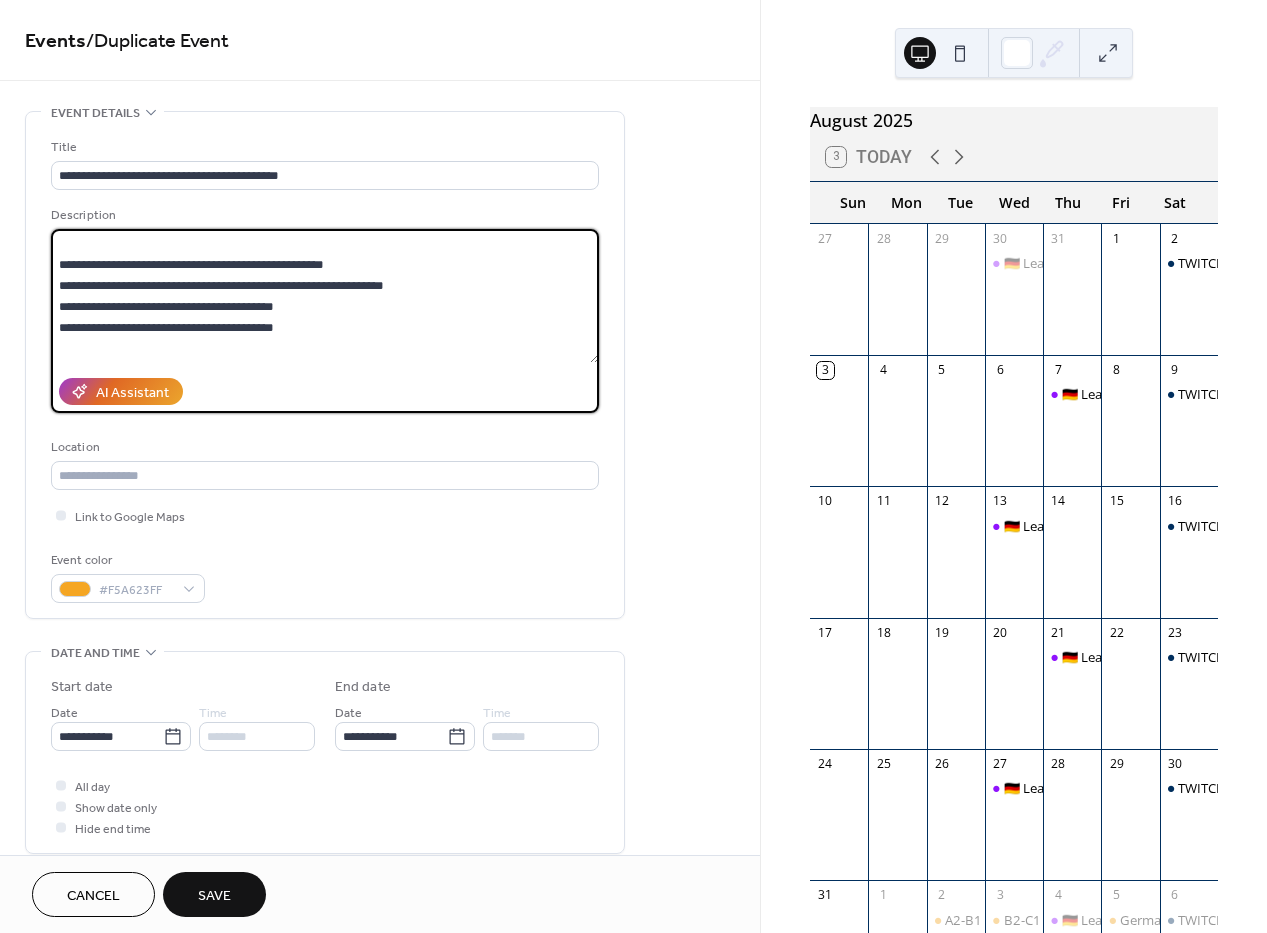 drag, startPoint x: 298, startPoint y: 328, endPoint x: 59, endPoint y: 266, distance: 246.91092 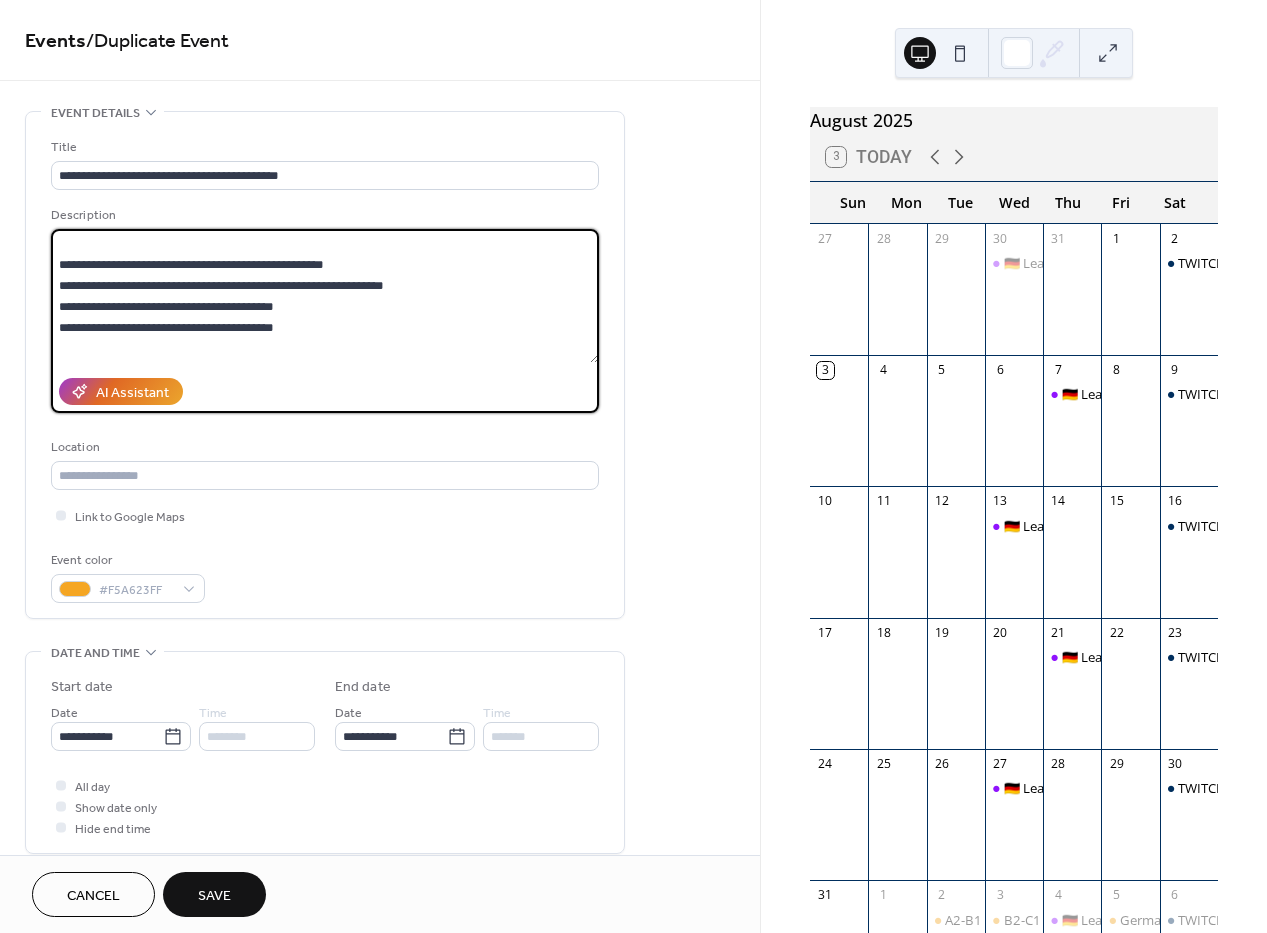 paste on "**********" 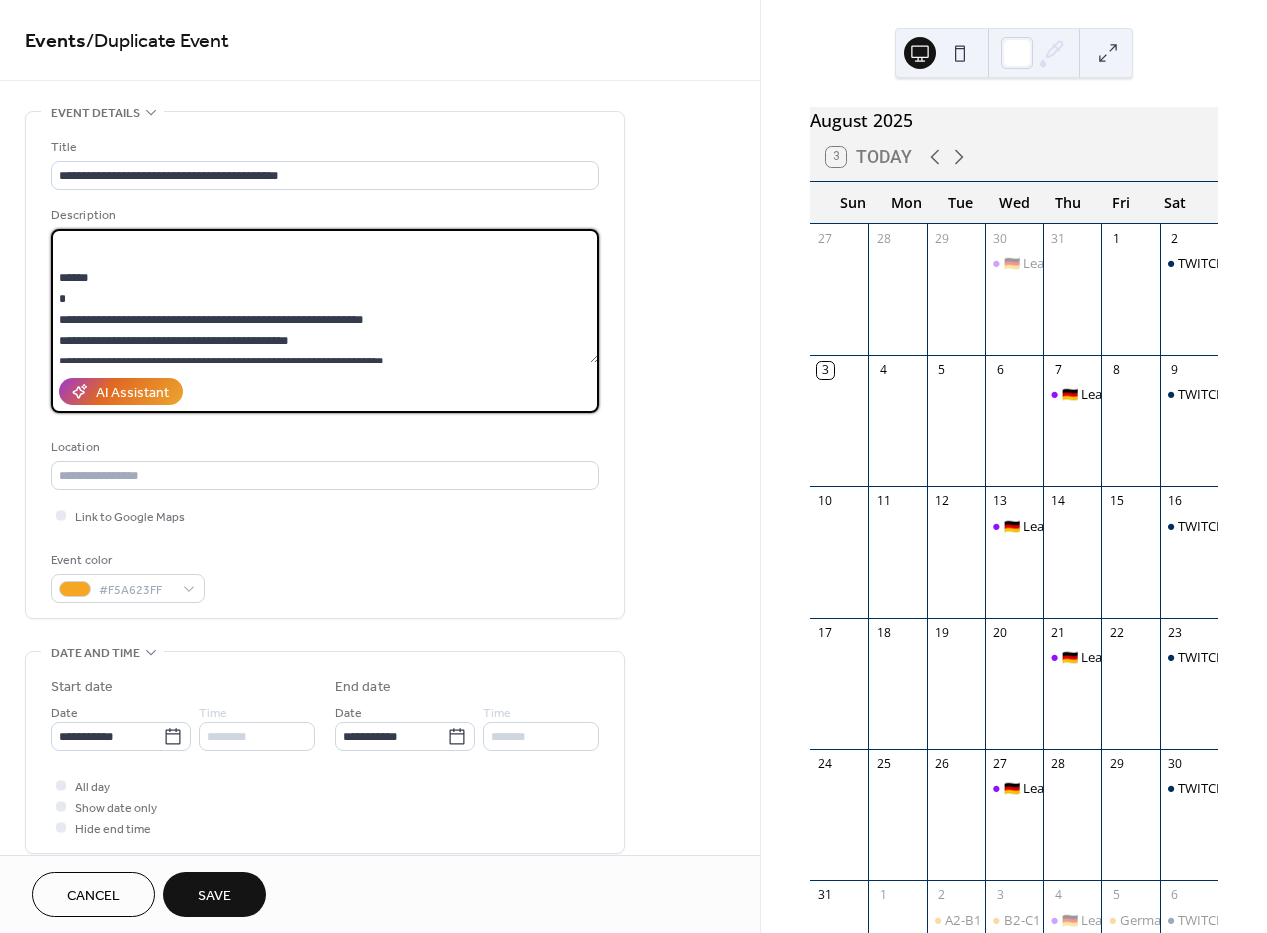 scroll, scrollTop: 432, scrollLeft: 0, axis: vertical 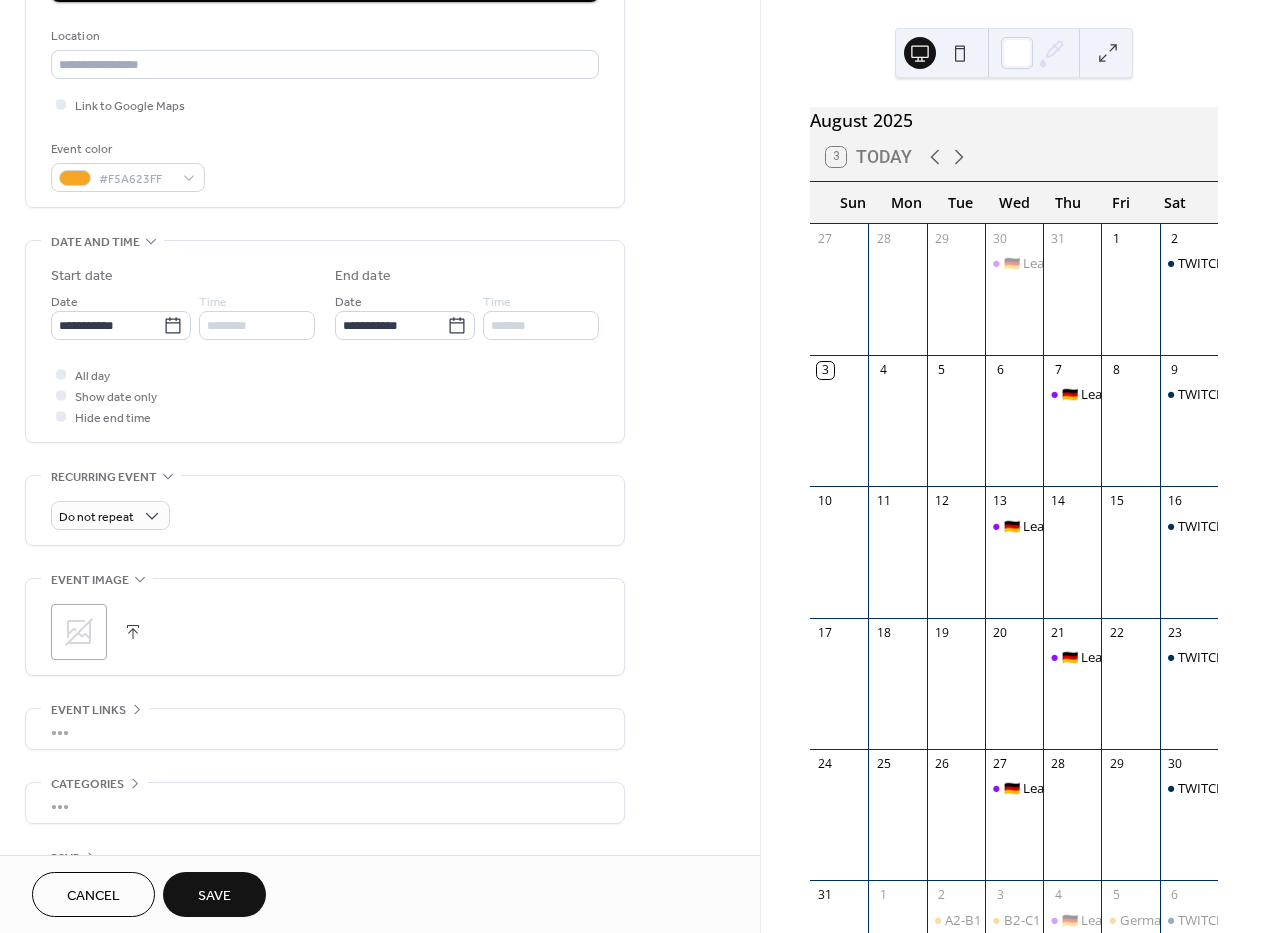 type on "**********" 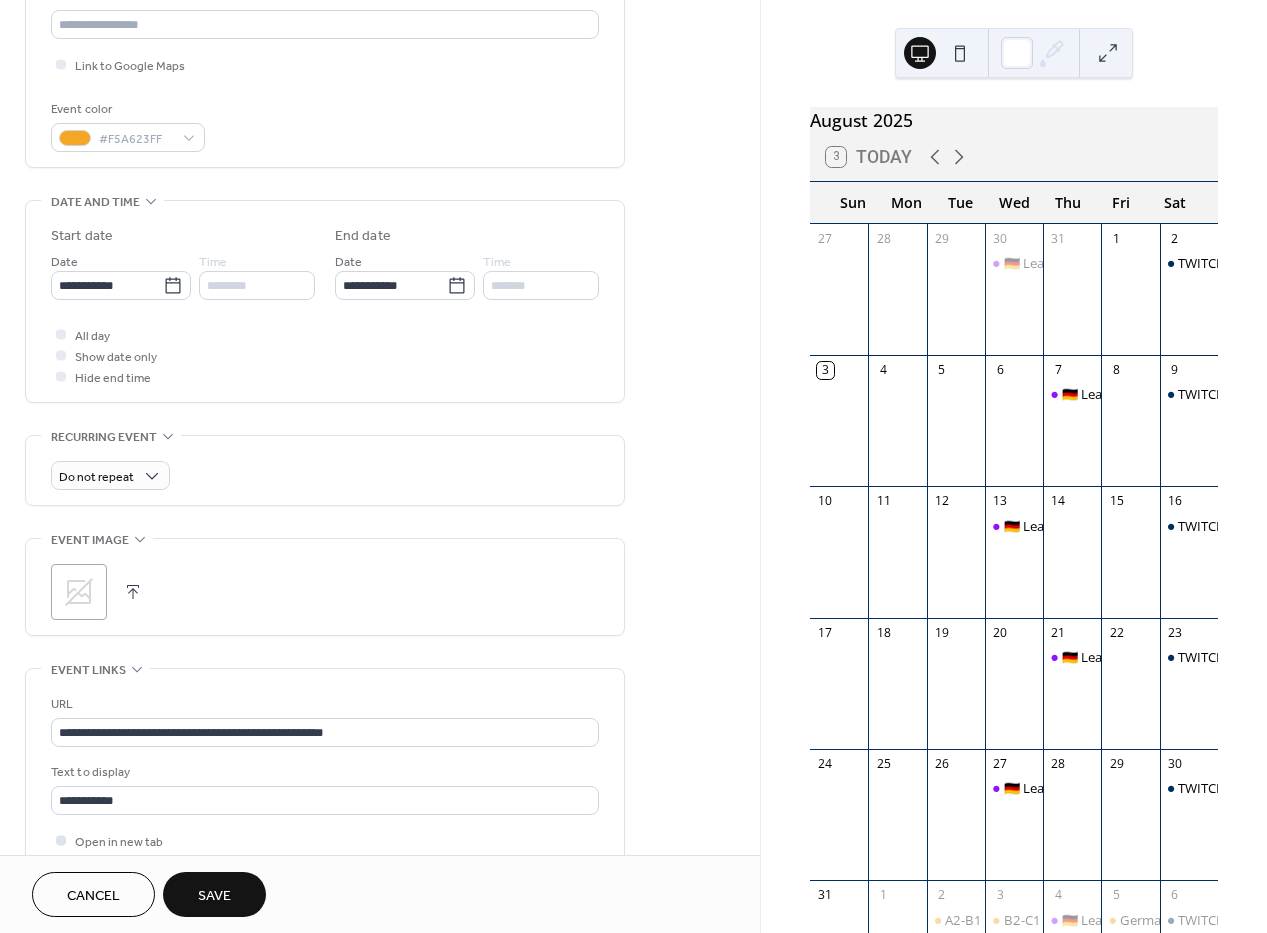 scroll, scrollTop: 525, scrollLeft: 0, axis: vertical 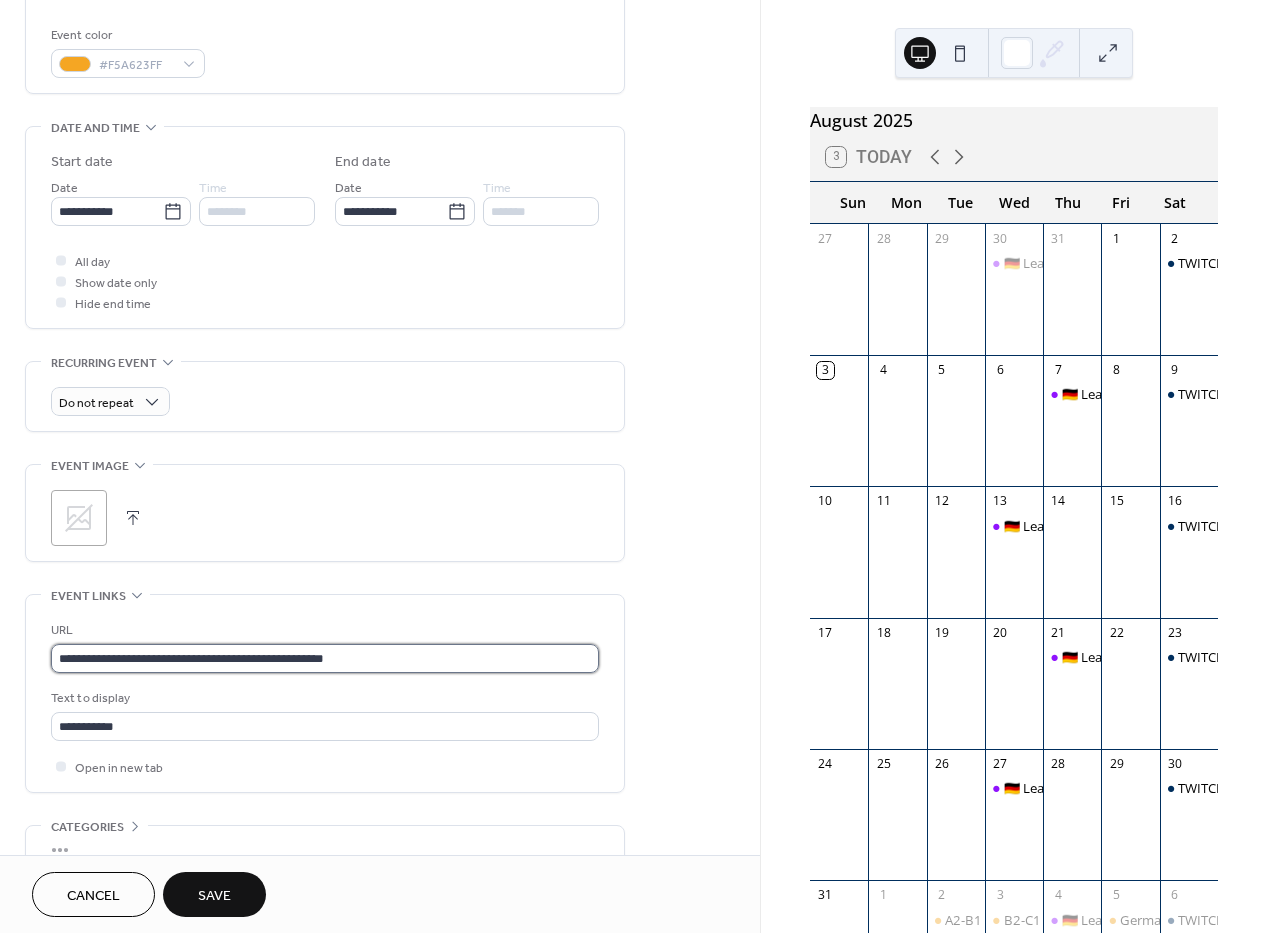 click on "**********" at bounding box center [325, 658] 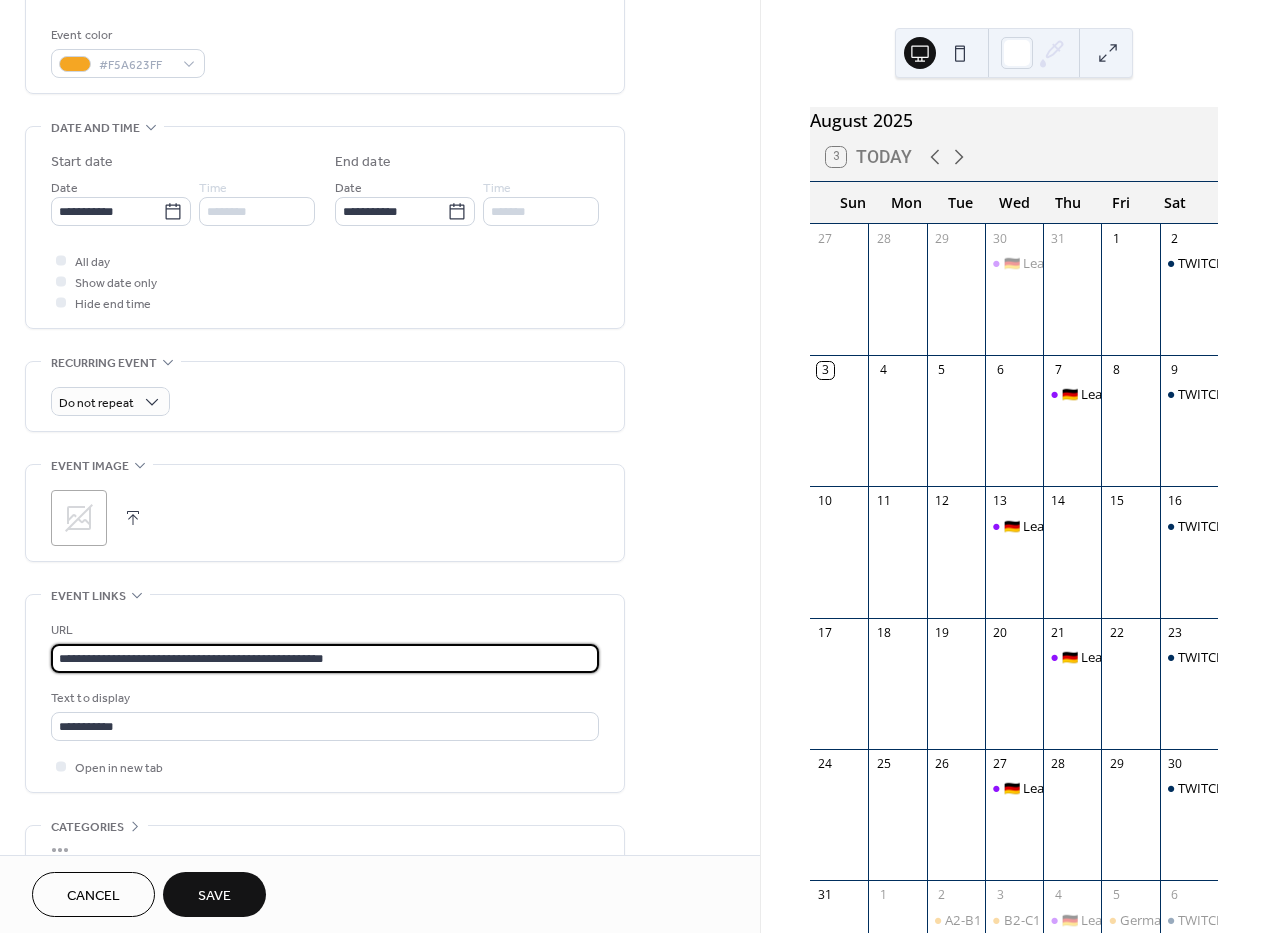 click on "**********" at bounding box center (325, 658) 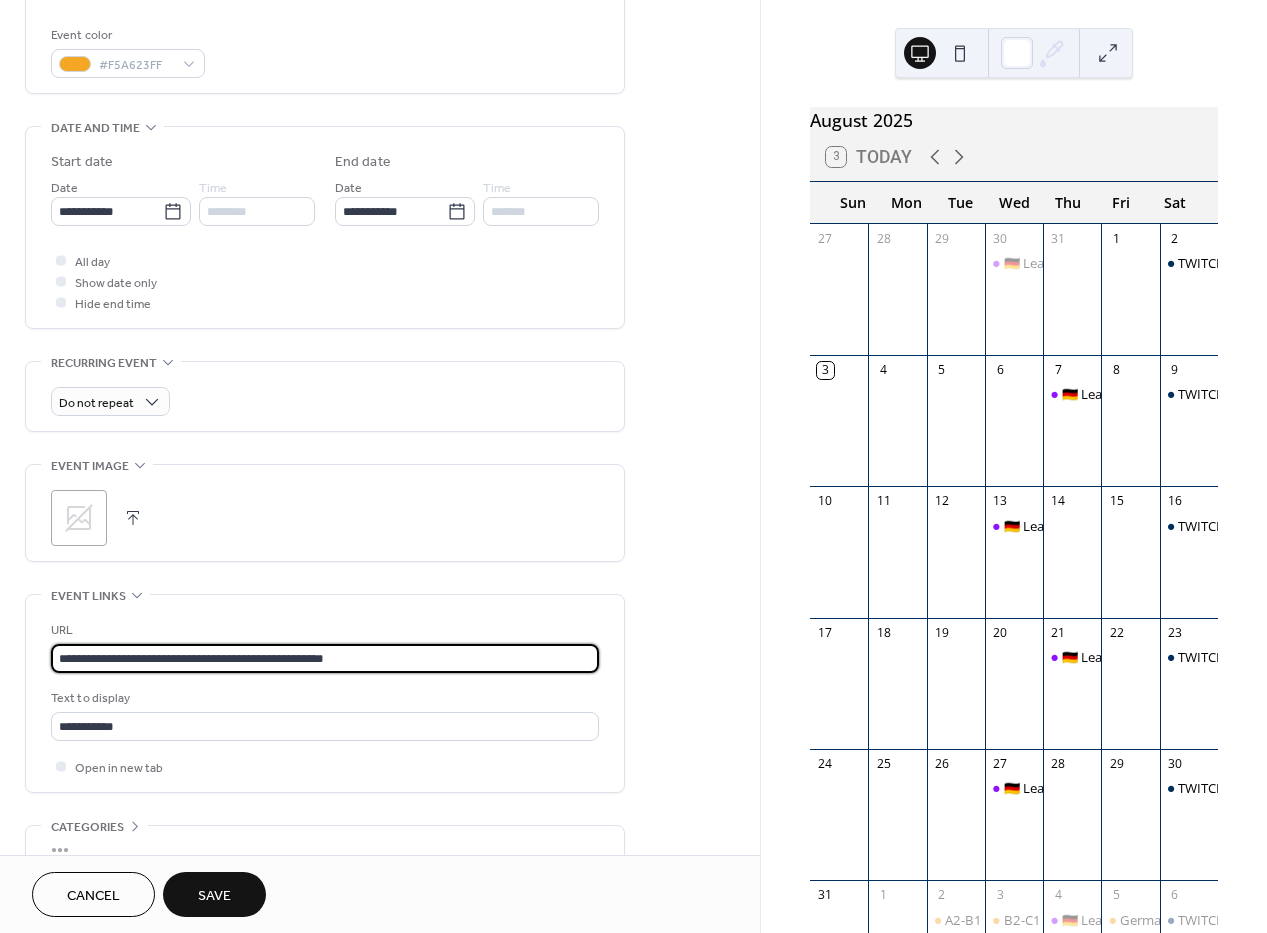 paste 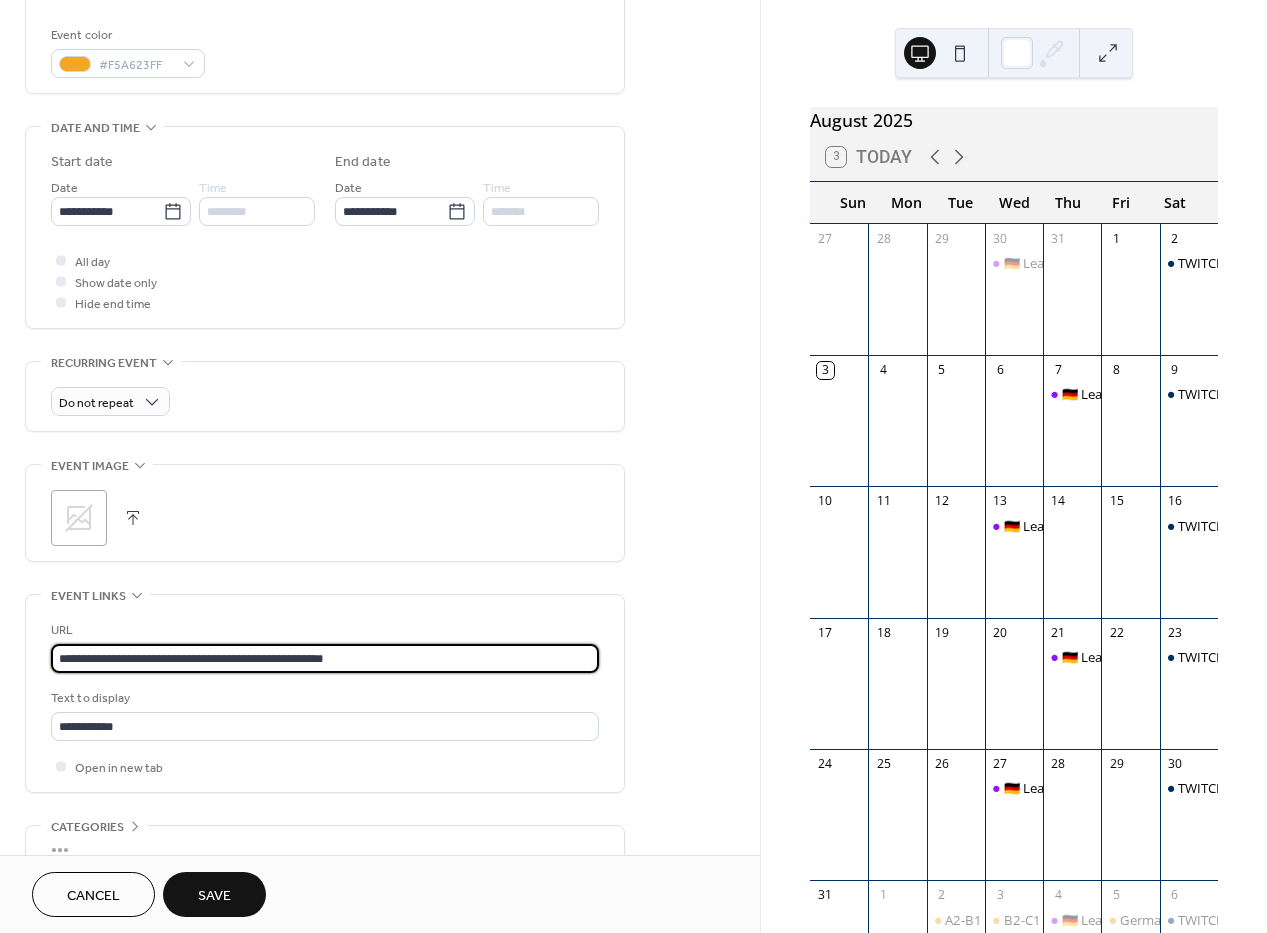 type on "**********" 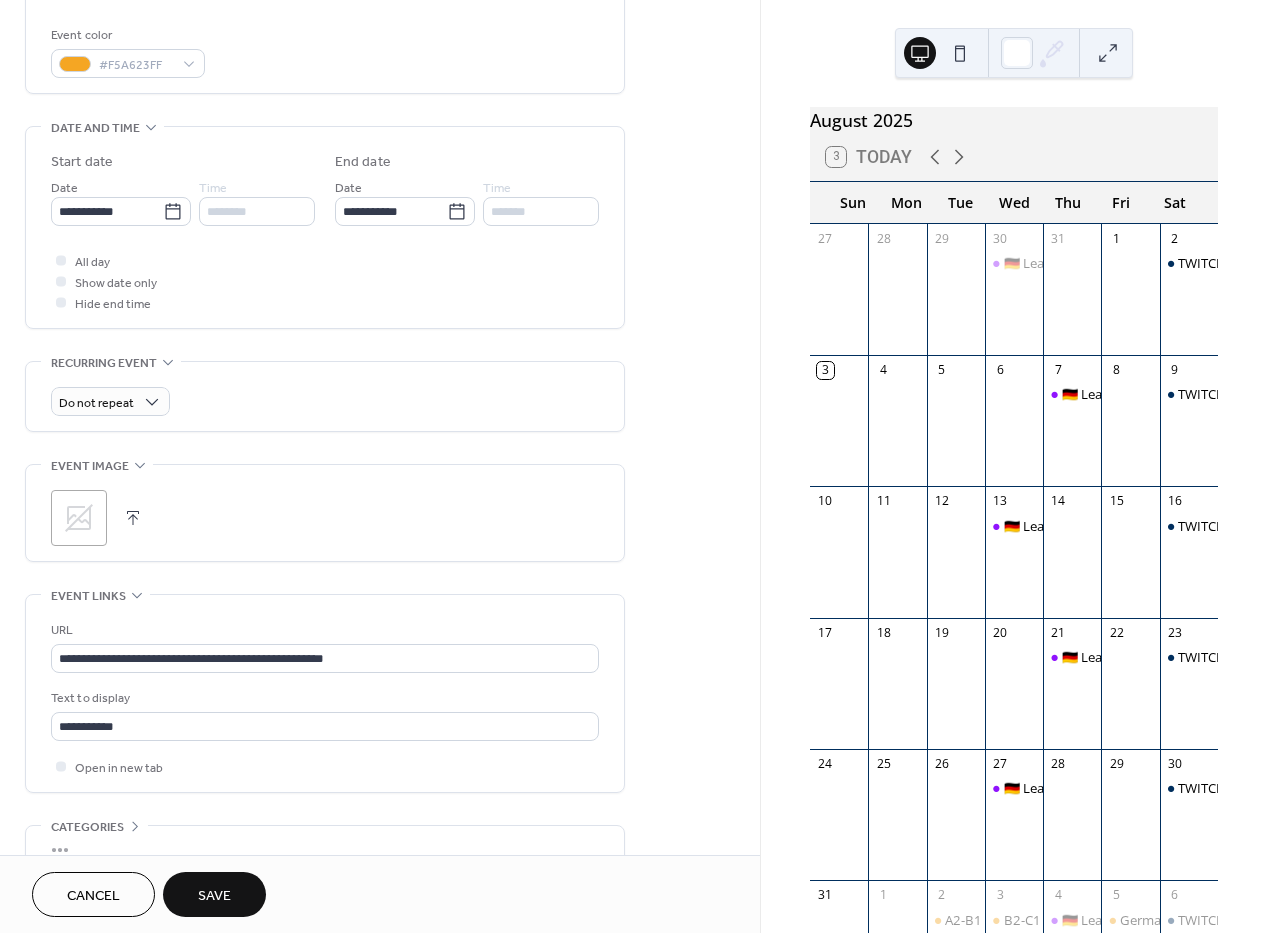 click on "Save" at bounding box center (214, 894) 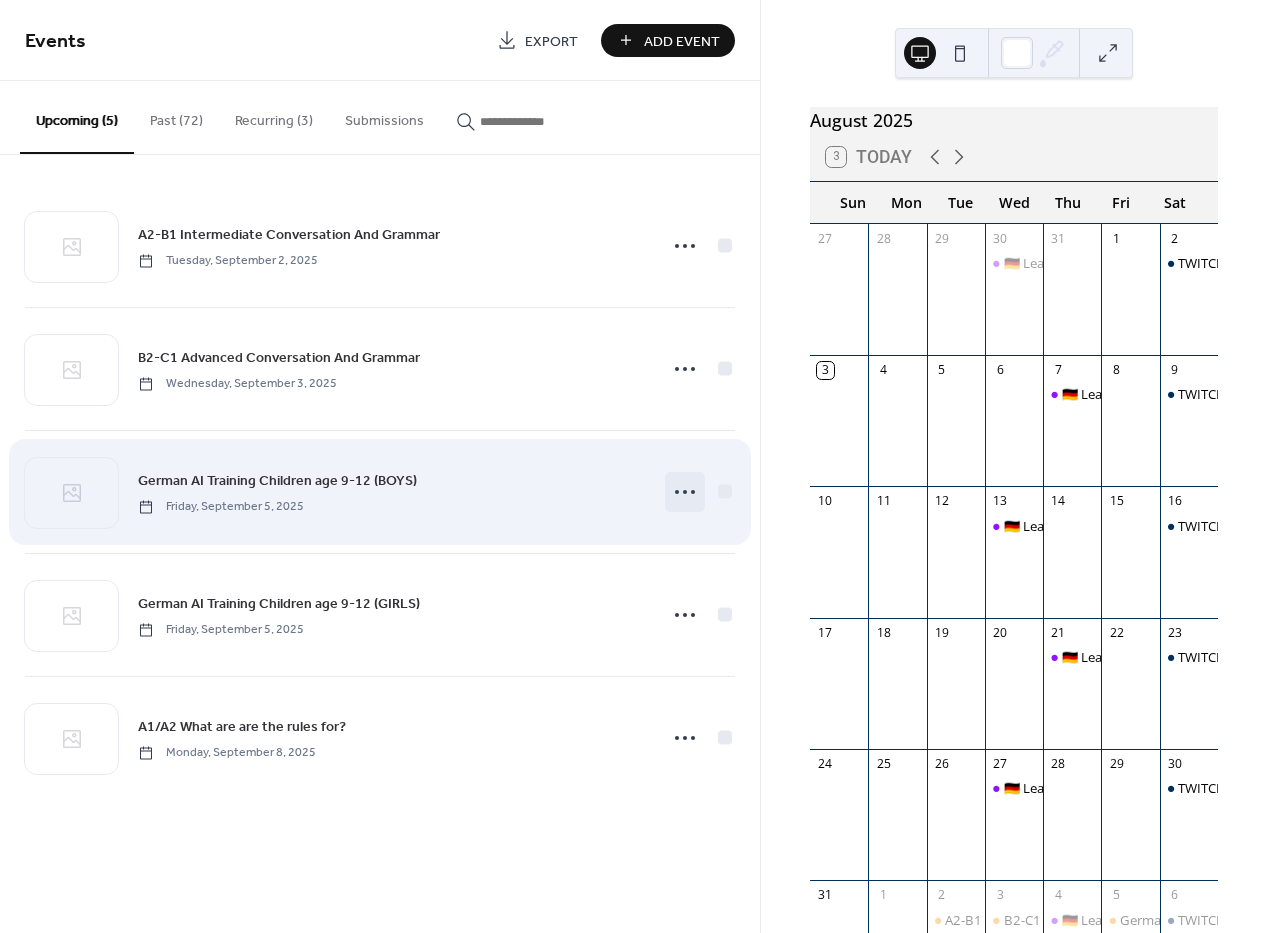 click 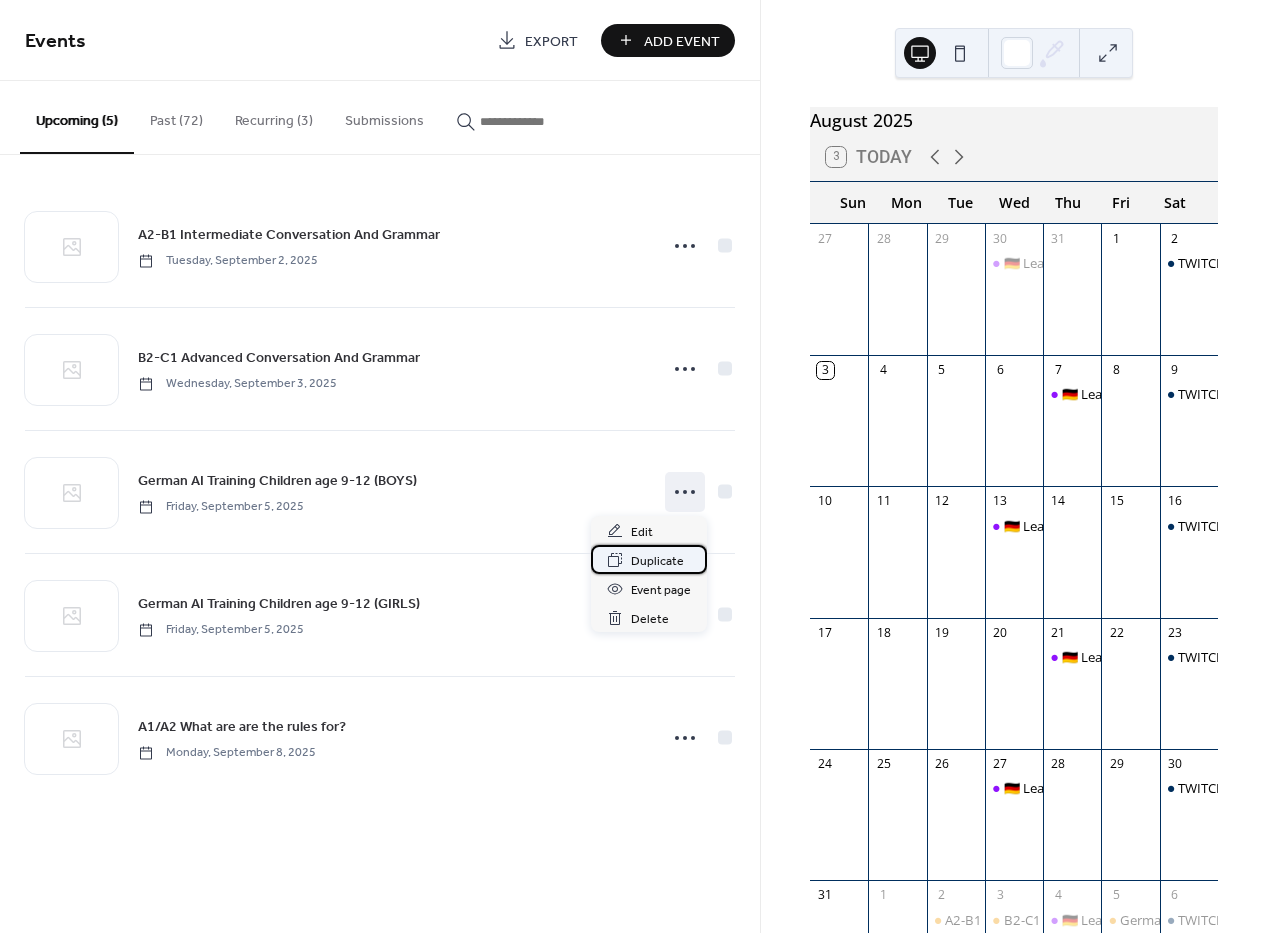 click on "Duplicate" at bounding box center [657, 561] 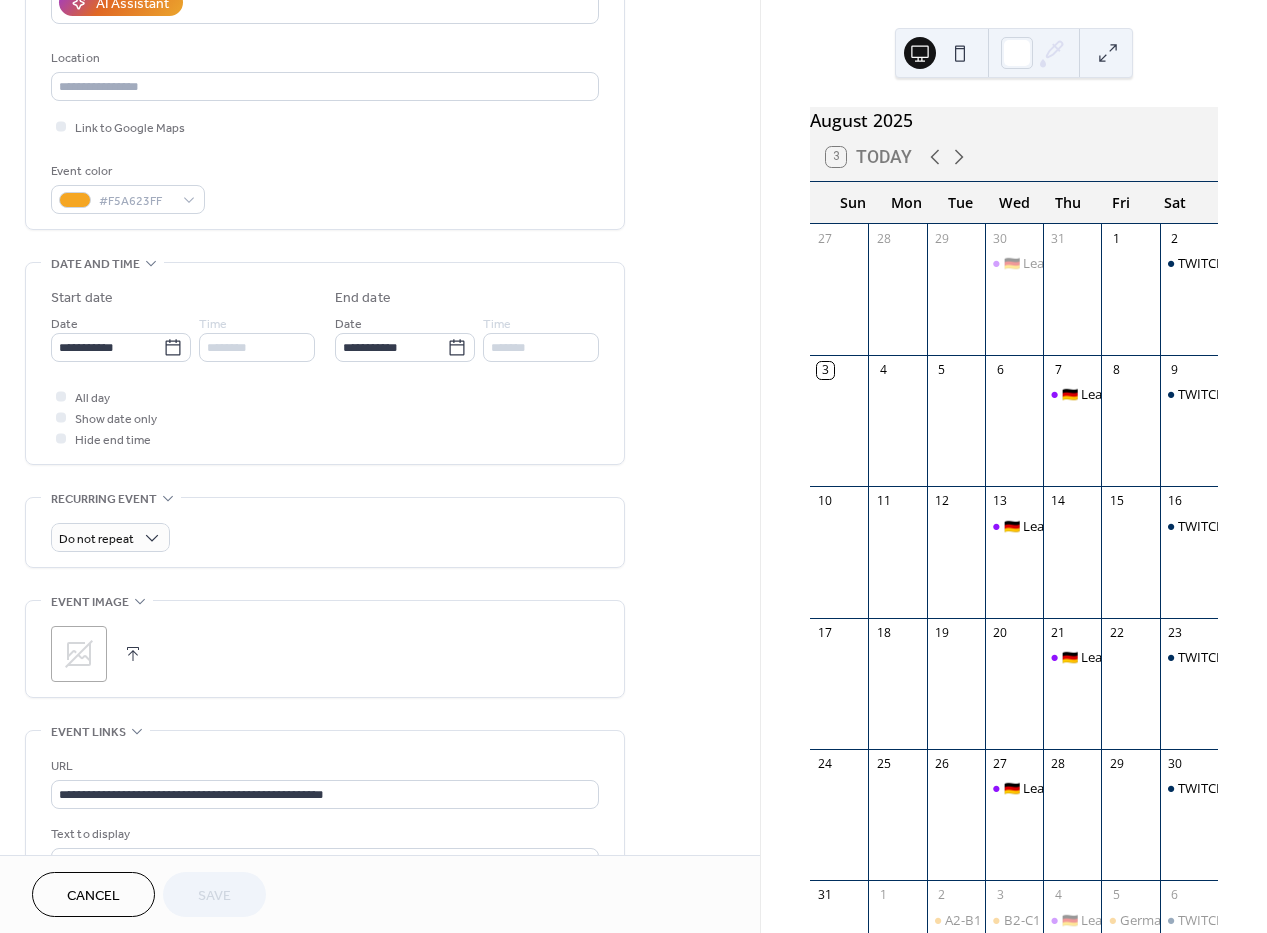 scroll, scrollTop: 538, scrollLeft: 0, axis: vertical 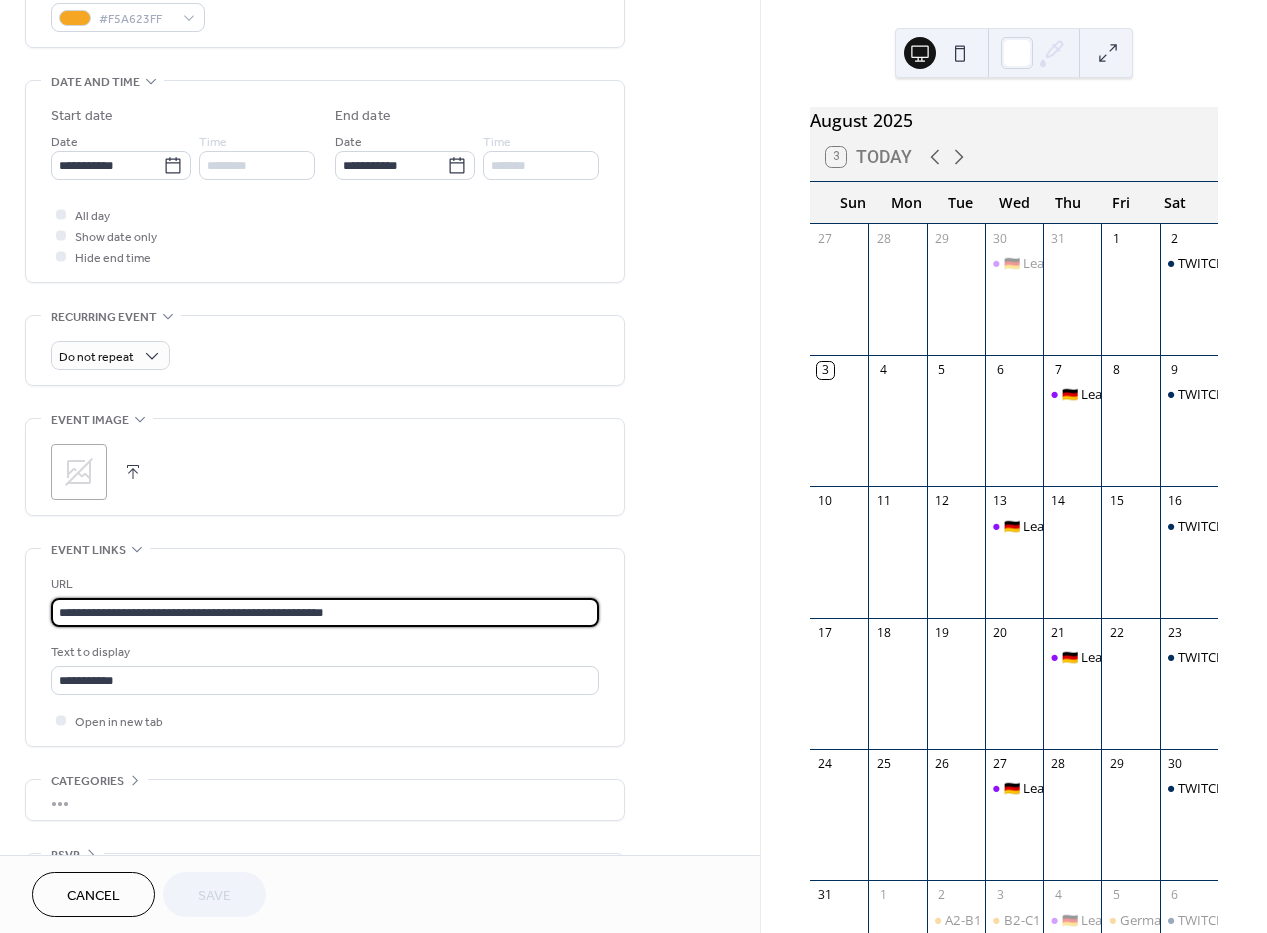 click on "**********" at bounding box center (325, 612) 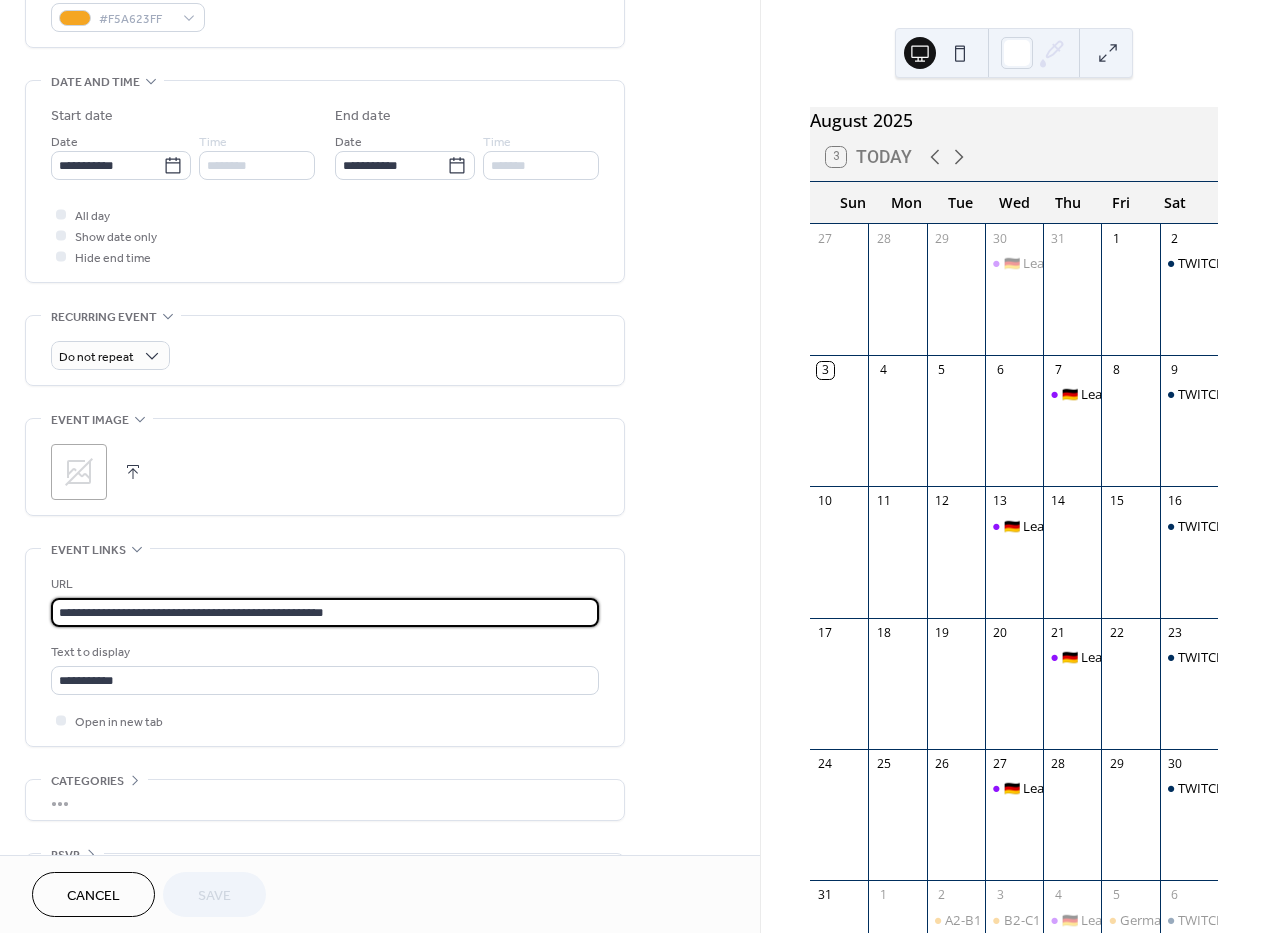 paste 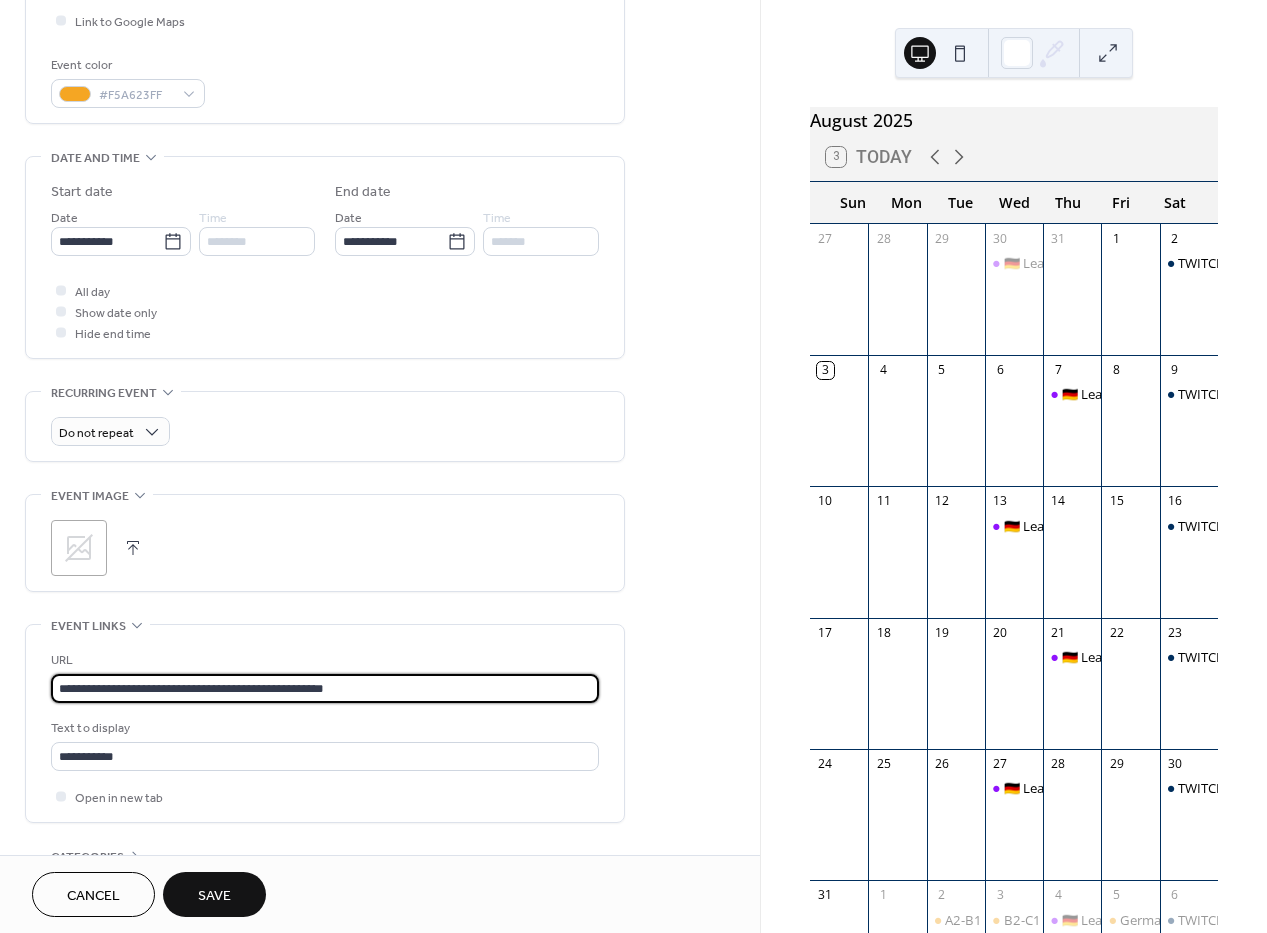 scroll, scrollTop: 329, scrollLeft: 0, axis: vertical 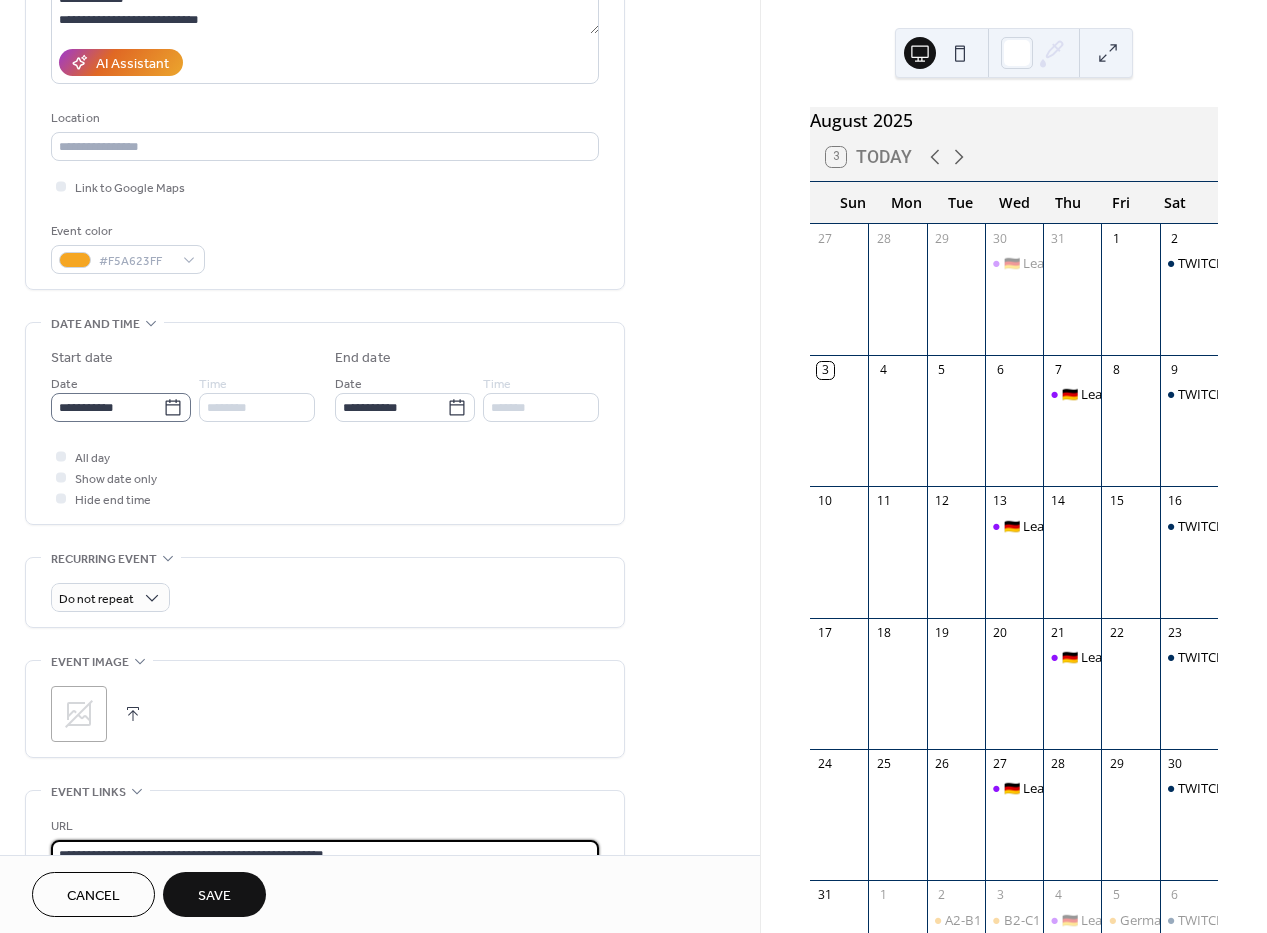 type on "**********" 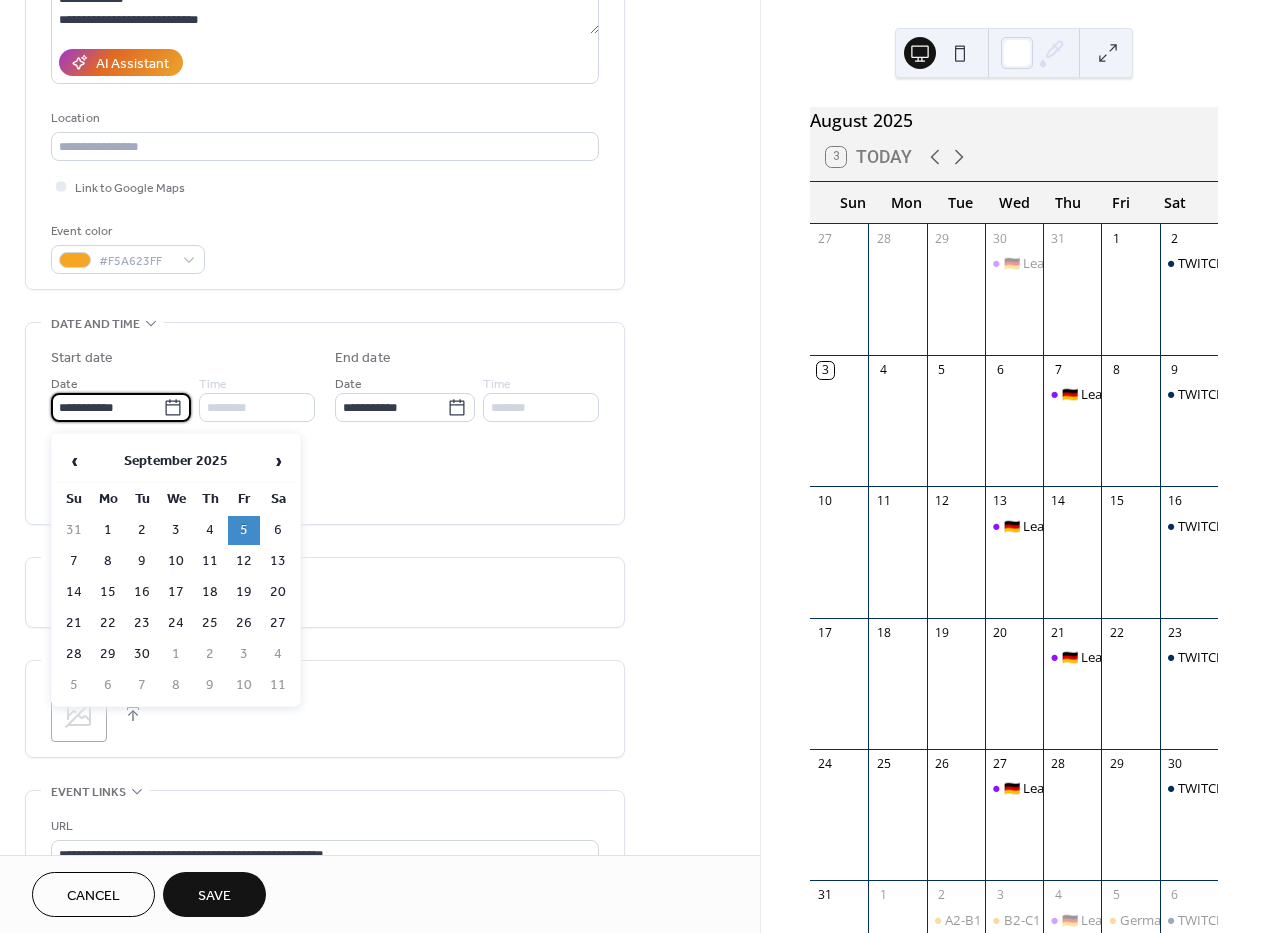 click on "**********" at bounding box center [107, 407] 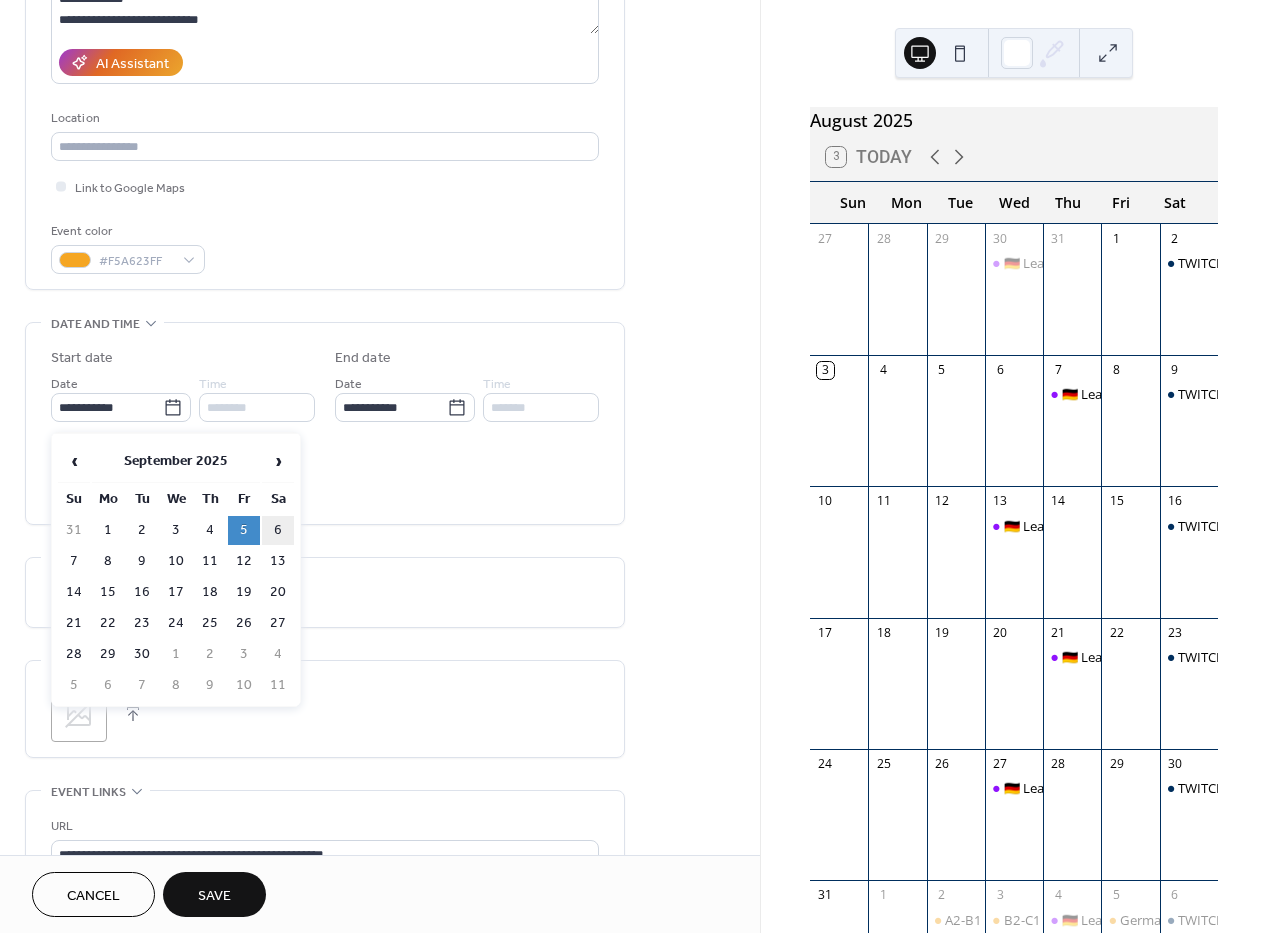 click on "6" at bounding box center (278, 530) 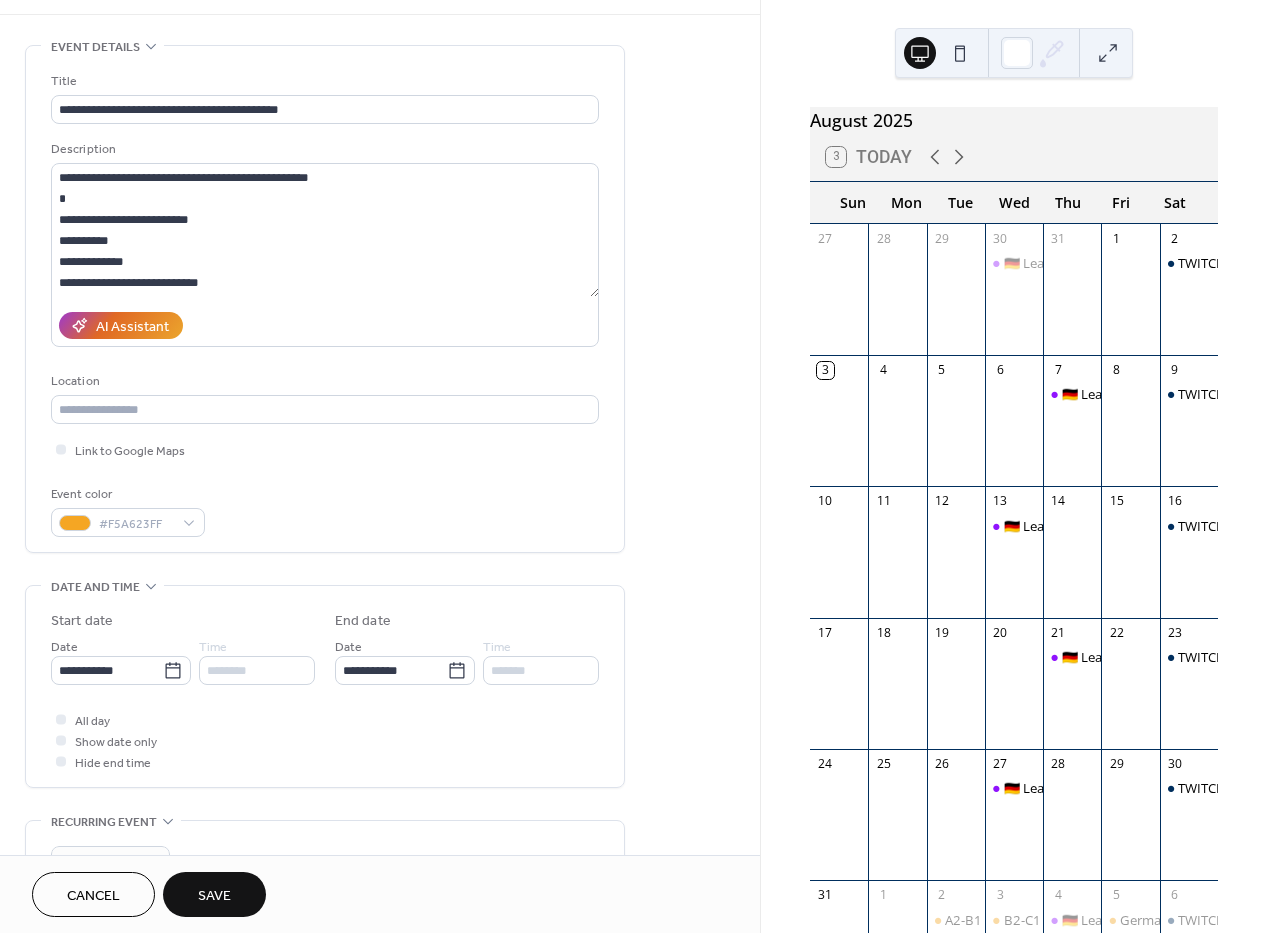 scroll, scrollTop: 0, scrollLeft: 0, axis: both 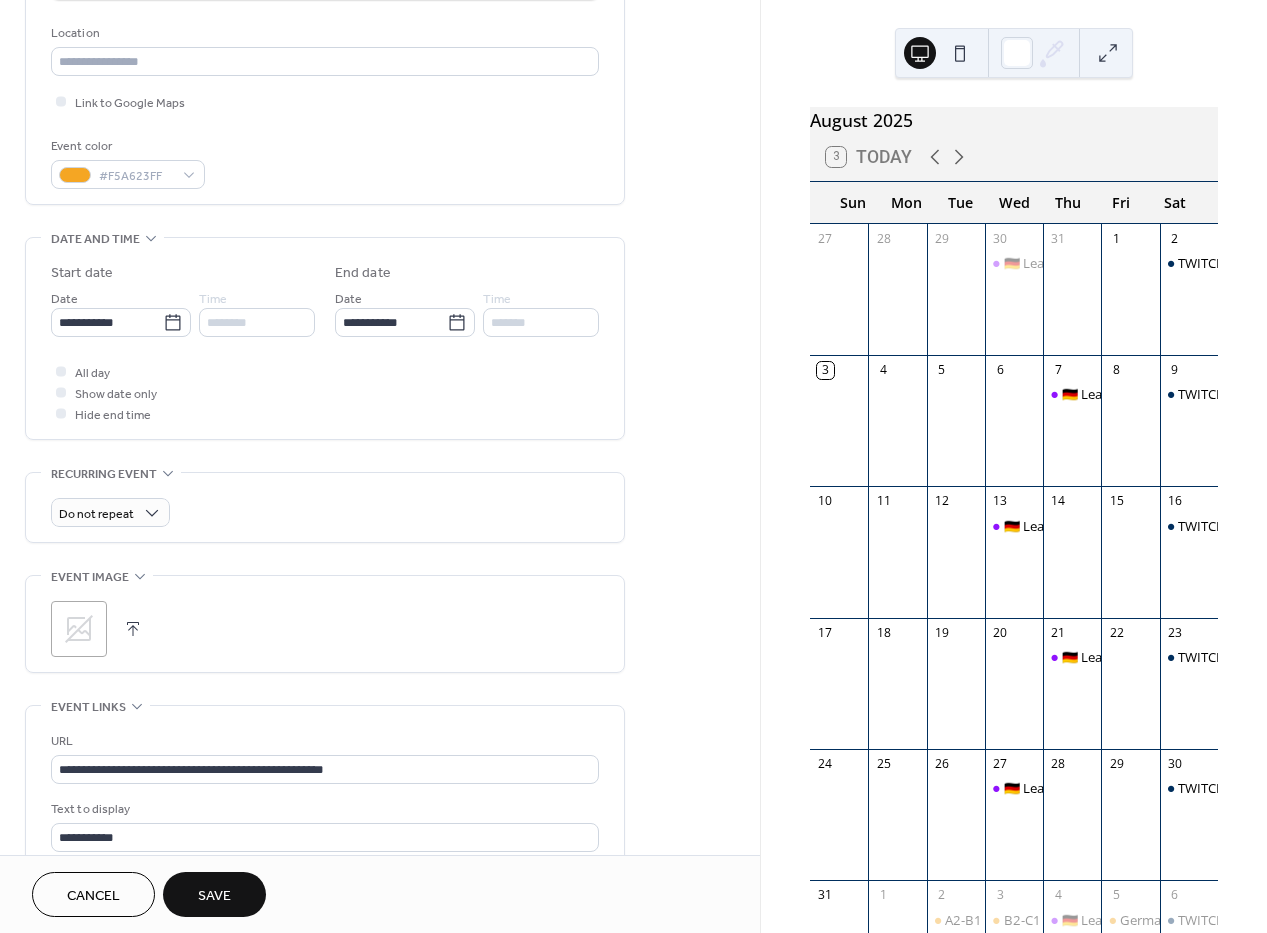 drag, startPoint x: 61, startPoint y: 246, endPoint x: 335, endPoint y: 276, distance: 275.63745 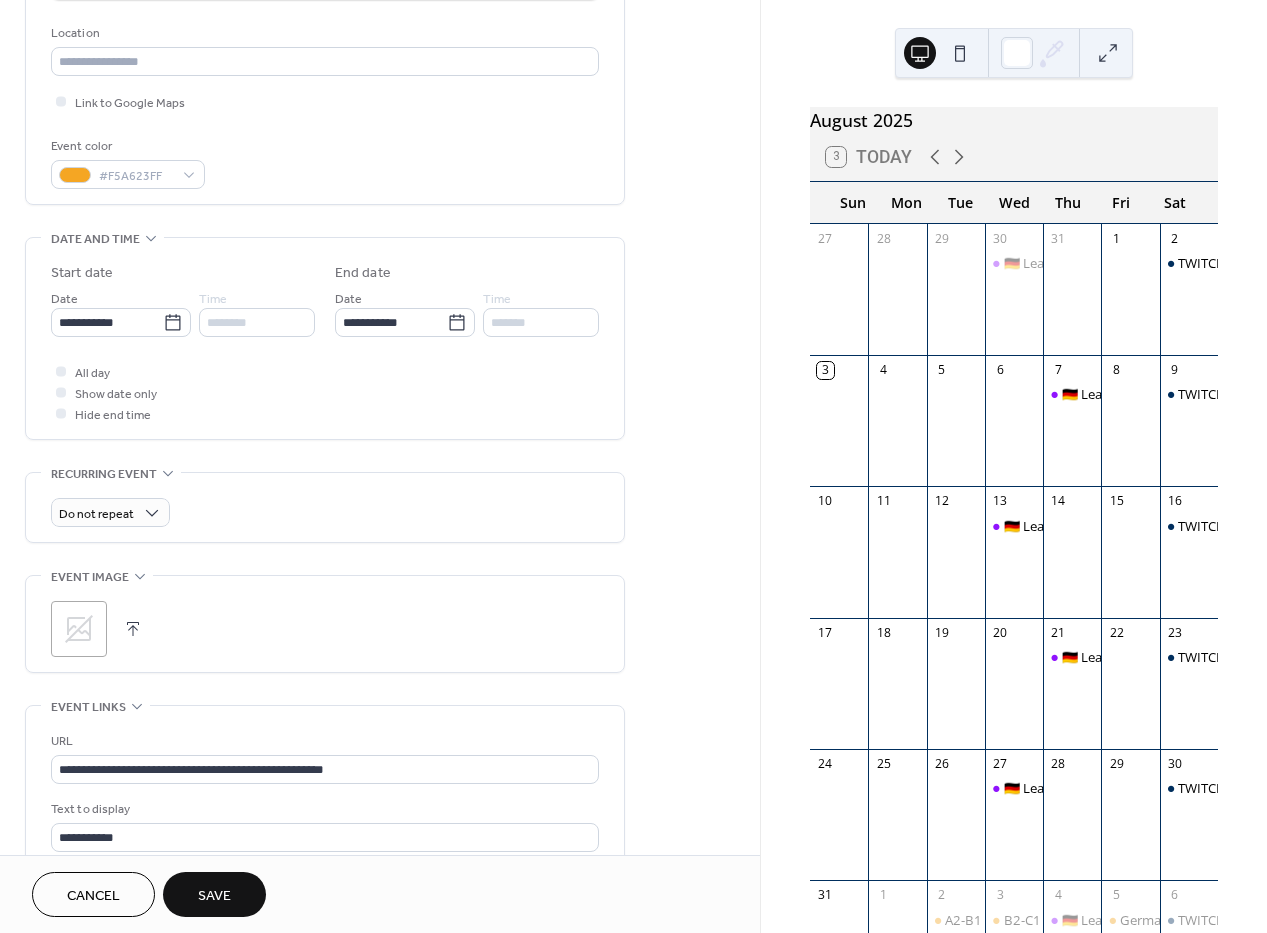 click on "**********" at bounding box center (325, 374) 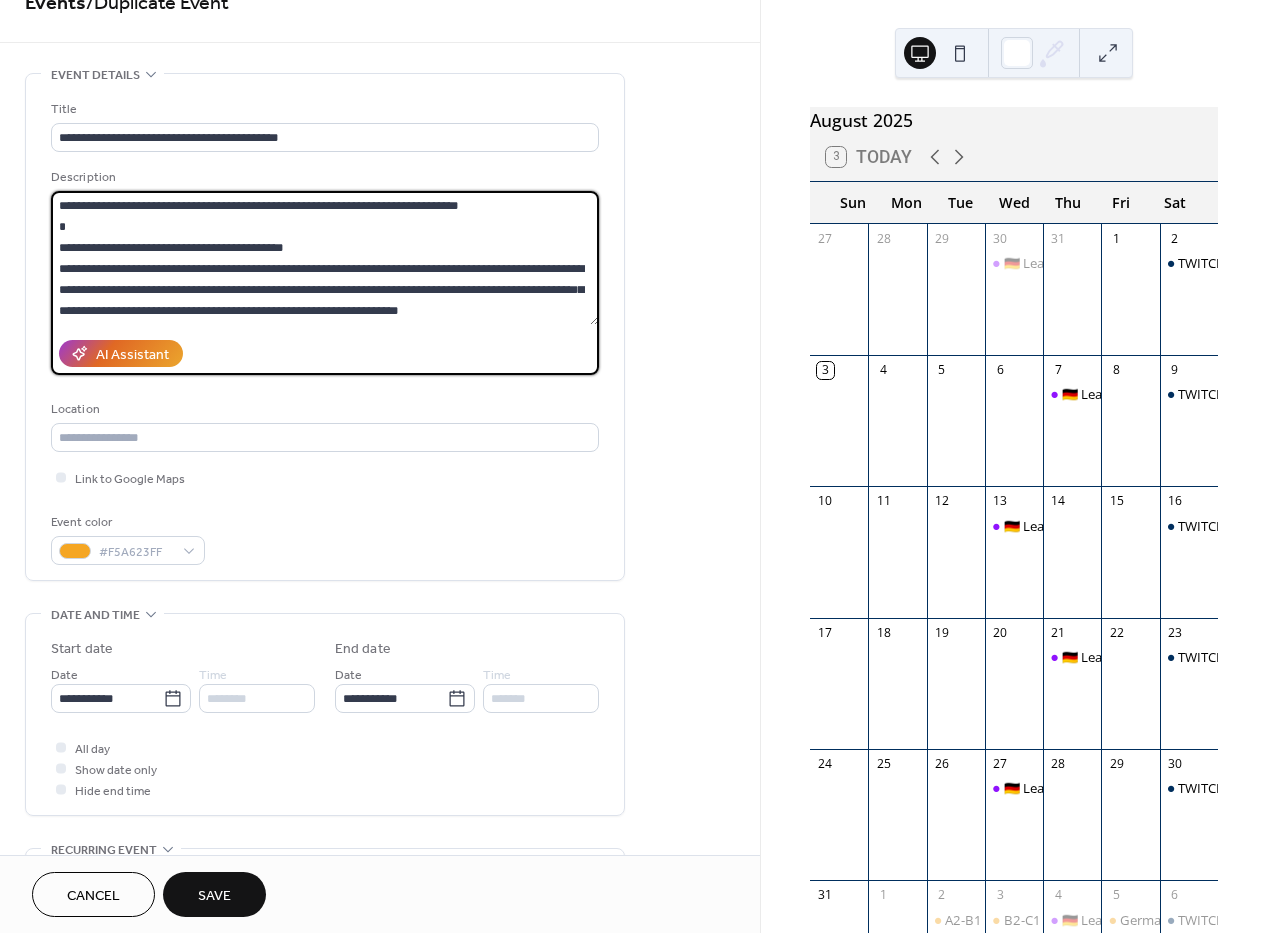 scroll, scrollTop: 1137, scrollLeft: 0, axis: vertical 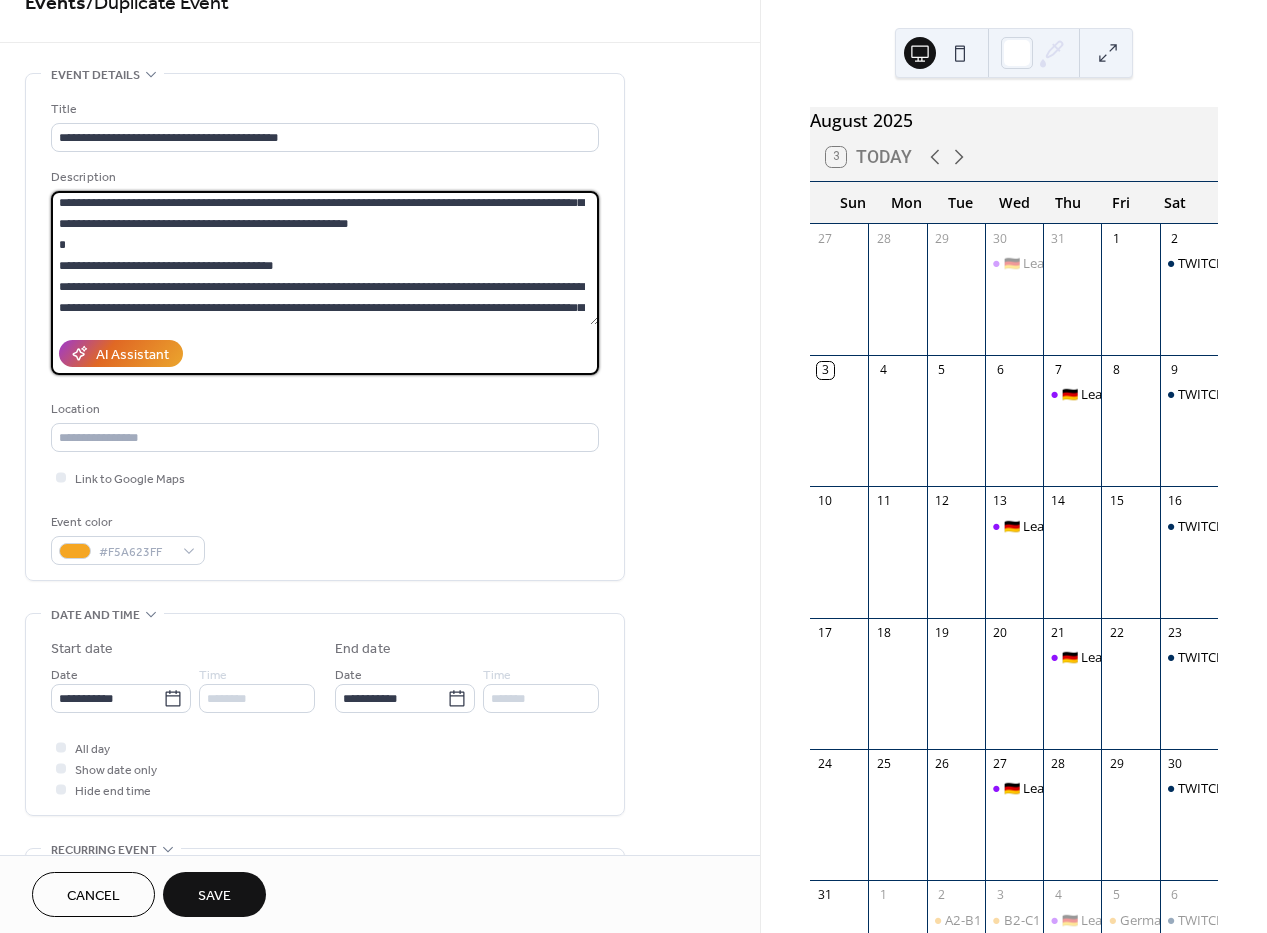 paste on "**********" 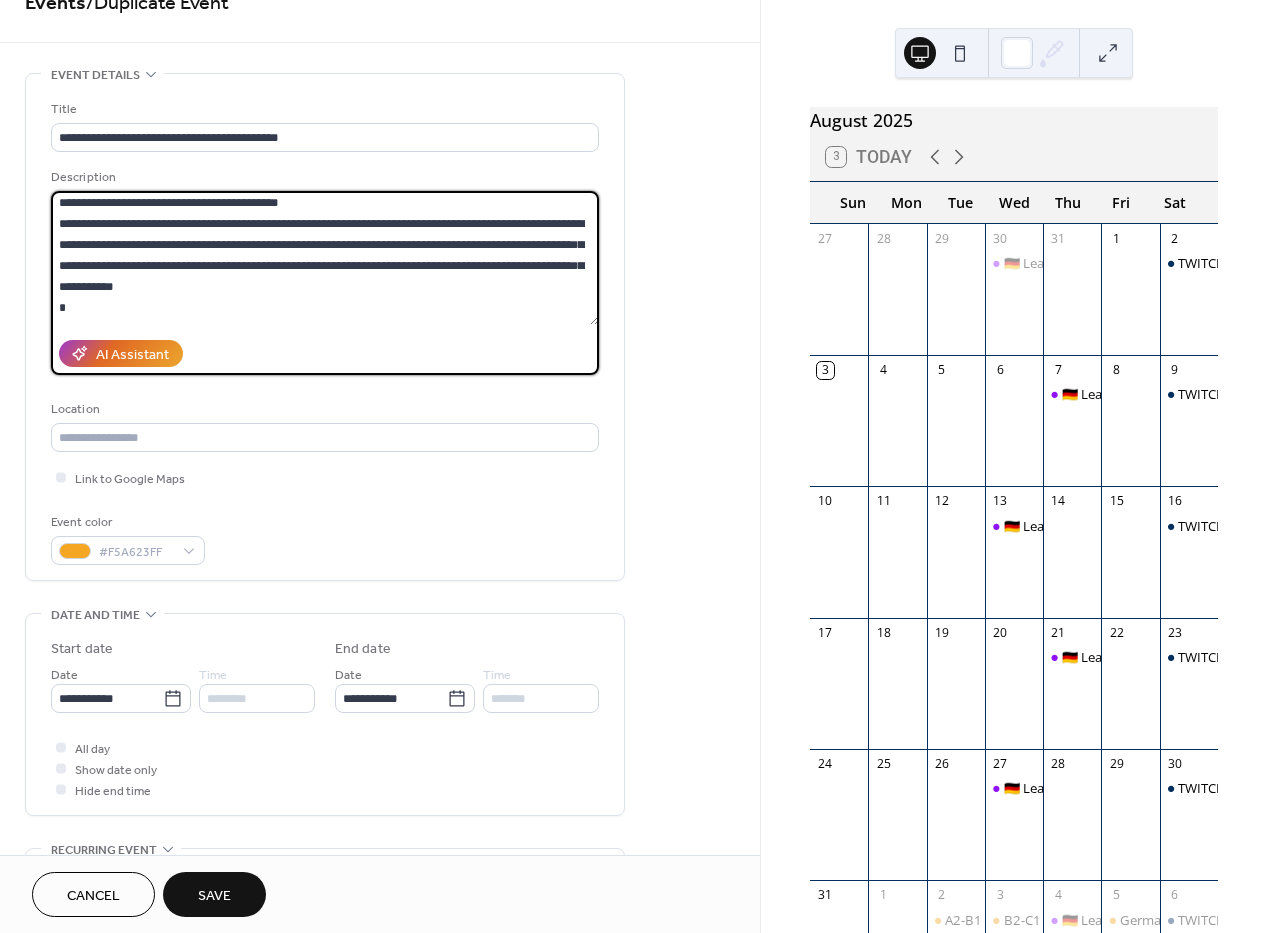 scroll, scrollTop: 1302, scrollLeft: 0, axis: vertical 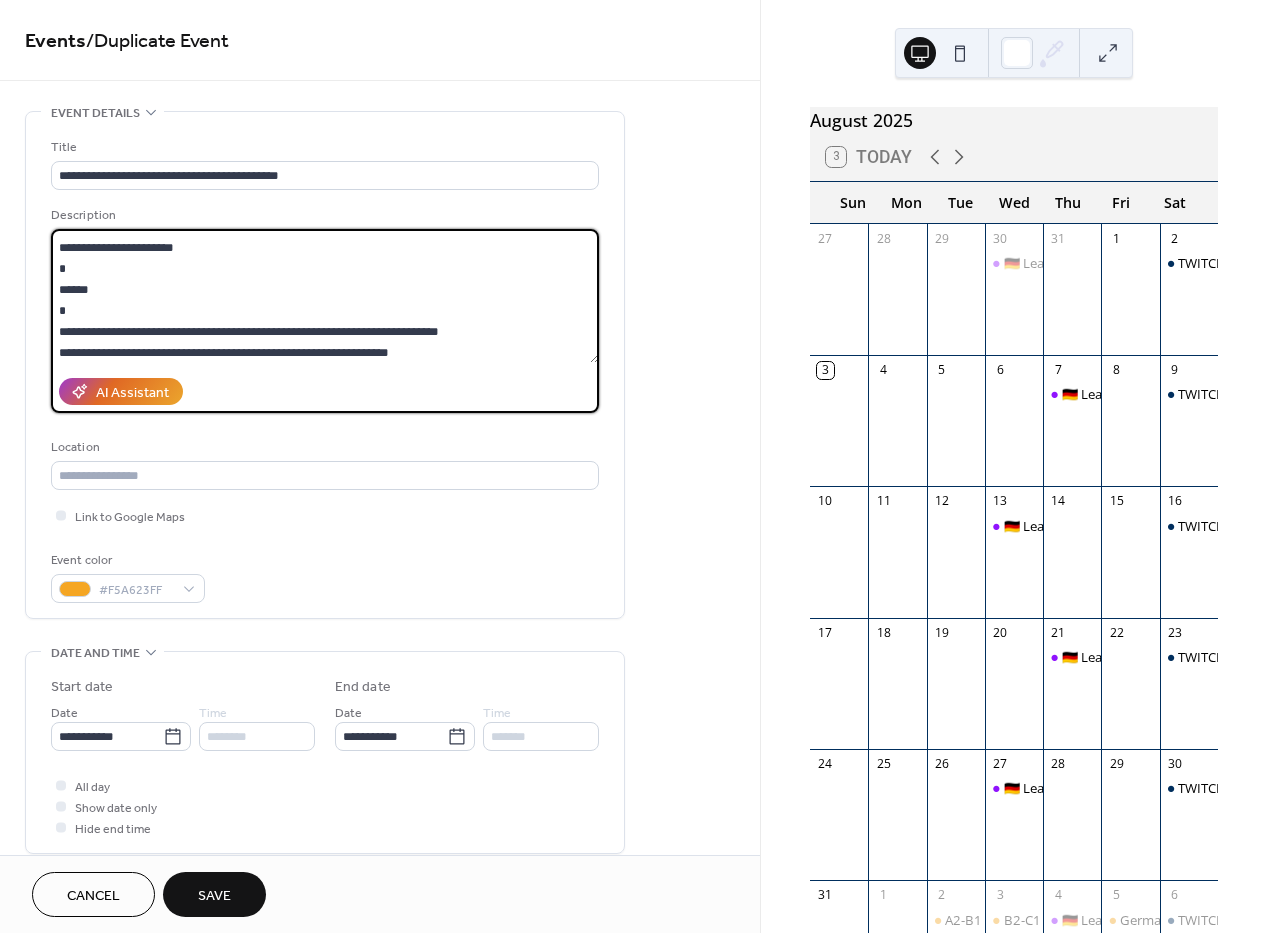 click at bounding box center [325, 296] 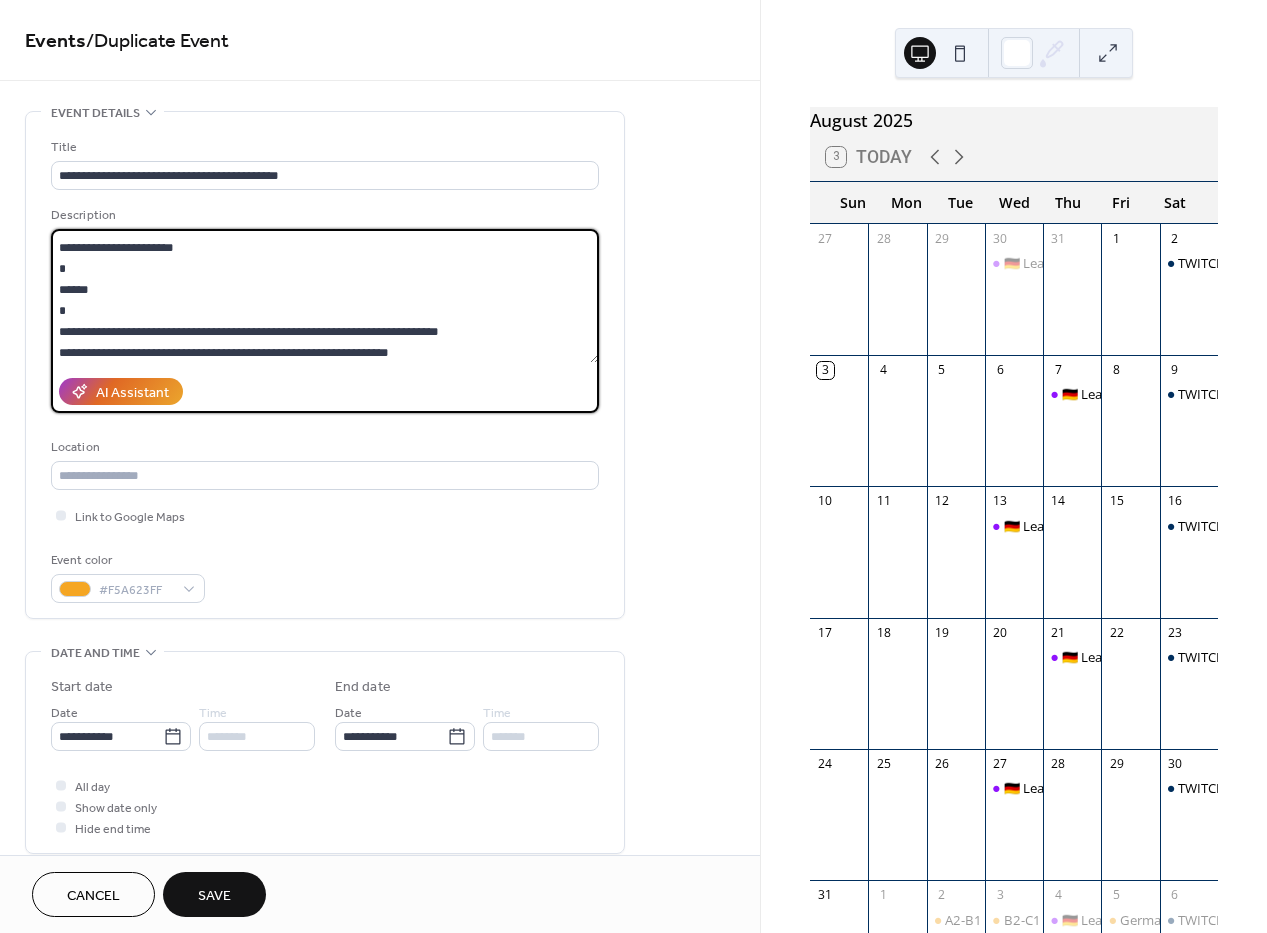 paste on "**********" 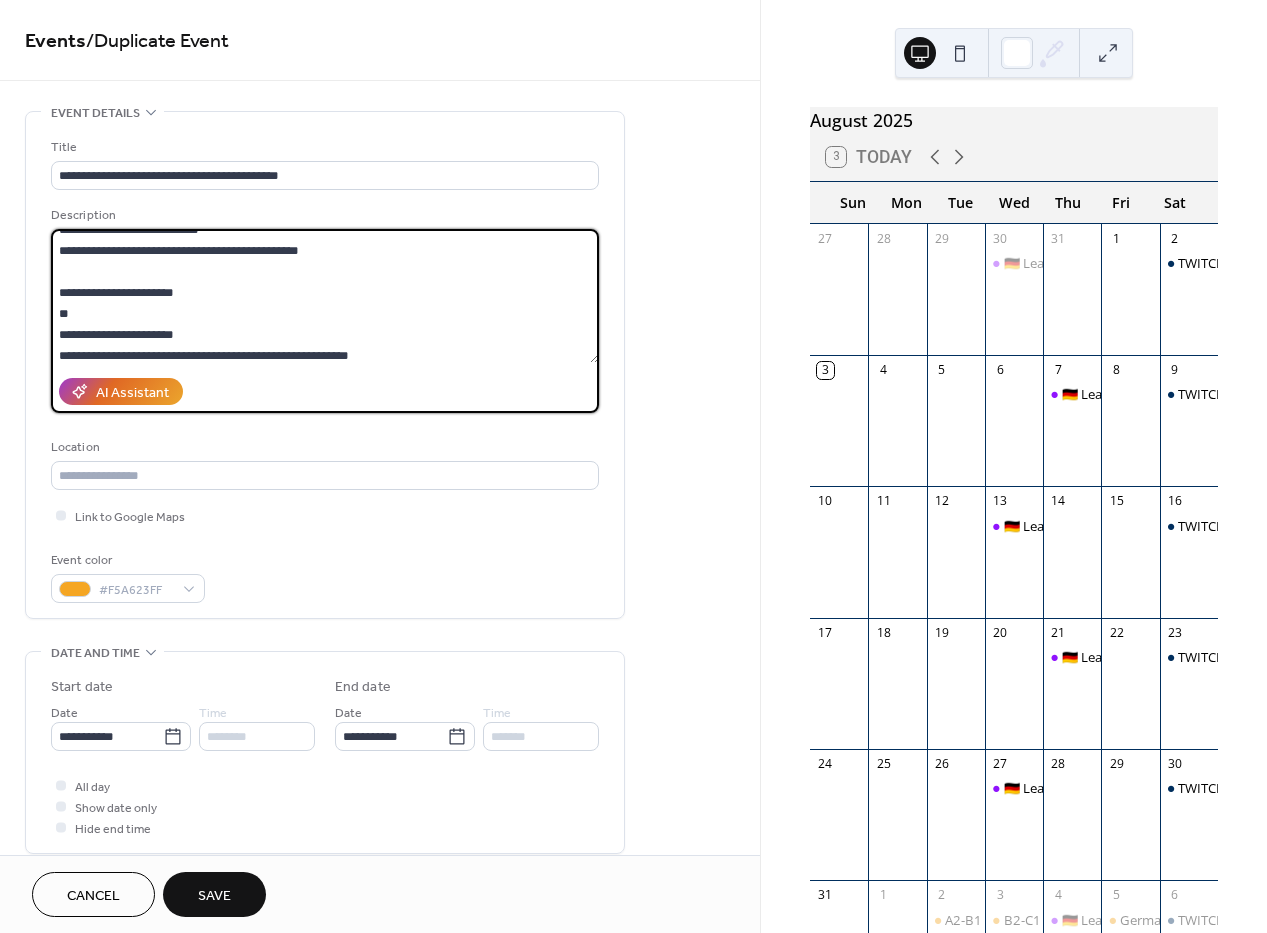 scroll, scrollTop: 212, scrollLeft: 0, axis: vertical 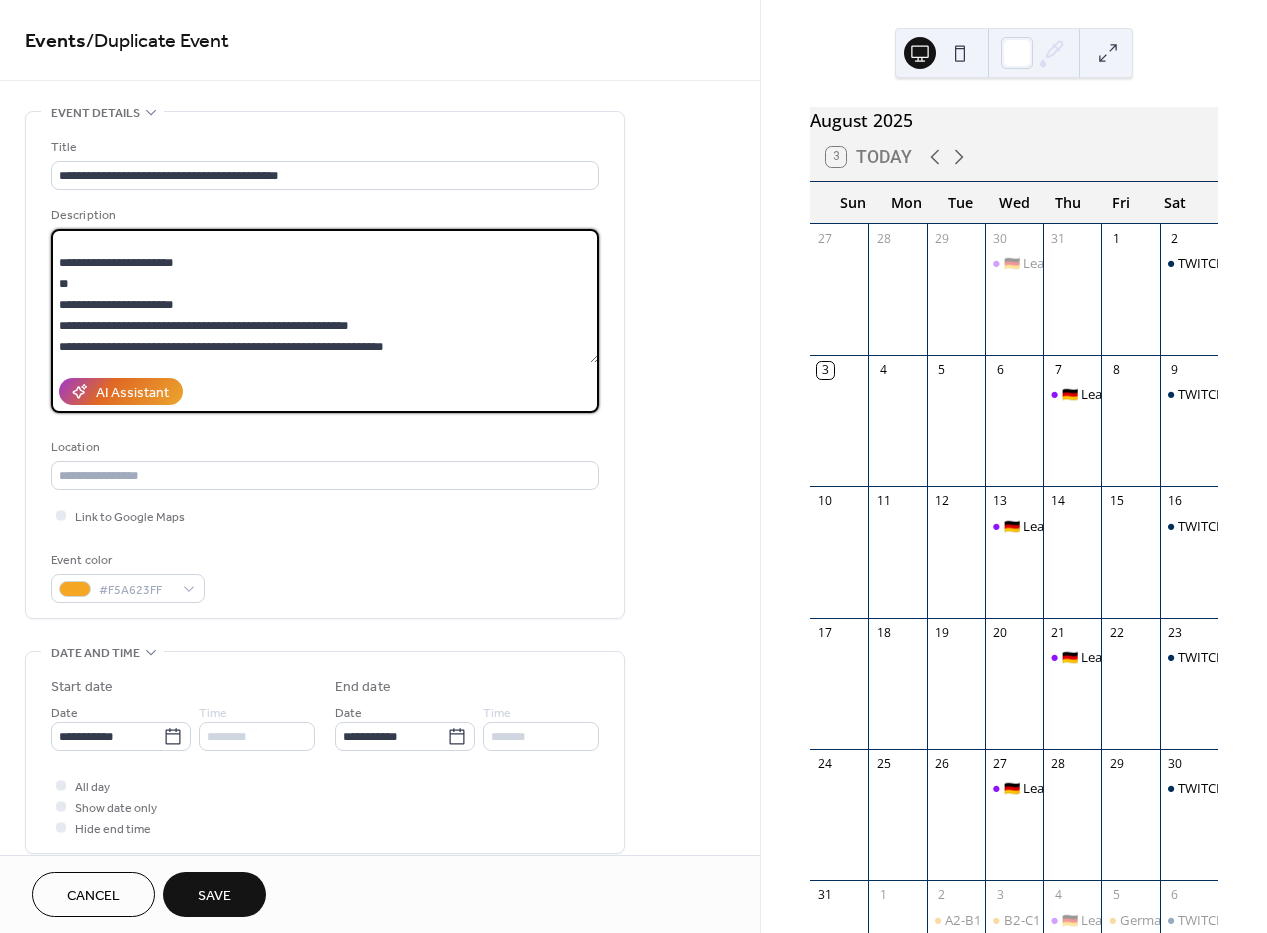 click at bounding box center [325, 296] 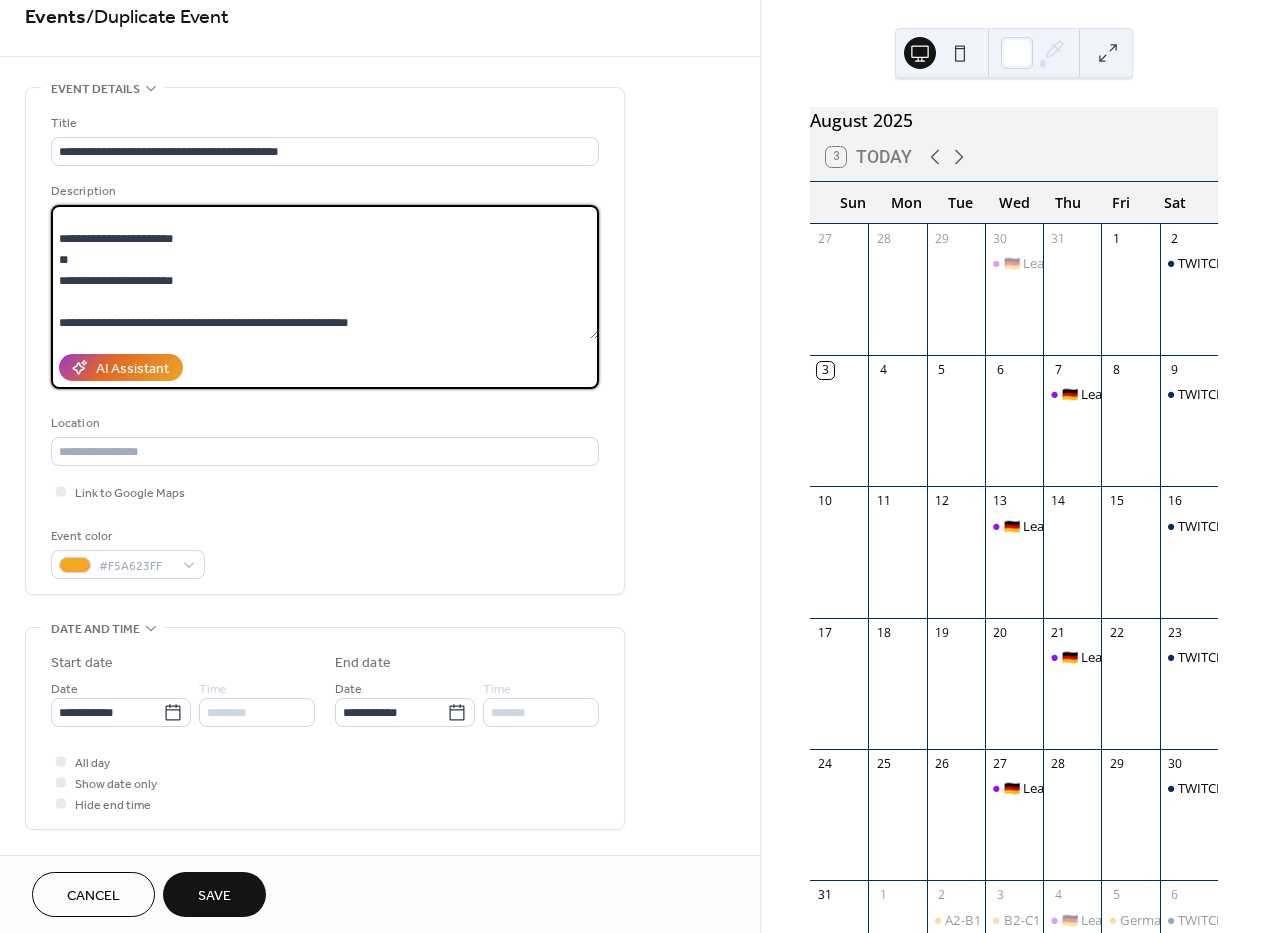 scroll, scrollTop: 70, scrollLeft: 0, axis: vertical 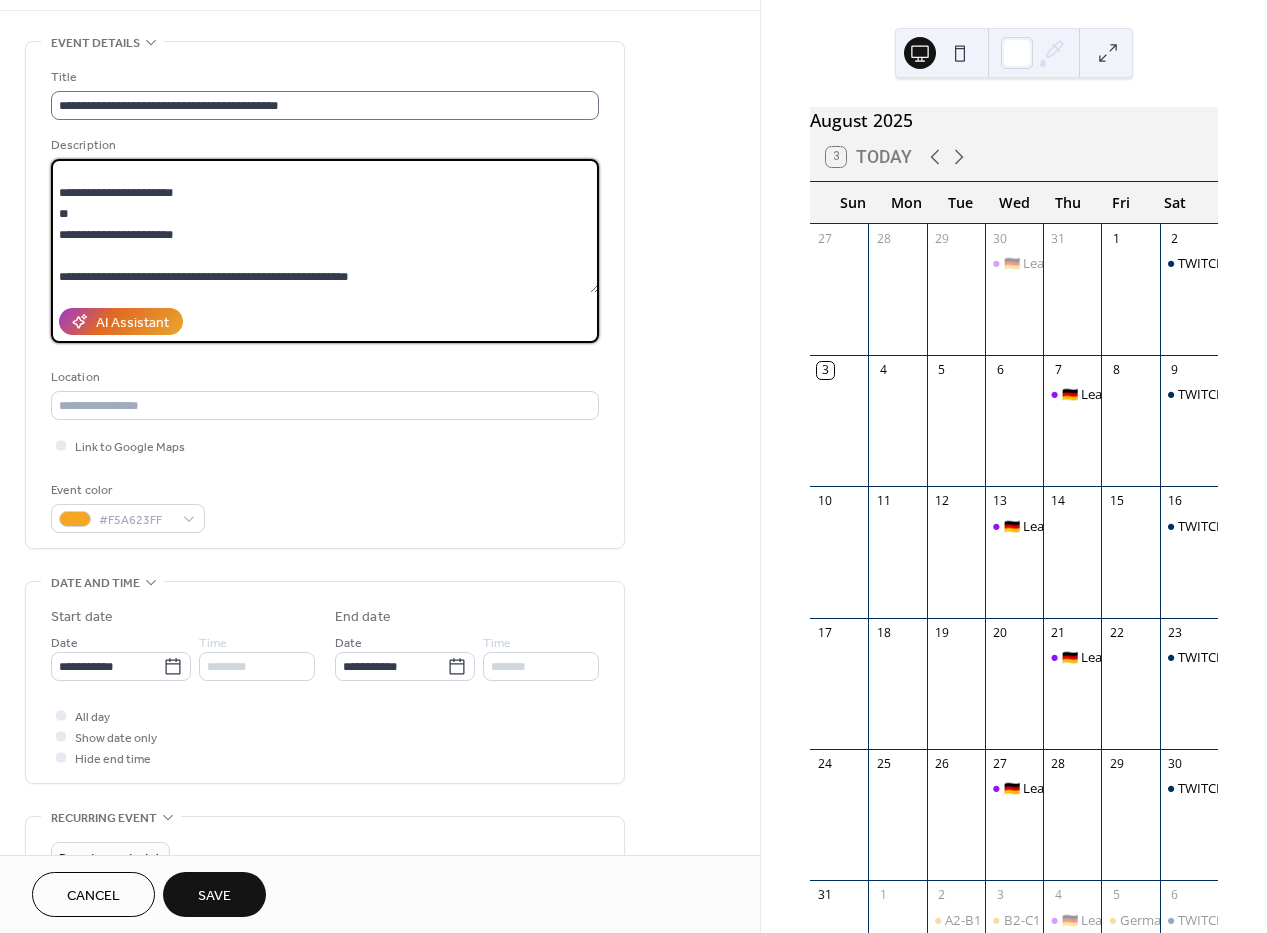type on "**********" 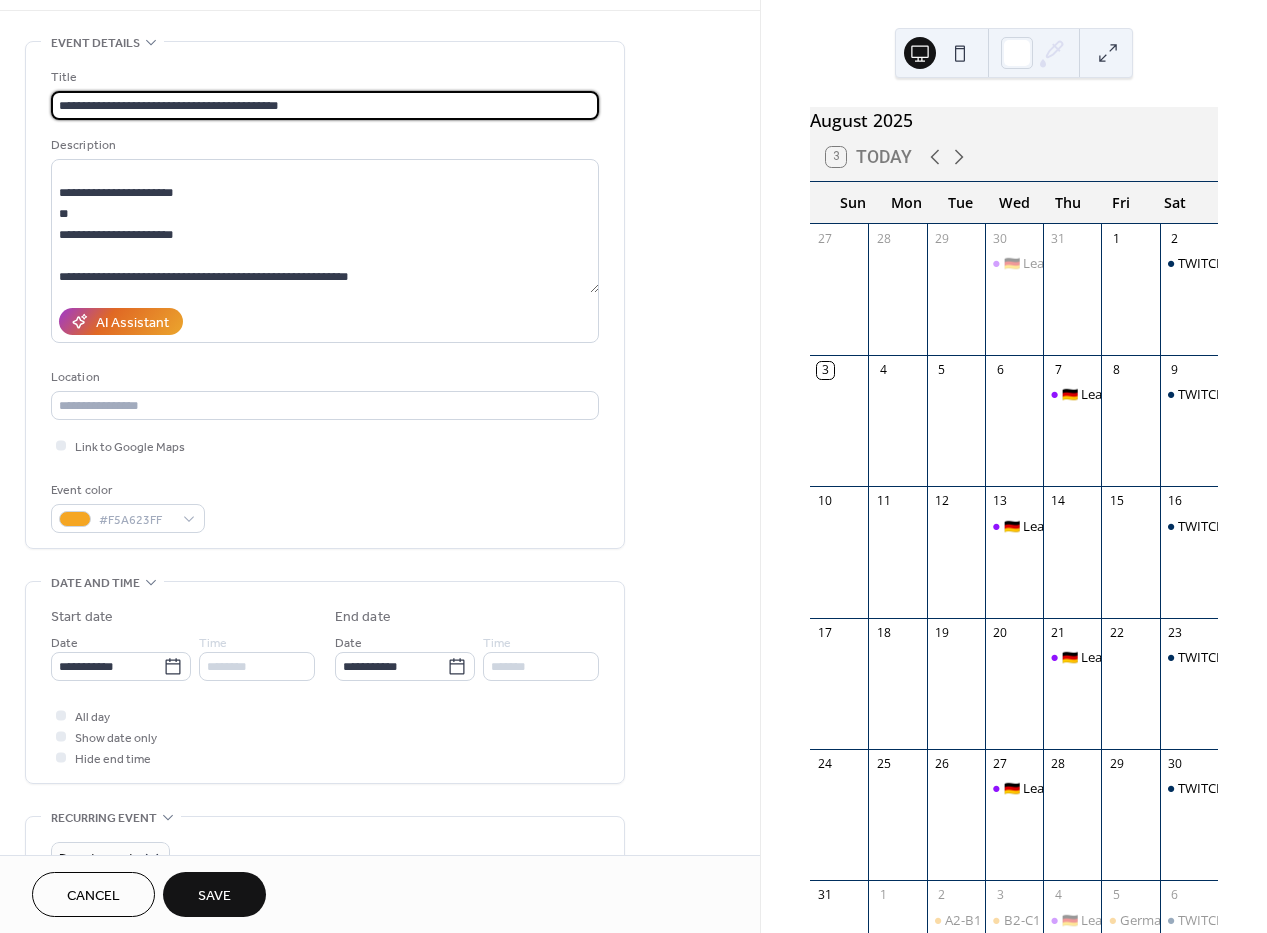 drag, startPoint x: 207, startPoint y: 103, endPoint x: 165, endPoint y: 110, distance: 42.579338 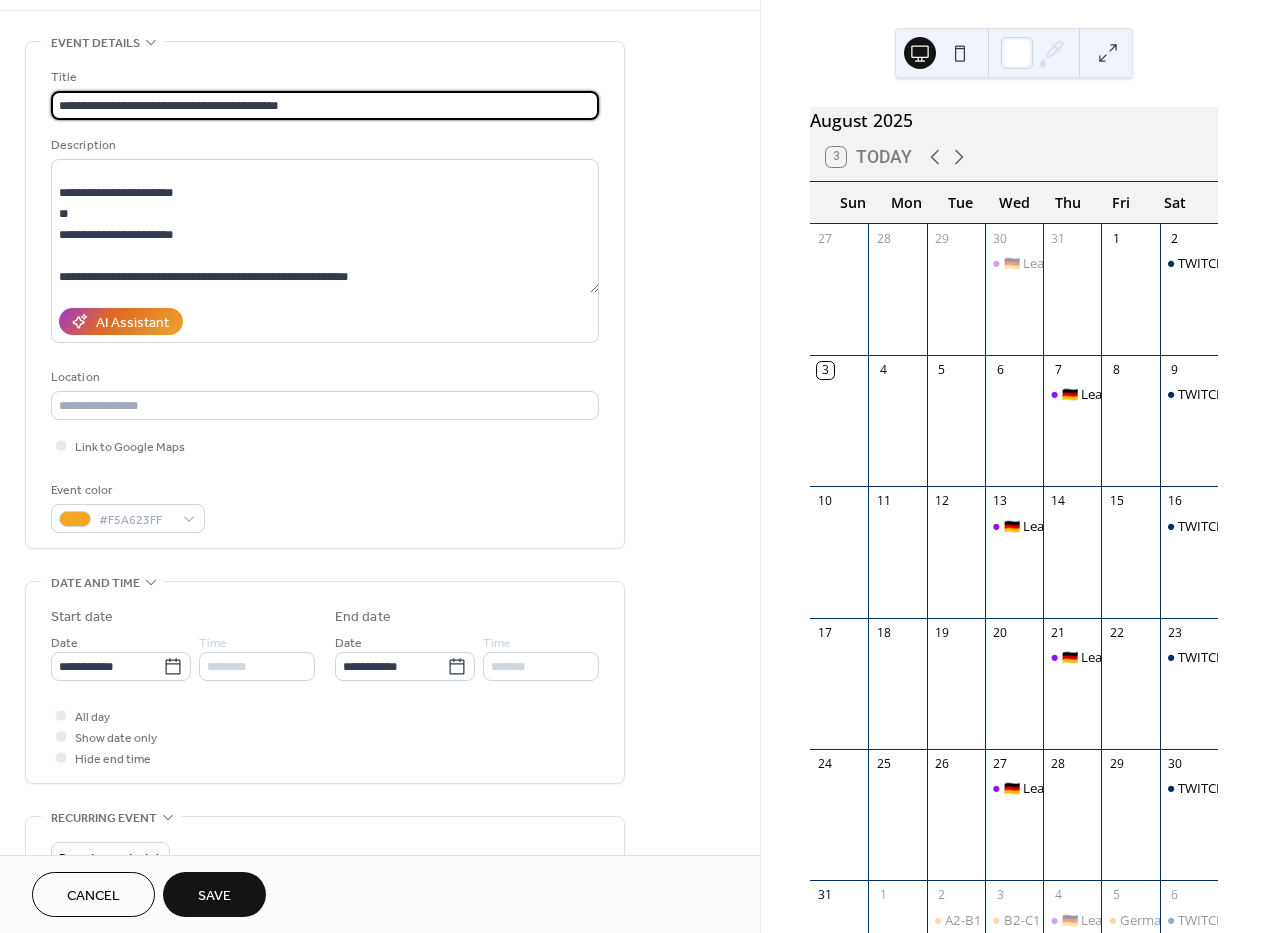 click on "**********" at bounding box center [325, 105] 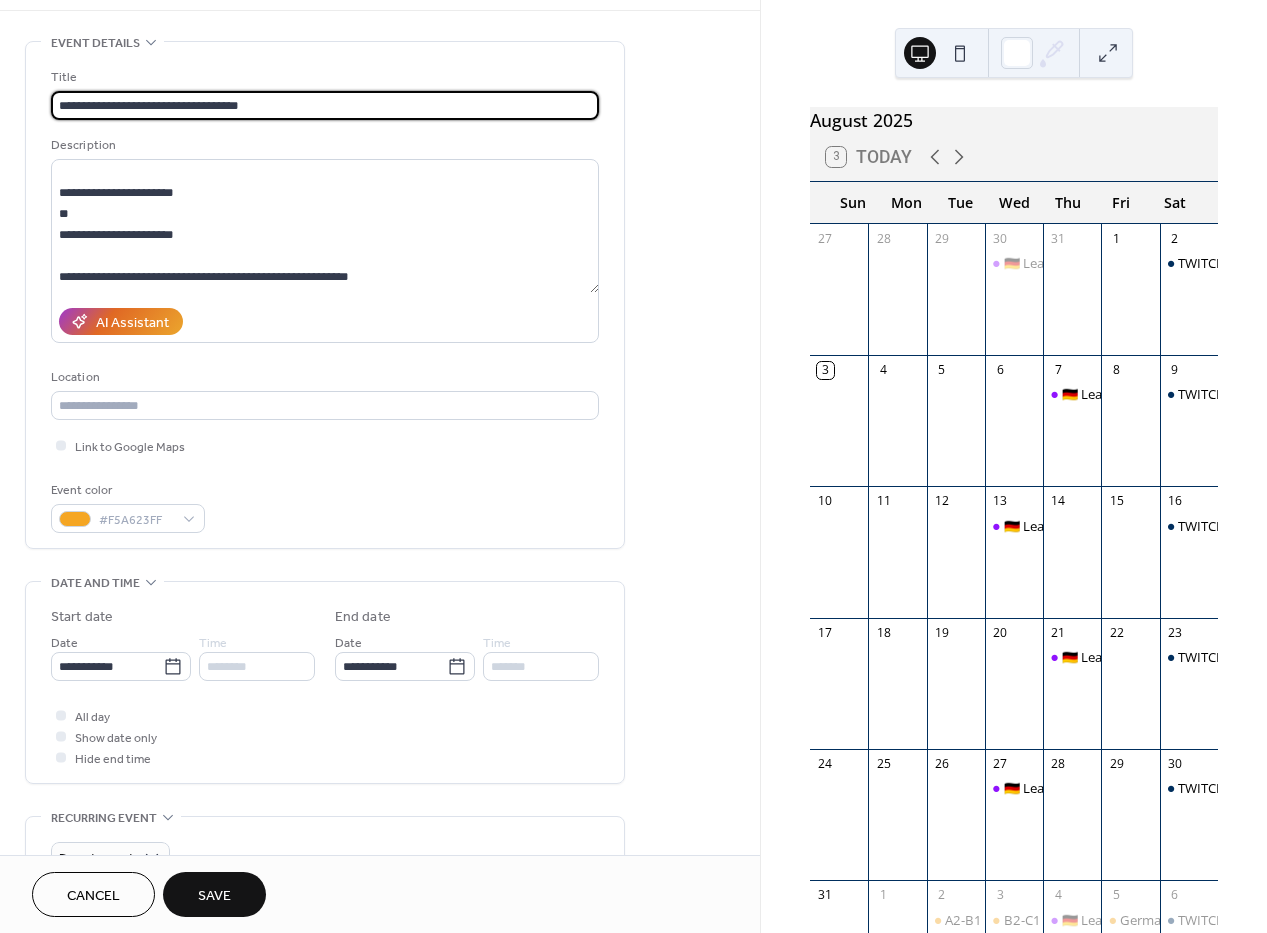 click on "**********" at bounding box center (325, 105) 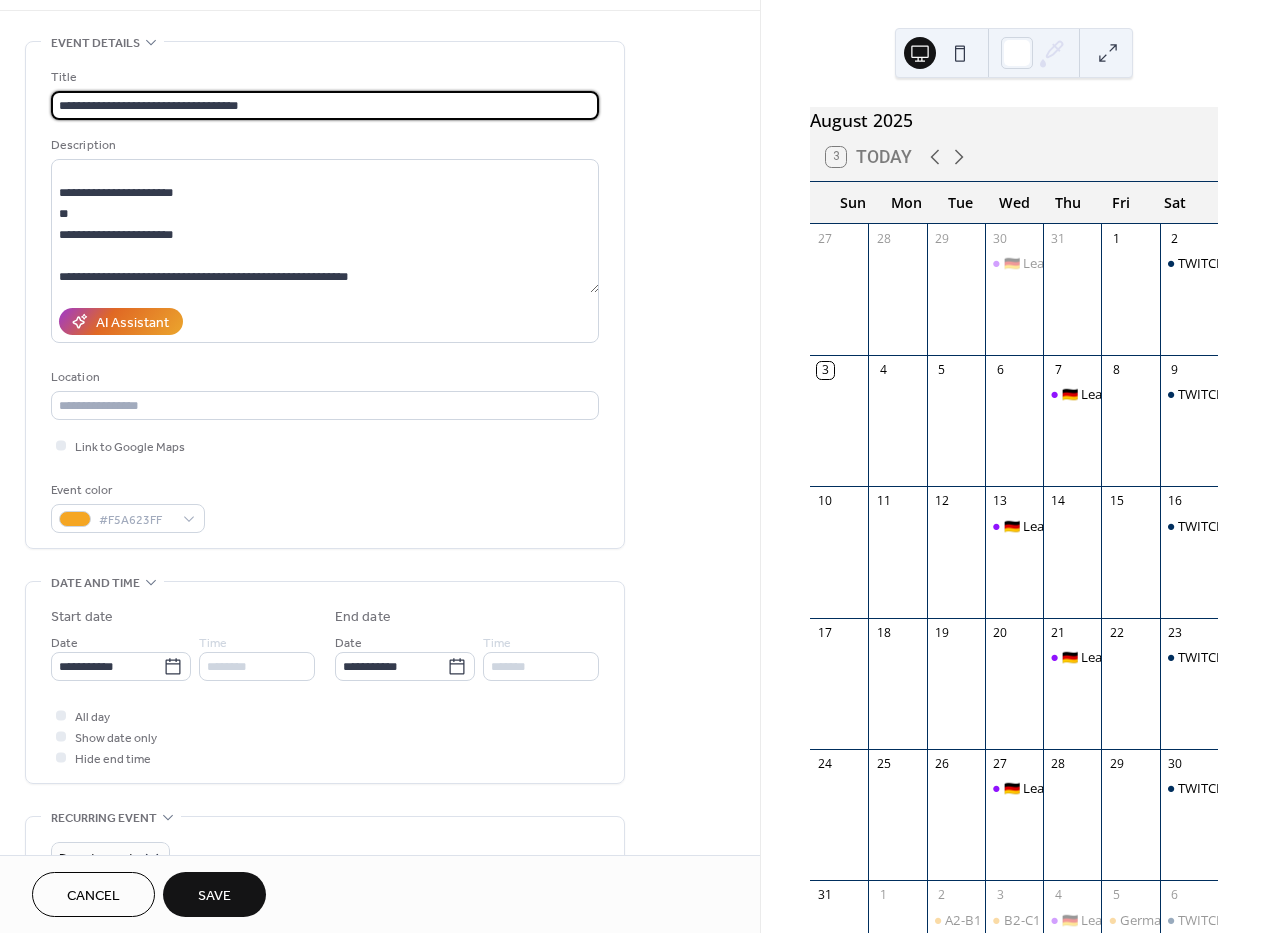 paste on "**********" 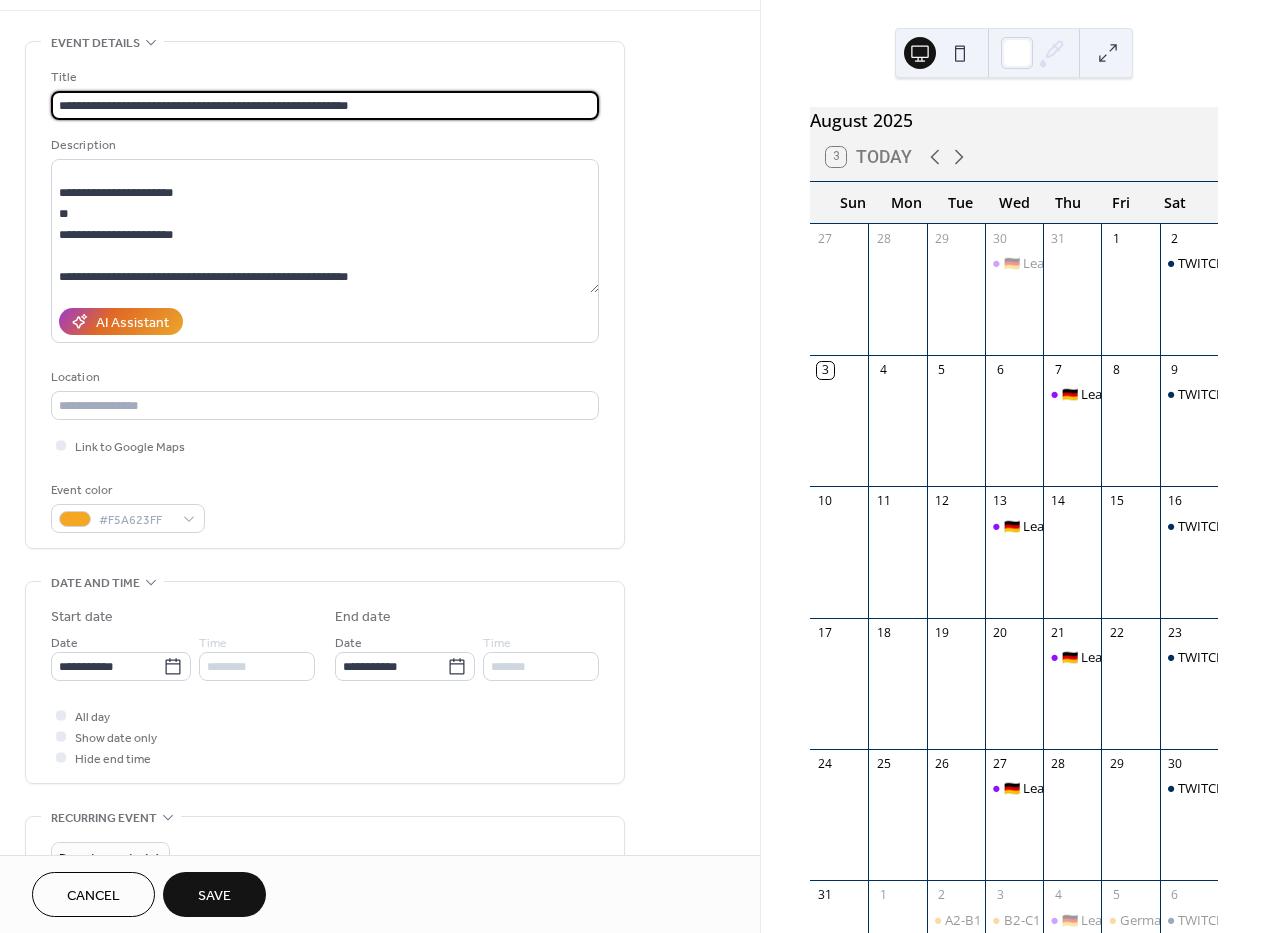 drag, startPoint x: 393, startPoint y: 109, endPoint x: 327, endPoint y: 105, distance: 66.1211 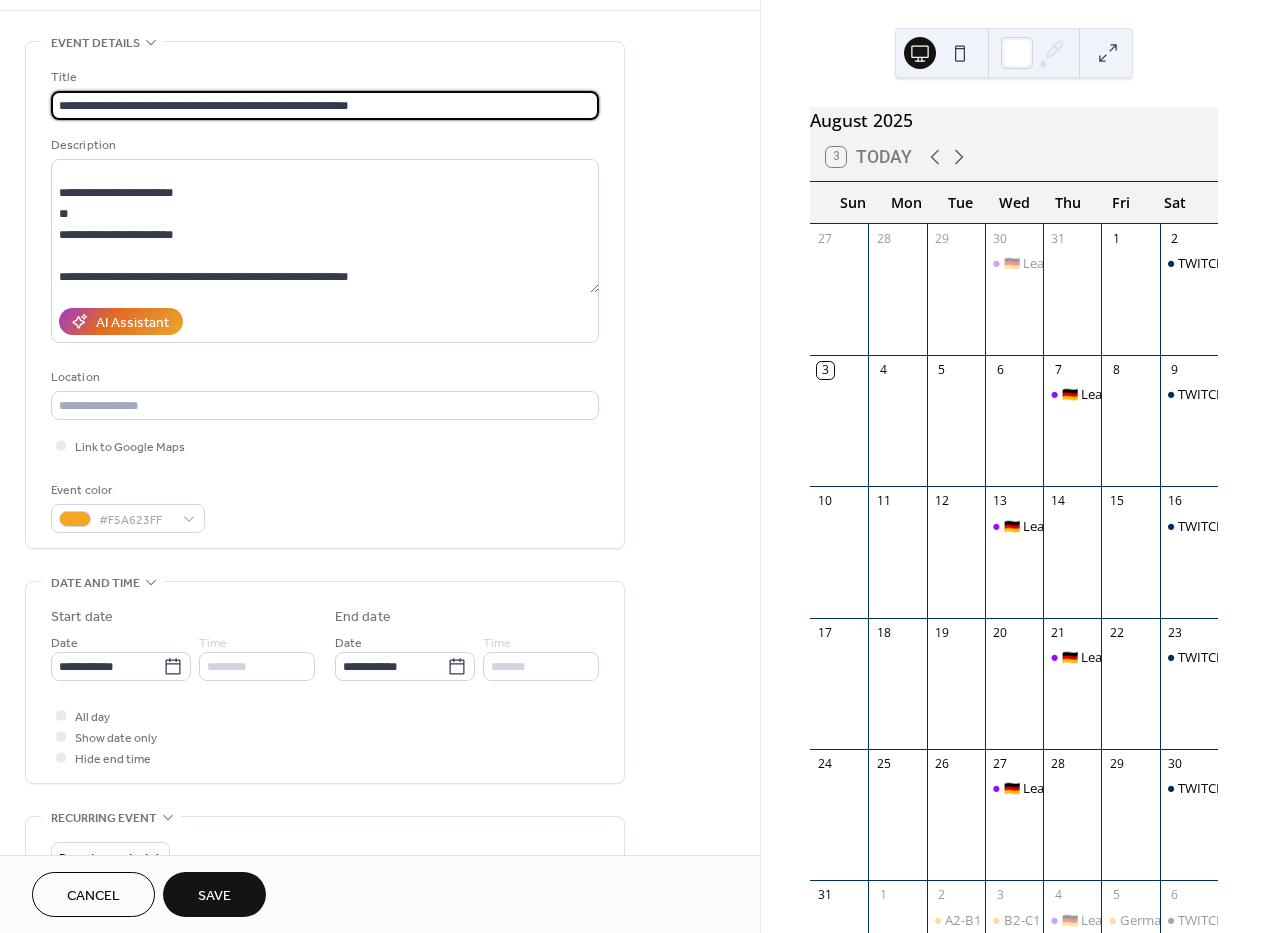 drag, startPoint x: 406, startPoint y: 106, endPoint x: 337, endPoint y: 109, distance: 69.065186 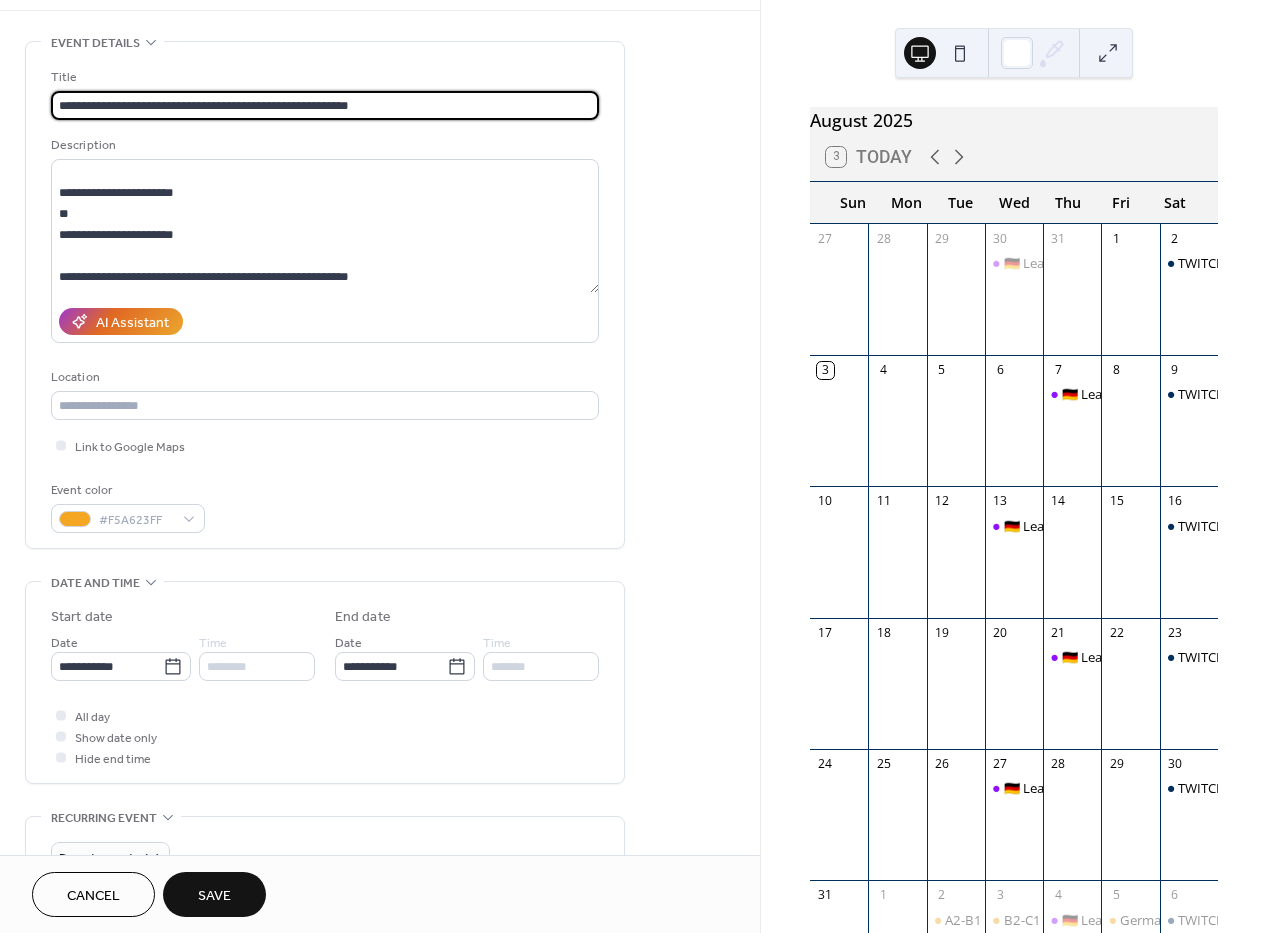click on "**********" at bounding box center (325, 105) 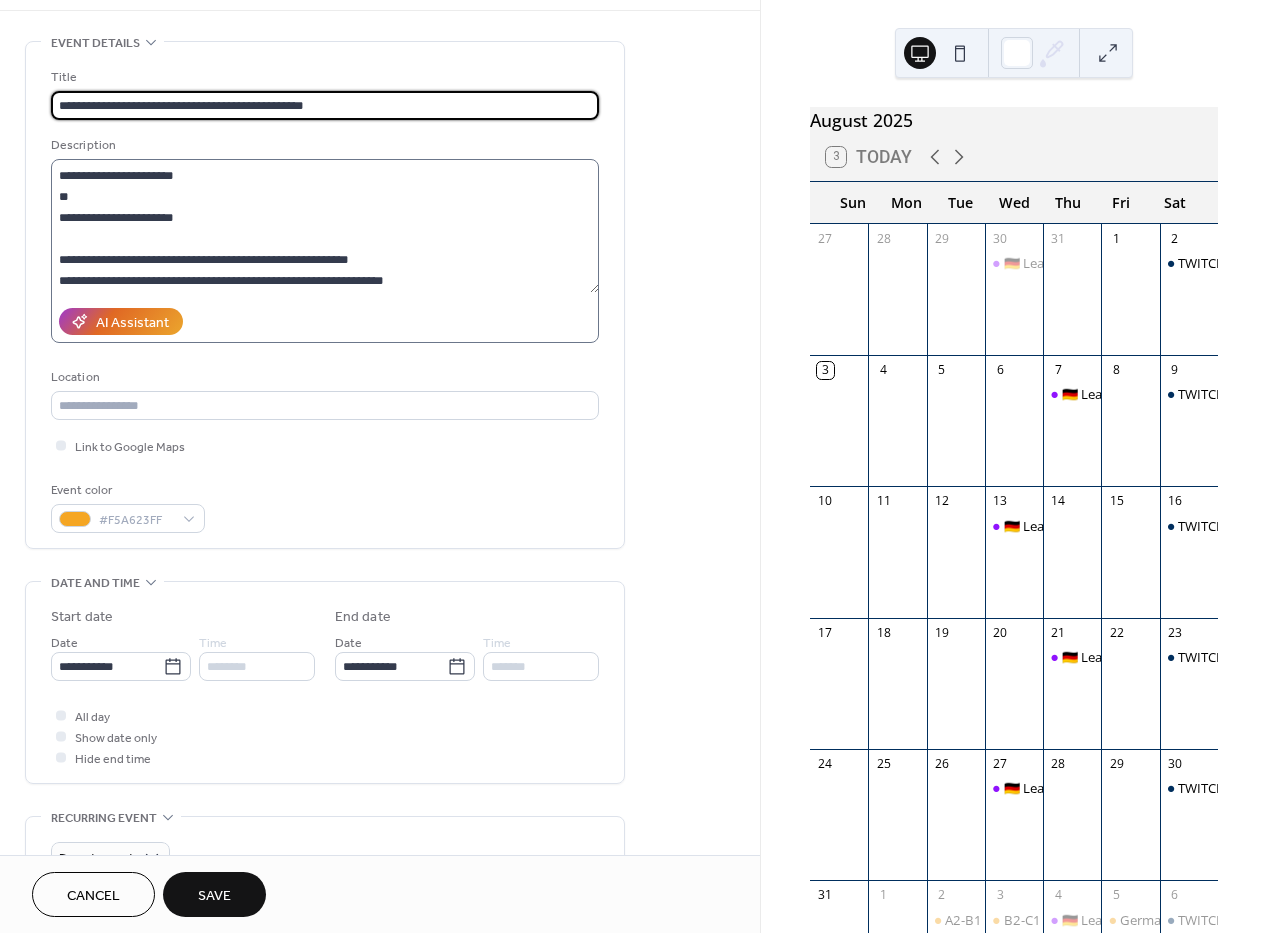 scroll, scrollTop: 440, scrollLeft: 0, axis: vertical 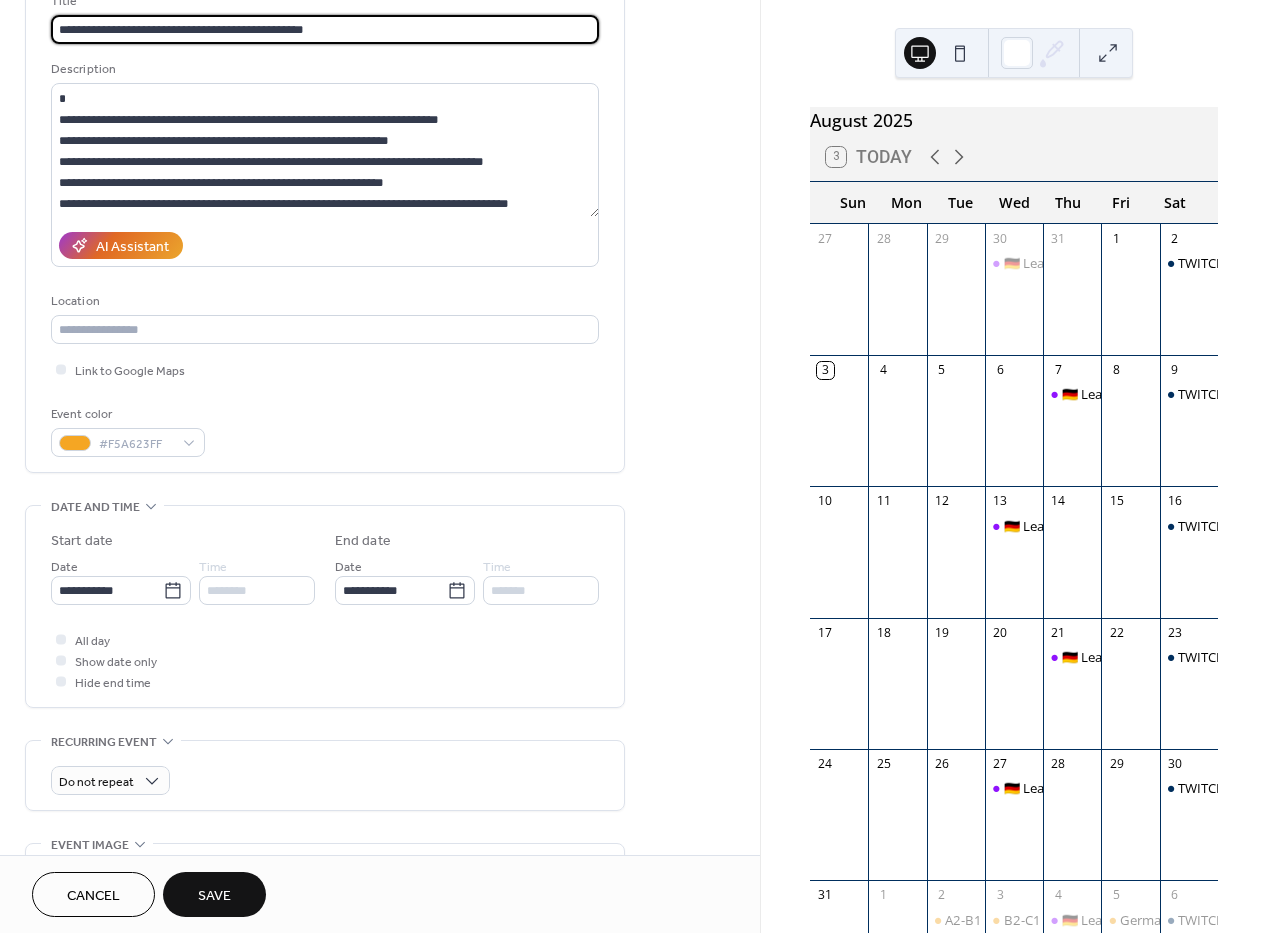 type on "**********" 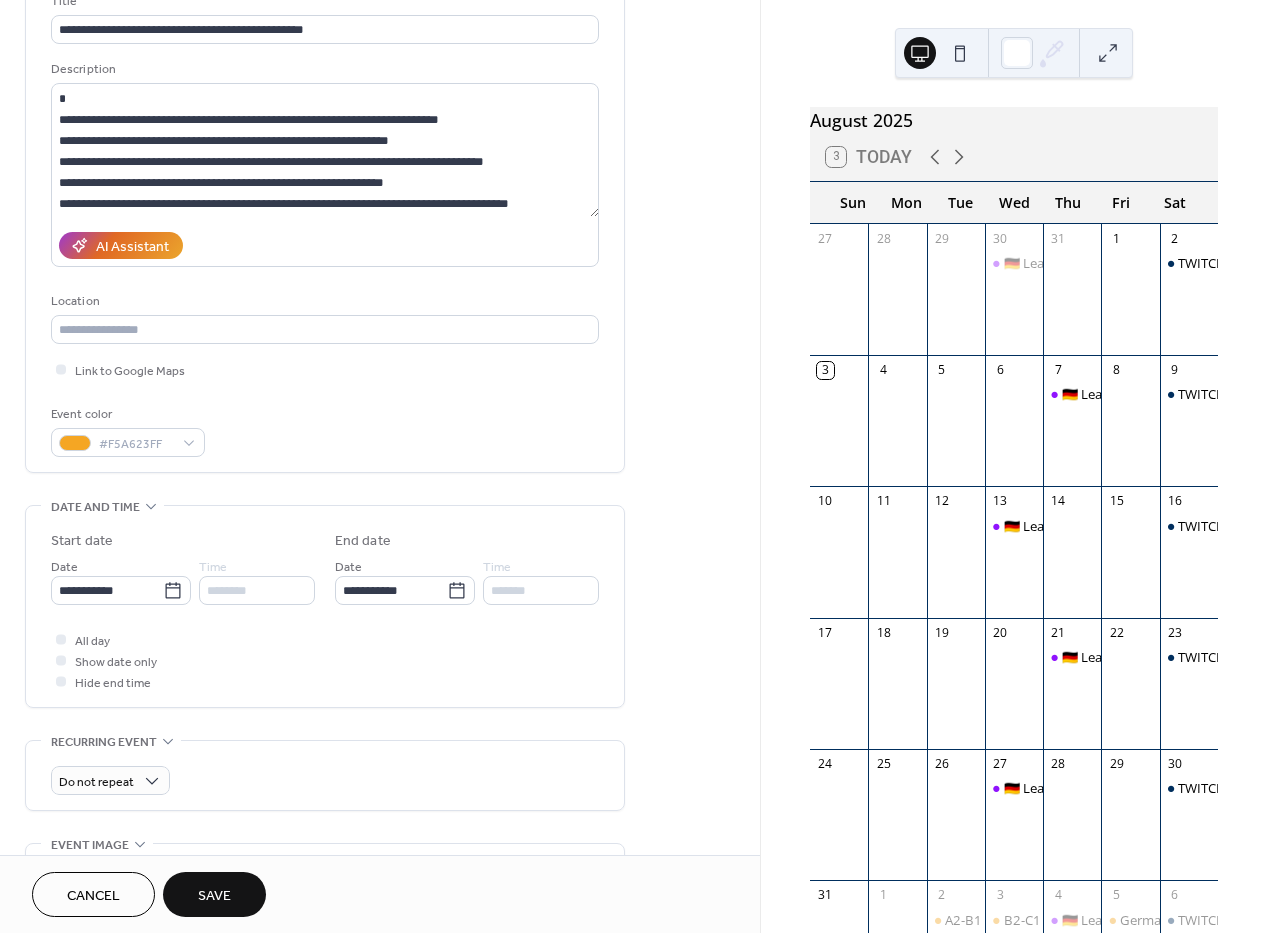 click on "Save" at bounding box center (214, 896) 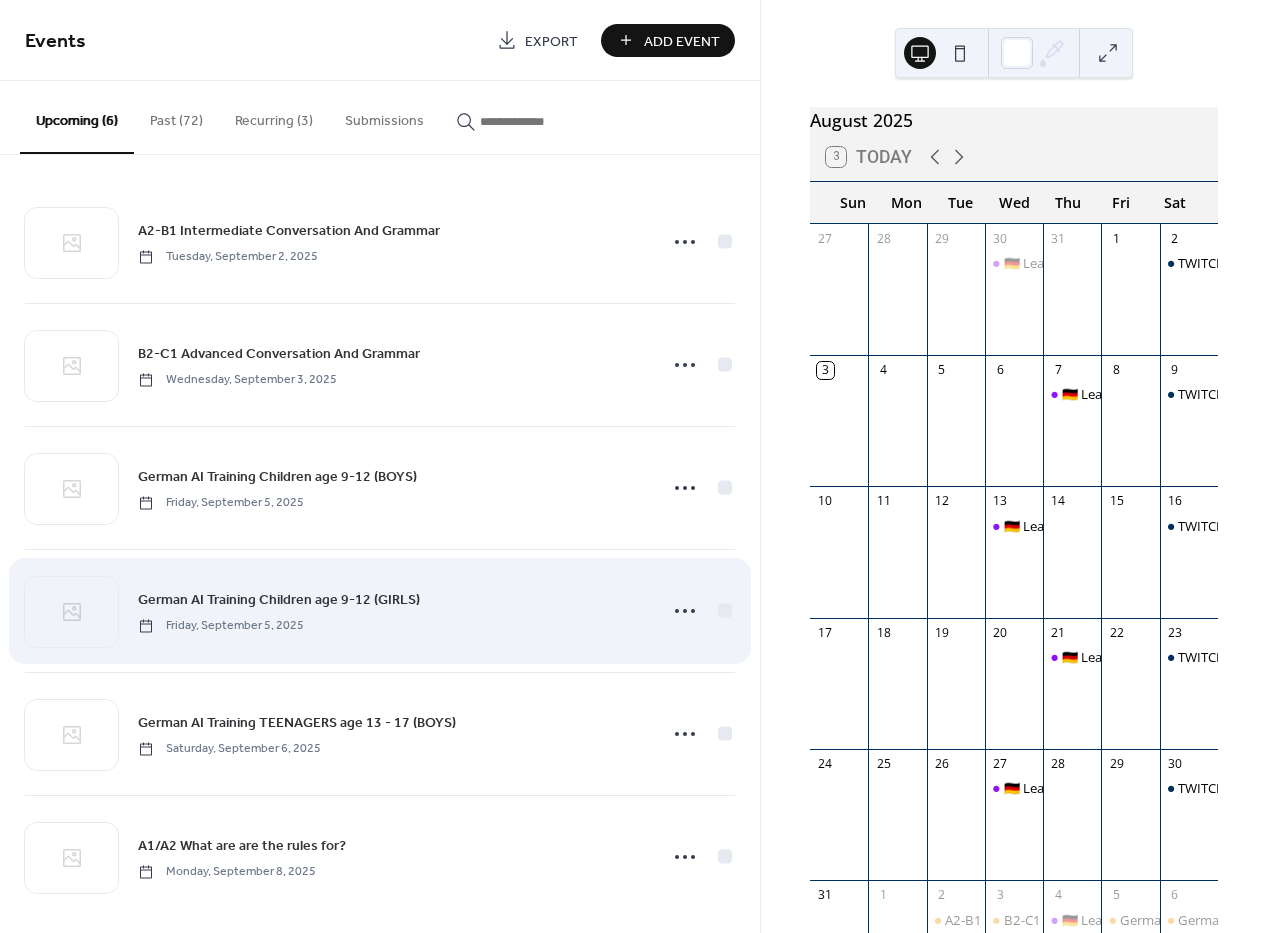 scroll, scrollTop: 19, scrollLeft: 0, axis: vertical 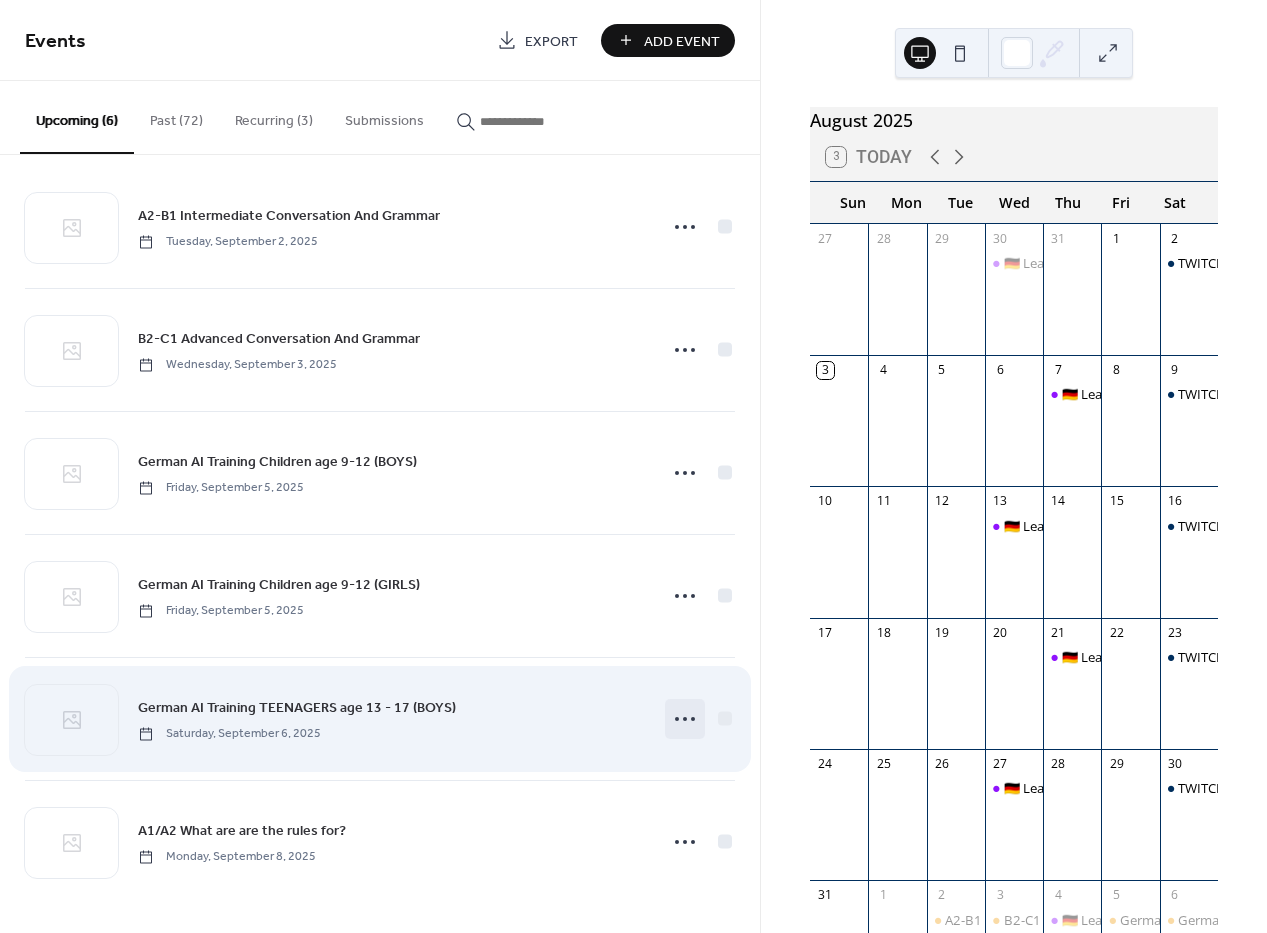 click 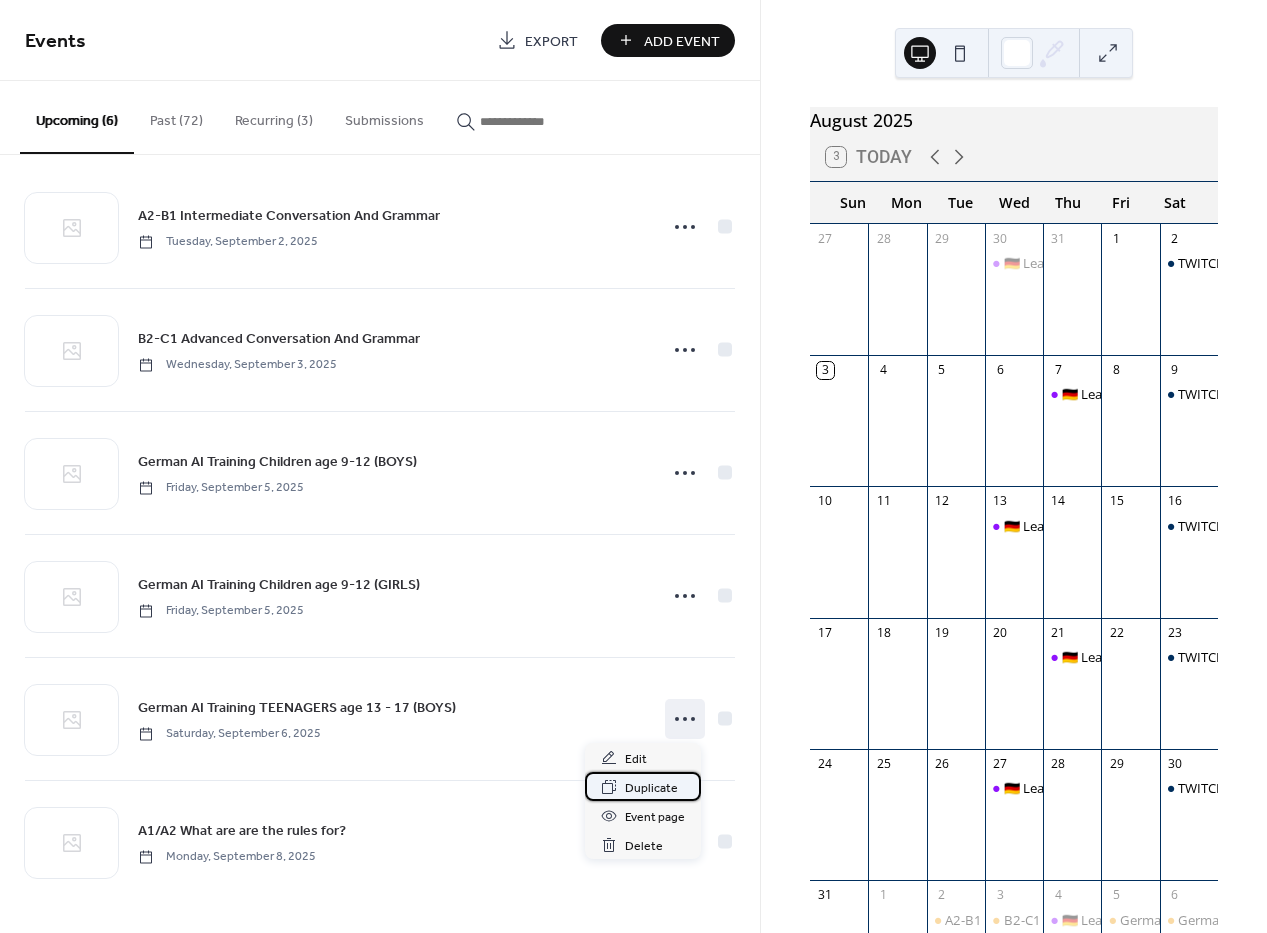 click on "Duplicate" at bounding box center (651, 788) 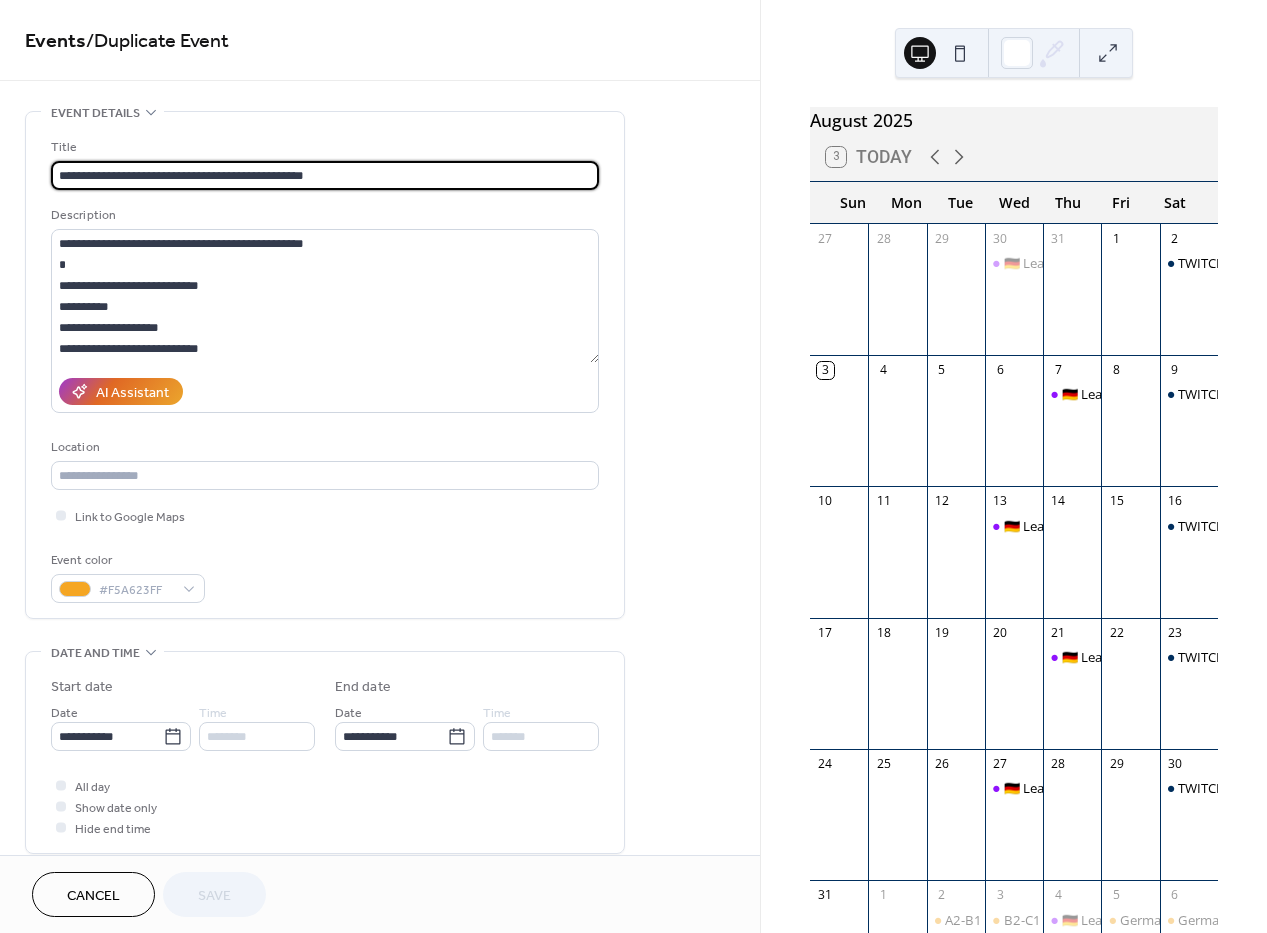 drag, startPoint x: 326, startPoint y: 176, endPoint x: 298, endPoint y: 186, distance: 29.732138 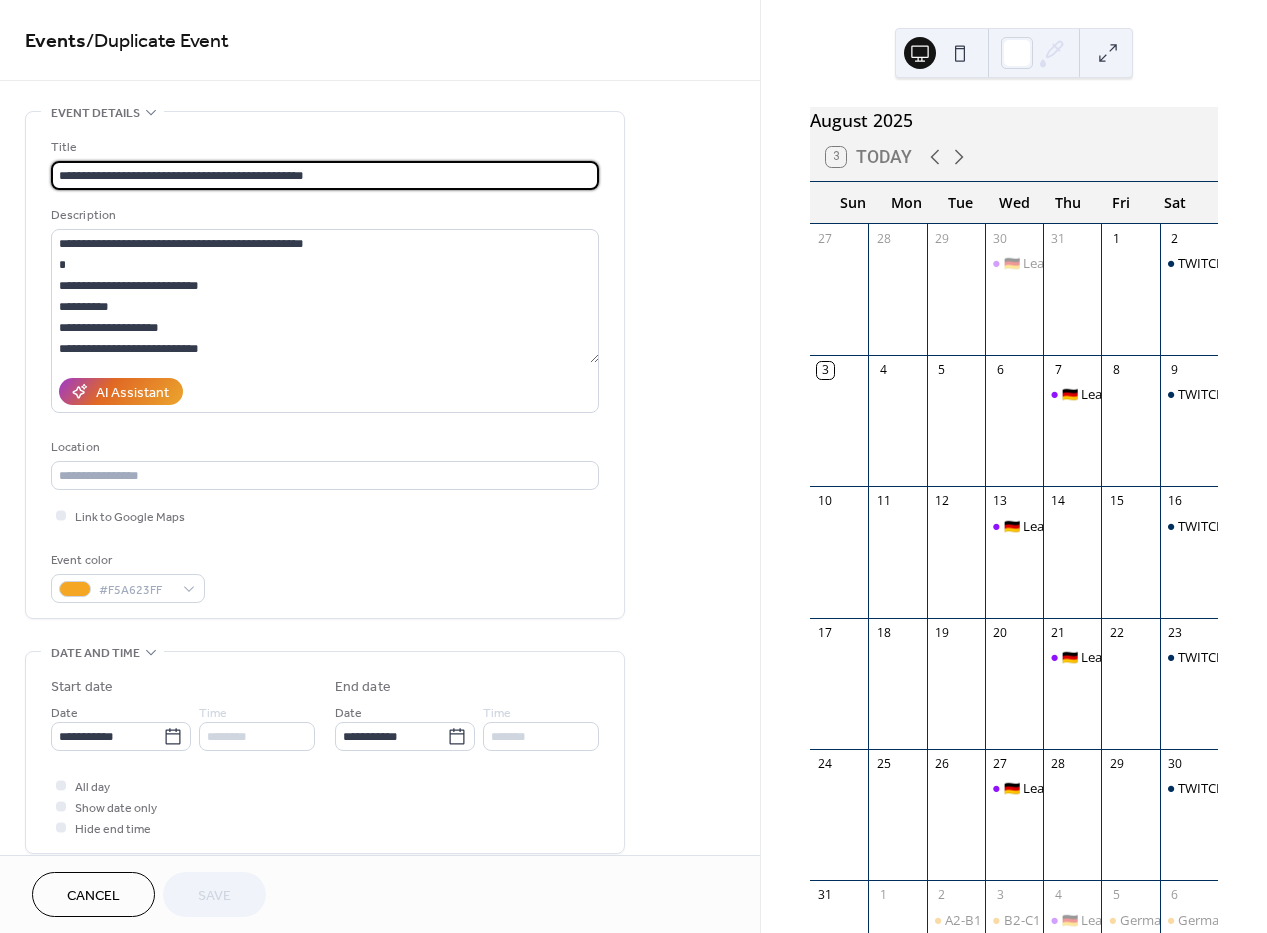 click on "**********" at bounding box center (325, 175) 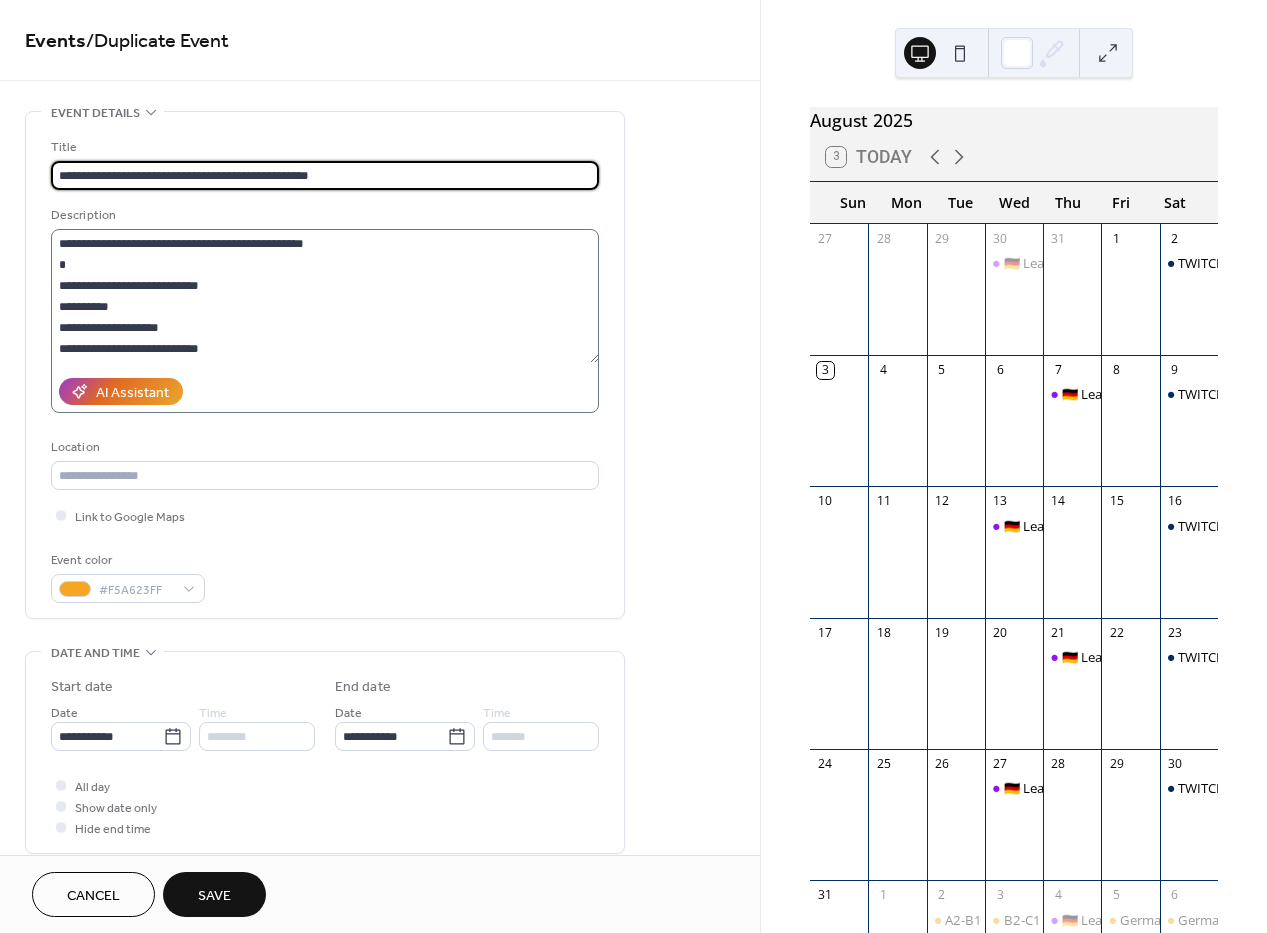 type on "**********" 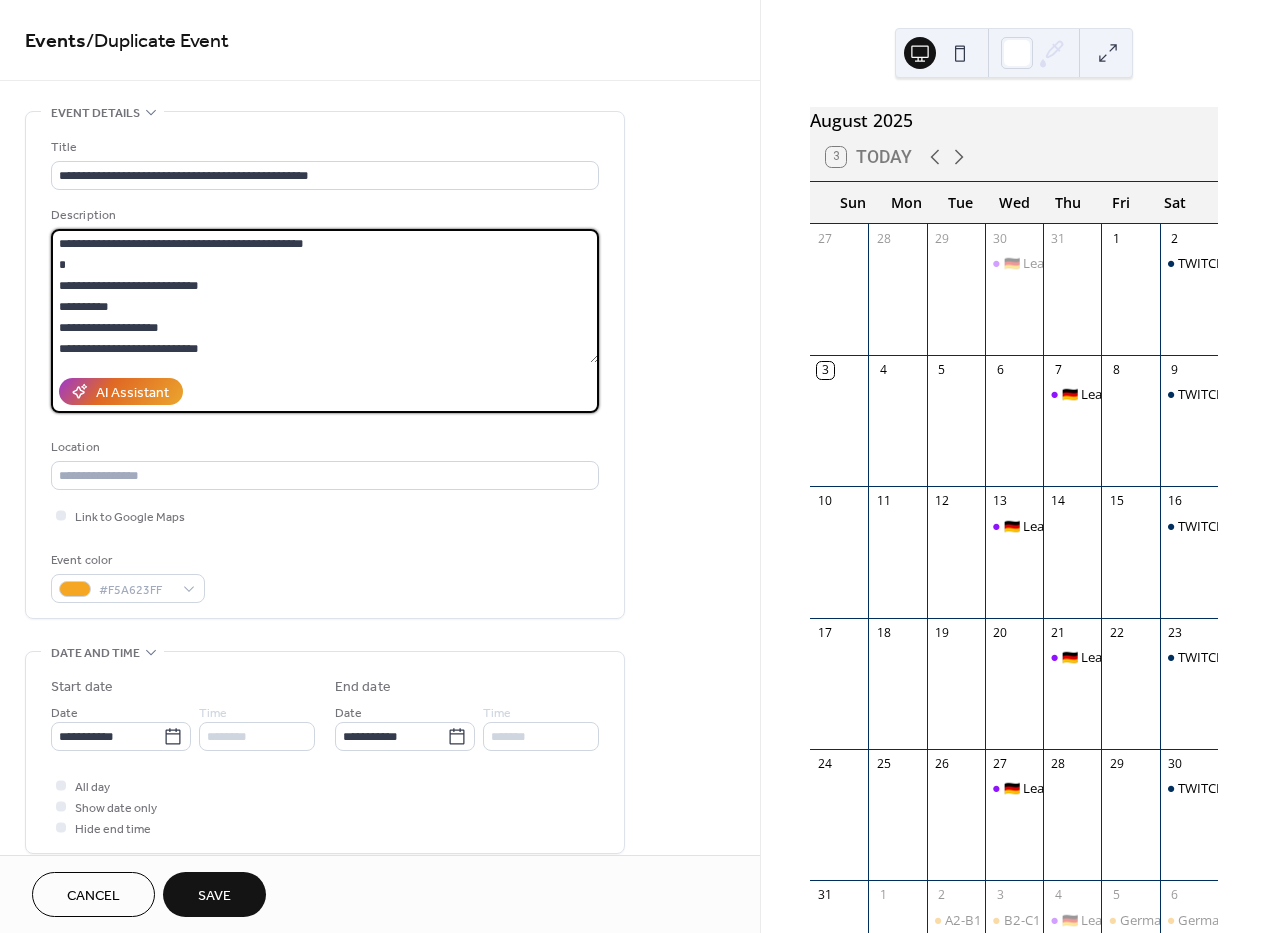 click at bounding box center [325, 296] 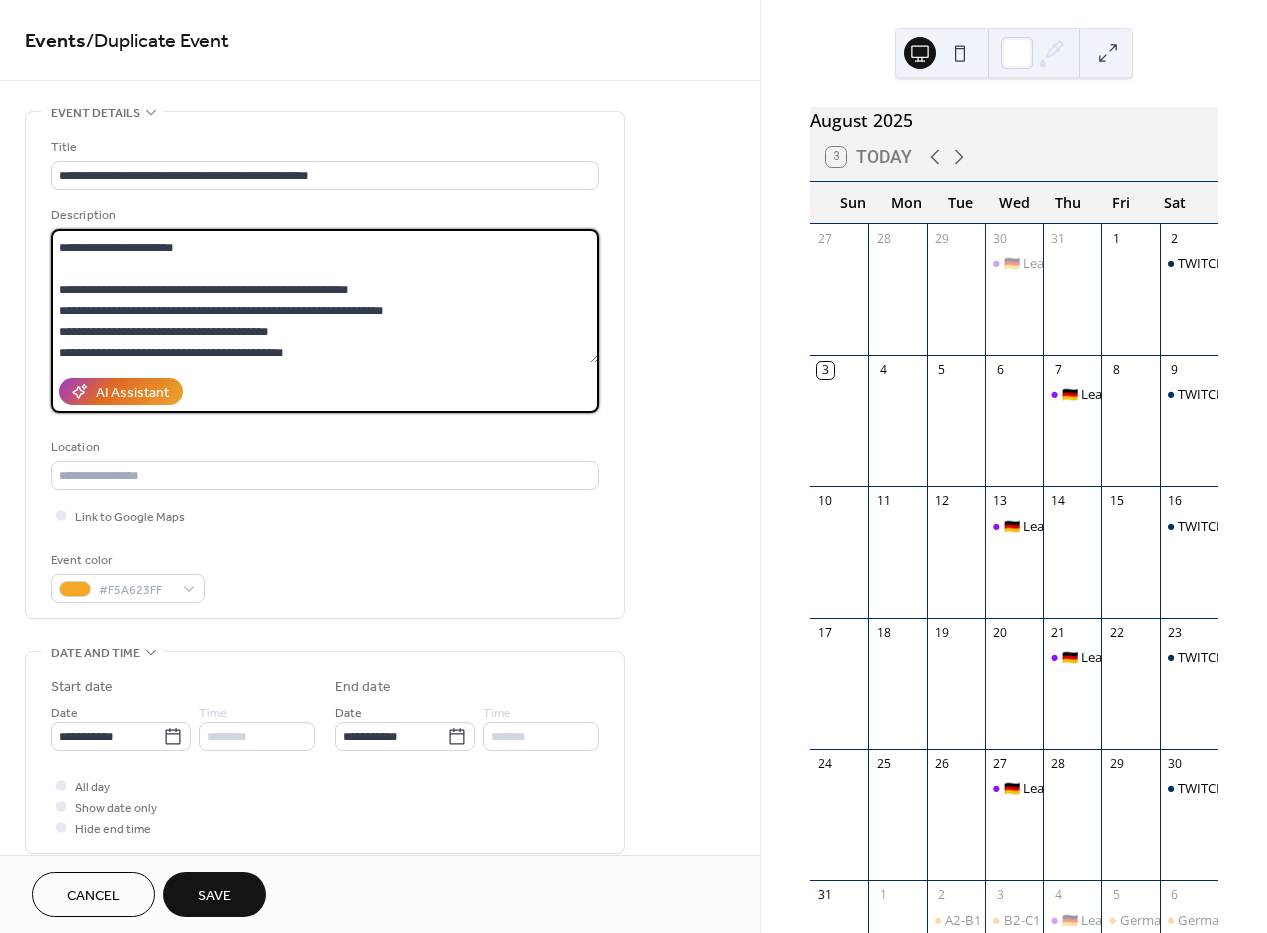 scroll, scrollTop: 290, scrollLeft: 0, axis: vertical 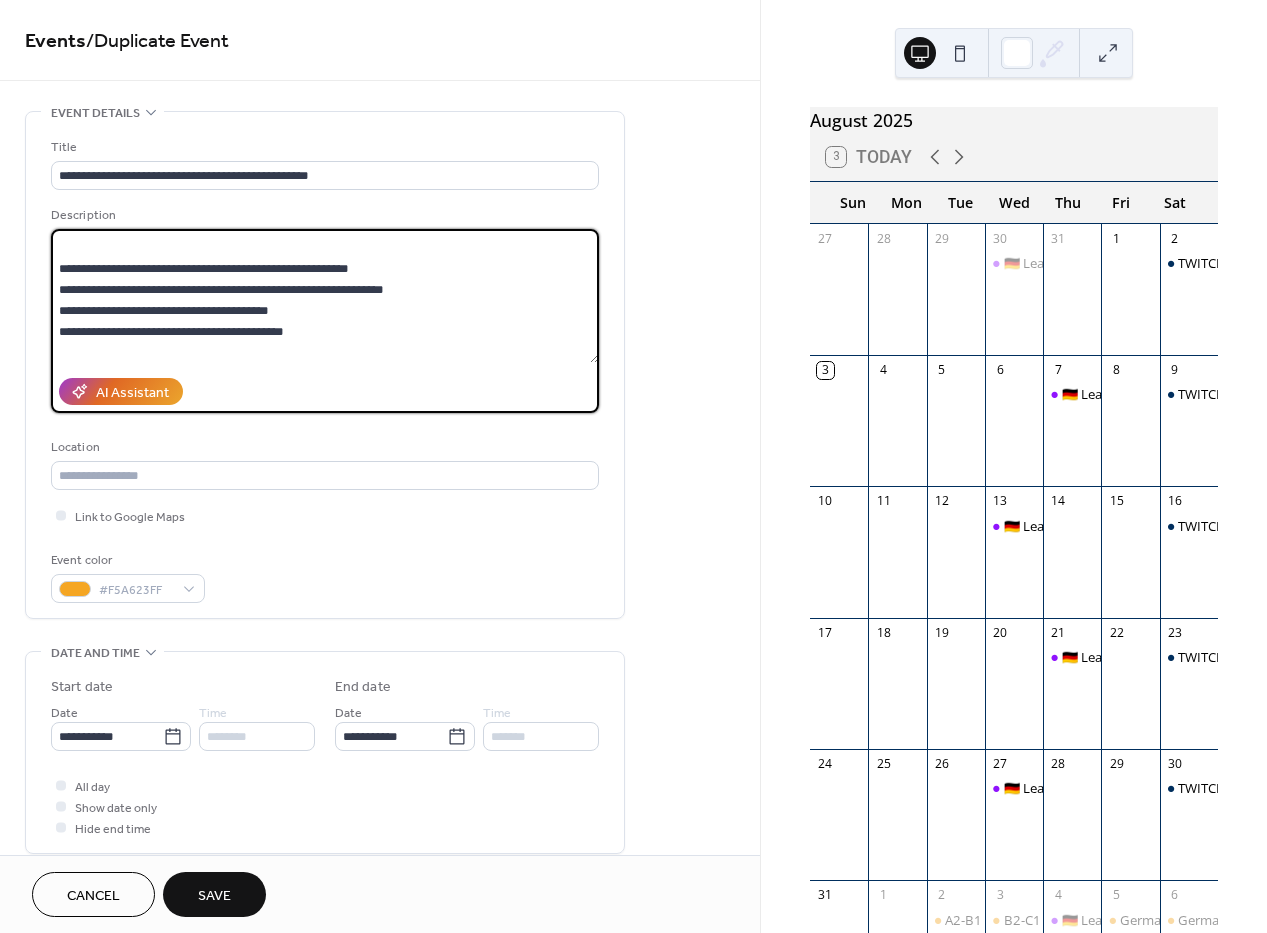 drag, startPoint x: 320, startPoint y: 334, endPoint x: 54, endPoint y: 273, distance: 272.90475 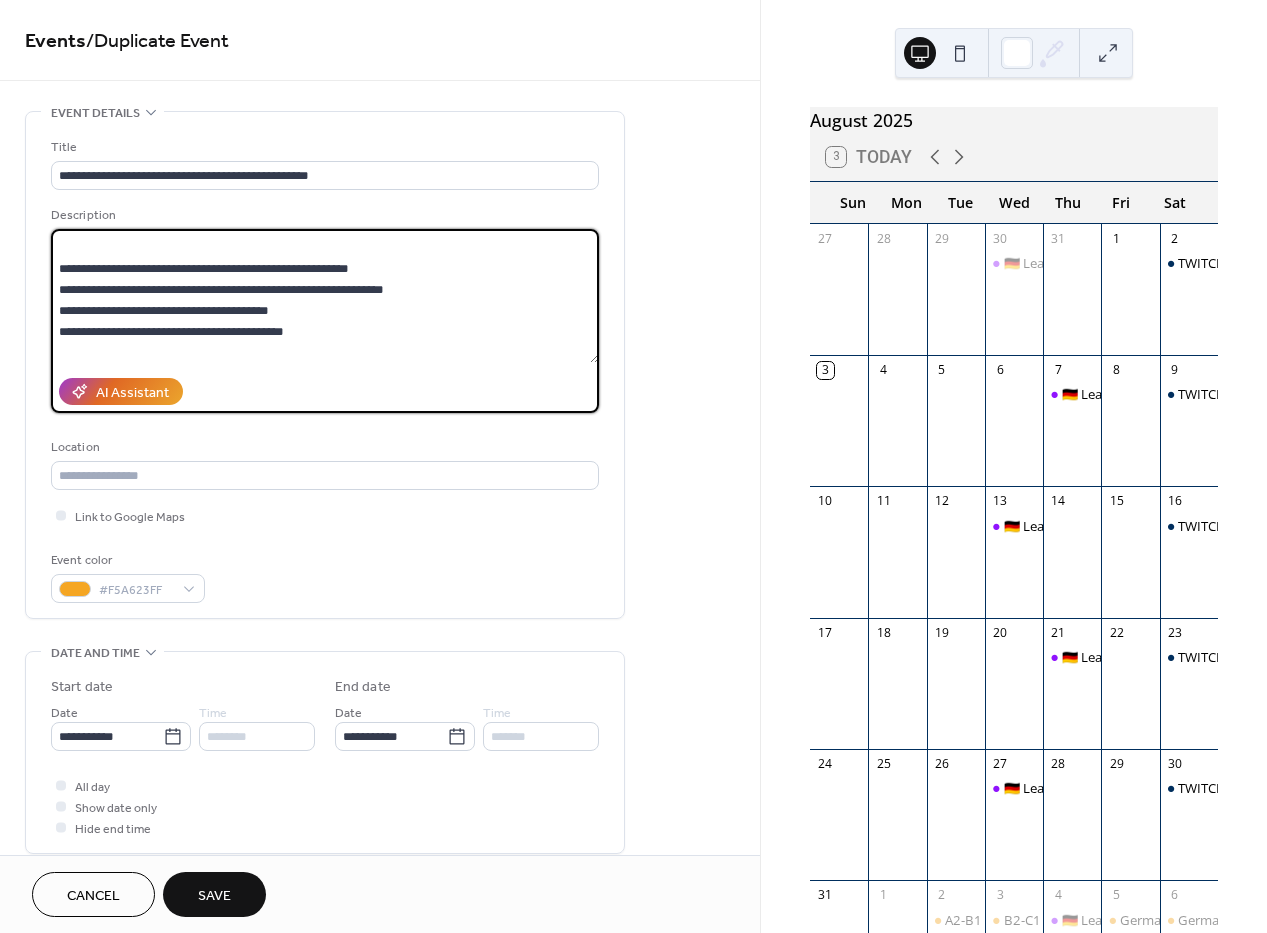 click at bounding box center (325, 296) 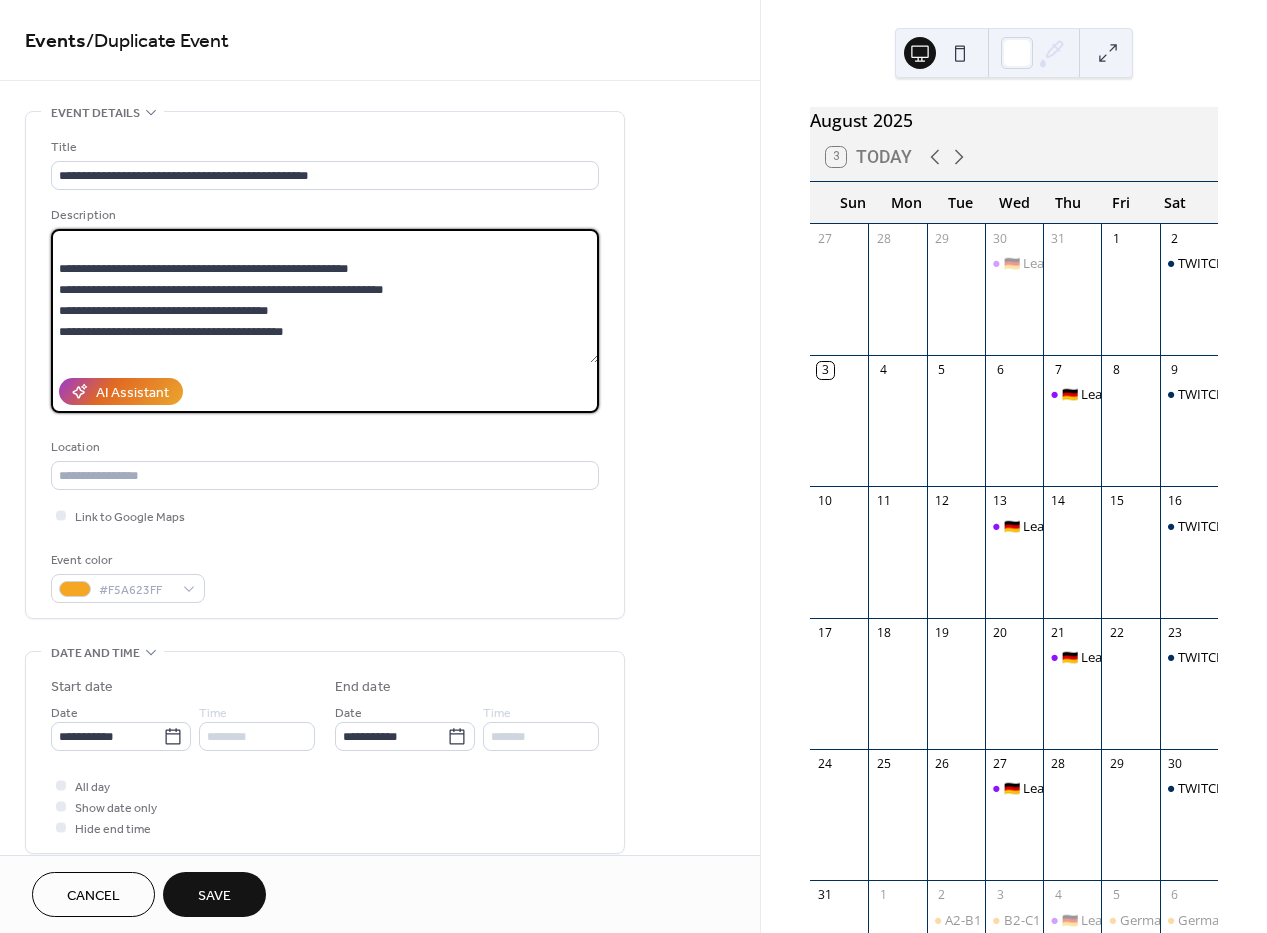 paste on "**********" 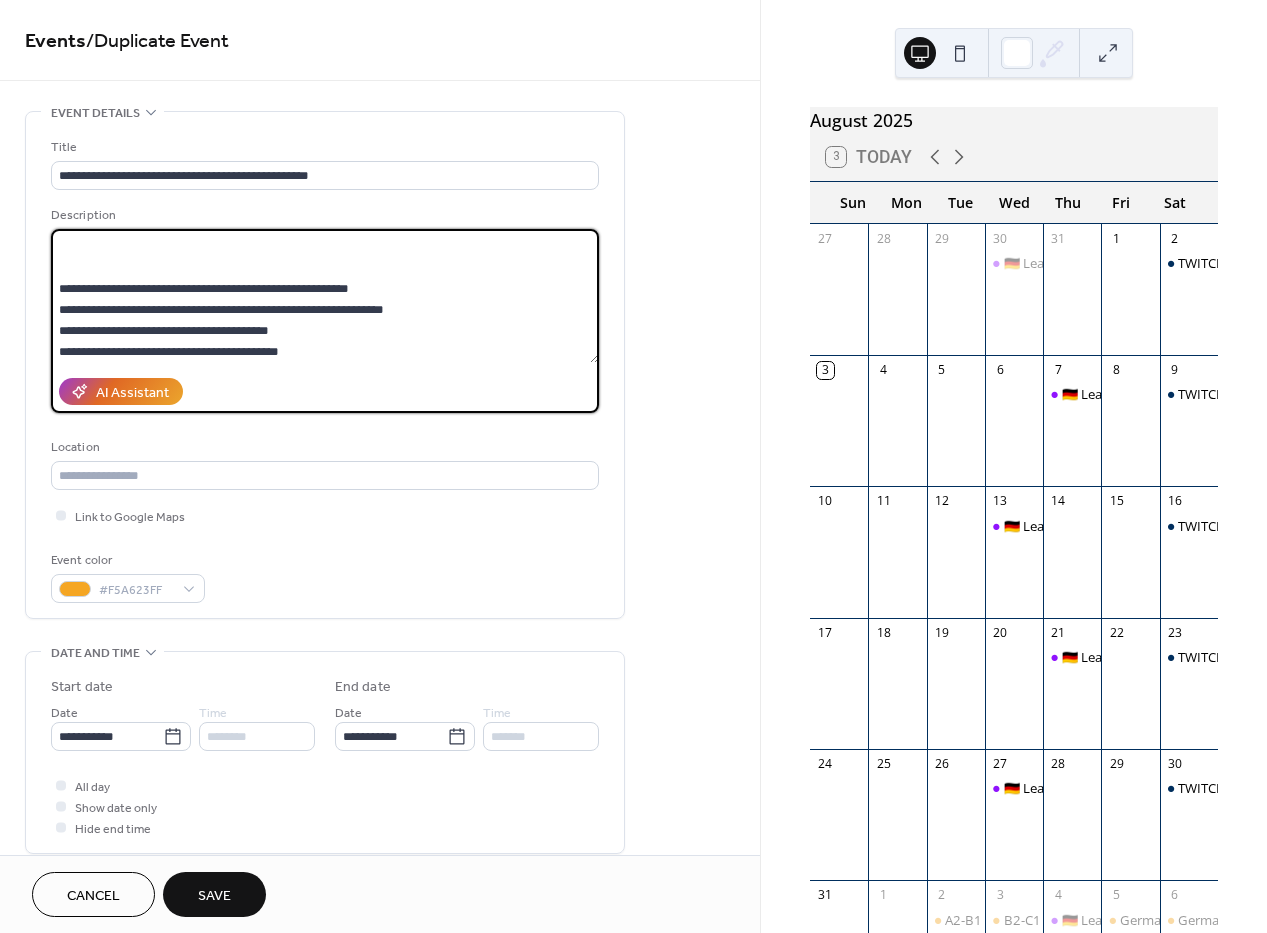 scroll, scrollTop: 264, scrollLeft: 0, axis: vertical 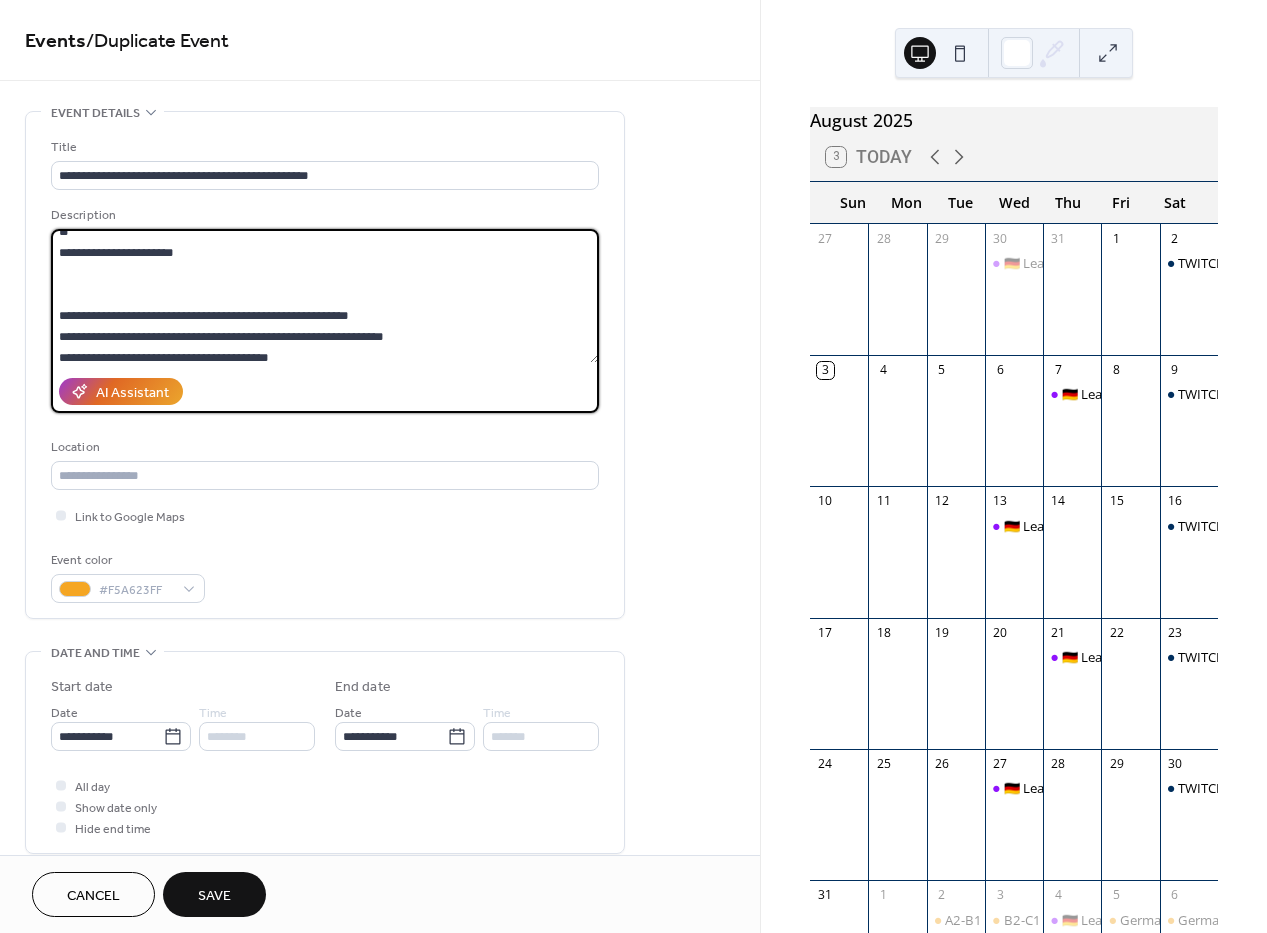 click at bounding box center (325, 296) 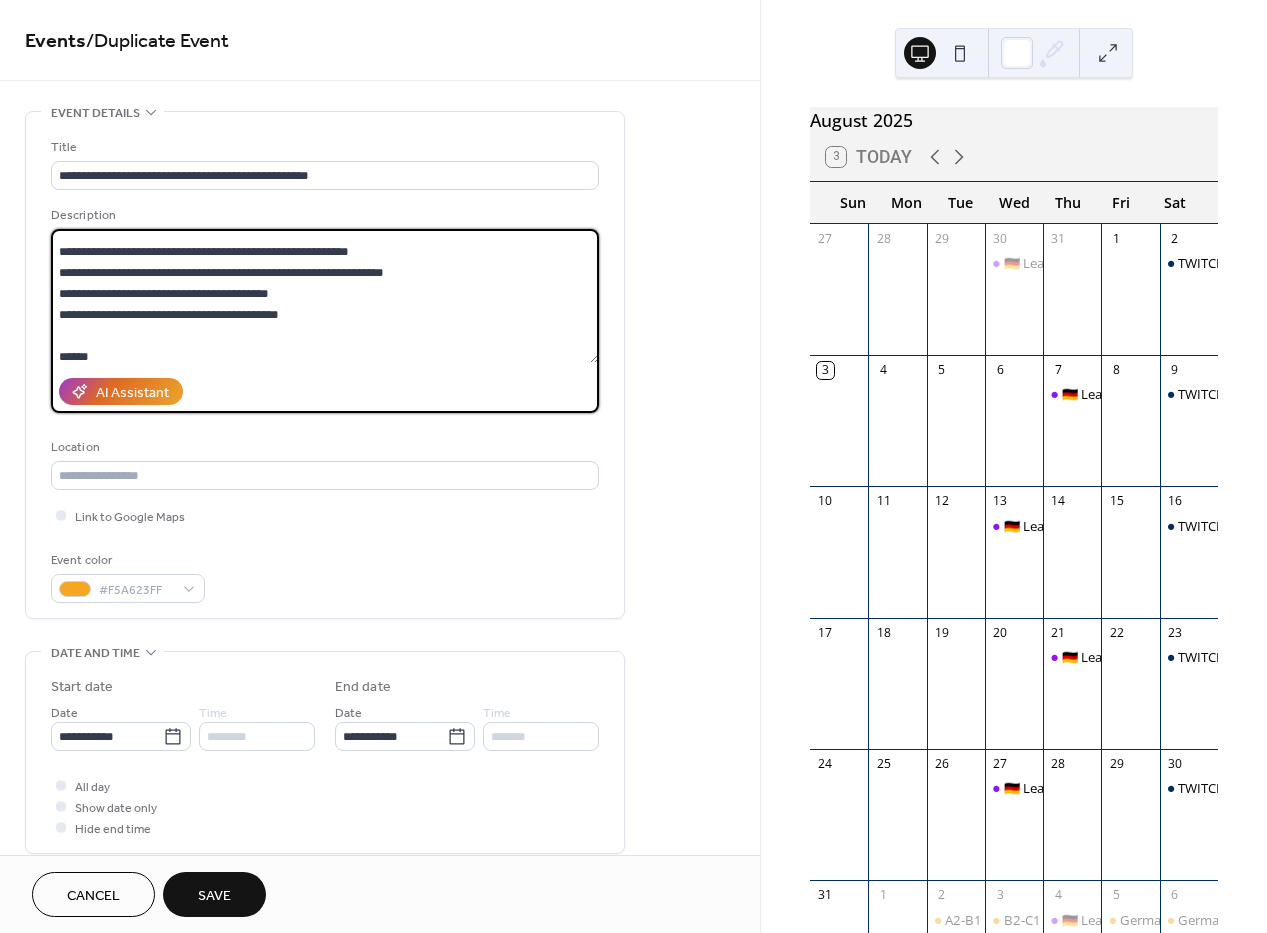 scroll, scrollTop: 420, scrollLeft: 0, axis: vertical 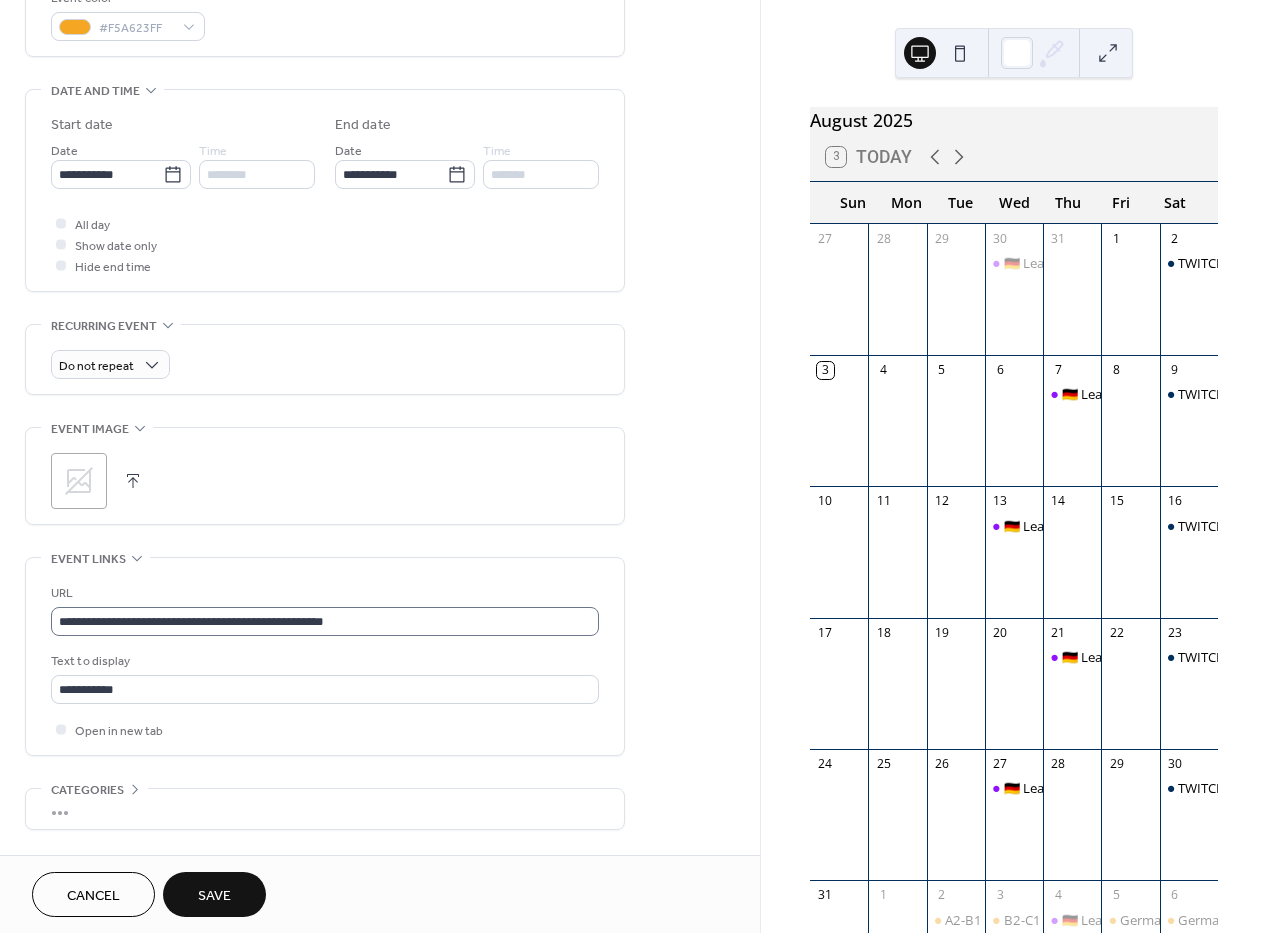 type on "**********" 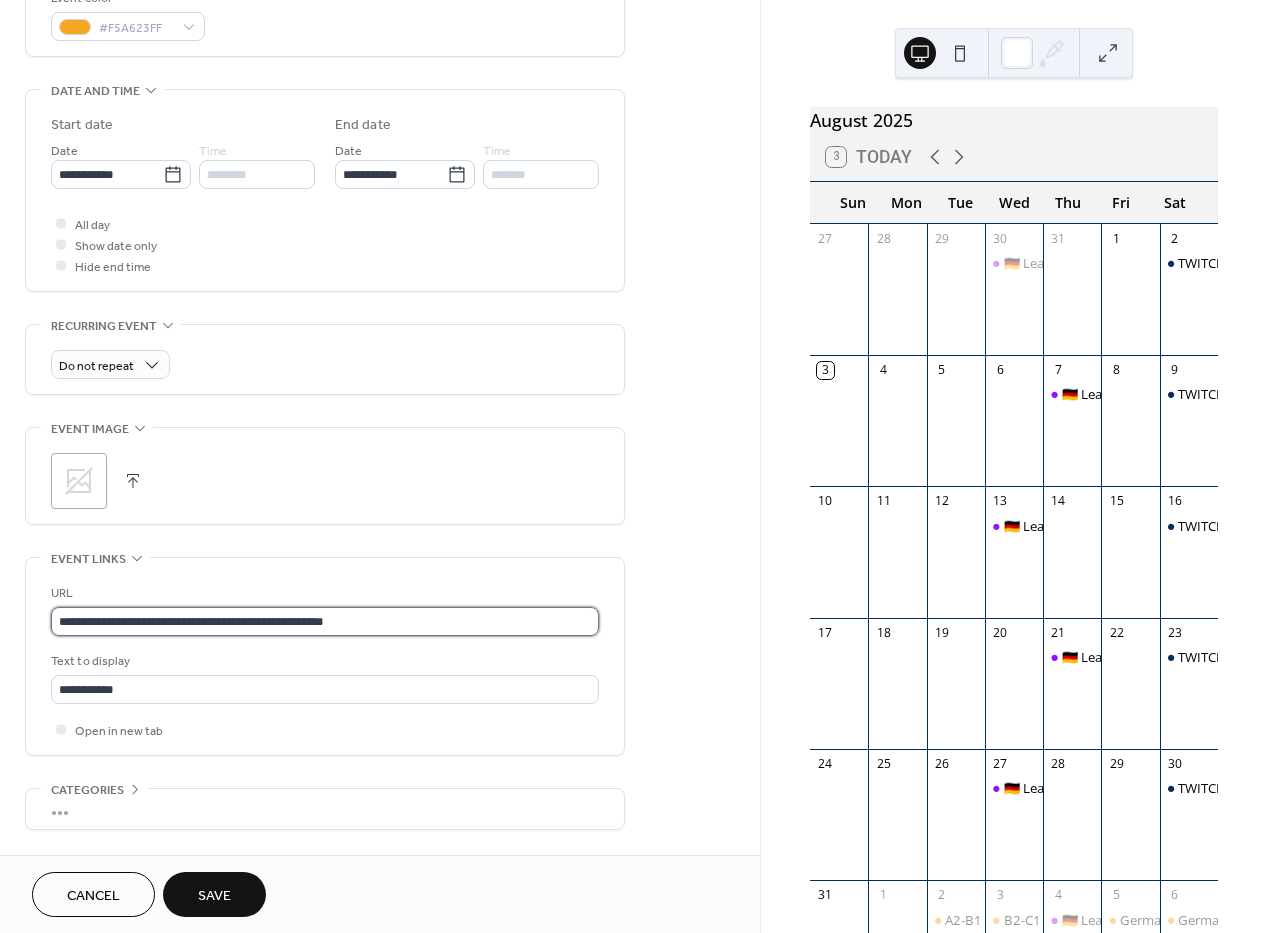 click on "**********" at bounding box center (325, 621) 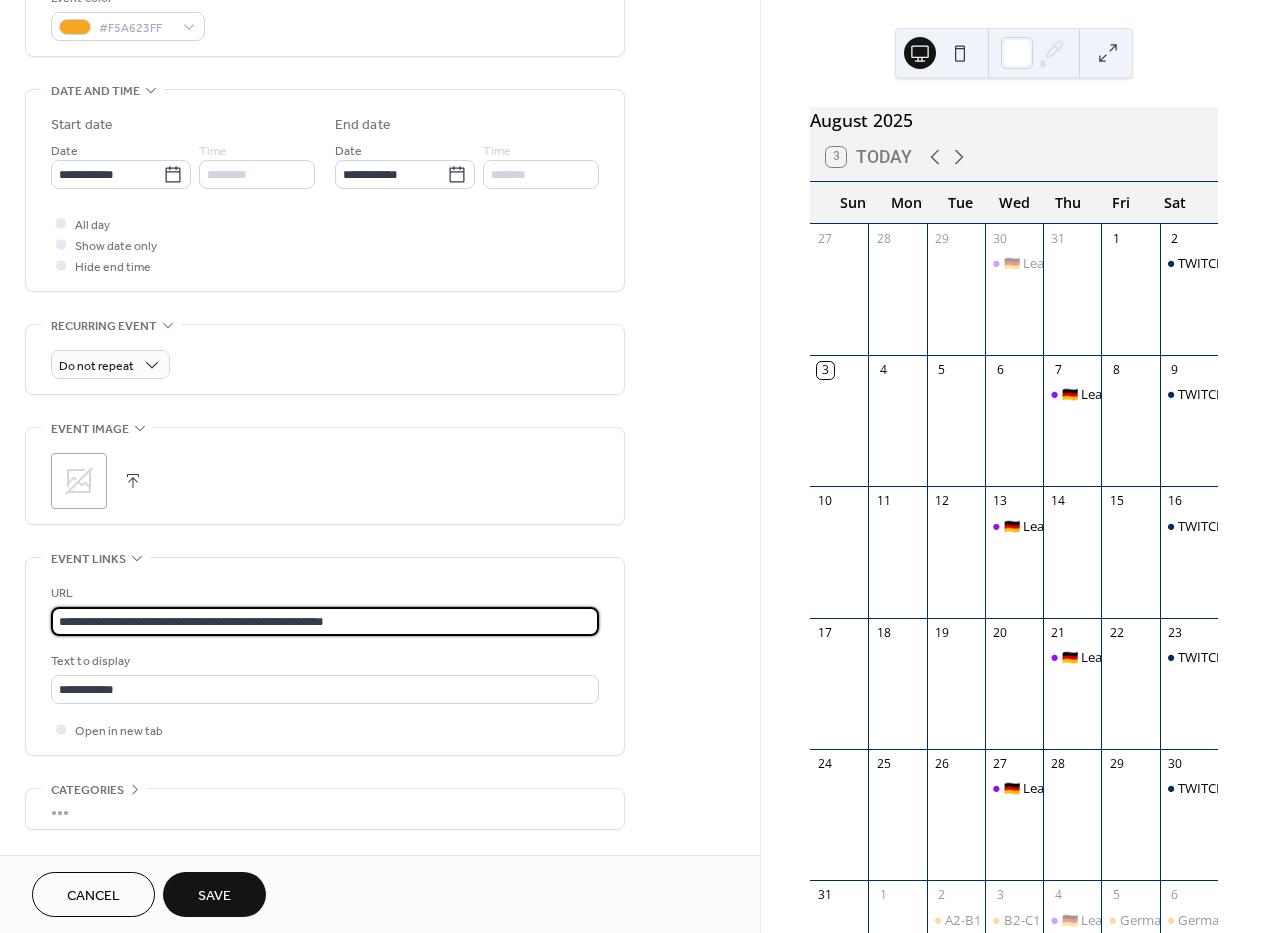click on "**********" at bounding box center [325, 621] 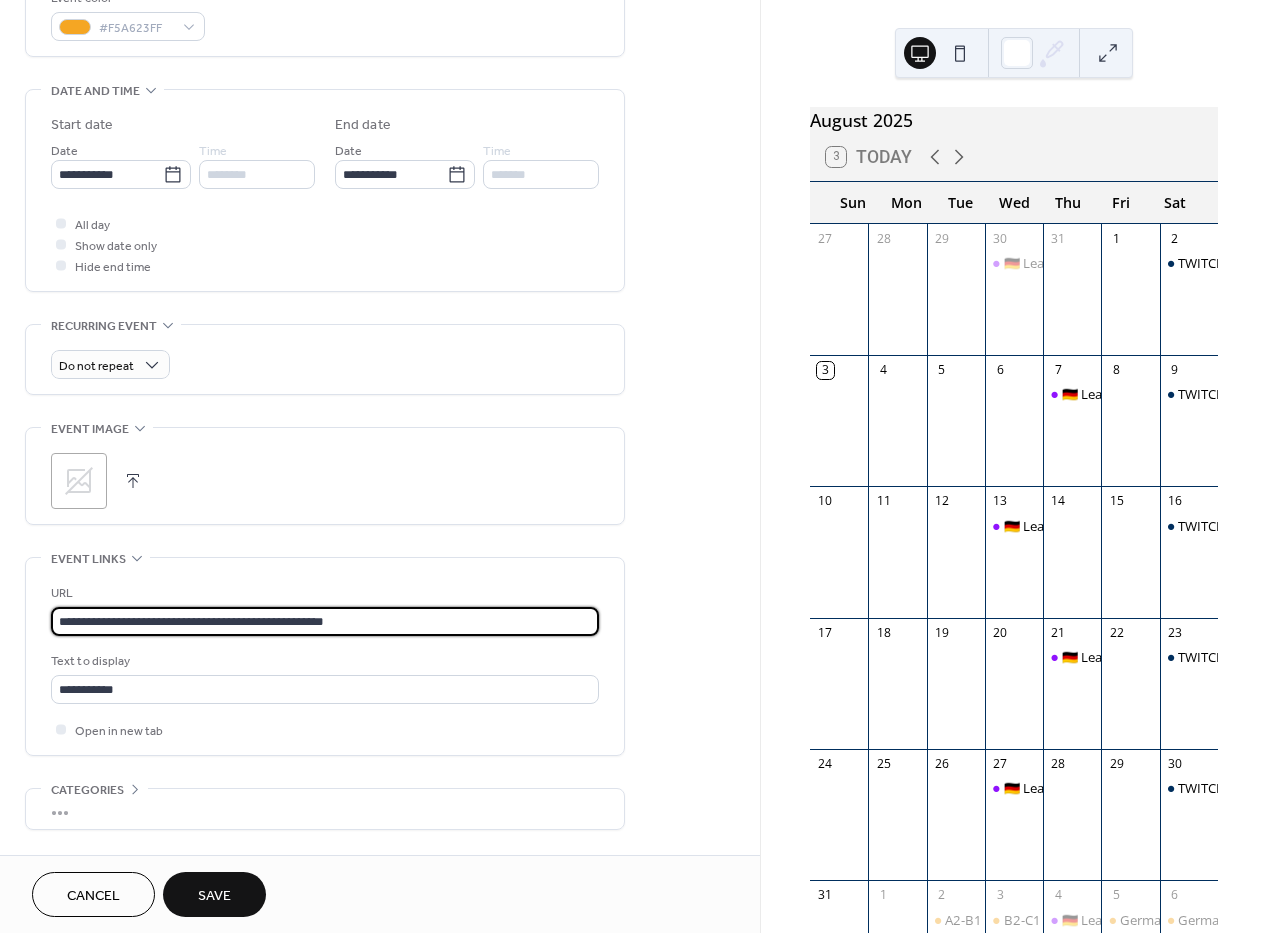paste 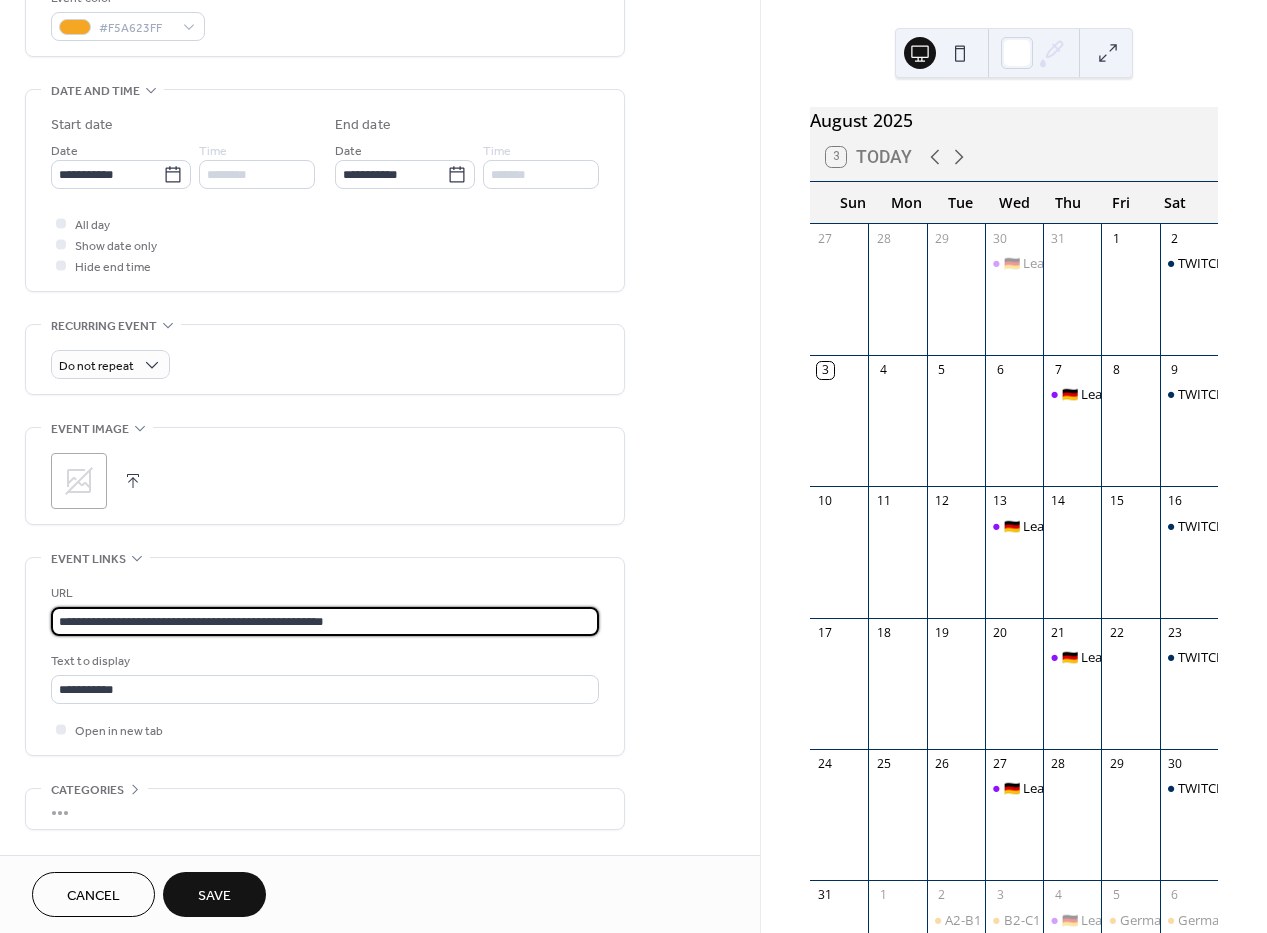scroll, scrollTop: 641, scrollLeft: 0, axis: vertical 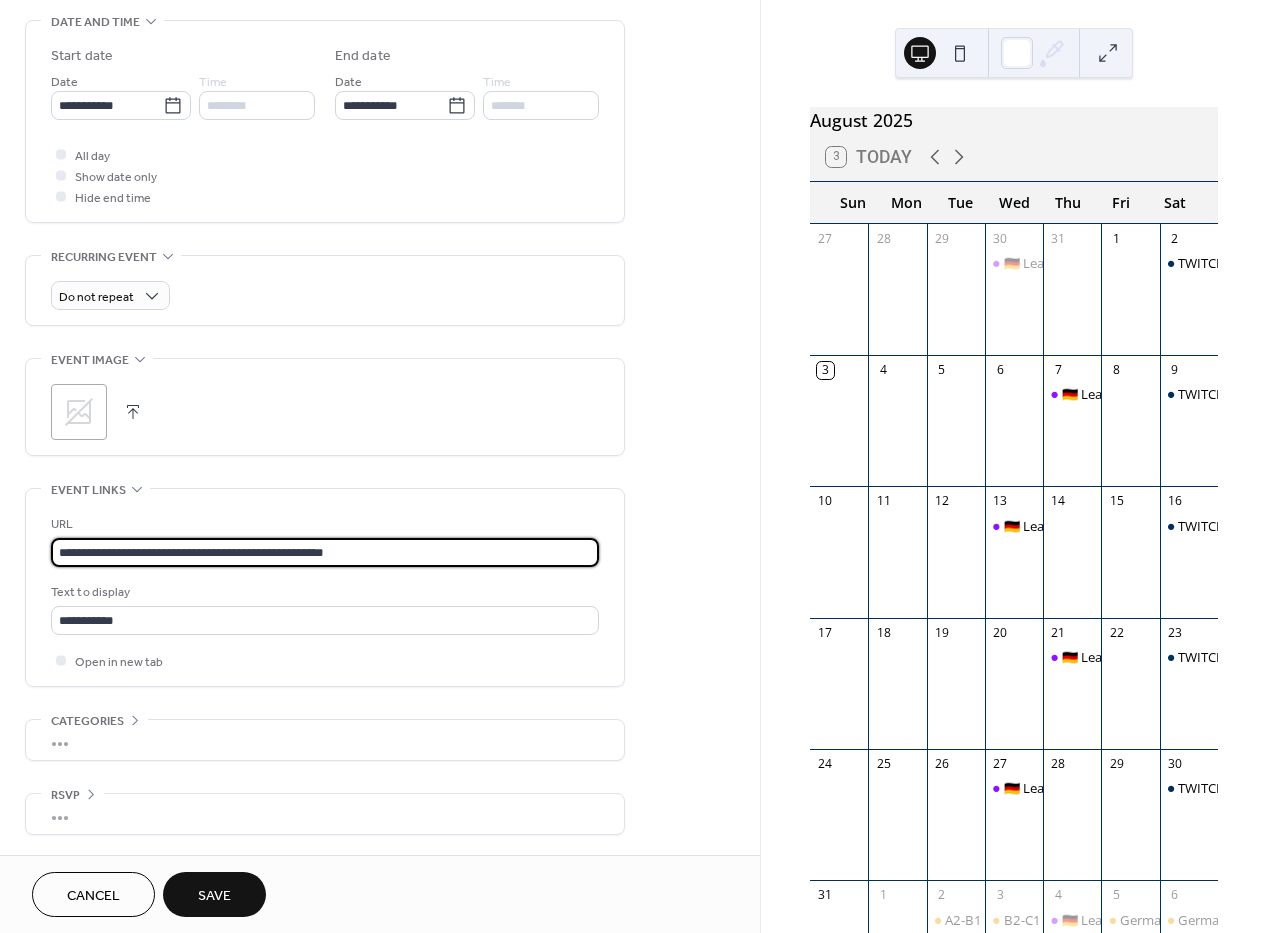 type on "**********" 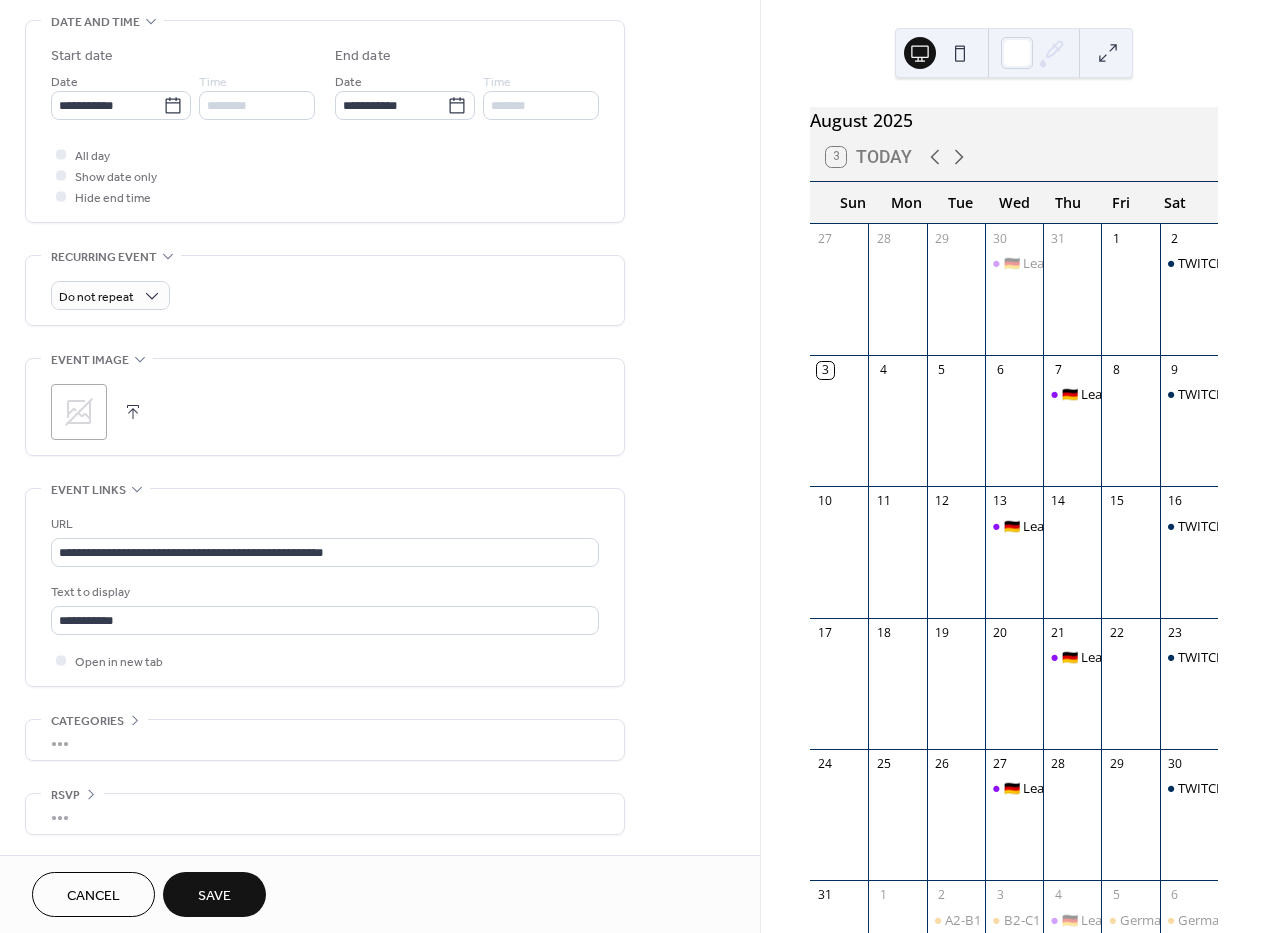 click on "Save" at bounding box center [214, 894] 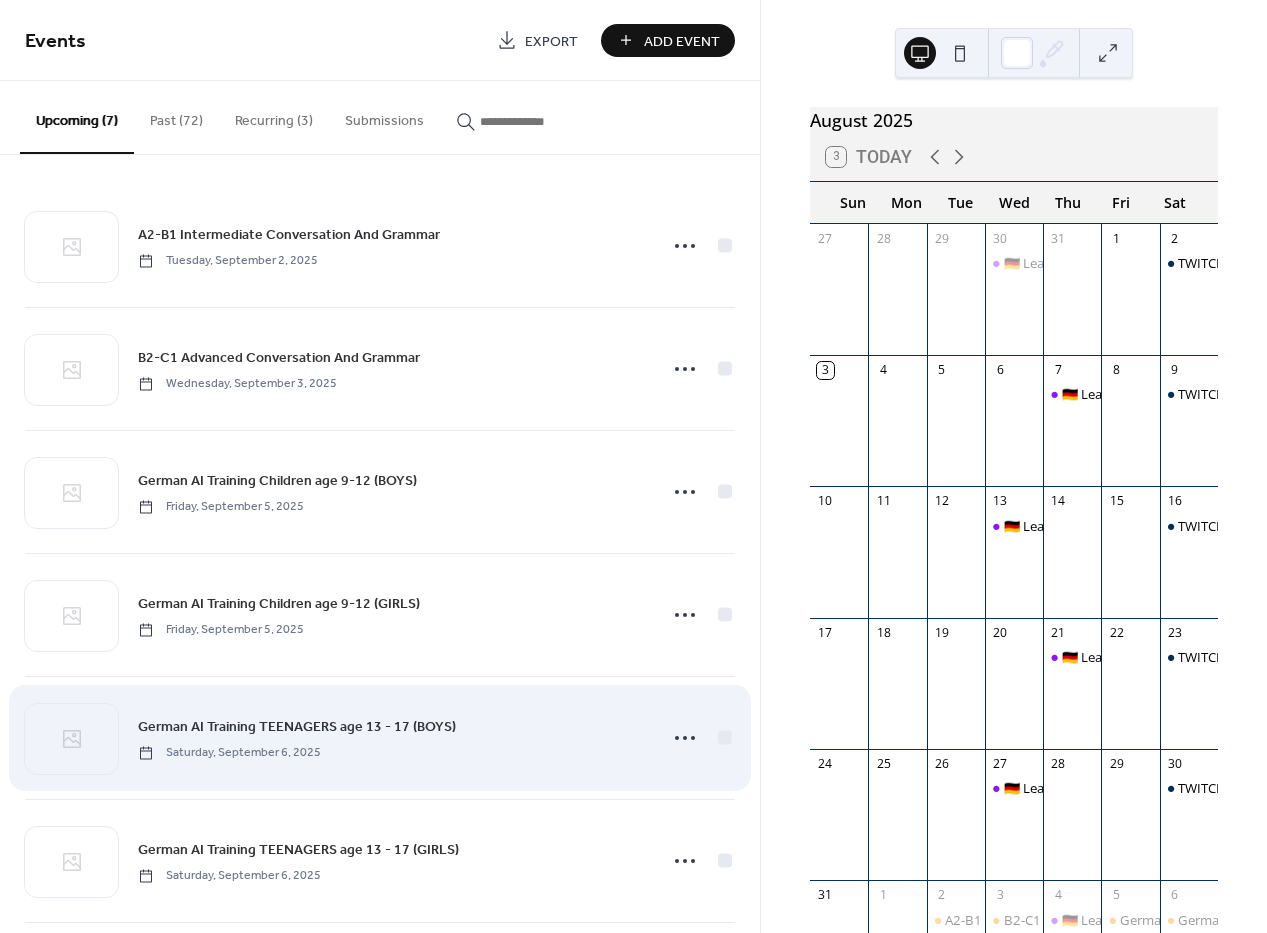 scroll, scrollTop: 142, scrollLeft: 0, axis: vertical 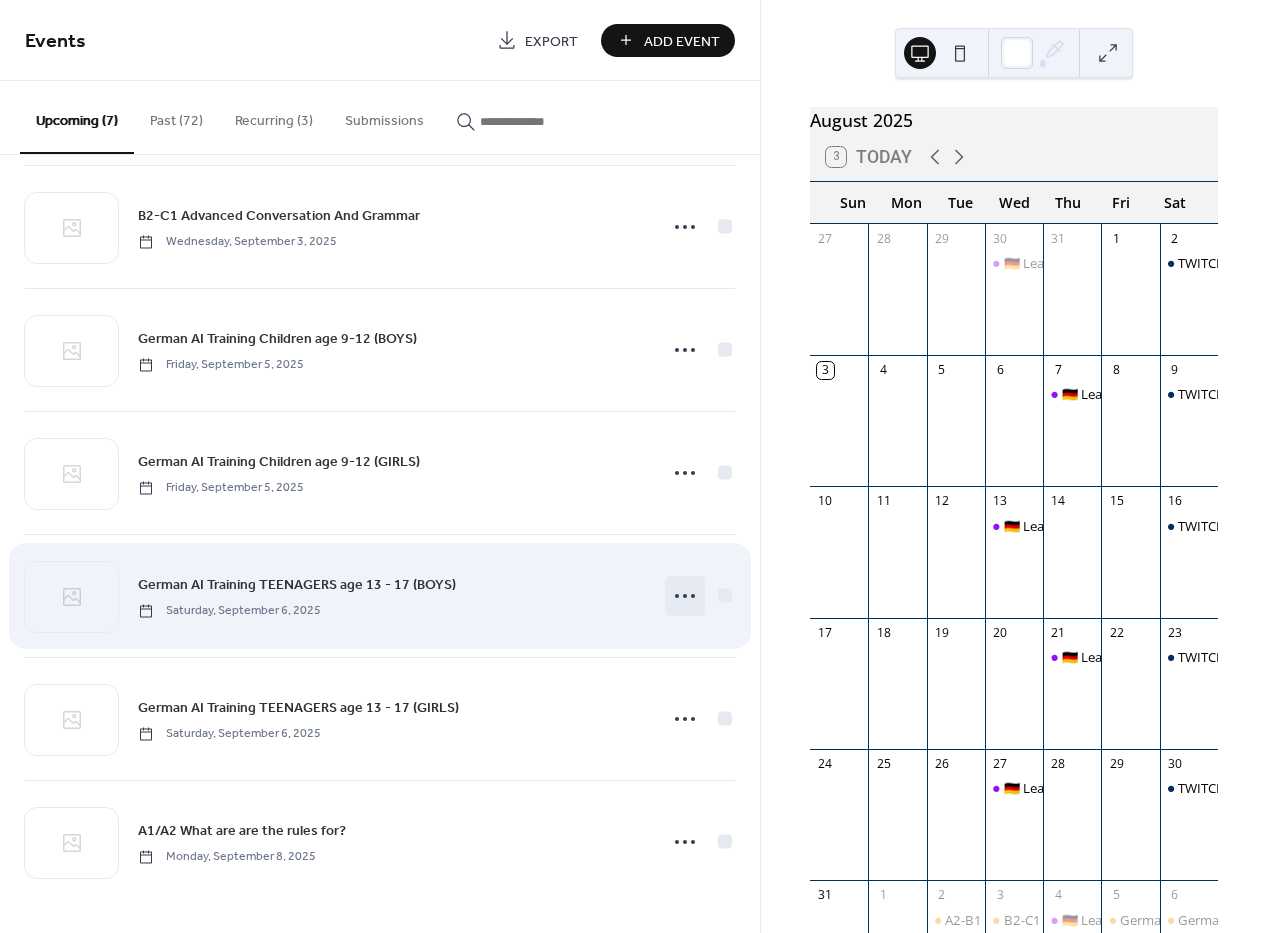 click 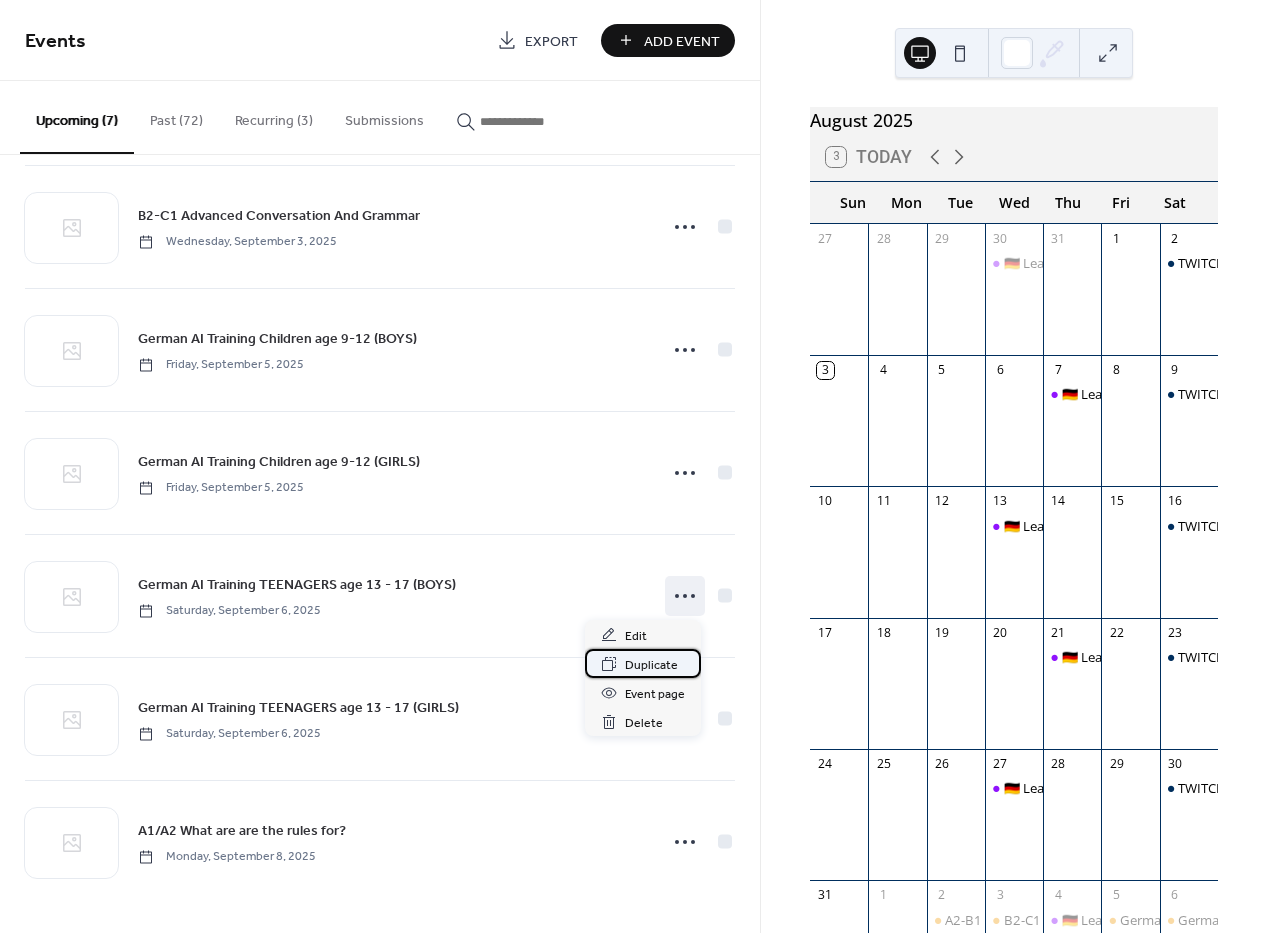 click on "Duplicate" at bounding box center (651, 665) 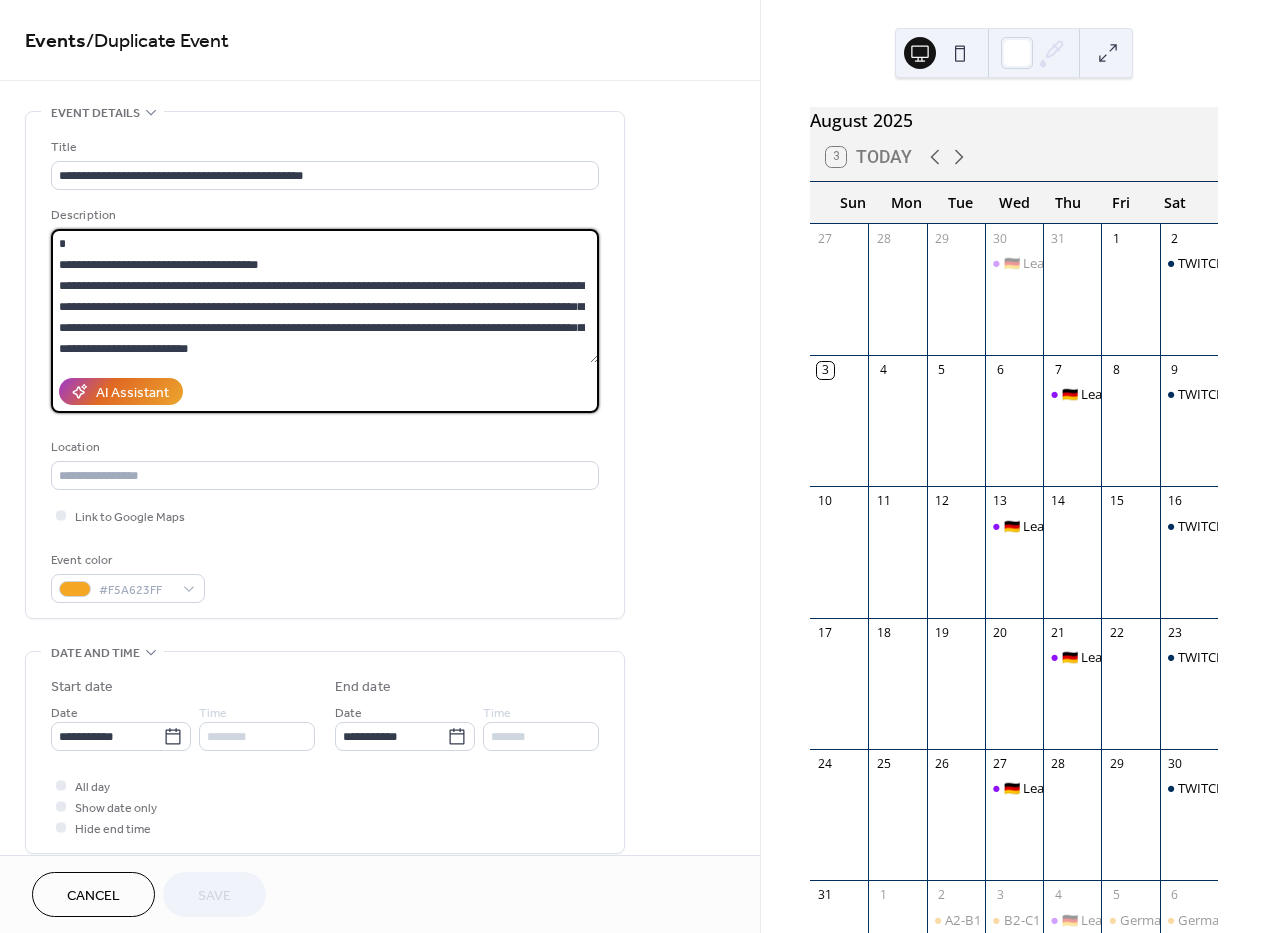 scroll, scrollTop: 1407, scrollLeft: 0, axis: vertical 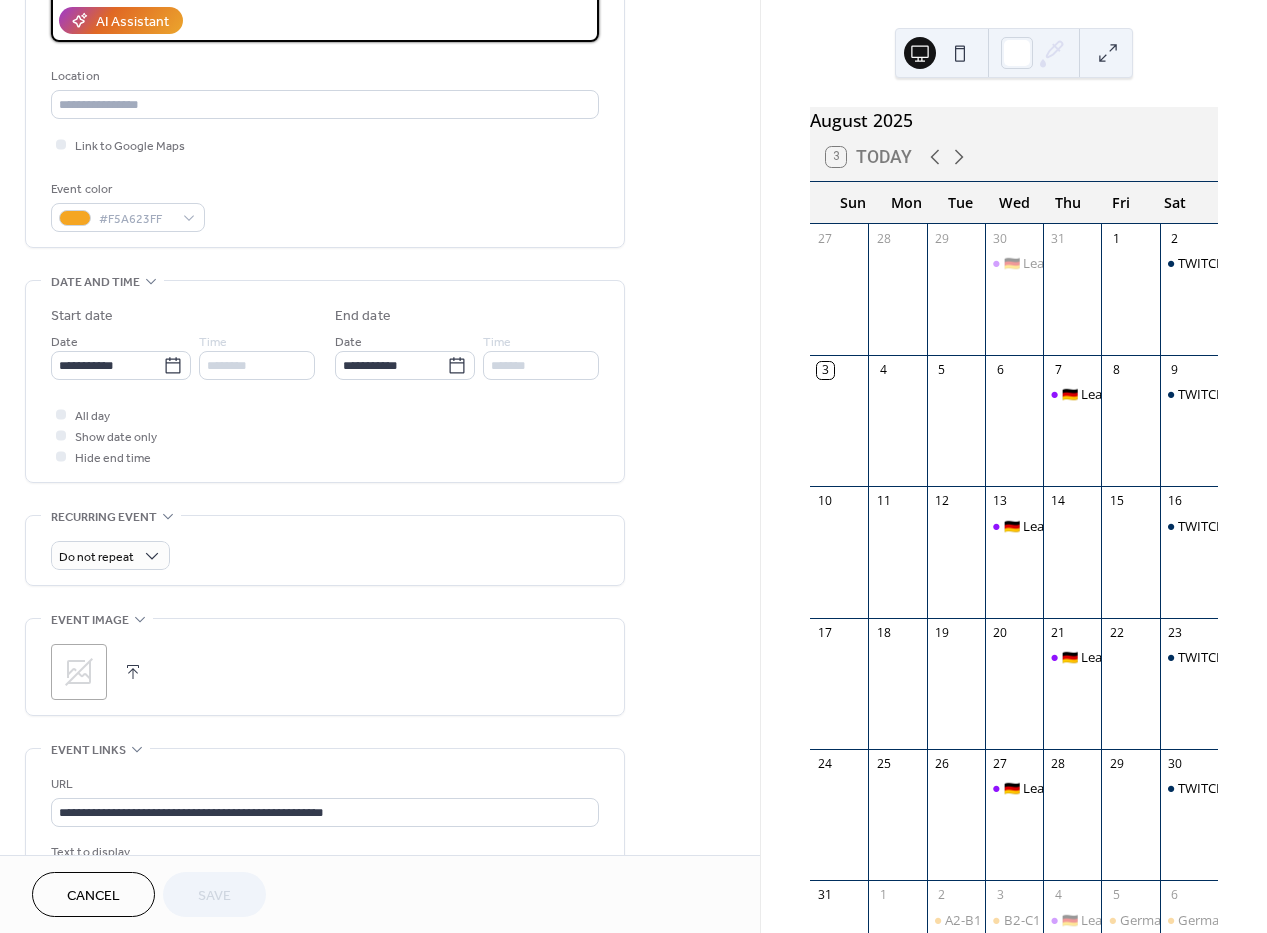 drag, startPoint x: 59, startPoint y: 243, endPoint x: 344, endPoint y: 263, distance: 285.7009 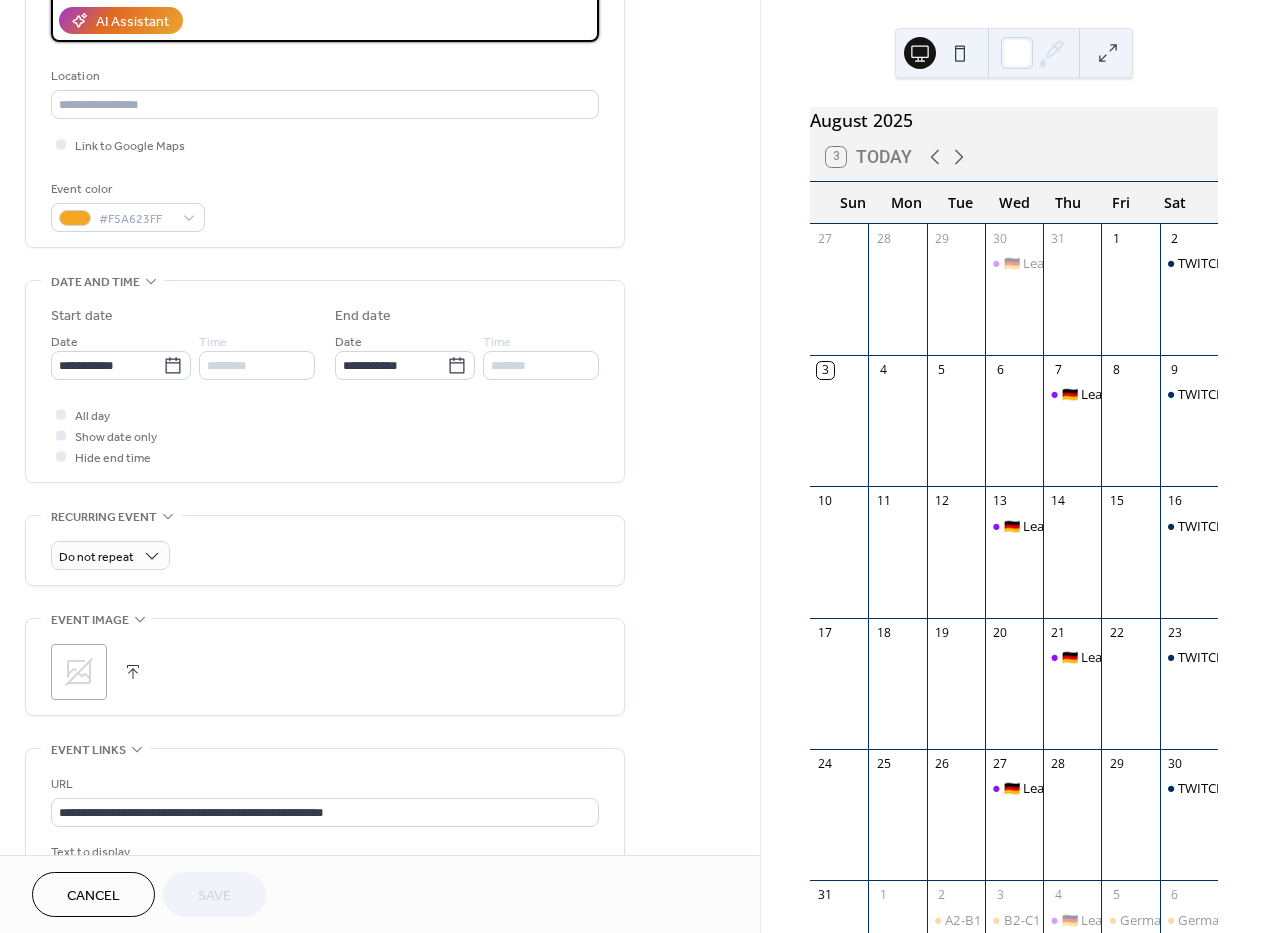 click on "**********" at bounding box center (325, 417) 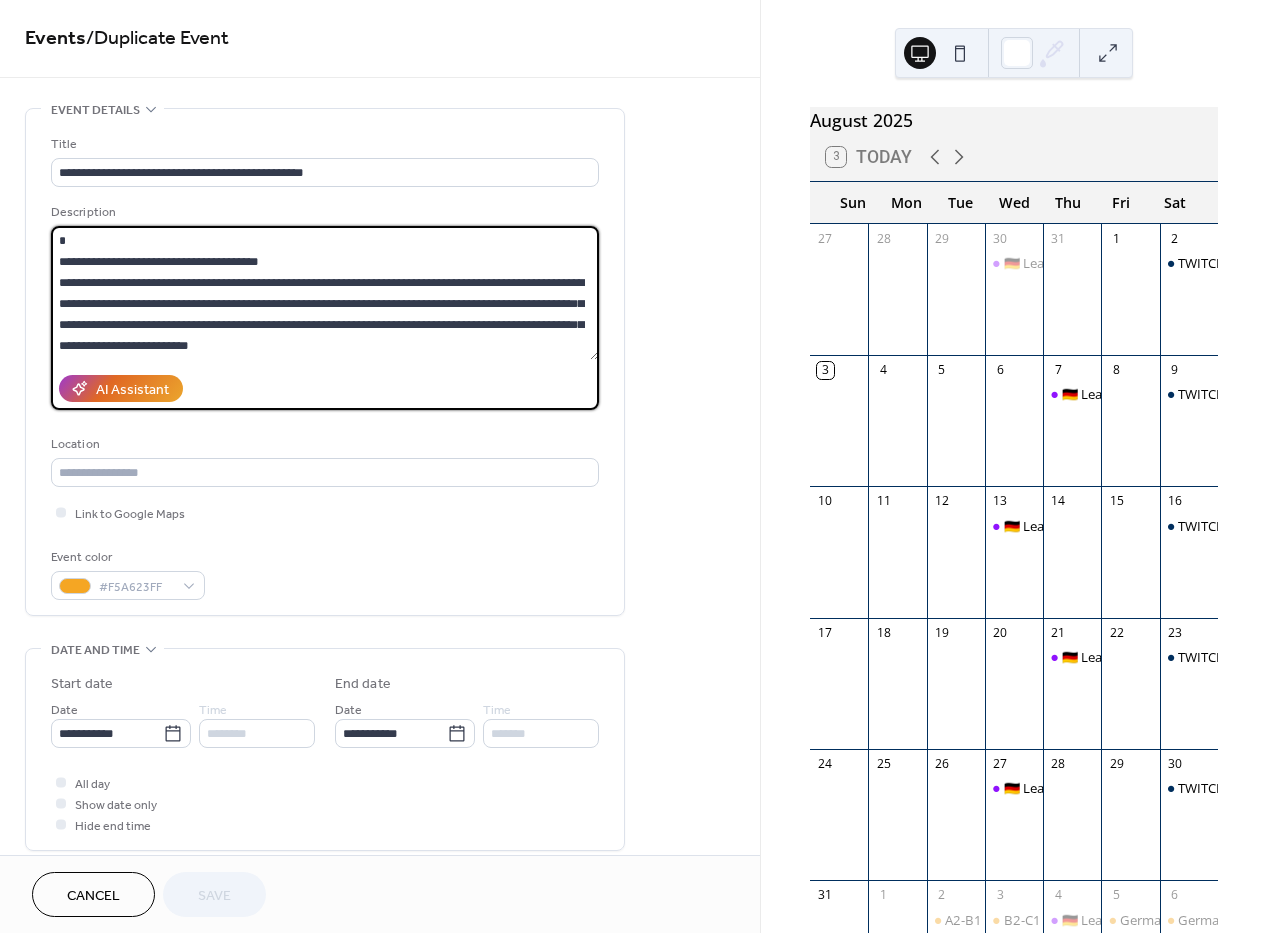paste on "**********" 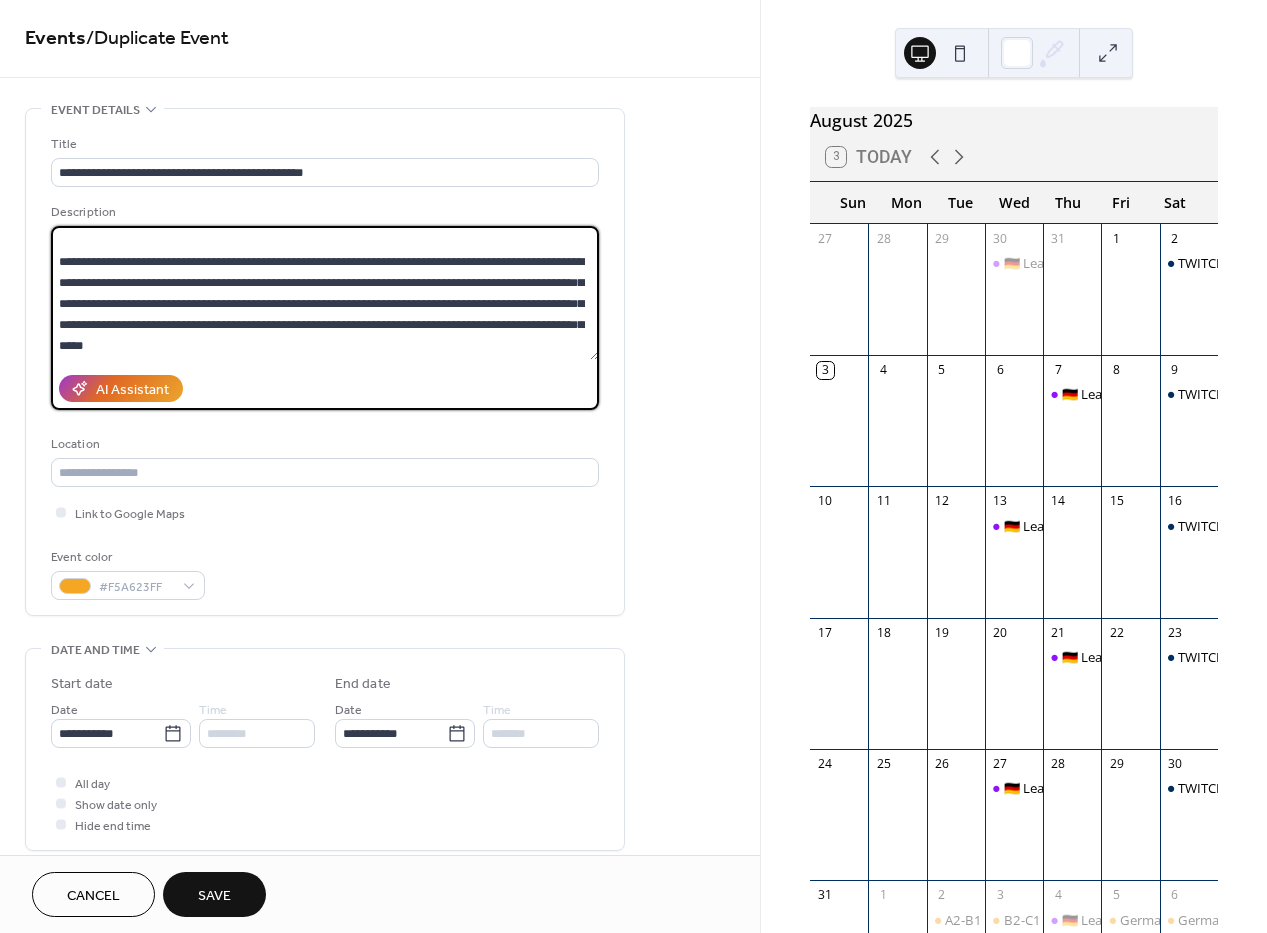 scroll, scrollTop: 1815, scrollLeft: 0, axis: vertical 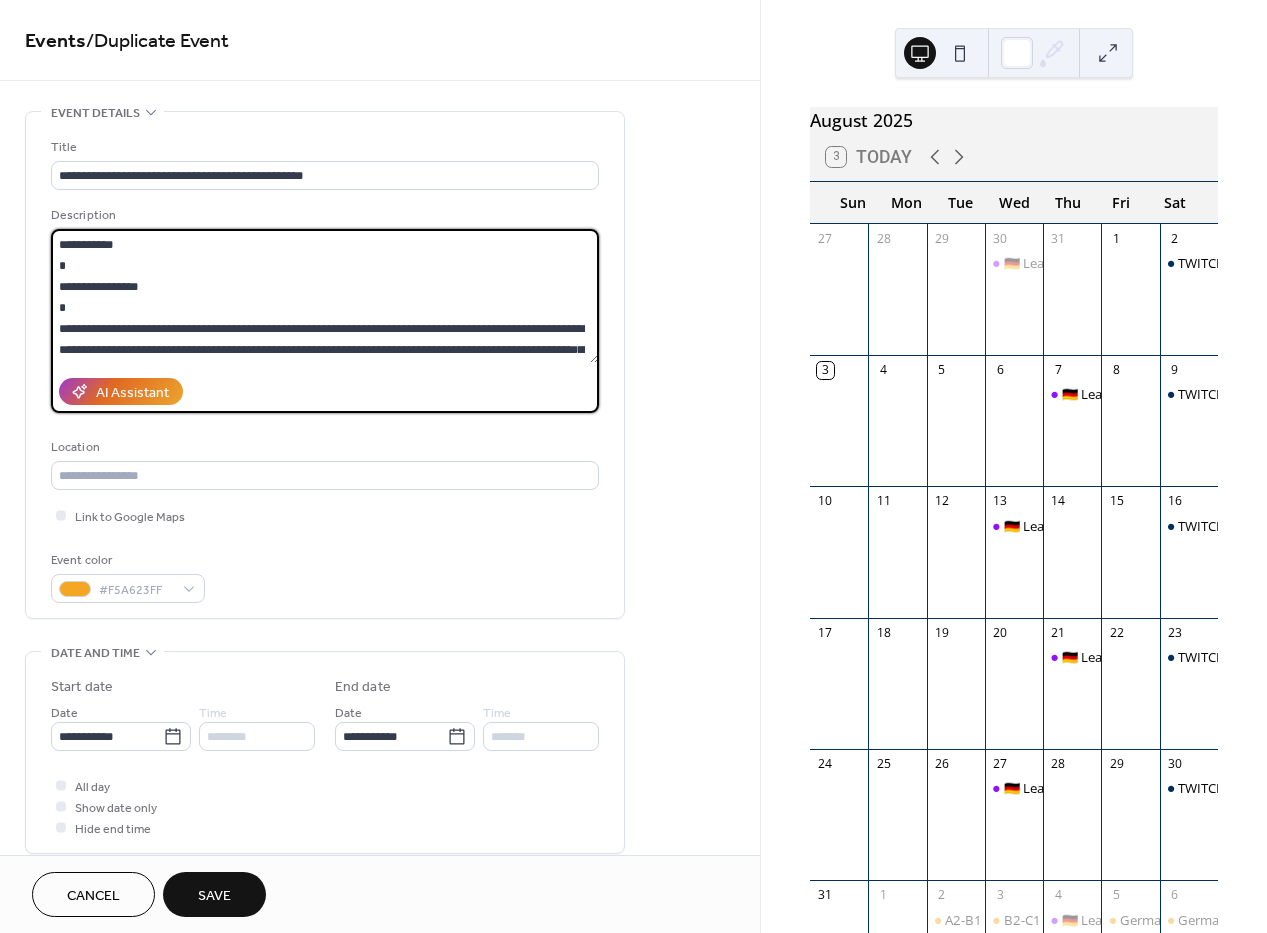 click at bounding box center (325, 296) 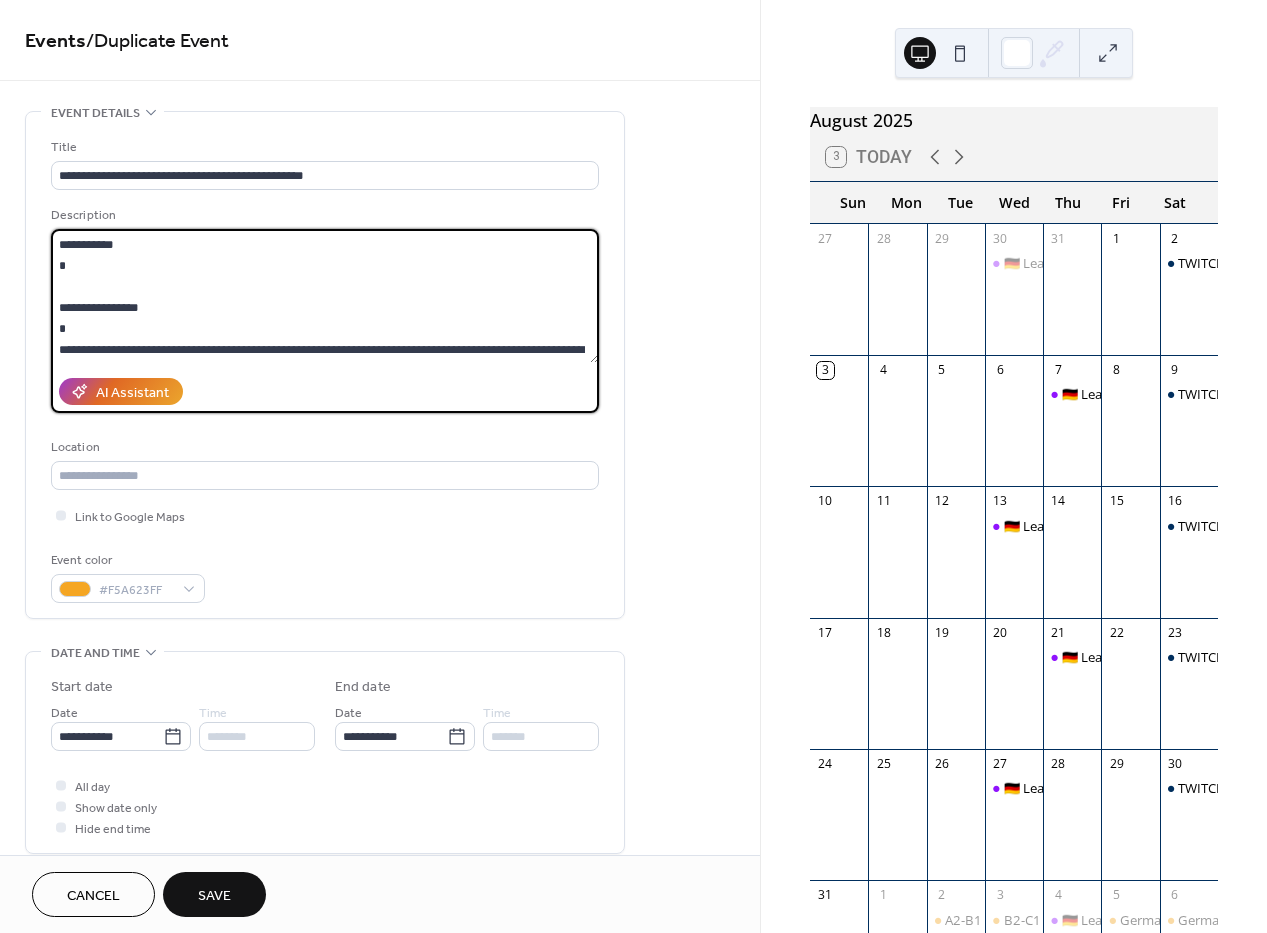 paste on "**********" 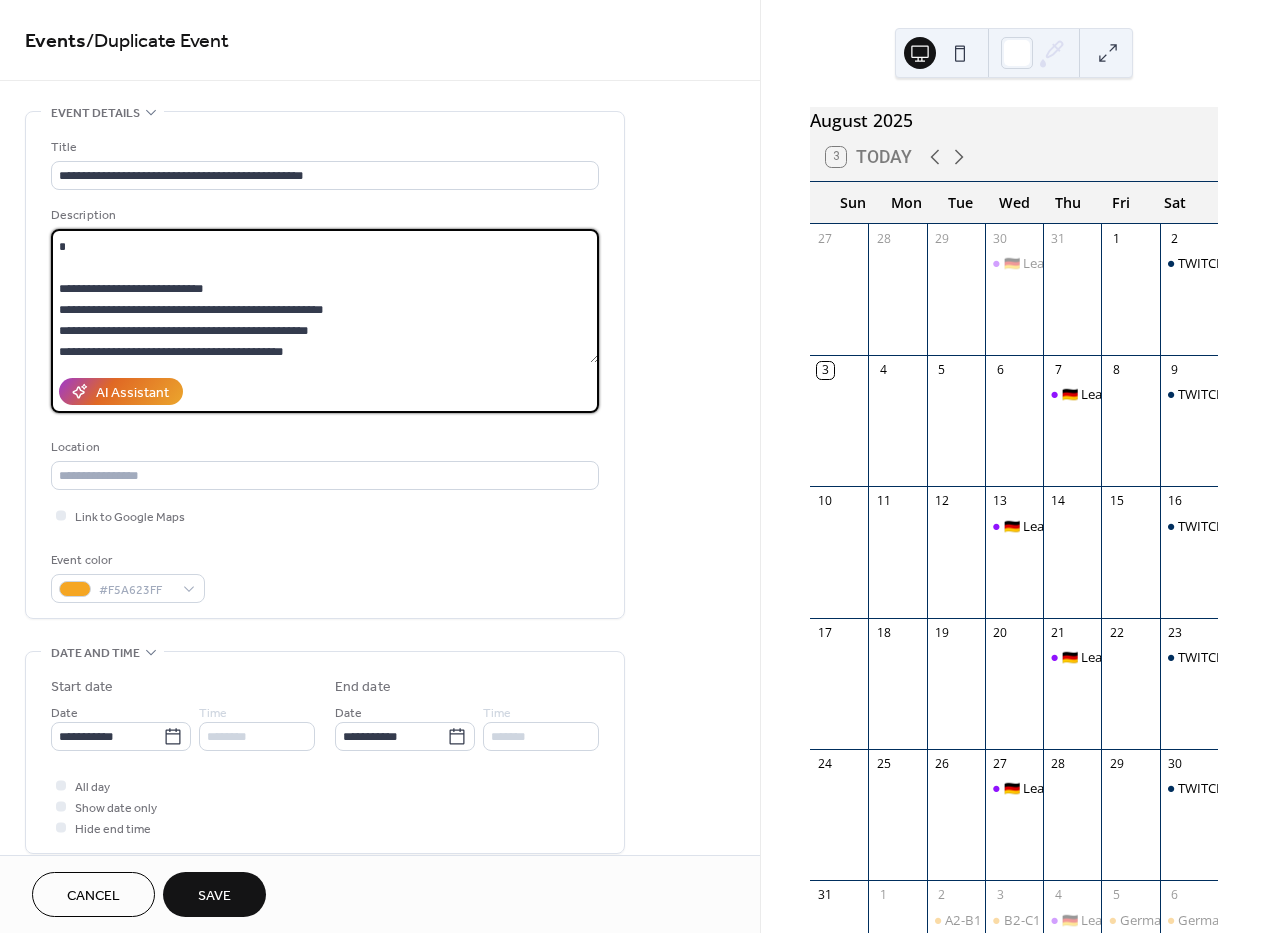 scroll, scrollTop: 369, scrollLeft: 0, axis: vertical 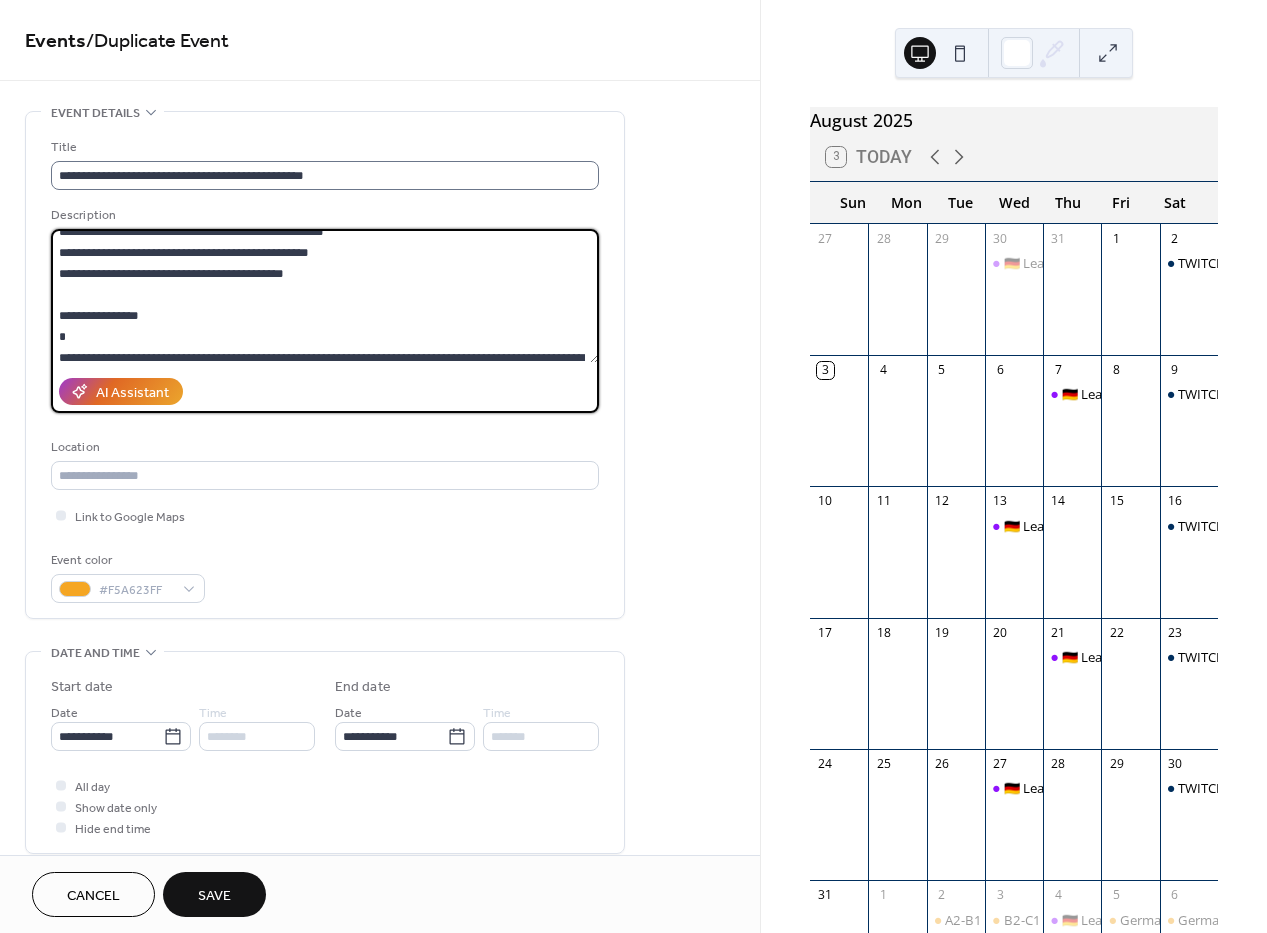 type on "**********" 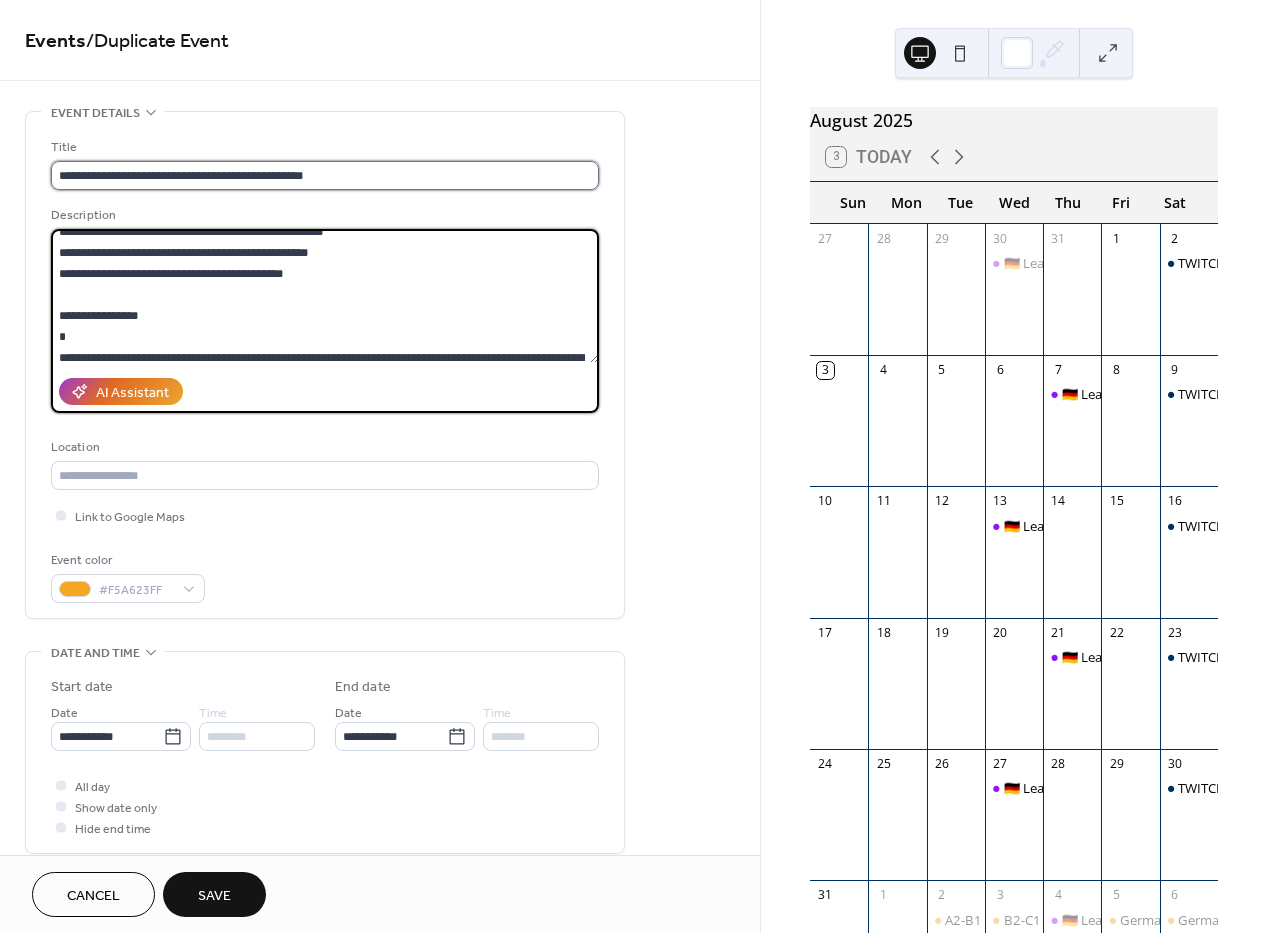 click on "**********" at bounding box center (325, 175) 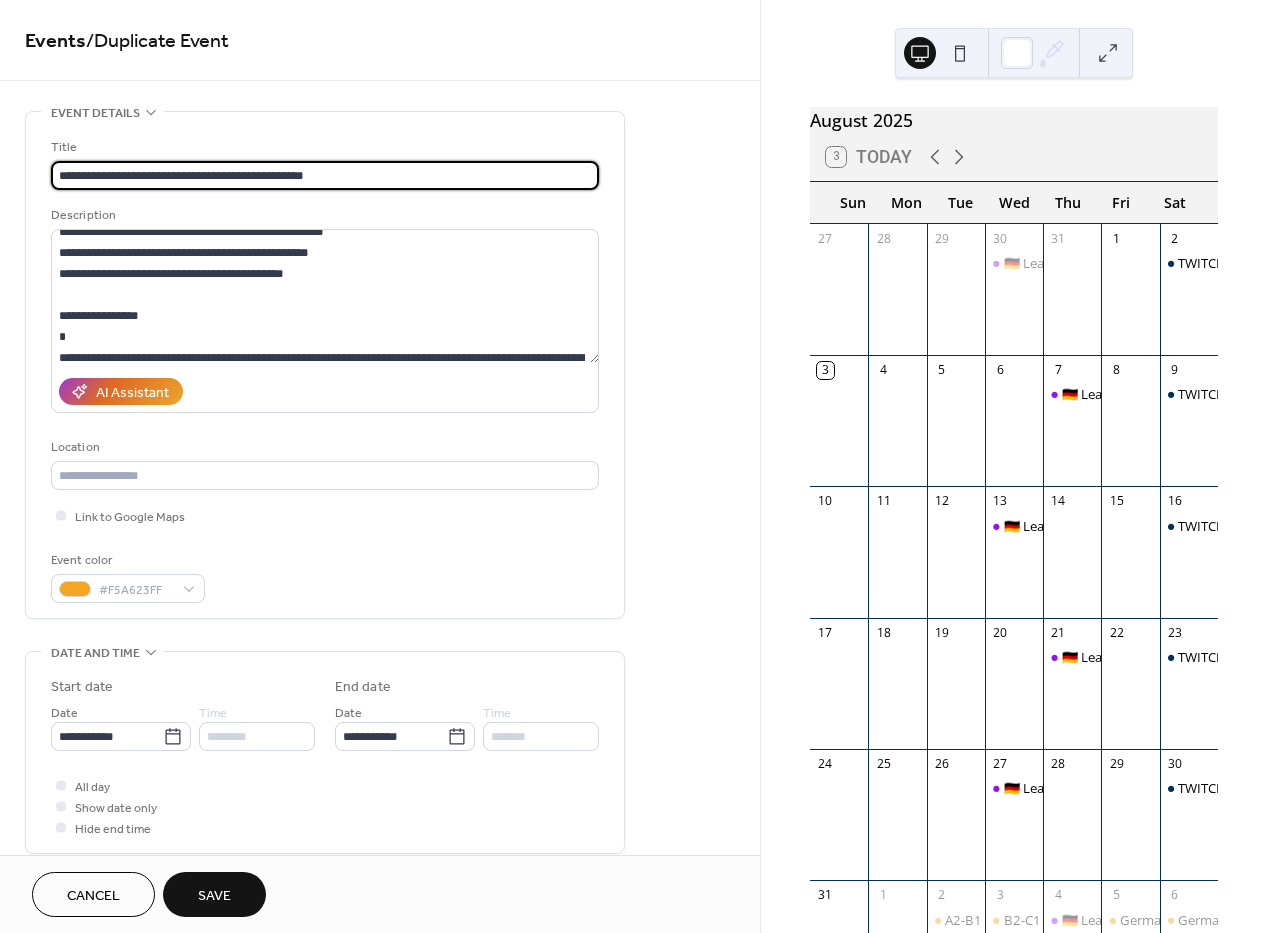 click on "**********" at bounding box center [325, 175] 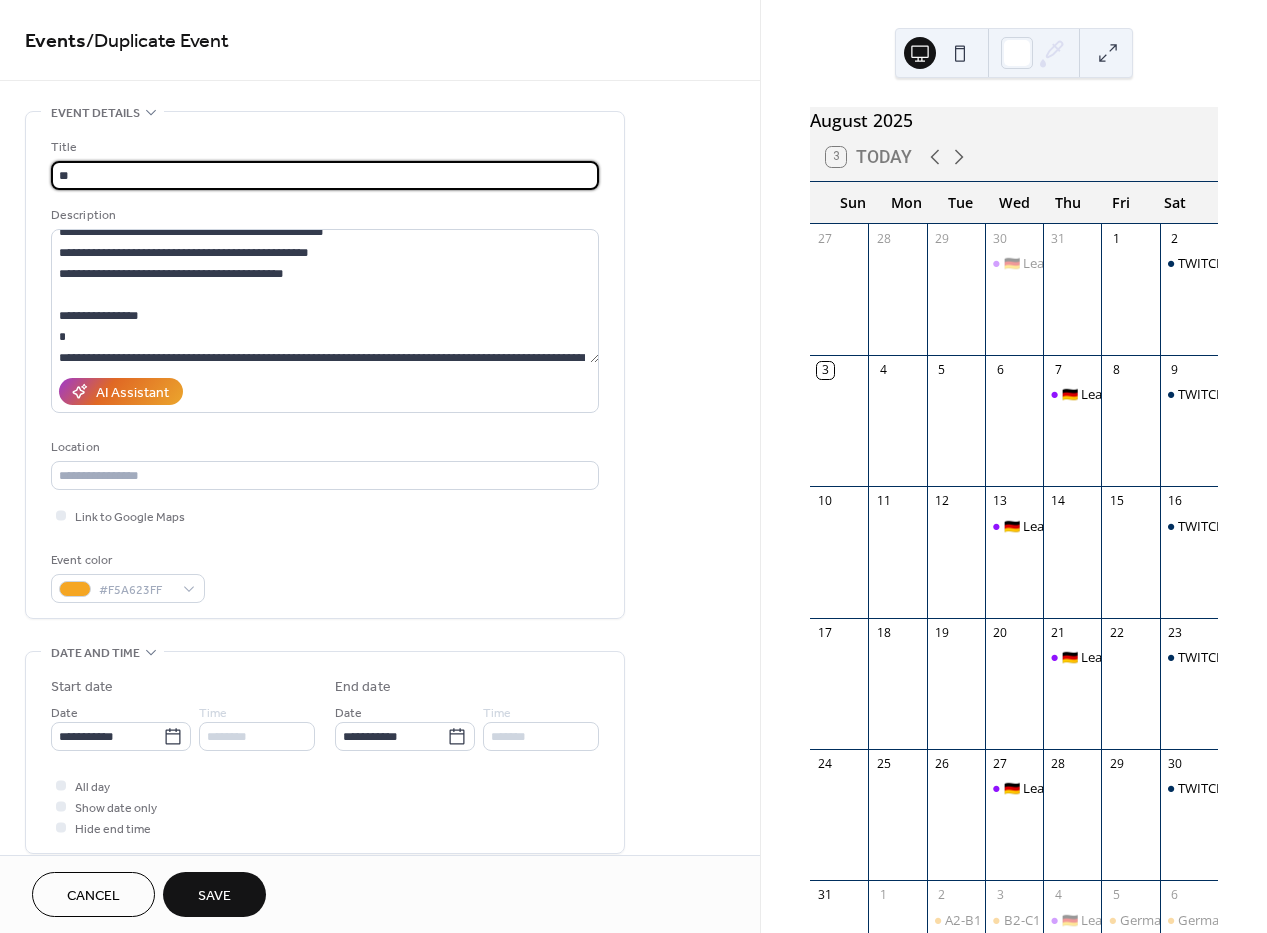type on "*" 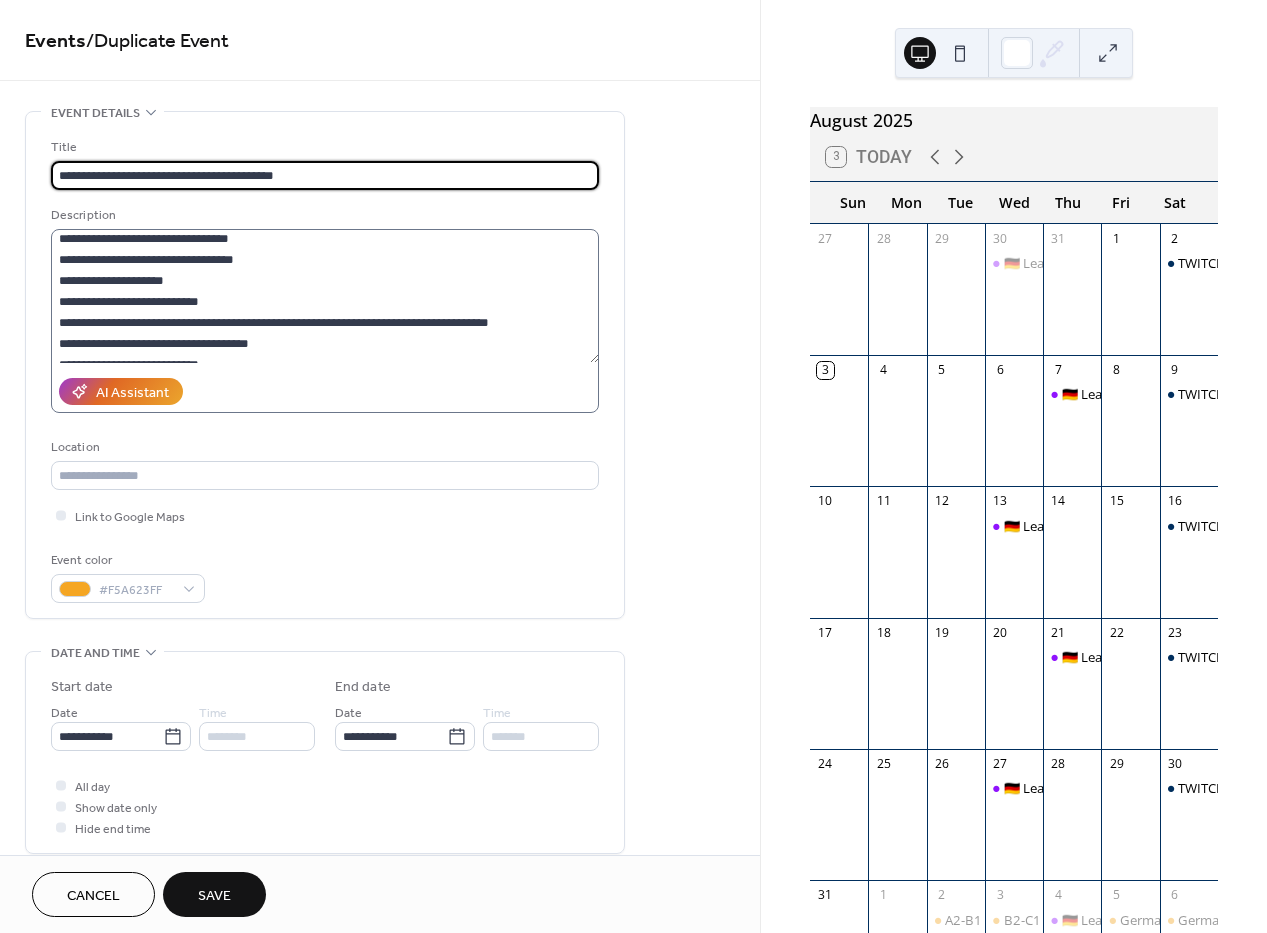 scroll, scrollTop: 0, scrollLeft: 0, axis: both 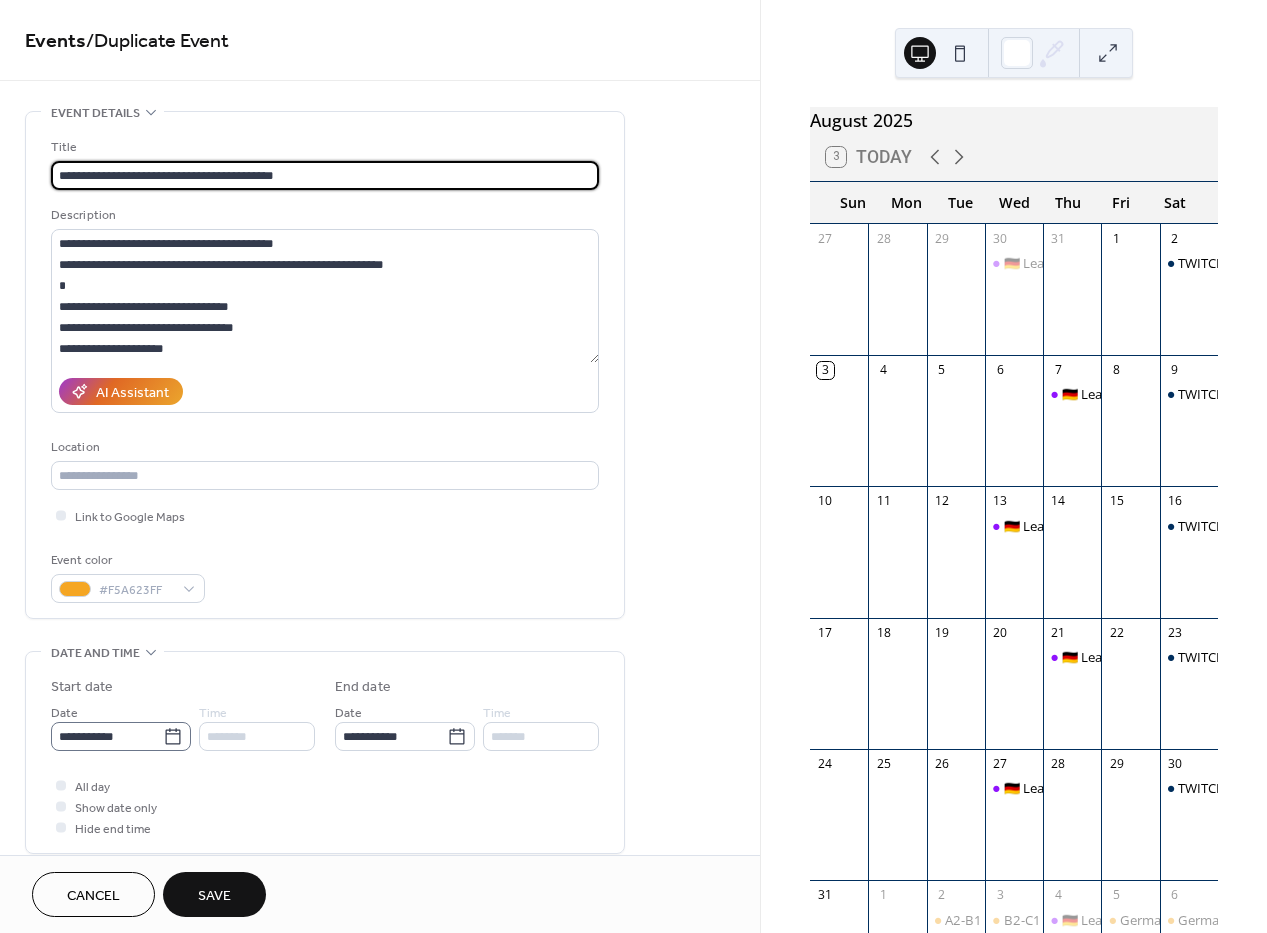 type on "**********" 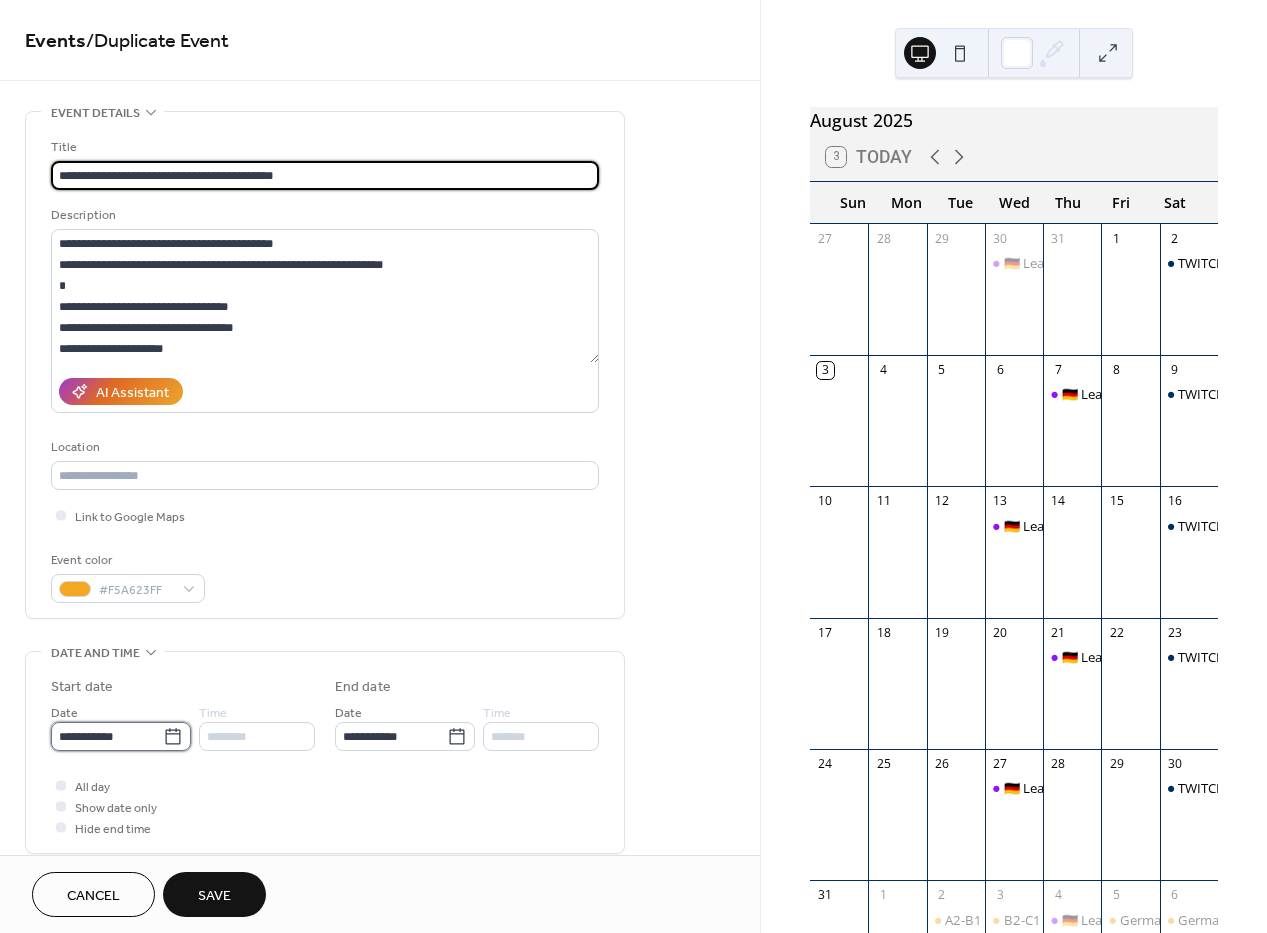 click on "**********" at bounding box center (107, 736) 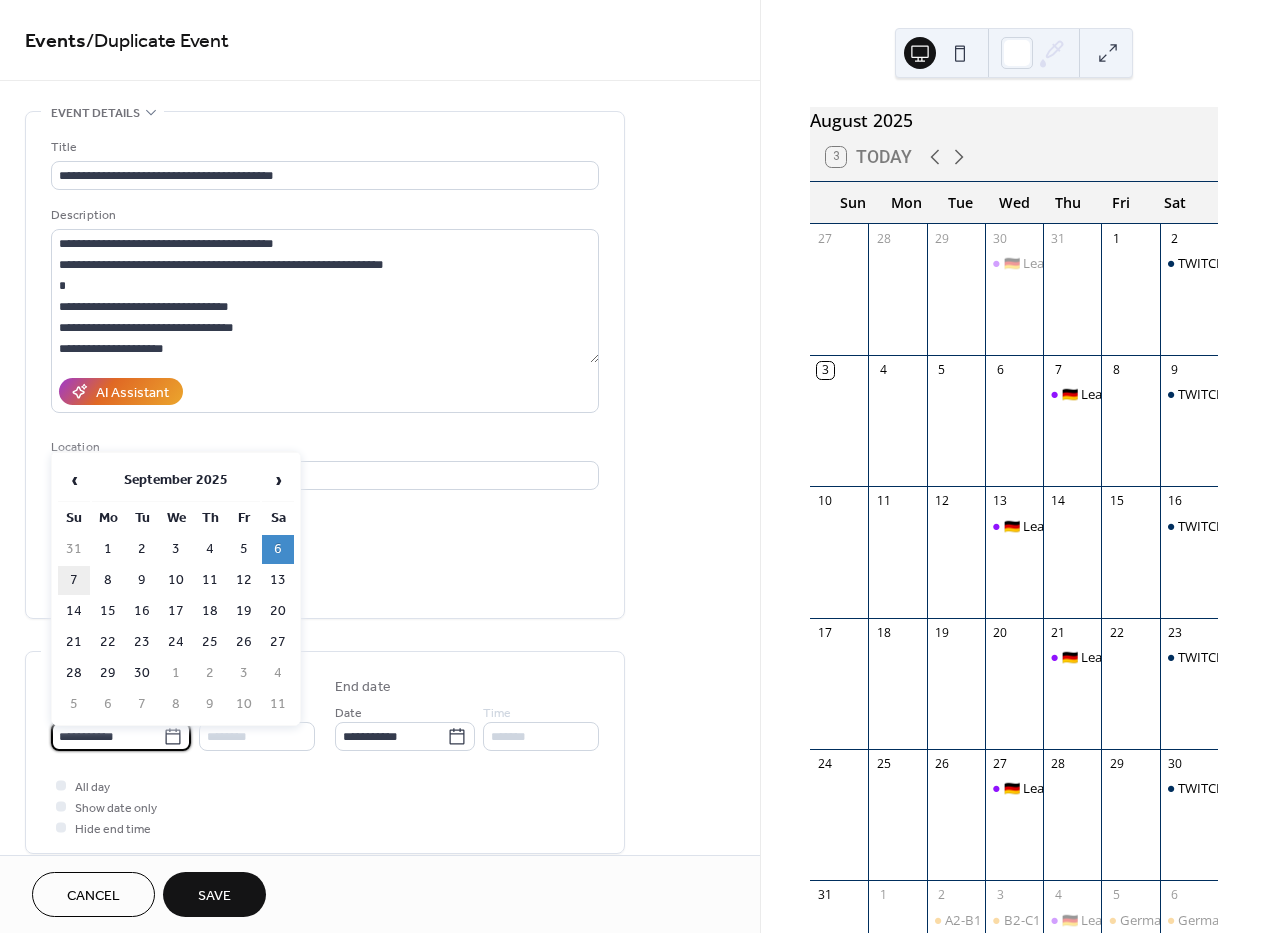 click on "7" at bounding box center [74, 580] 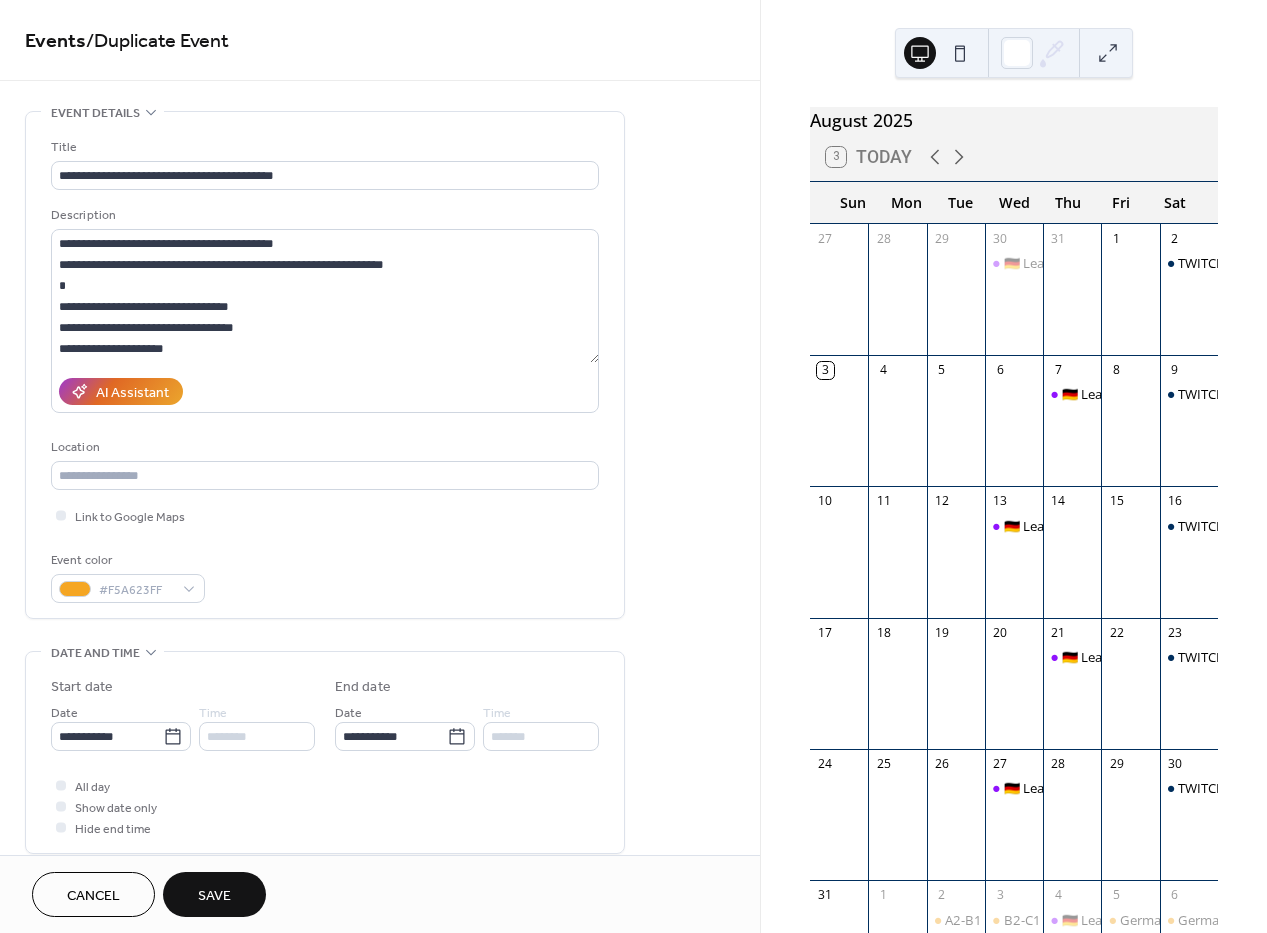 type on "**********" 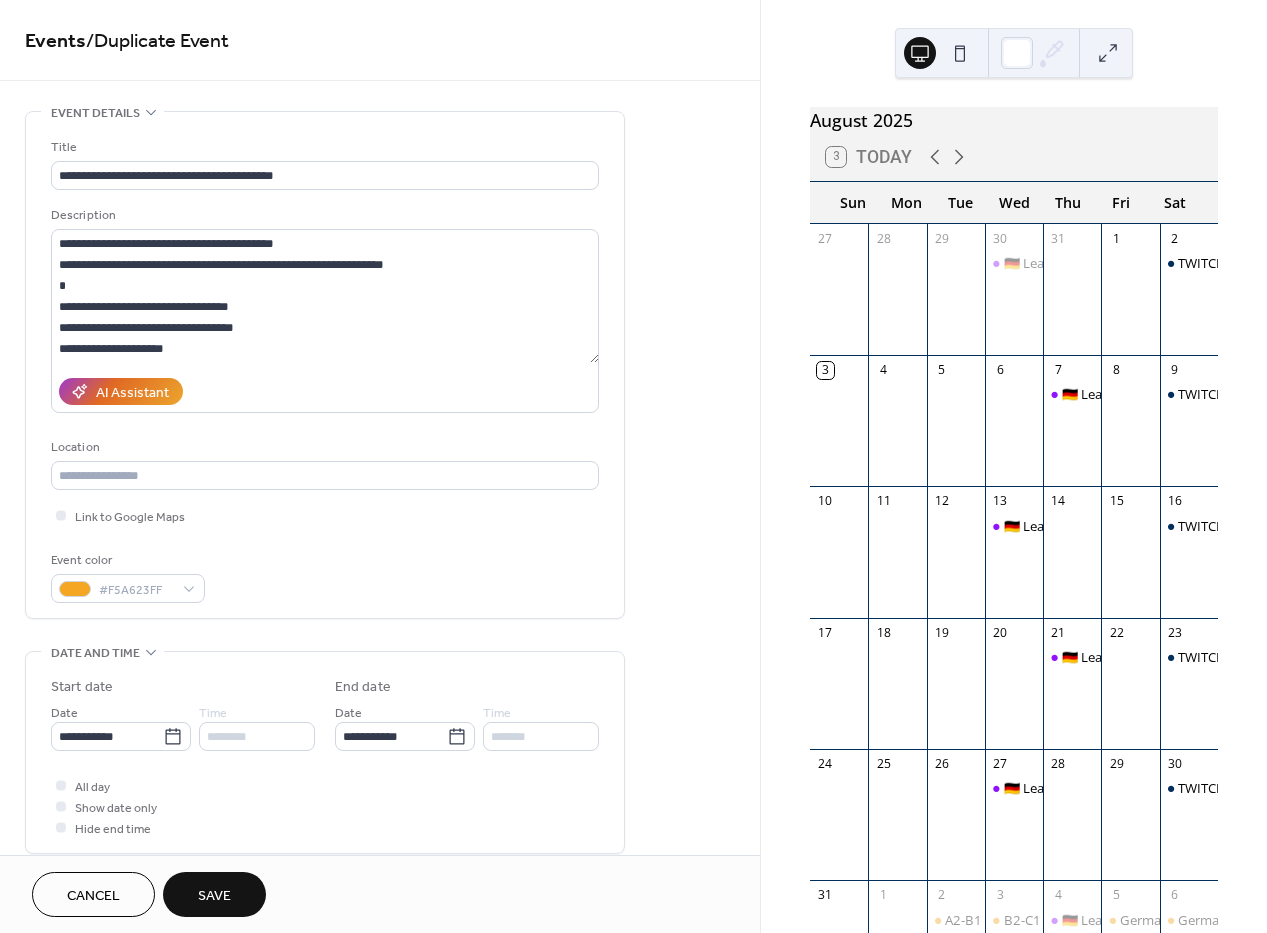 type on "**********" 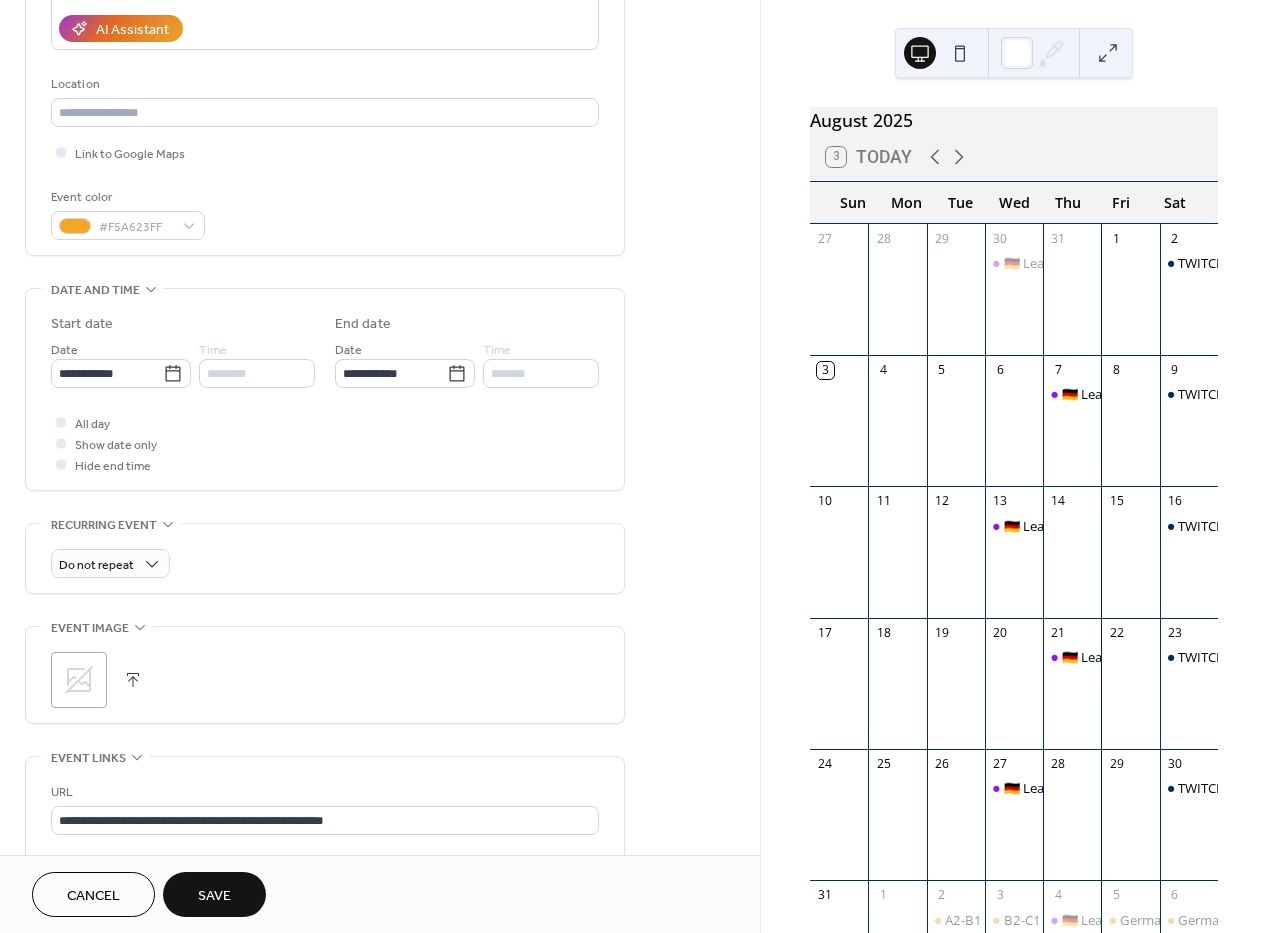 scroll, scrollTop: 465, scrollLeft: 0, axis: vertical 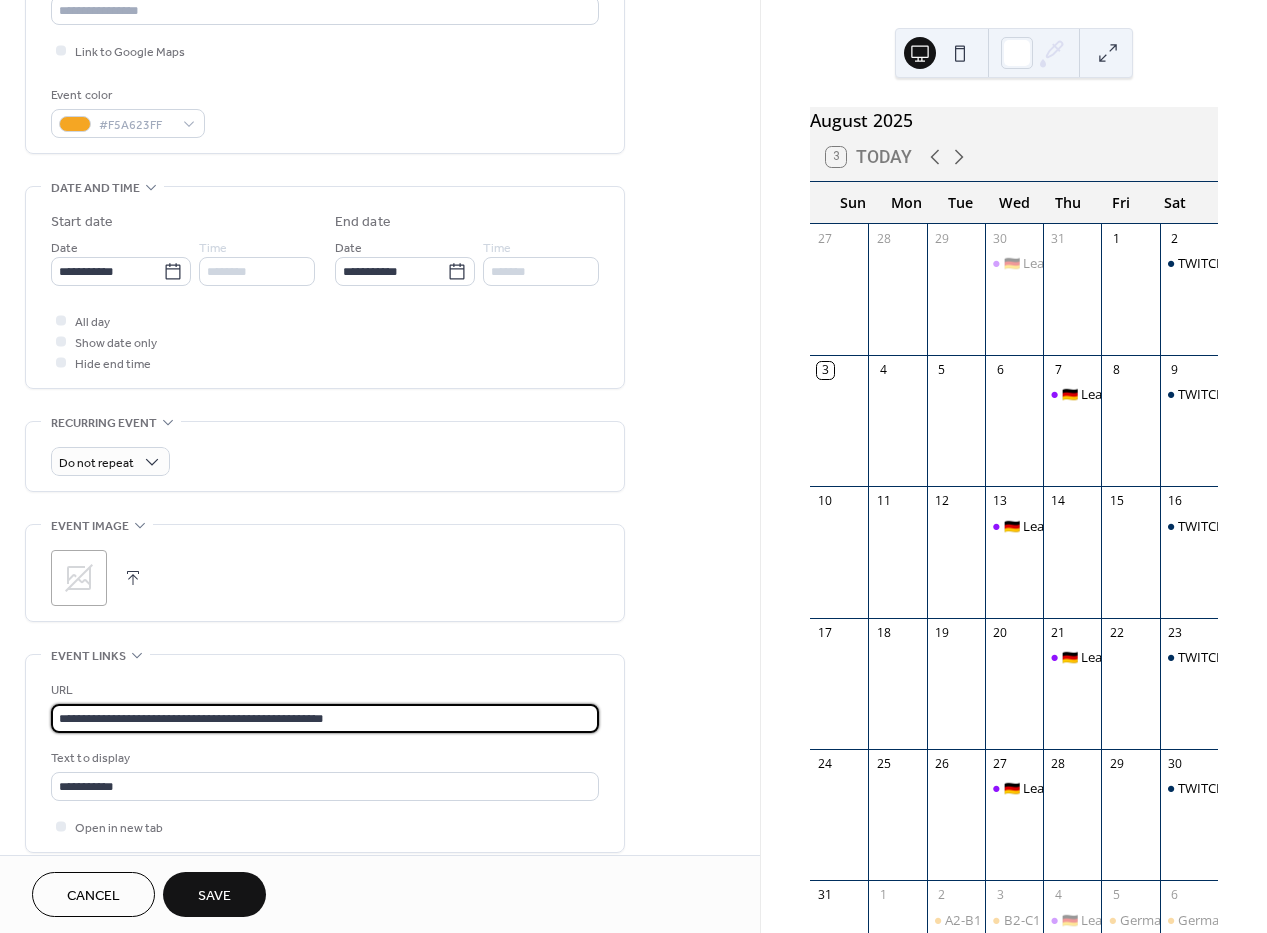 click on "**********" at bounding box center [325, 718] 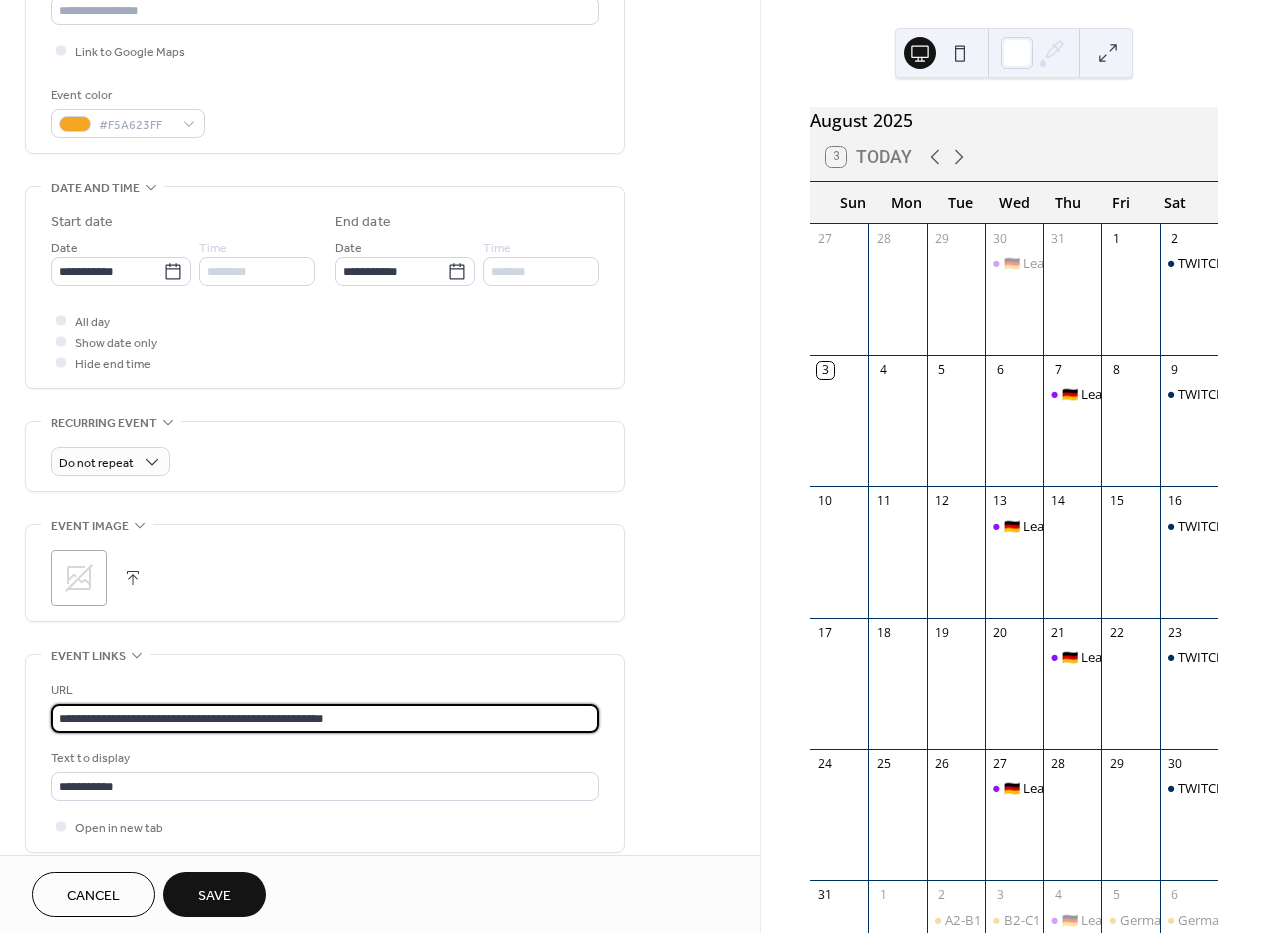 paste 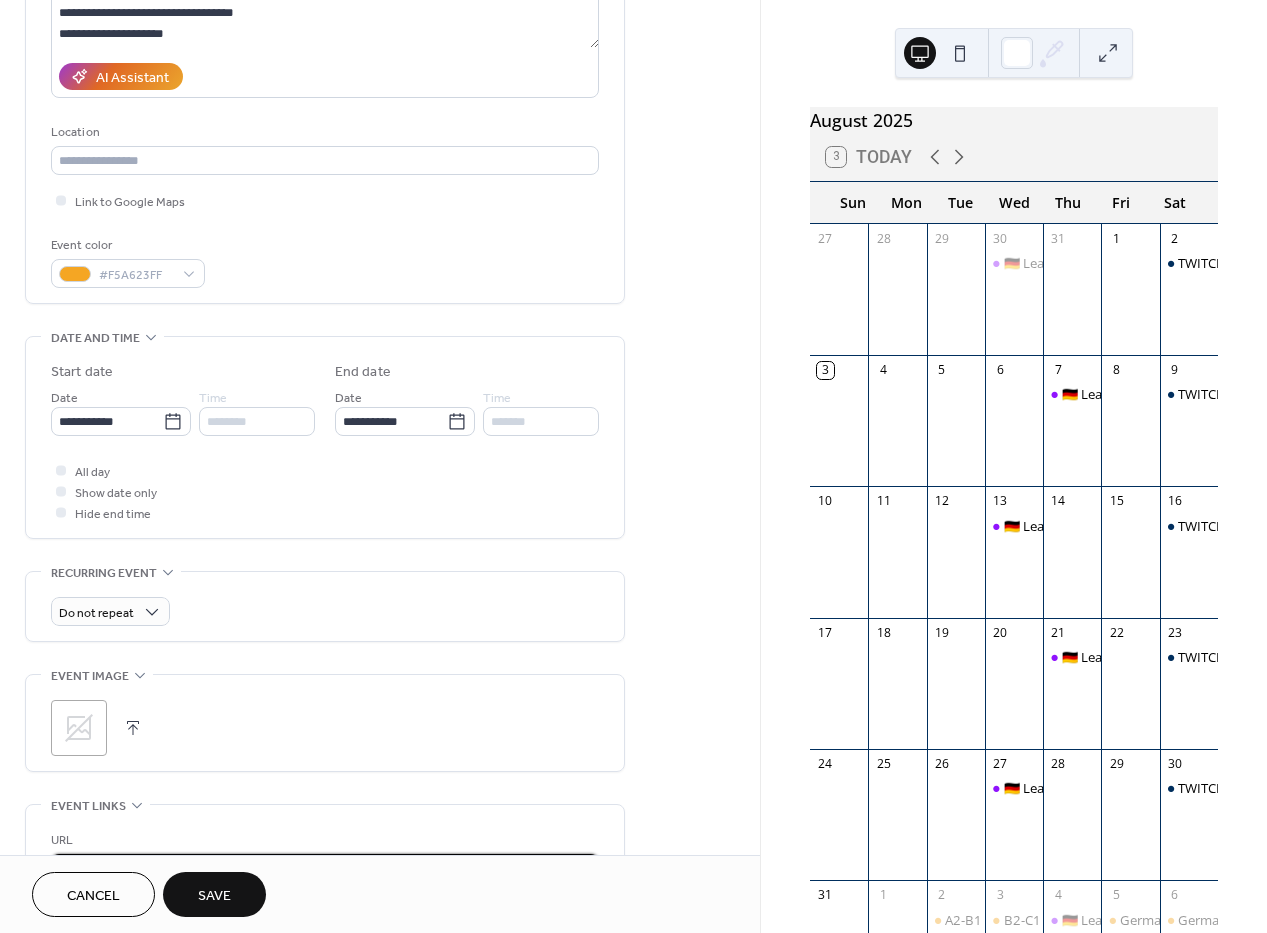 scroll, scrollTop: 0, scrollLeft: 0, axis: both 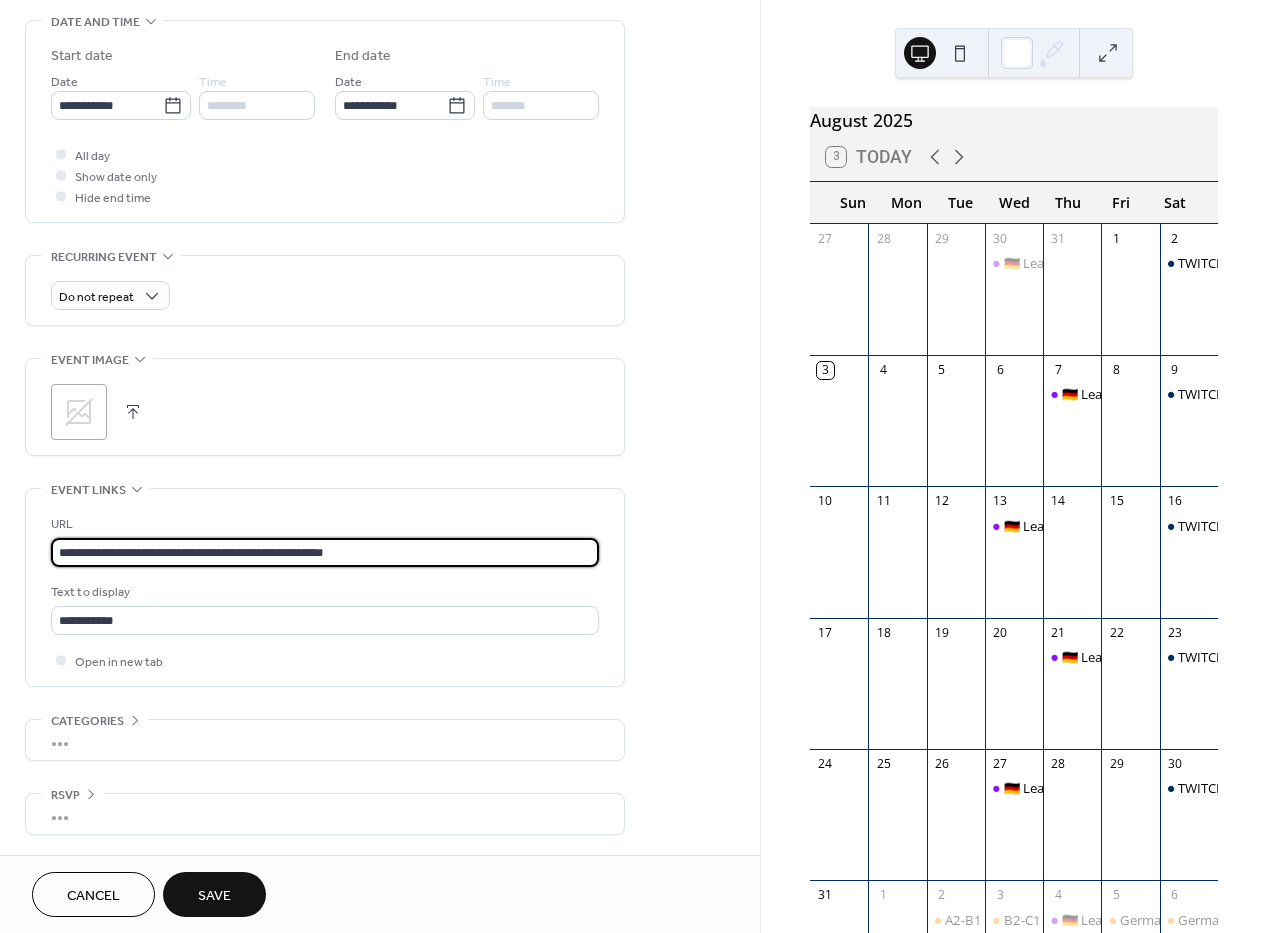 type on "**********" 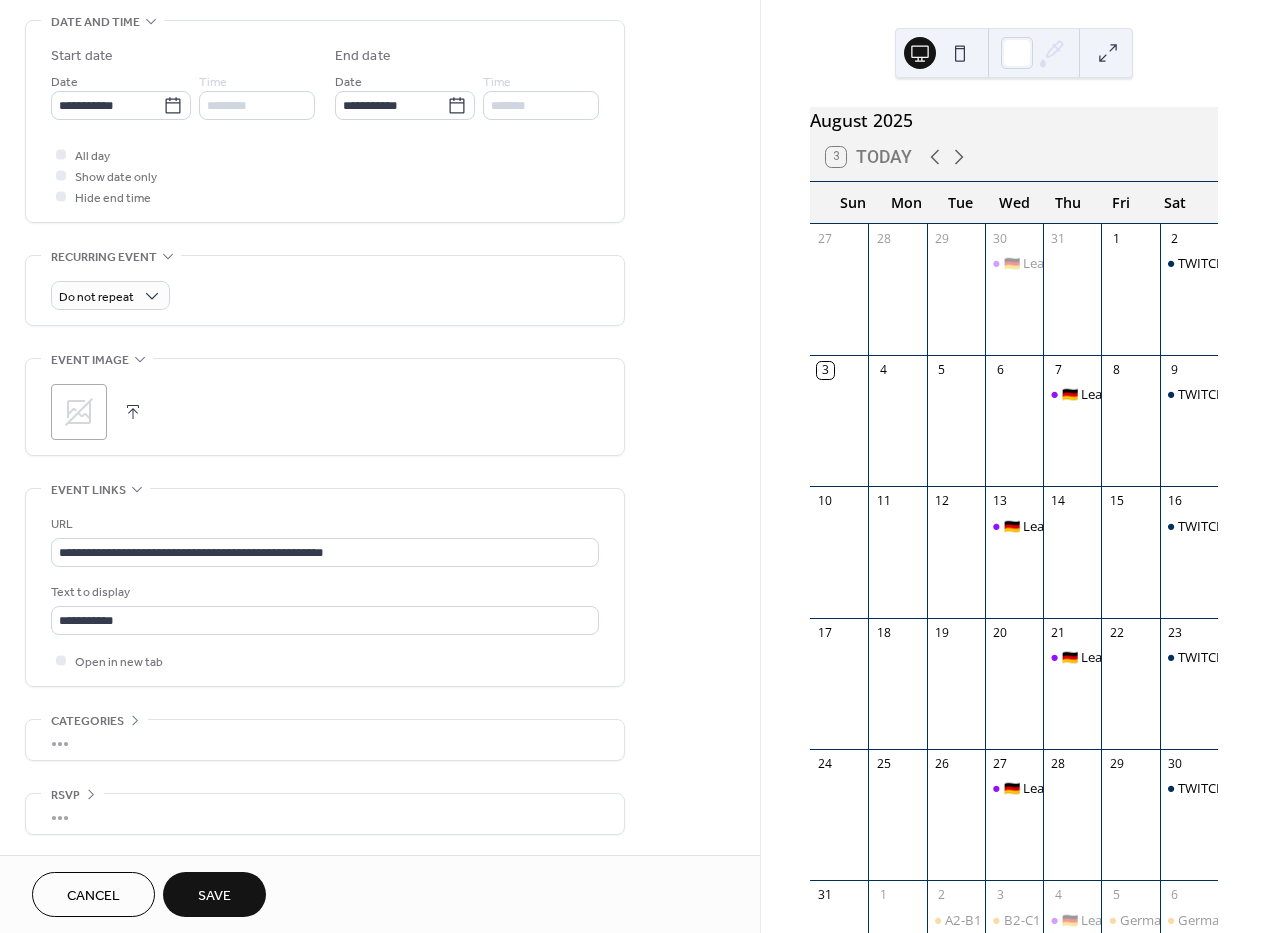 click on "Save" at bounding box center (214, 896) 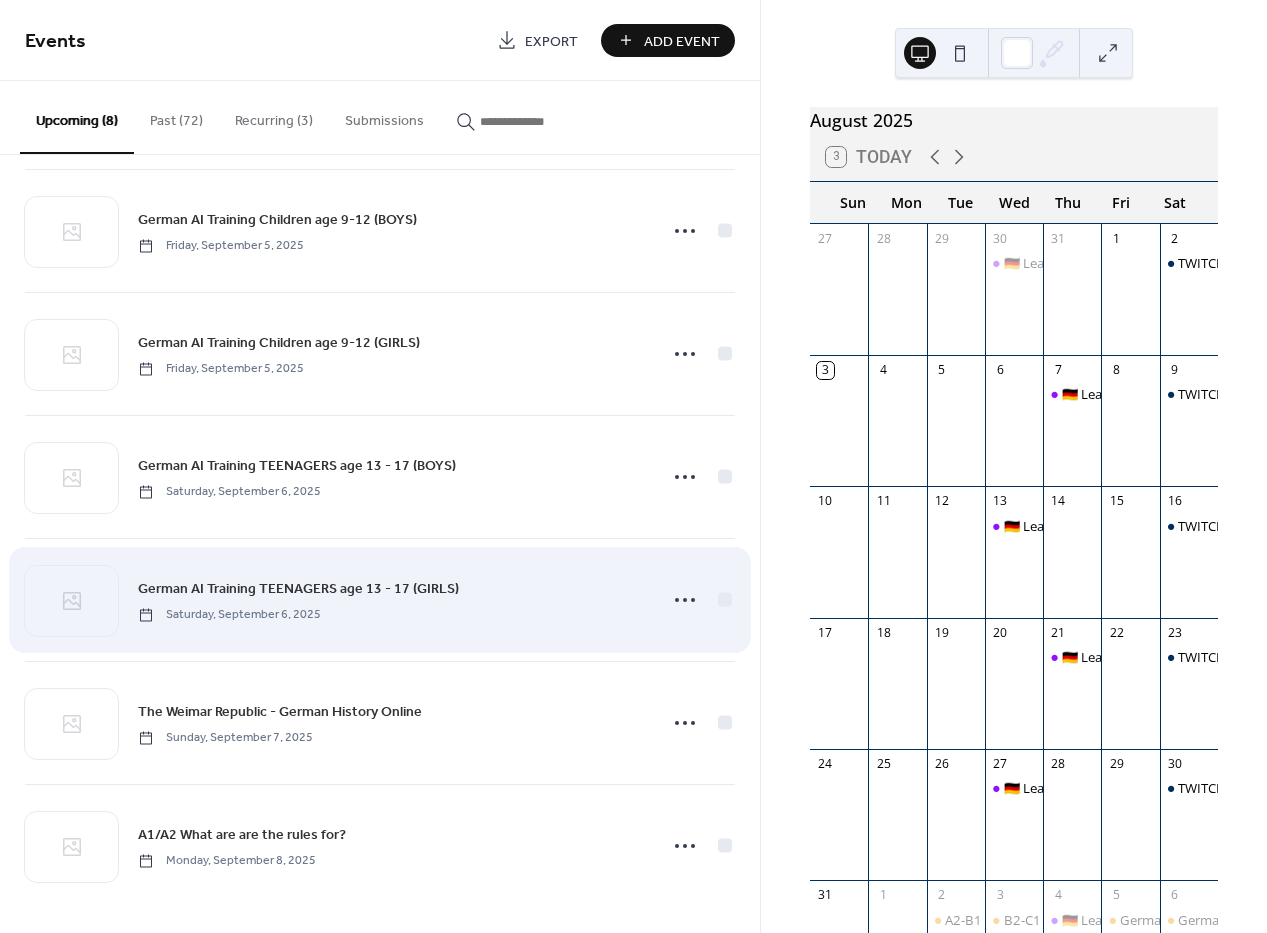 scroll, scrollTop: 265, scrollLeft: 0, axis: vertical 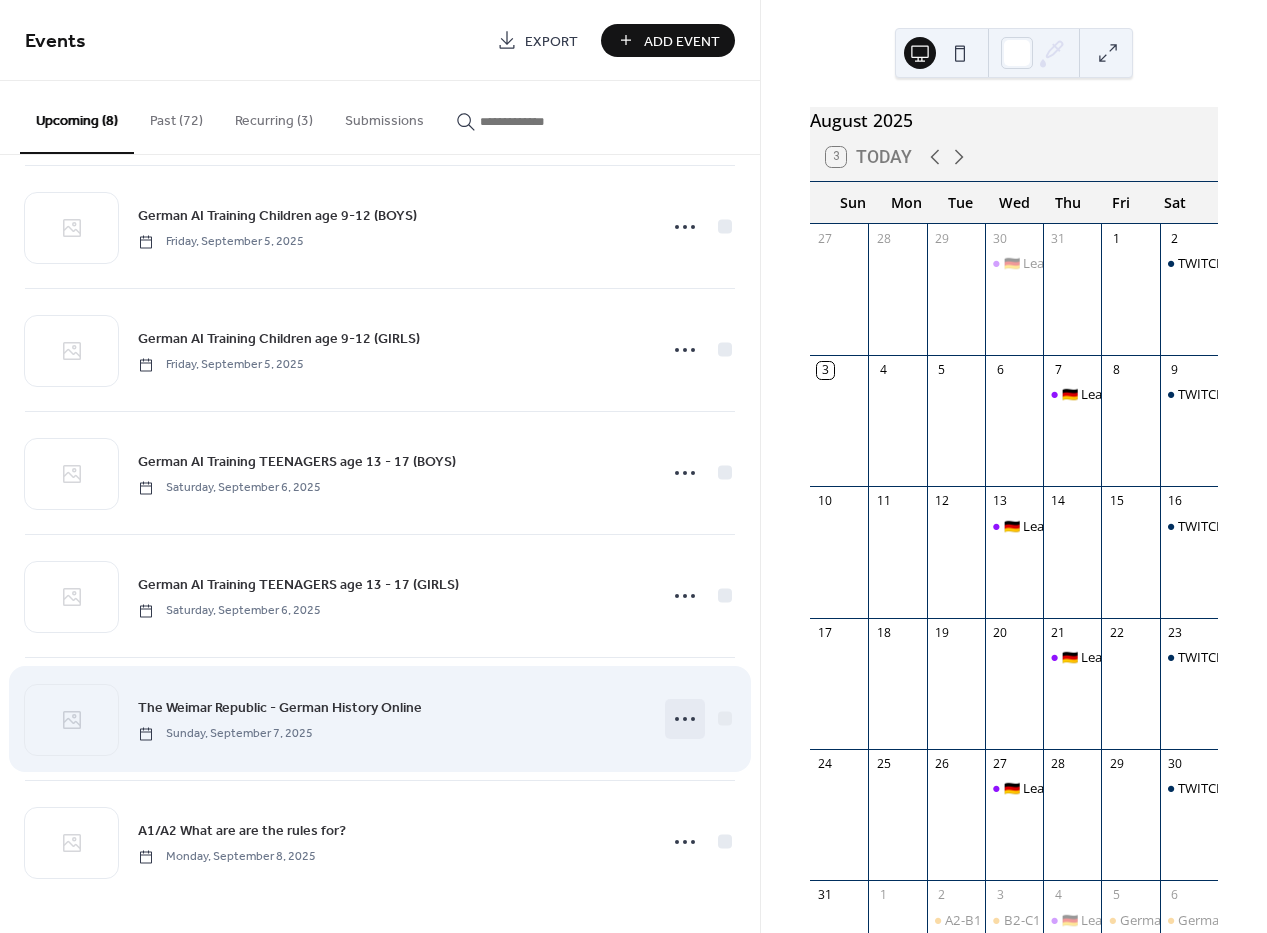click 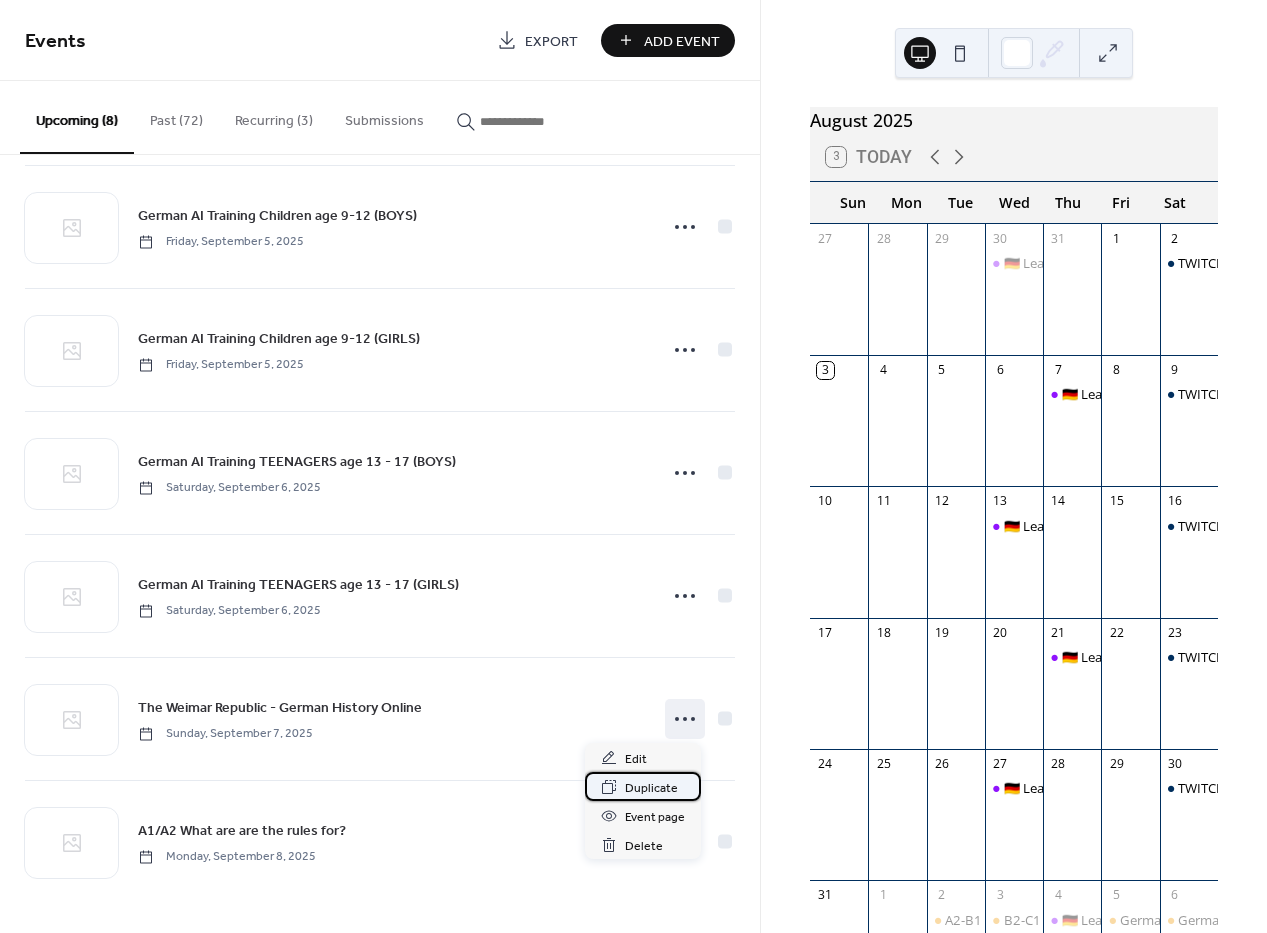 click on "Duplicate" at bounding box center (651, 788) 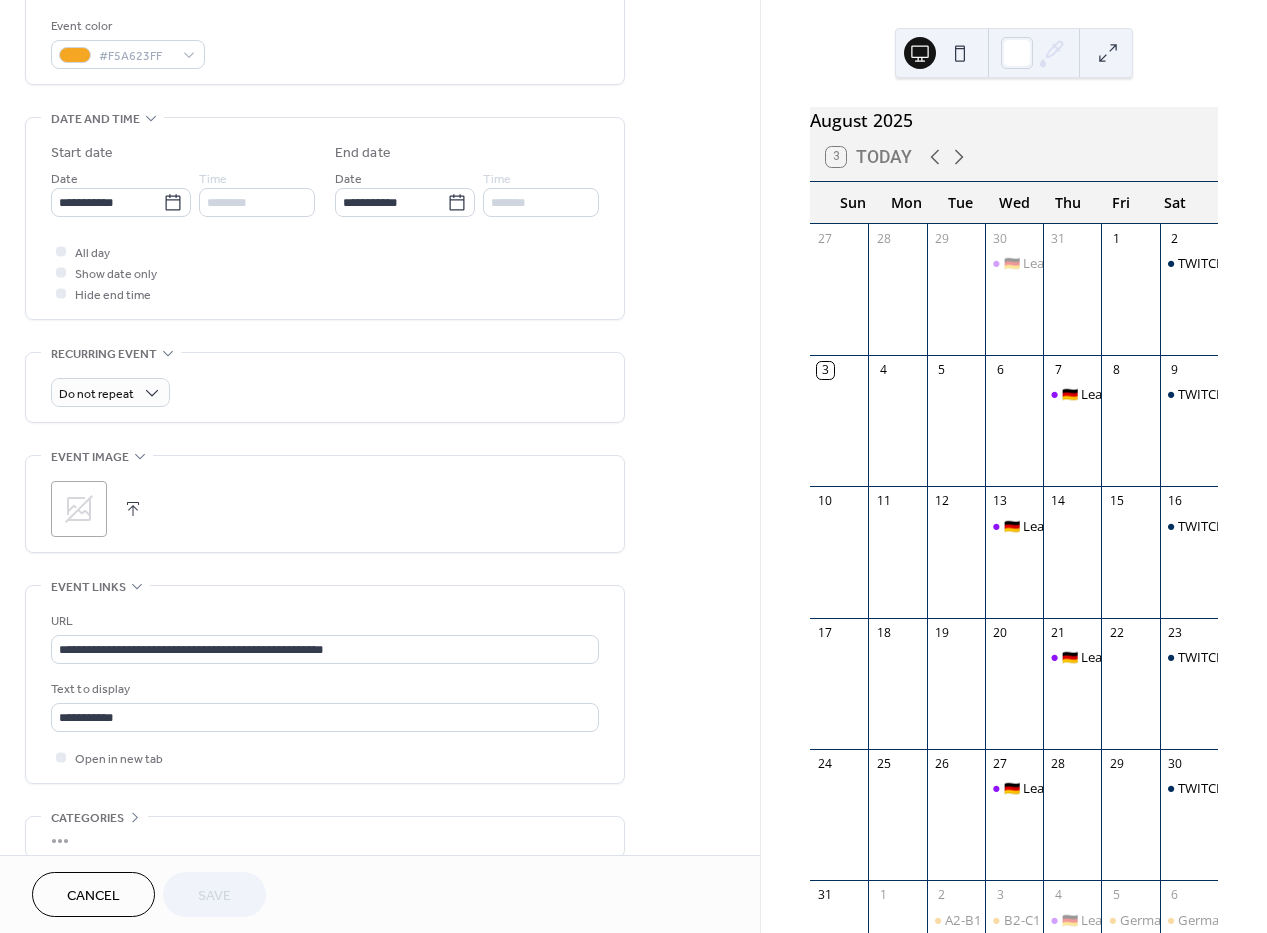 scroll, scrollTop: 641, scrollLeft: 0, axis: vertical 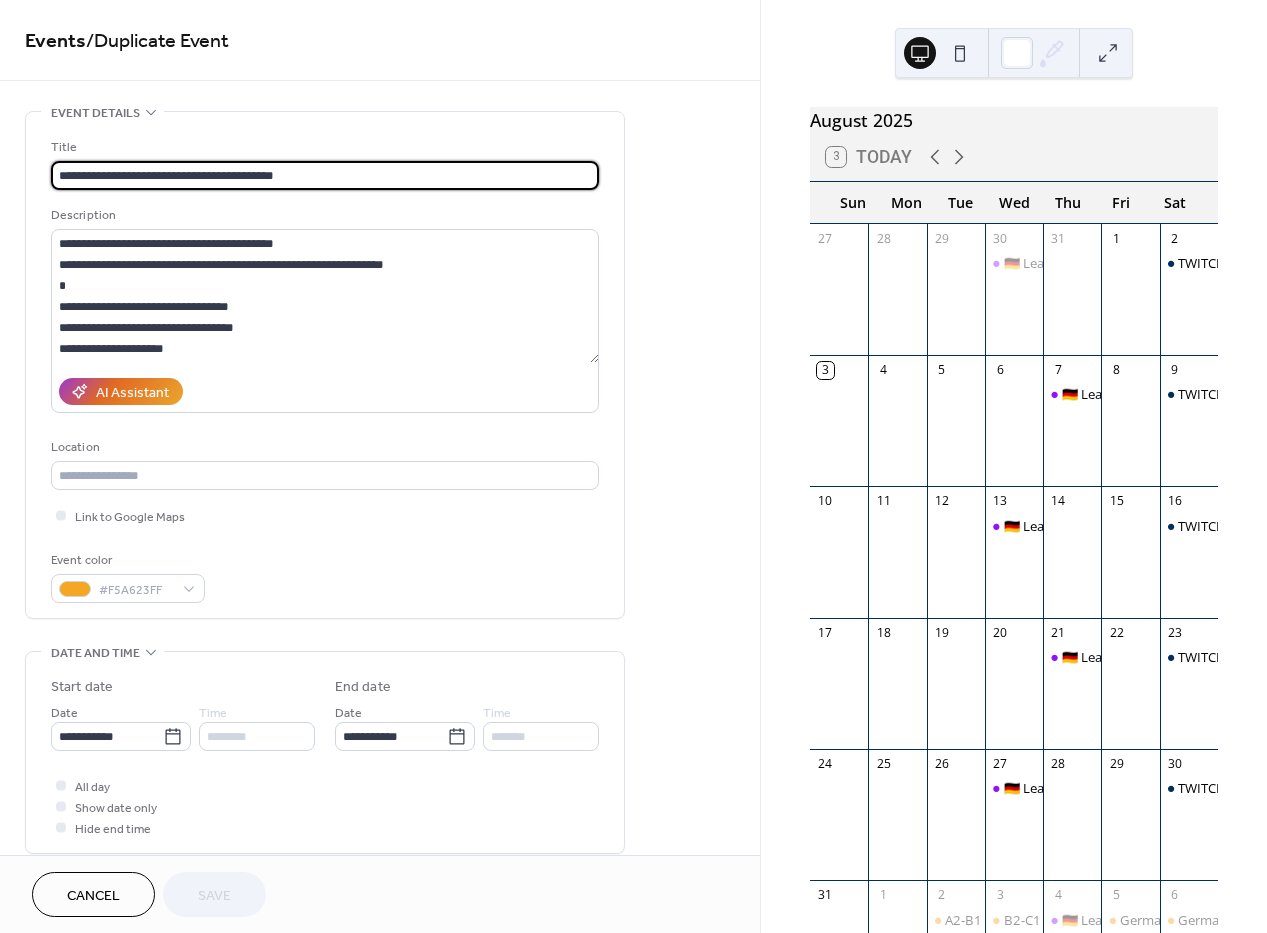 click on "**********" at bounding box center (325, 370) 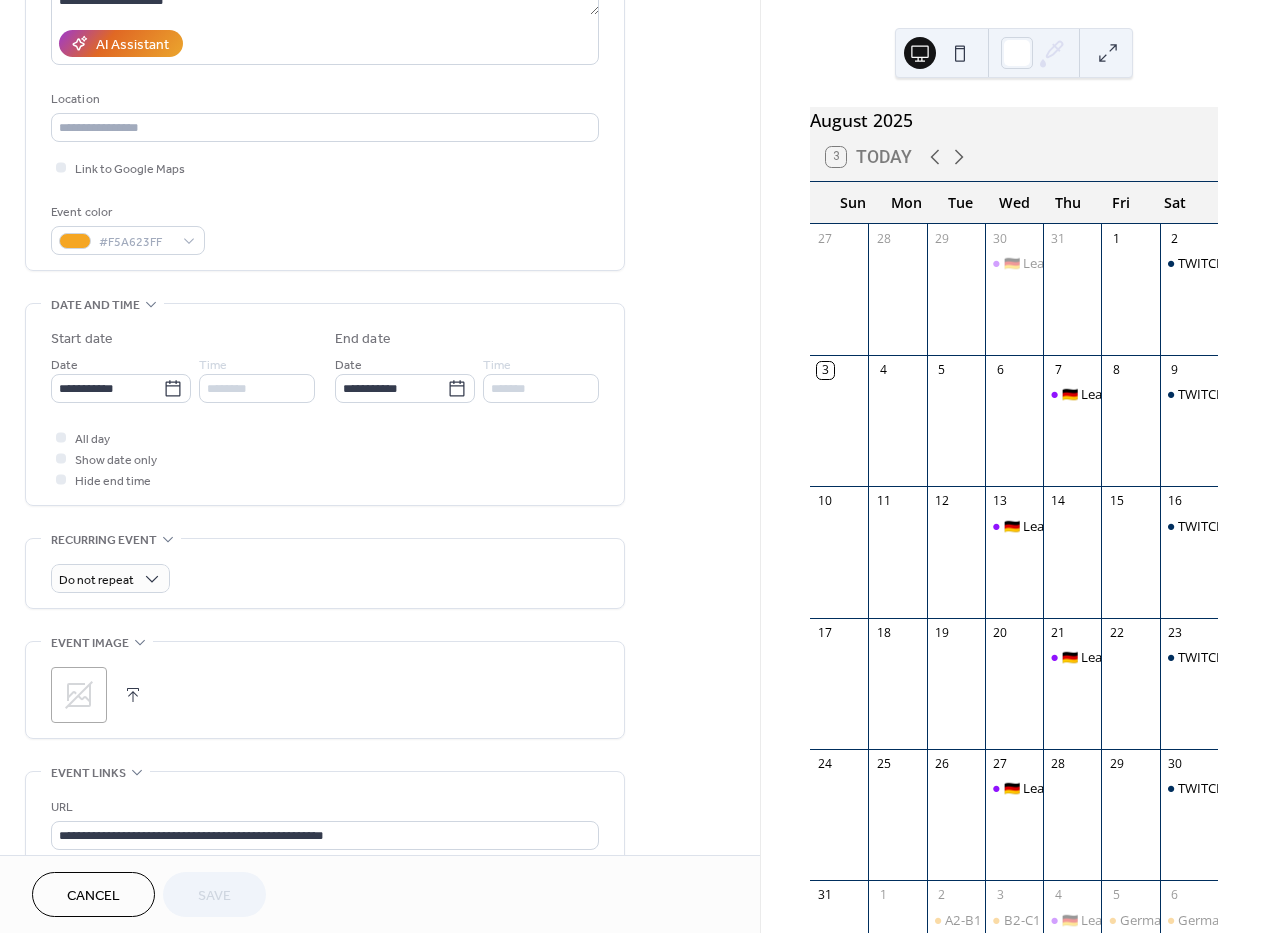 scroll, scrollTop: 565, scrollLeft: 0, axis: vertical 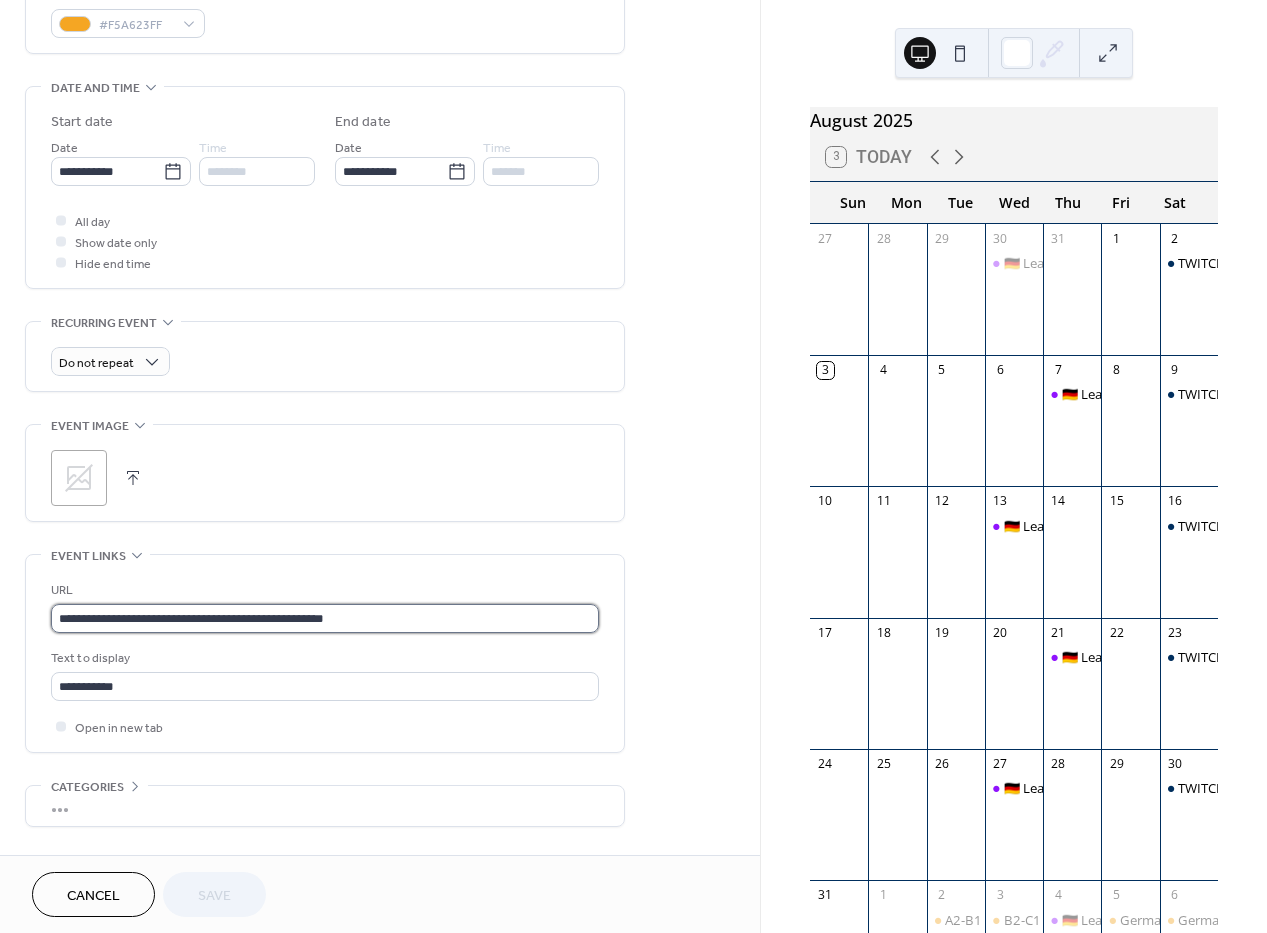 click on "**********" at bounding box center [325, 618] 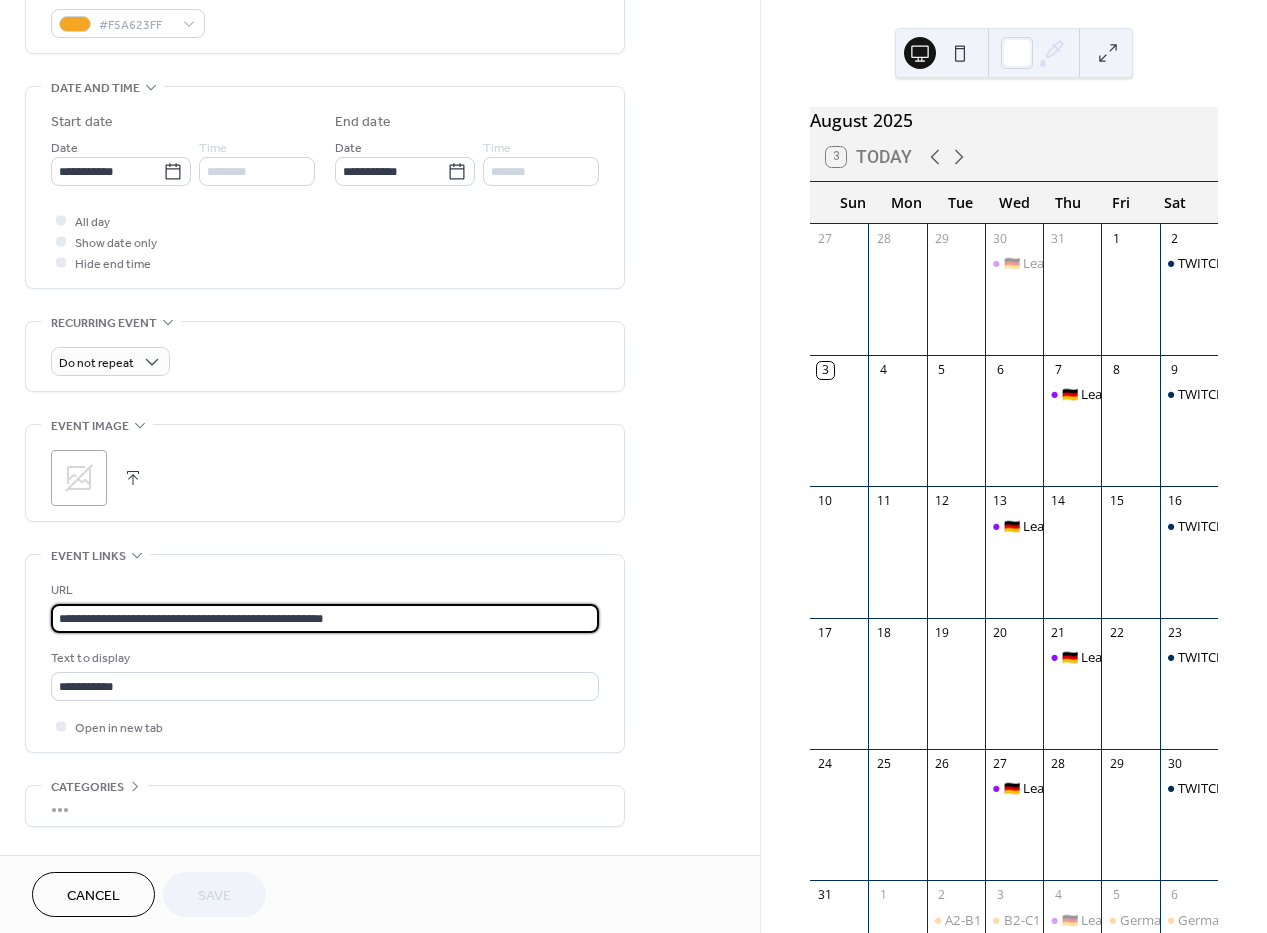 click on "**********" at bounding box center (325, 618) 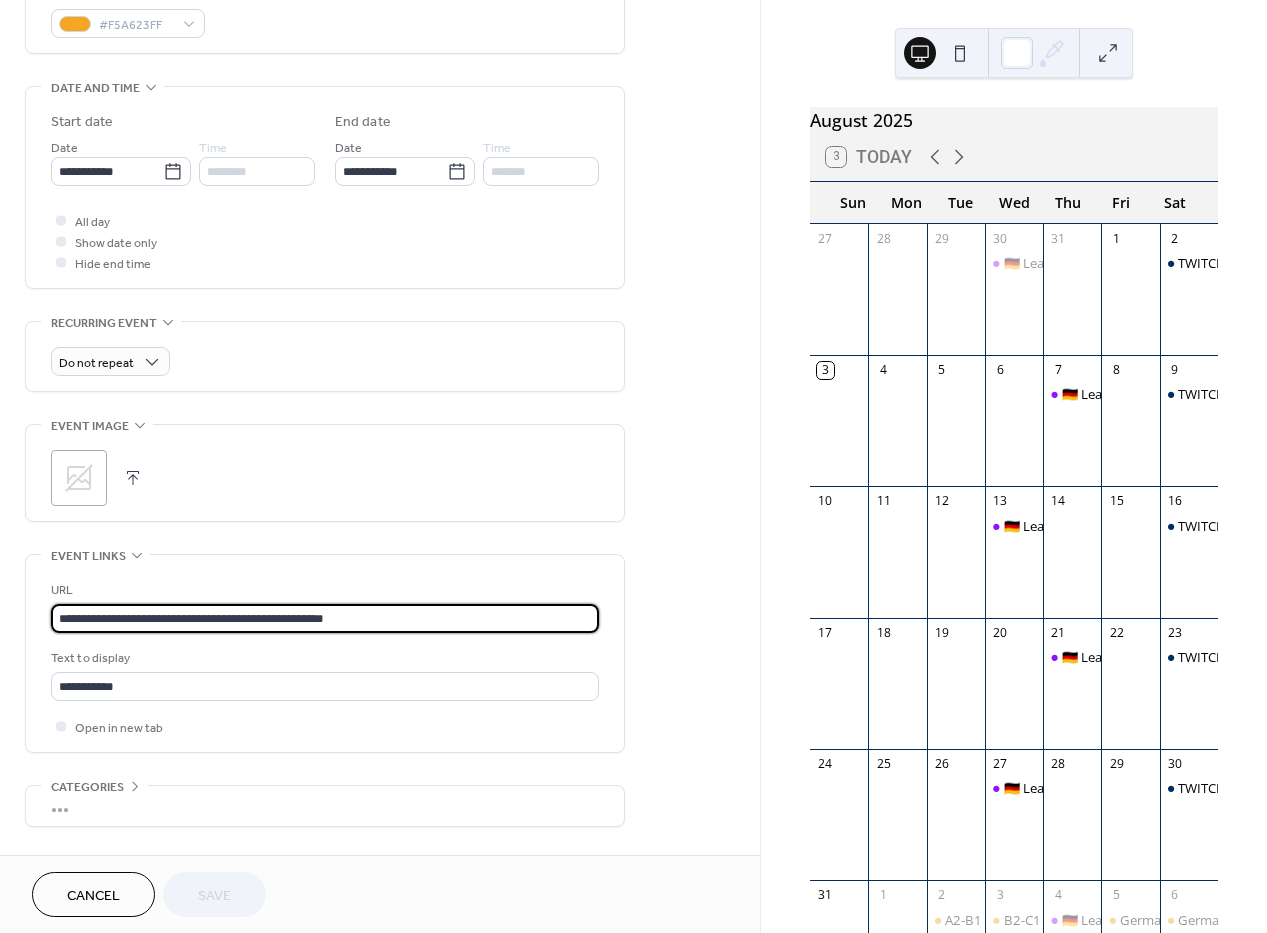 paste 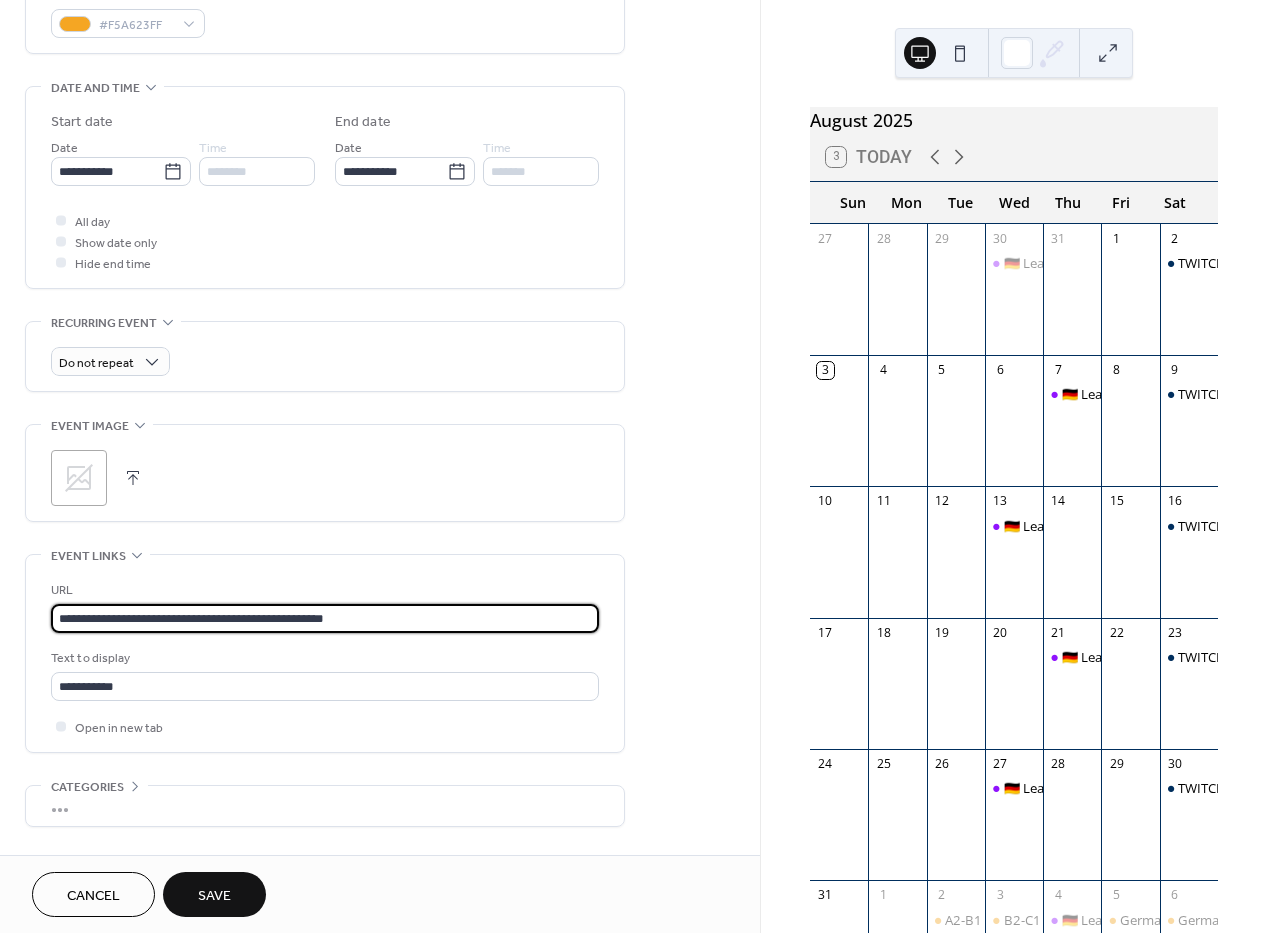 scroll, scrollTop: 0, scrollLeft: 0, axis: both 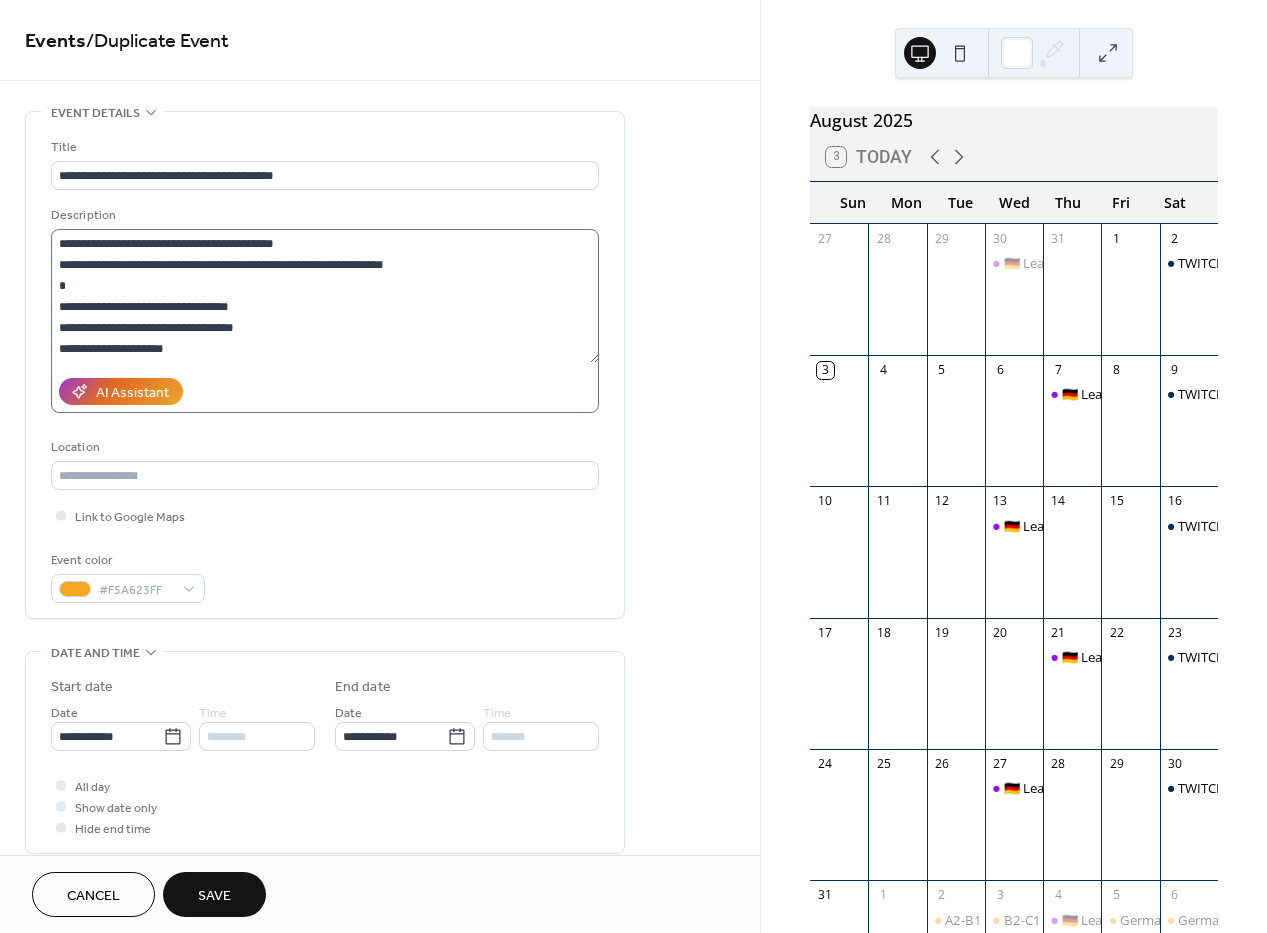 type on "**********" 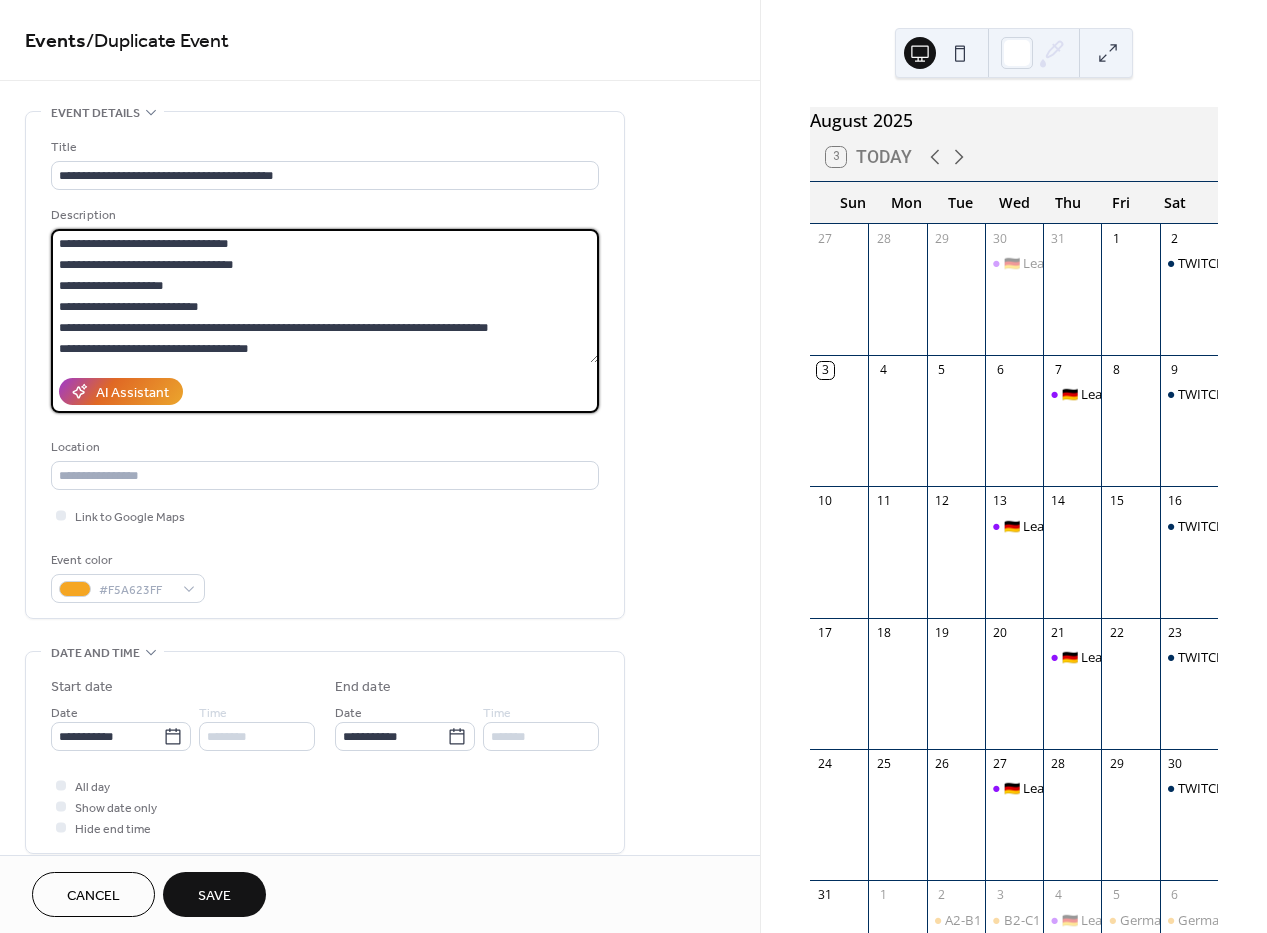 scroll, scrollTop: 126, scrollLeft: 0, axis: vertical 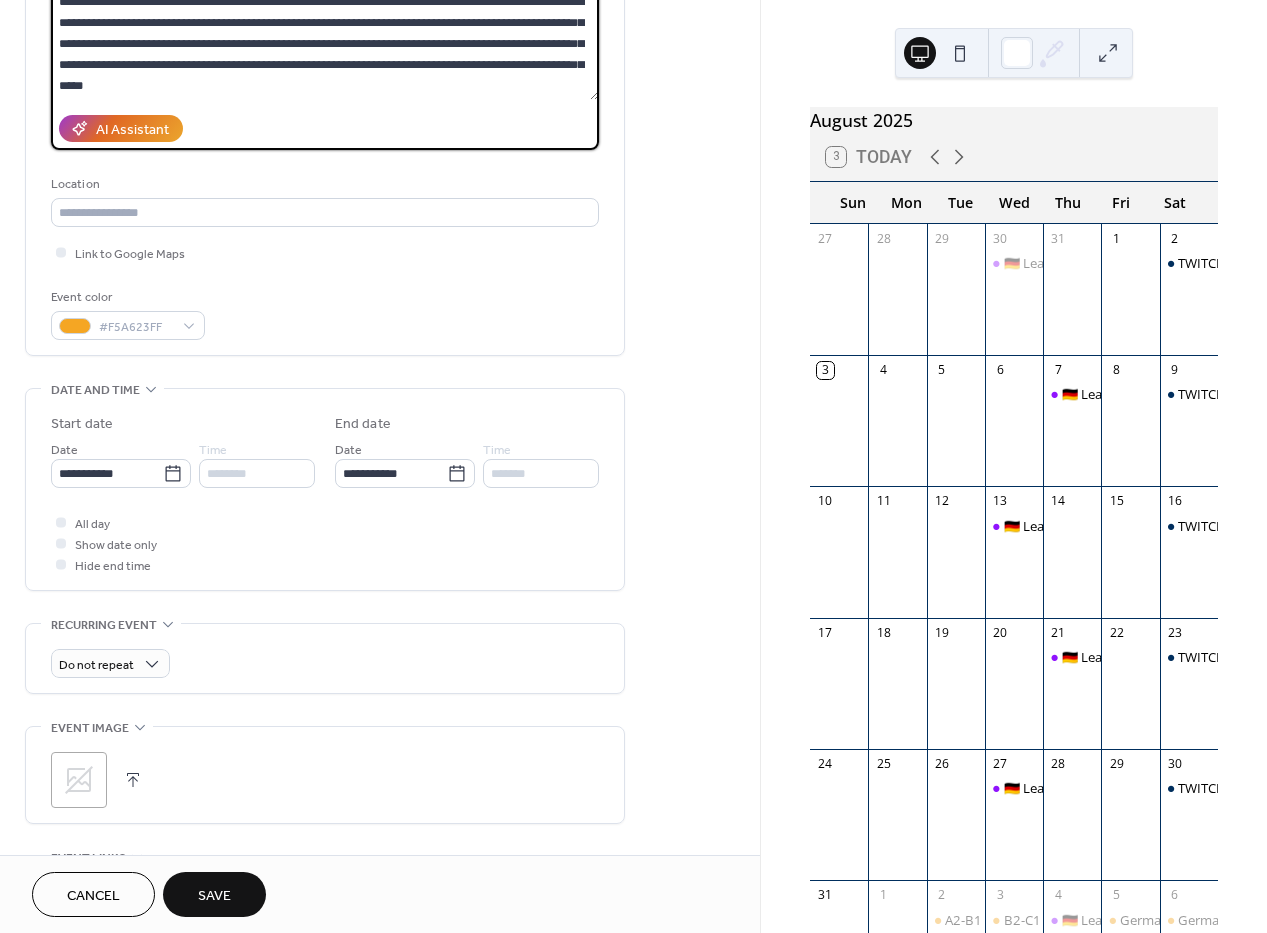drag, startPoint x: 60, startPoint y: 246, endPoint x: 350, endPoint y: 343, distance: 305.79242 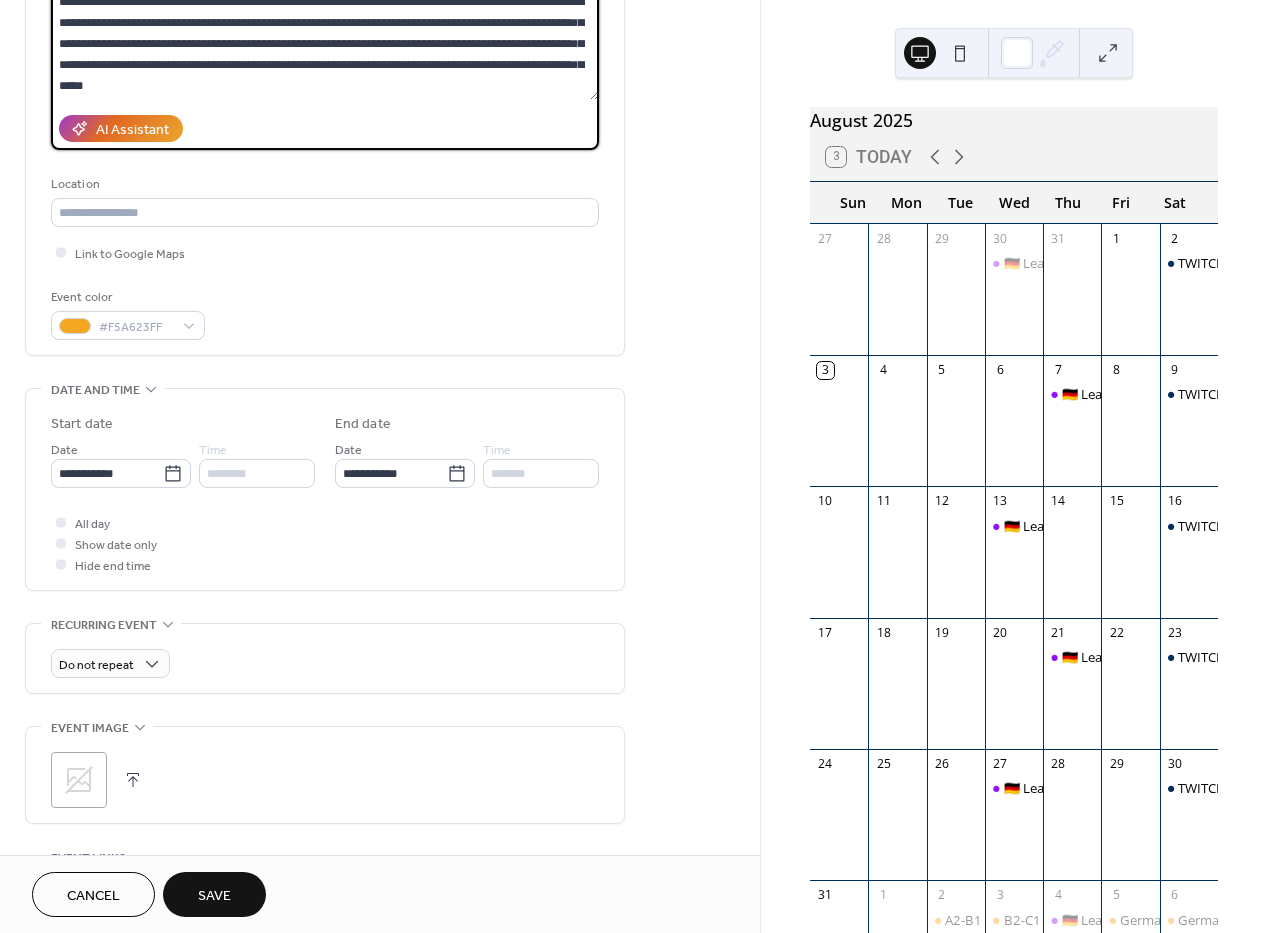 click on "**********" at bounding box center (325, 107) 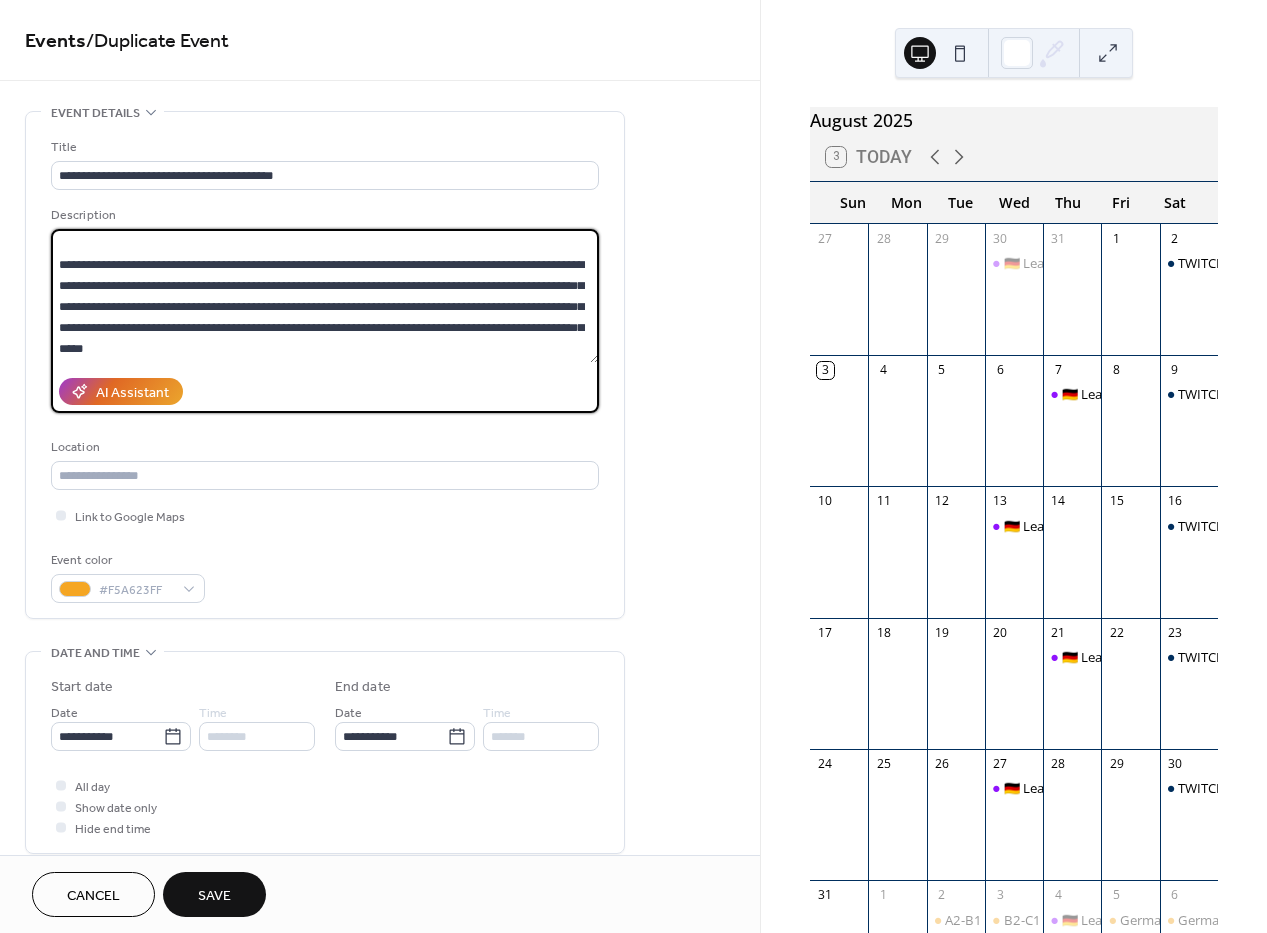 scroll, scrollTop: 2068, scrollLeft: 0, axis: vertical 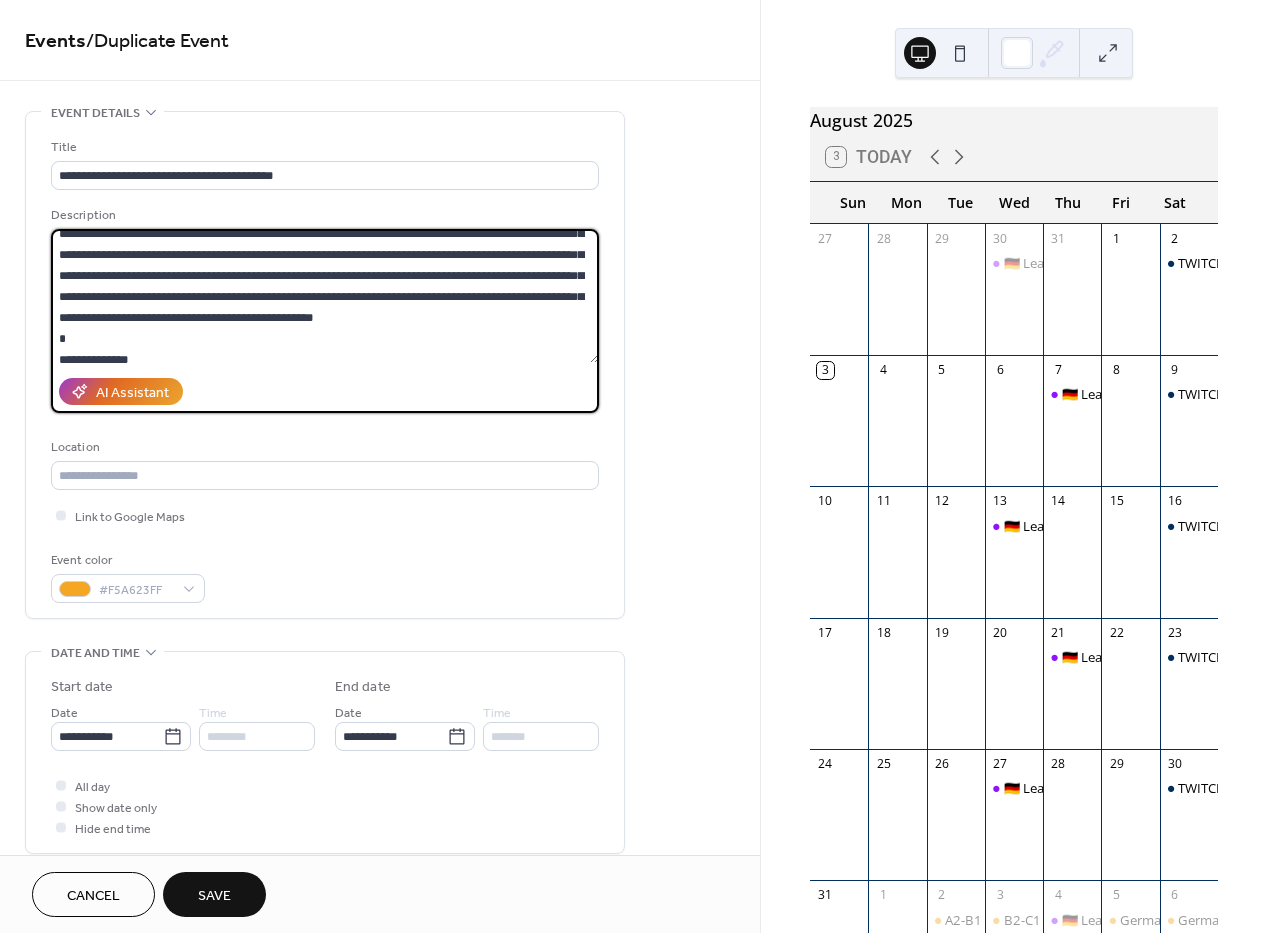 paste on "**********" 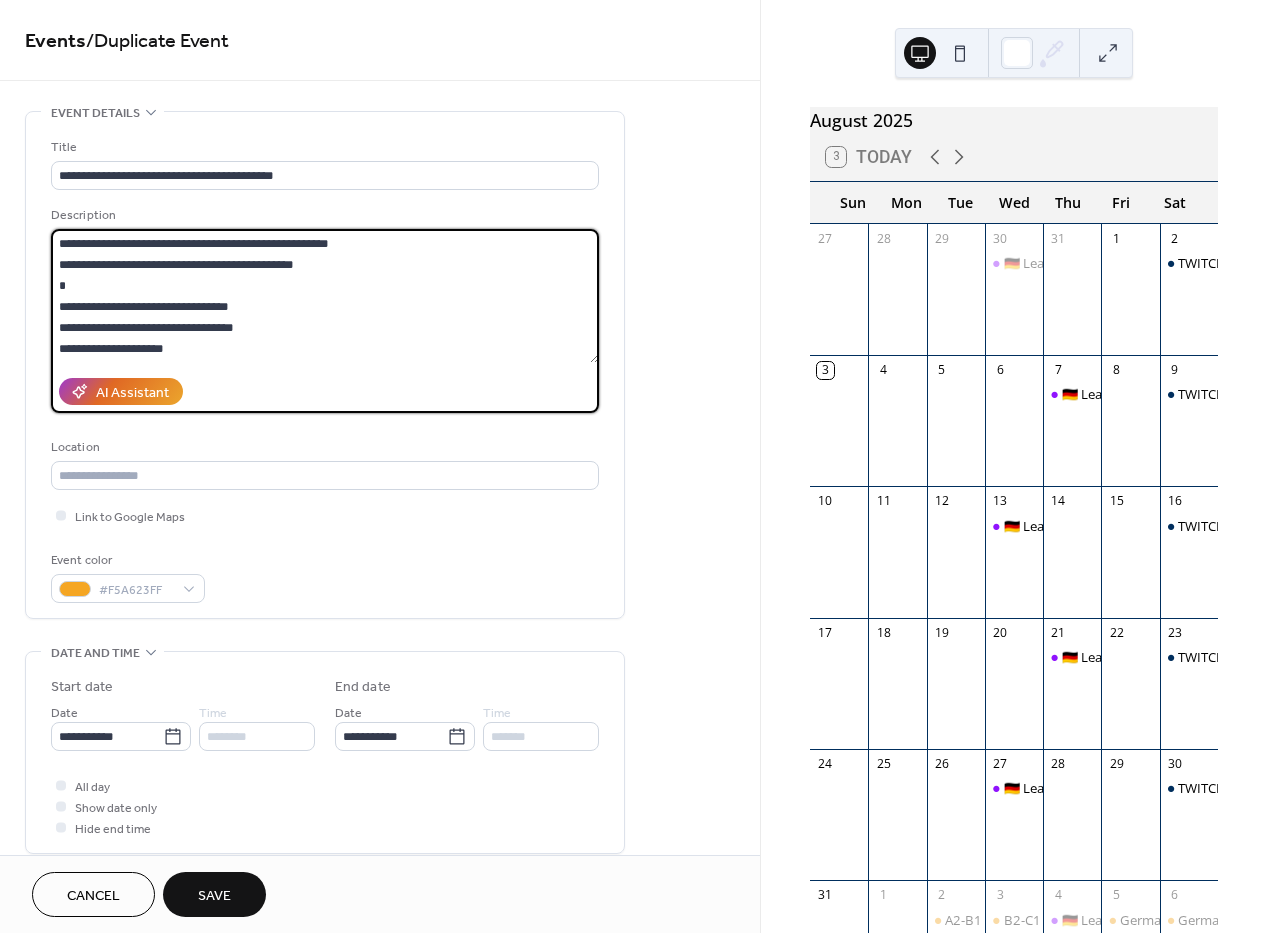 scroll, scrollTop: 126, scrollLeft: 0, axis: vertical 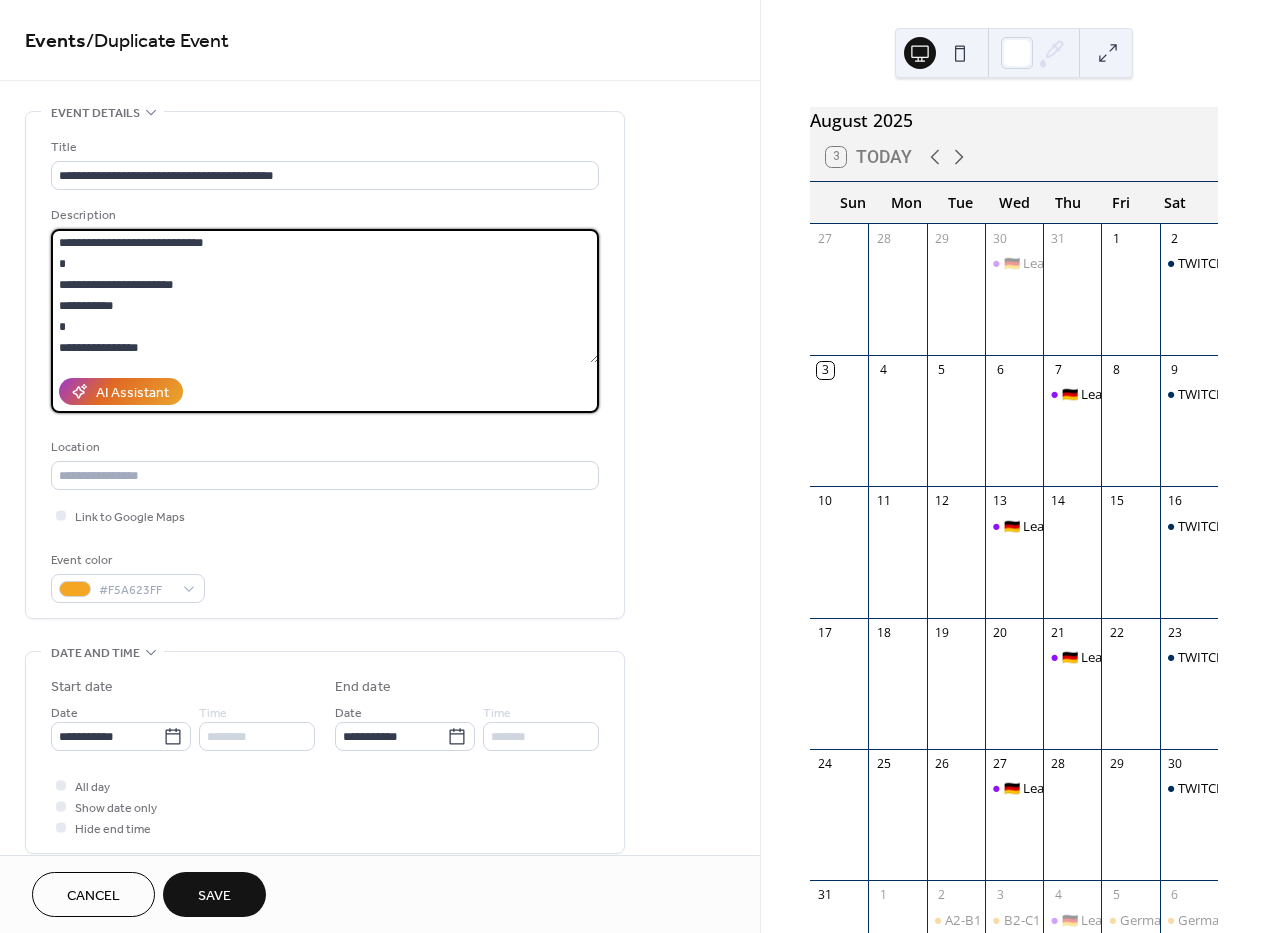 click at bounding box center (325, 296) 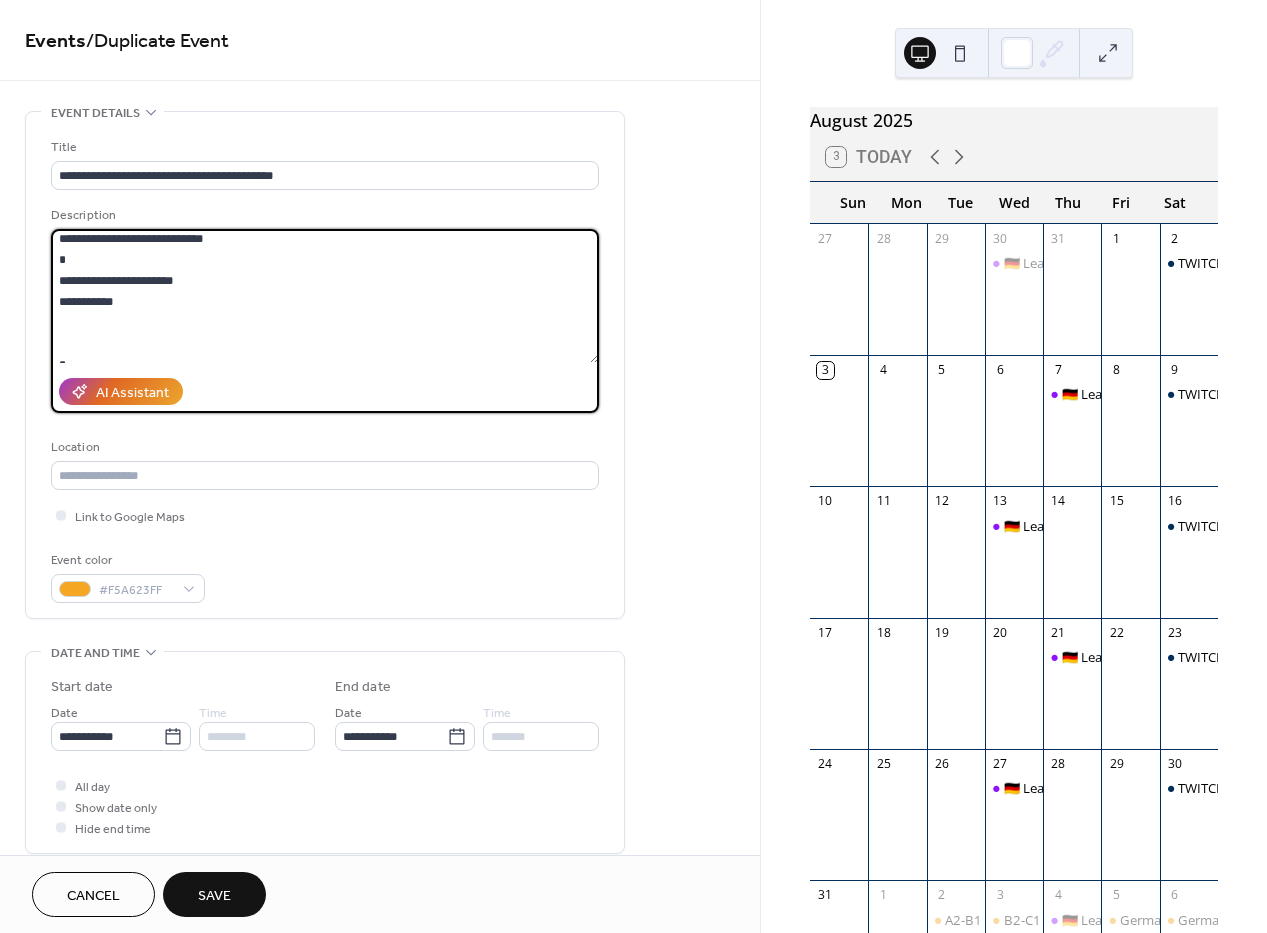 paste on "**********" 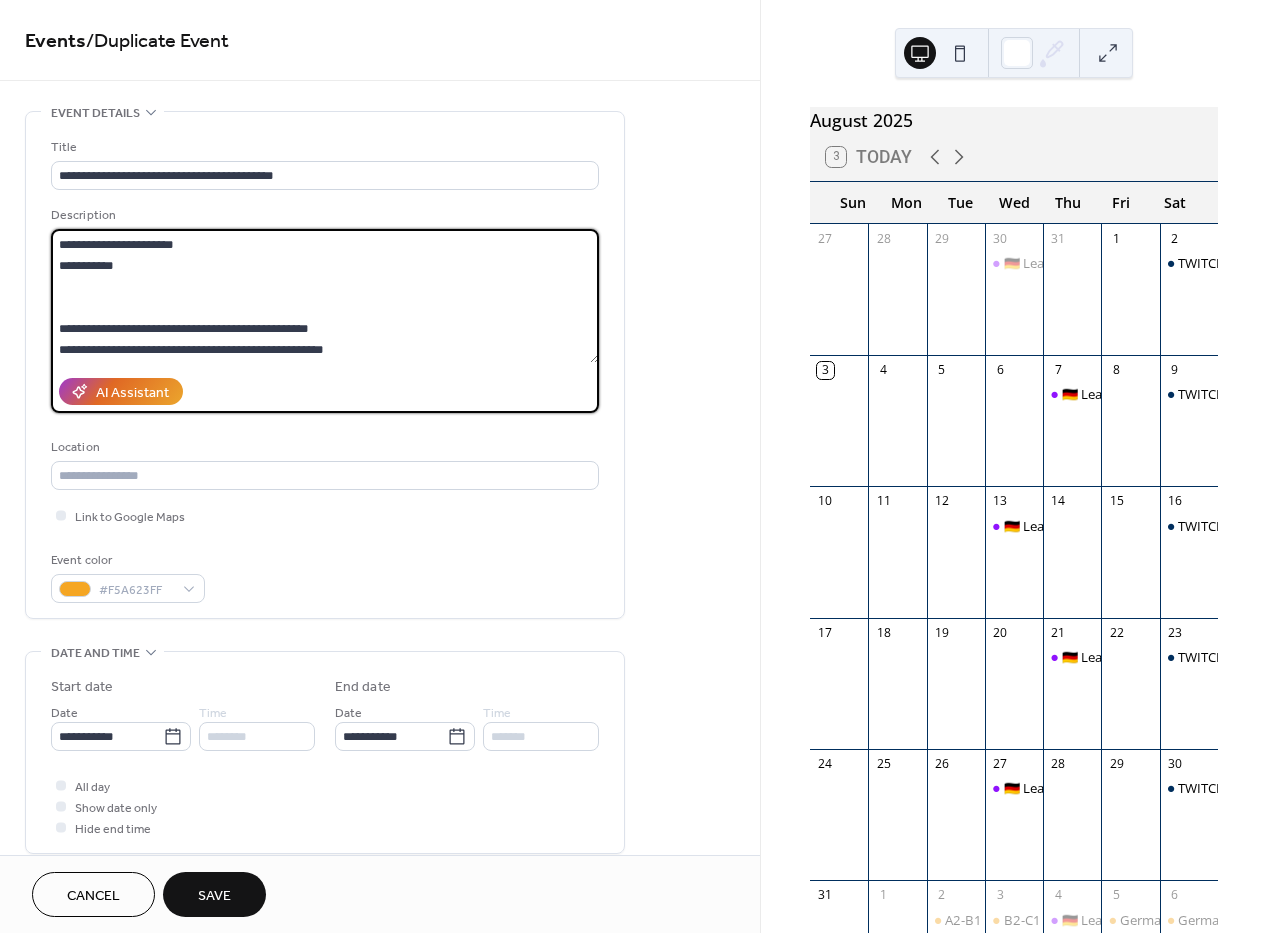 scroll, scrollTop: 367, scrollLeft: 0, axis: vertical 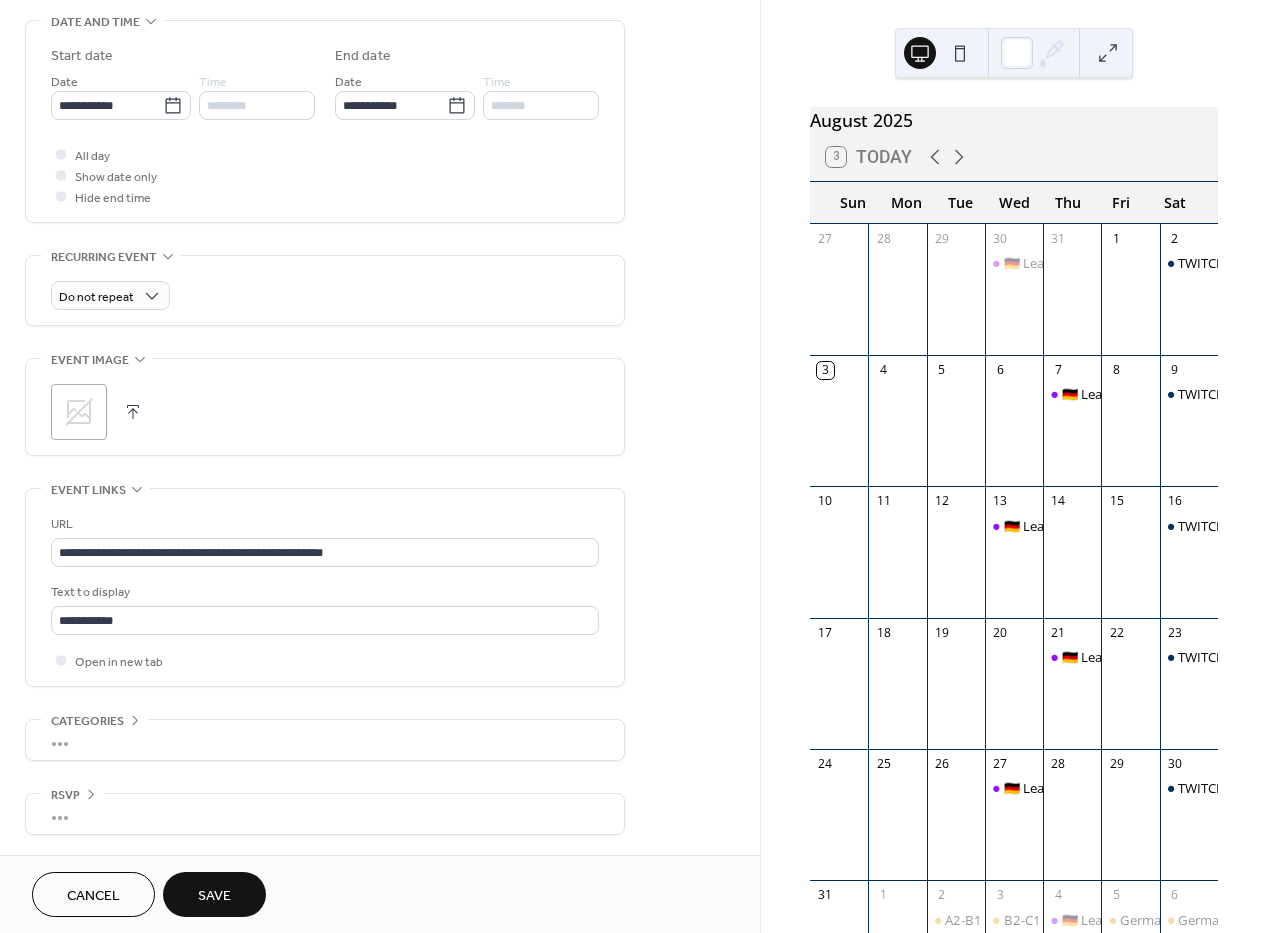 type on "**********" 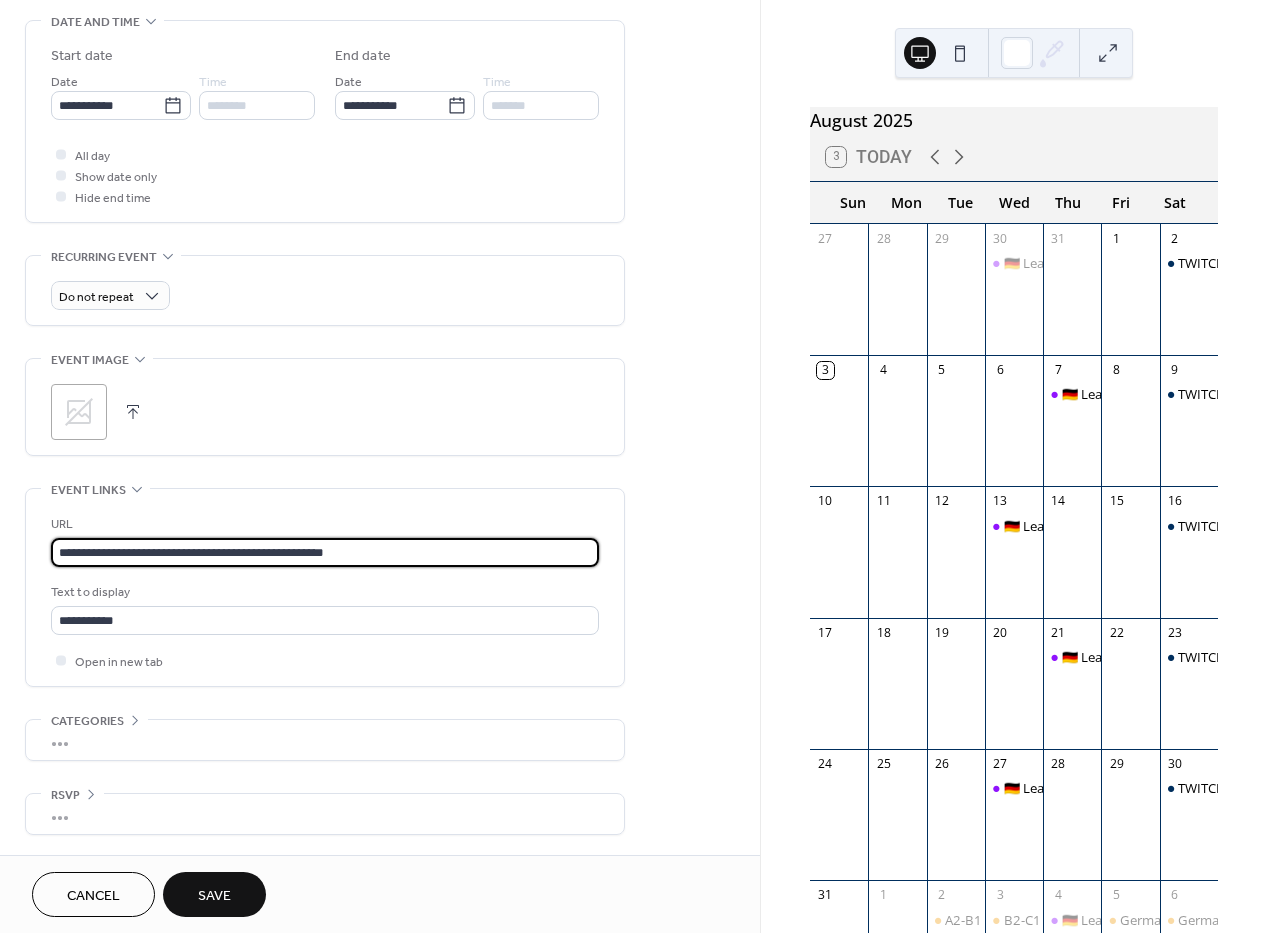 click on "**********" at bounding box center (325, 552) 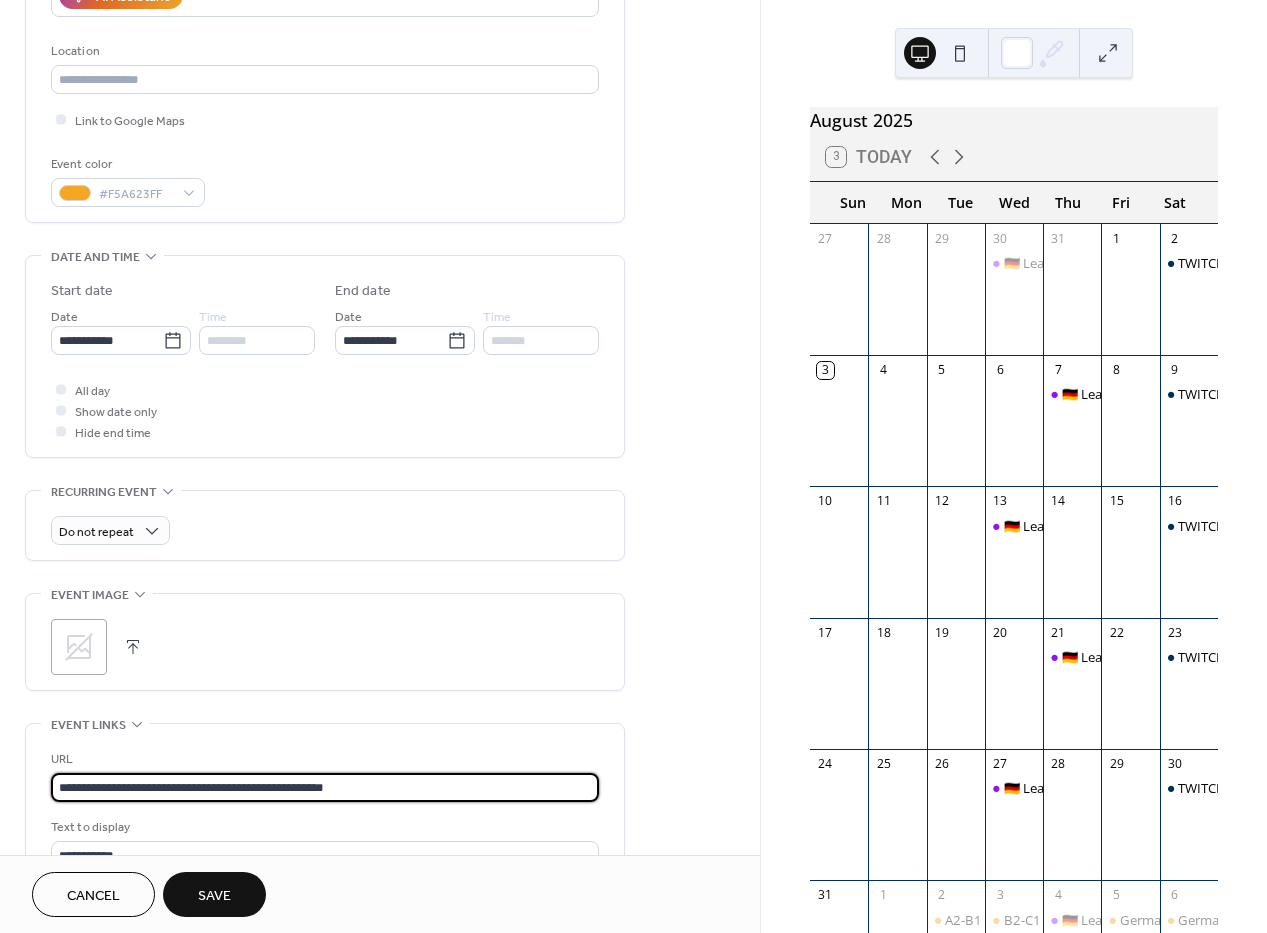 scroll, scrollTop: 359, scrollLeft: 0, axis: vertical 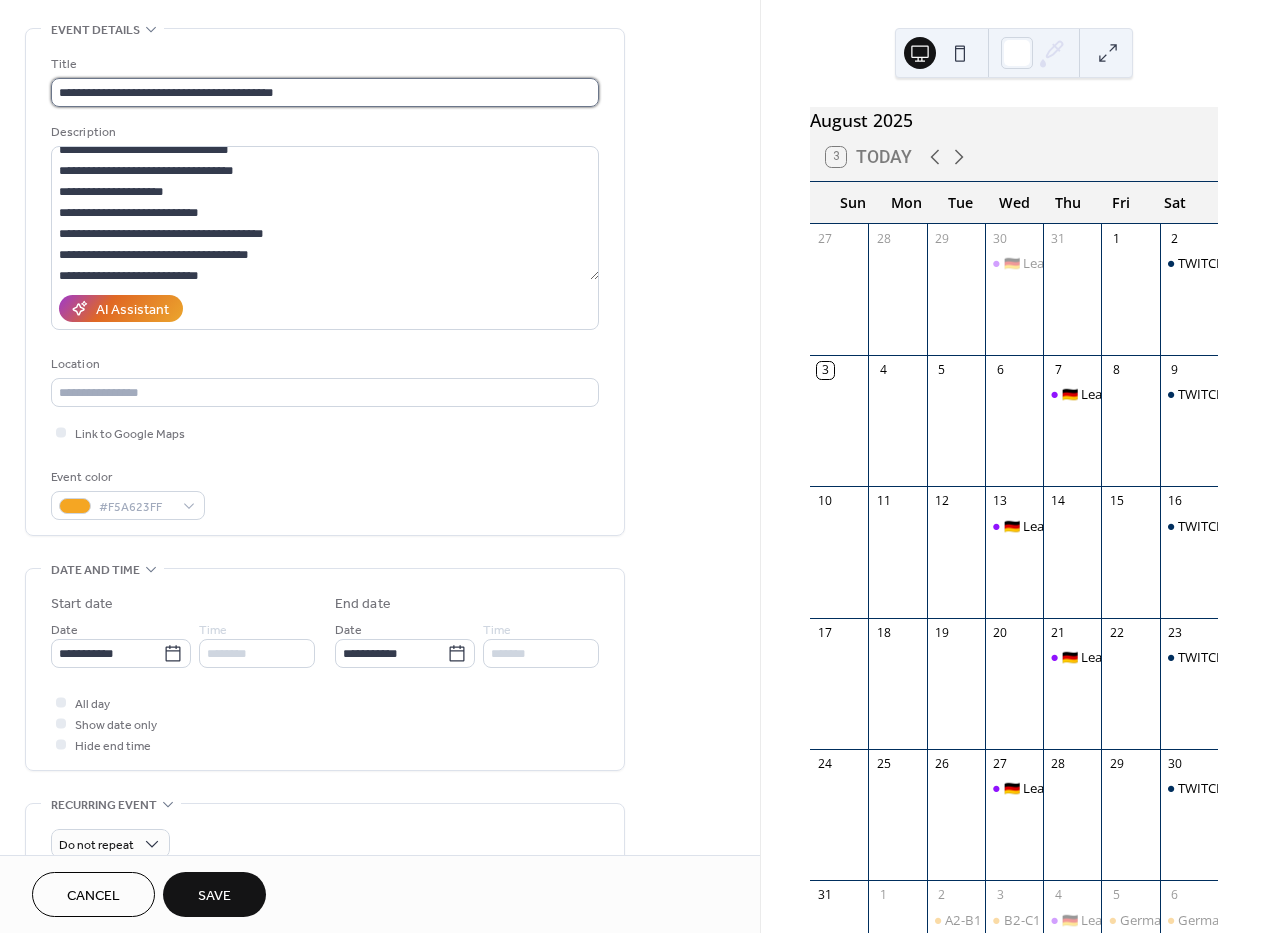 click on "**********" at bounding box center [325, 92] 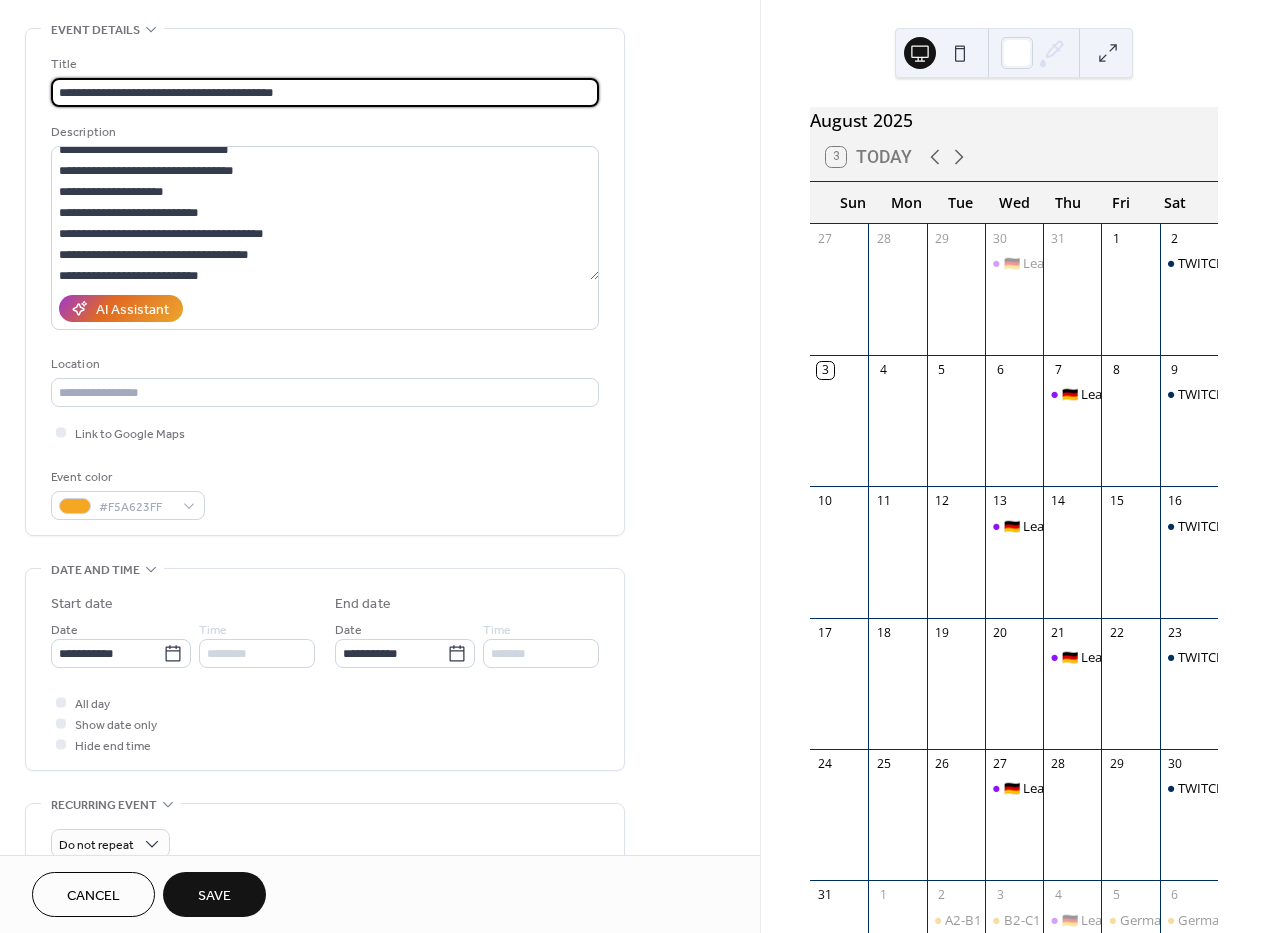 drag, startPoint x: 167, startPoint y: 94, endPoint x: 37, endPoint y: 78, distance: 130.98091 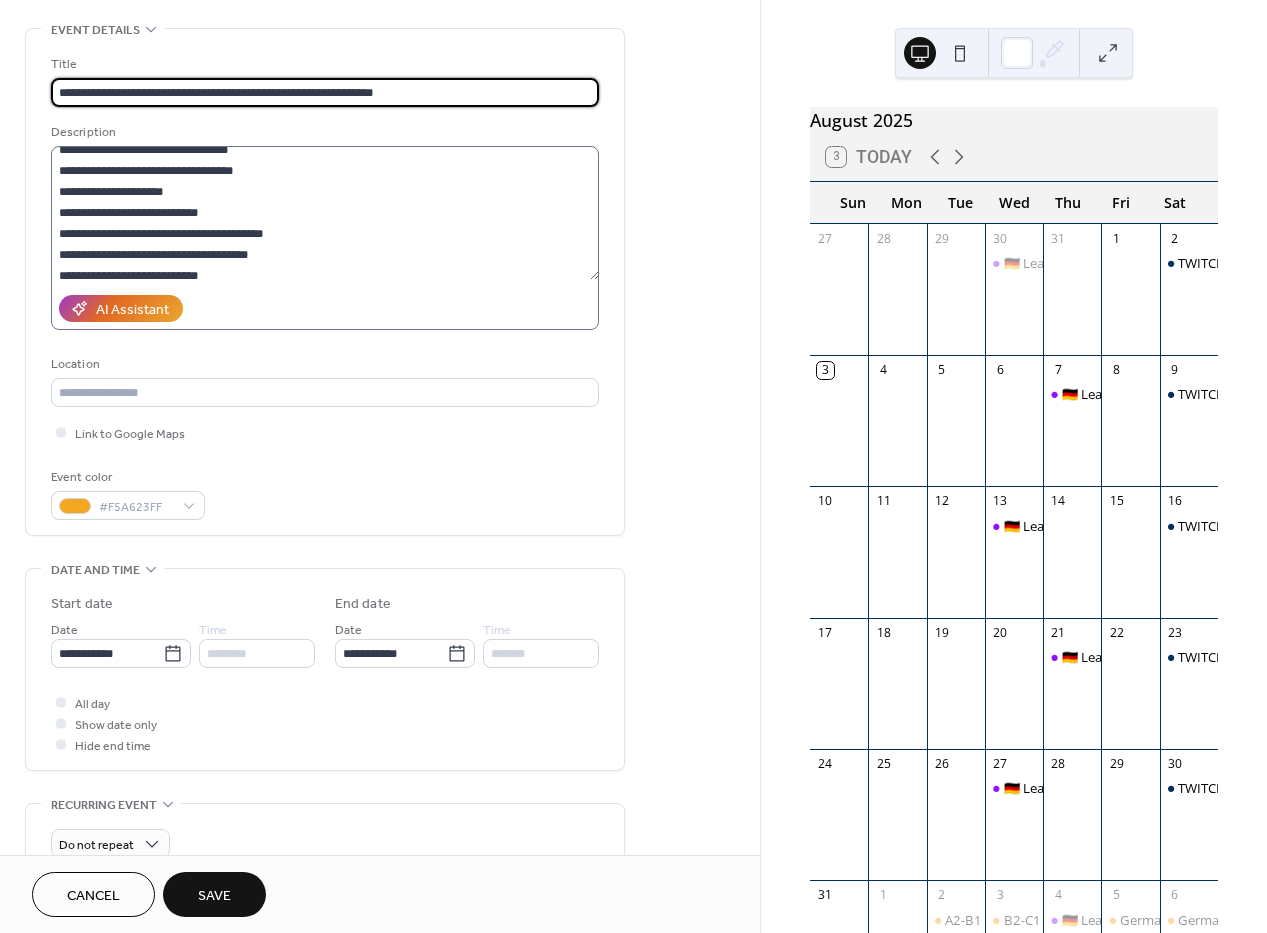 scroll, scrollTop: 0, scrollLeft: 0, axis: both 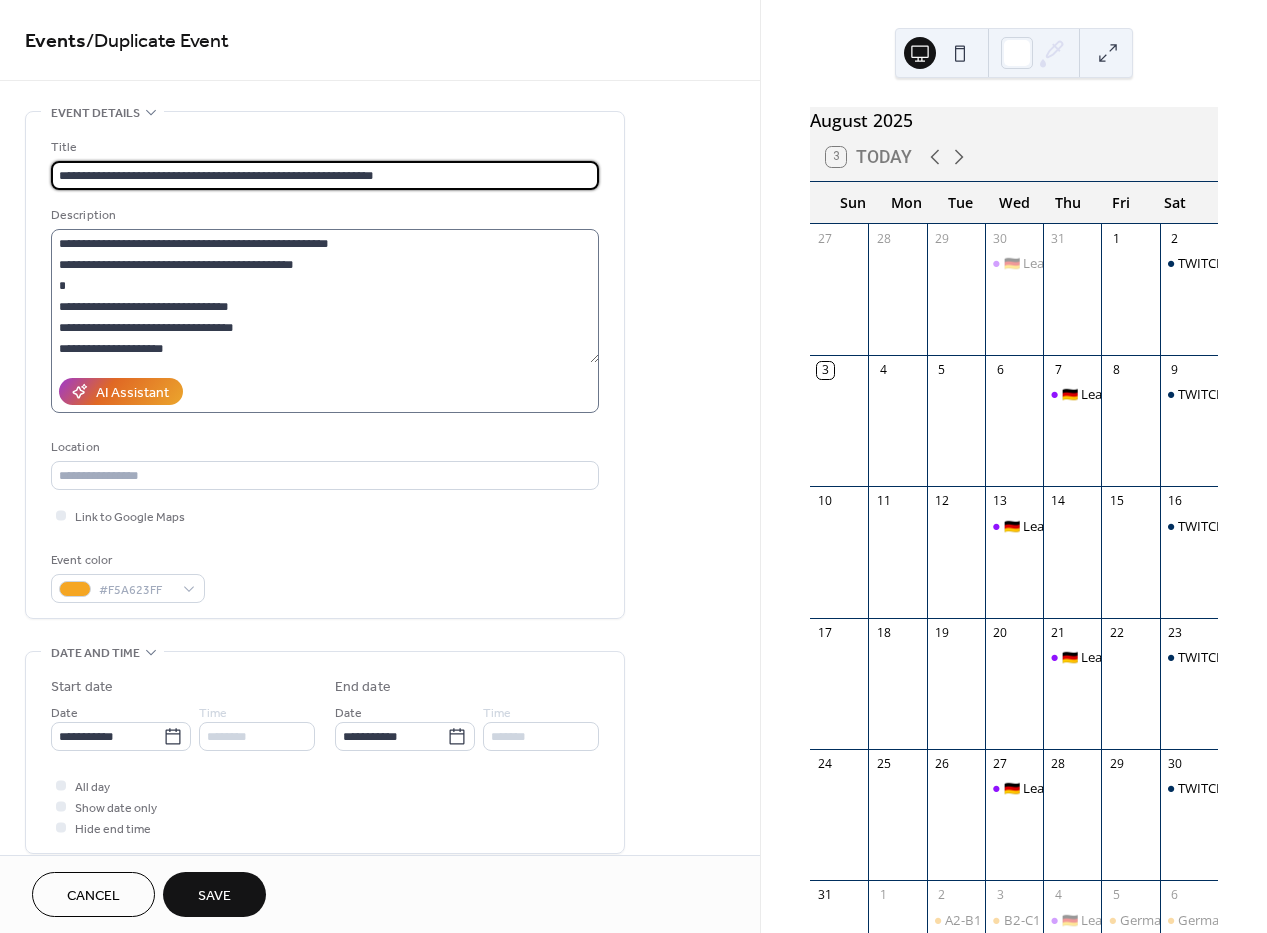 type on "**********" 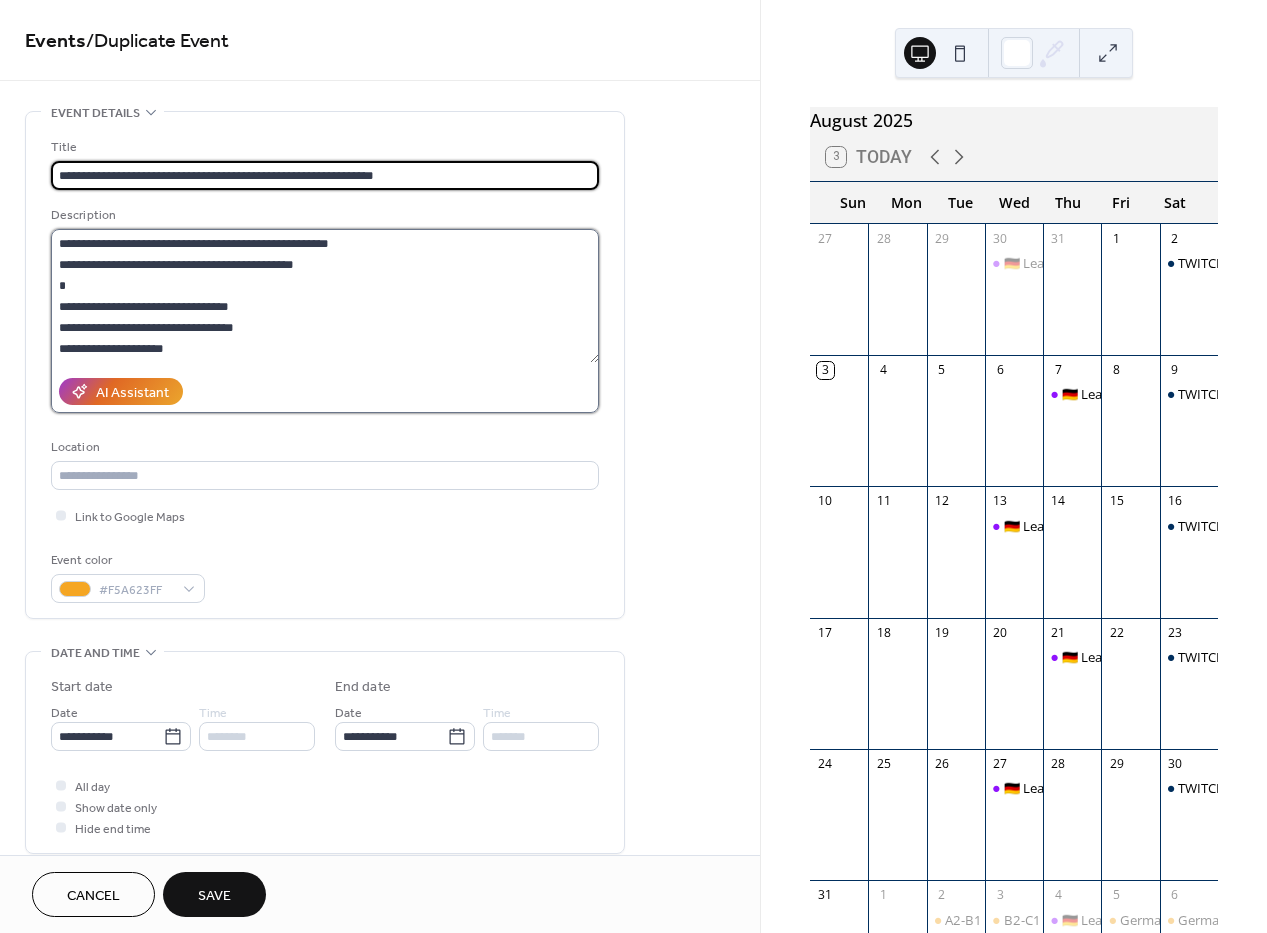 click at bounding box center (325, 296) 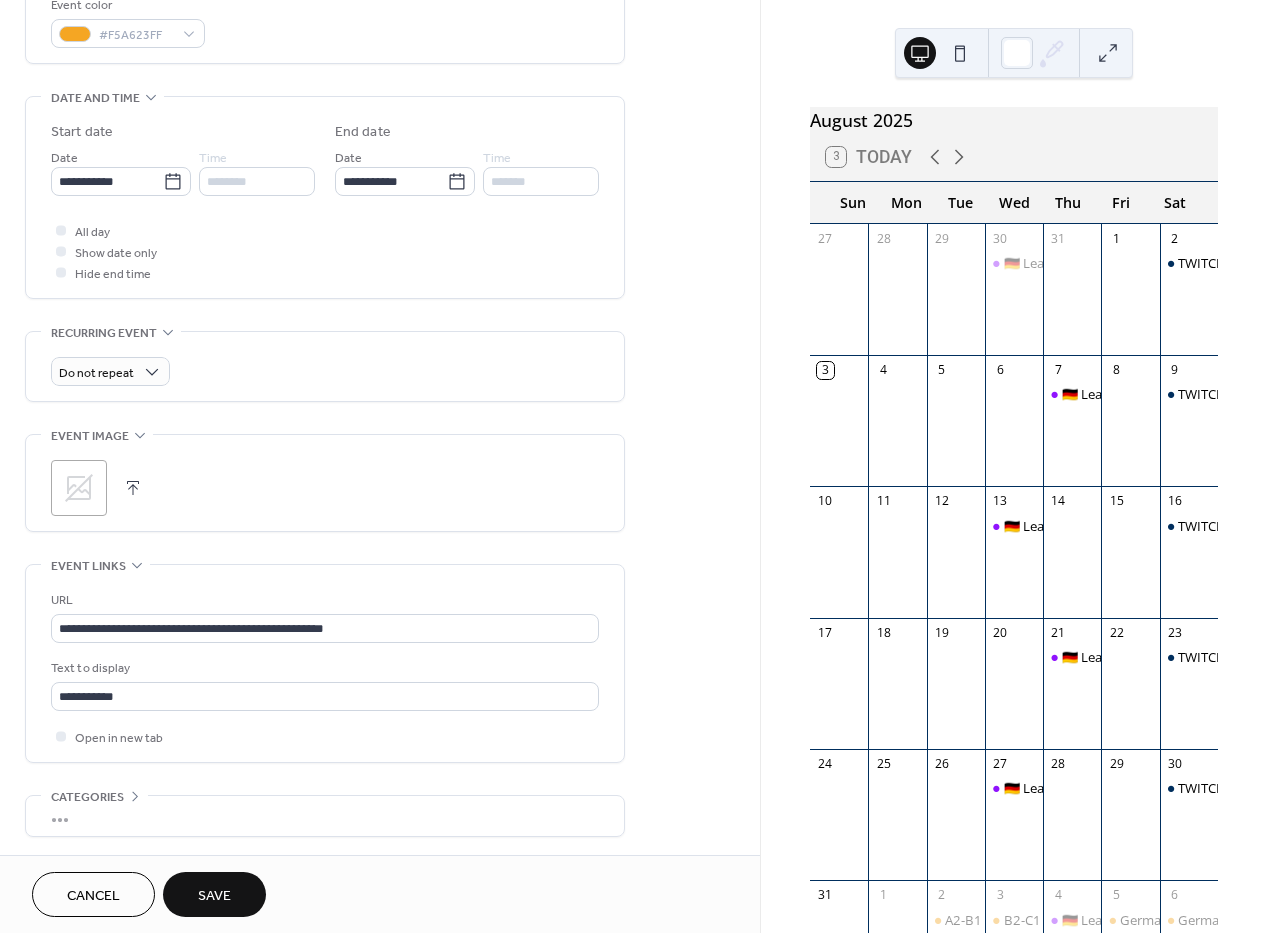 scroll, scrollTop: 641, scrollLeft: 0, axis: vertical 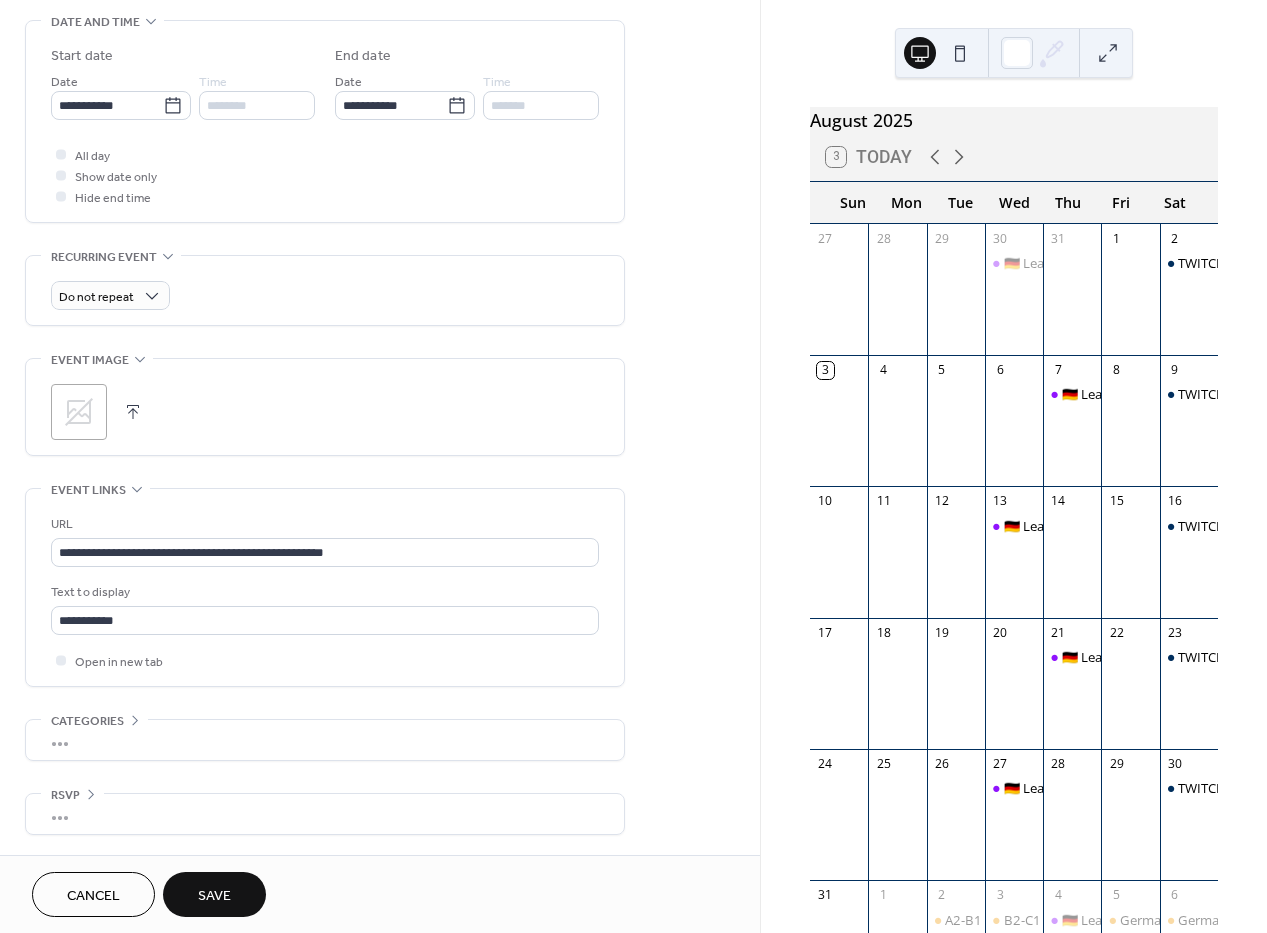 type on "**********" 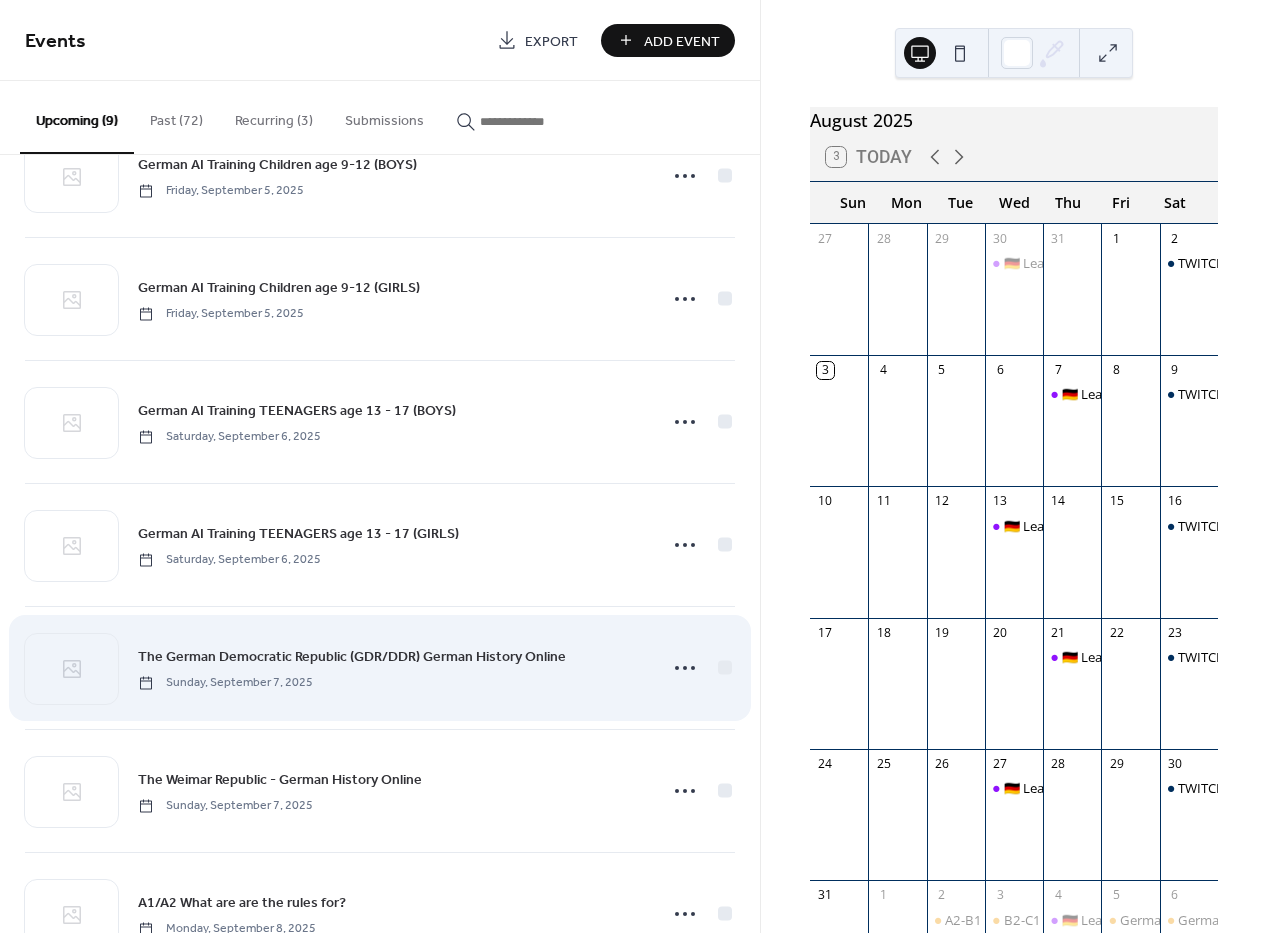 scroll, scrollTop: 388, scrollLeft: 0, axis: vertical 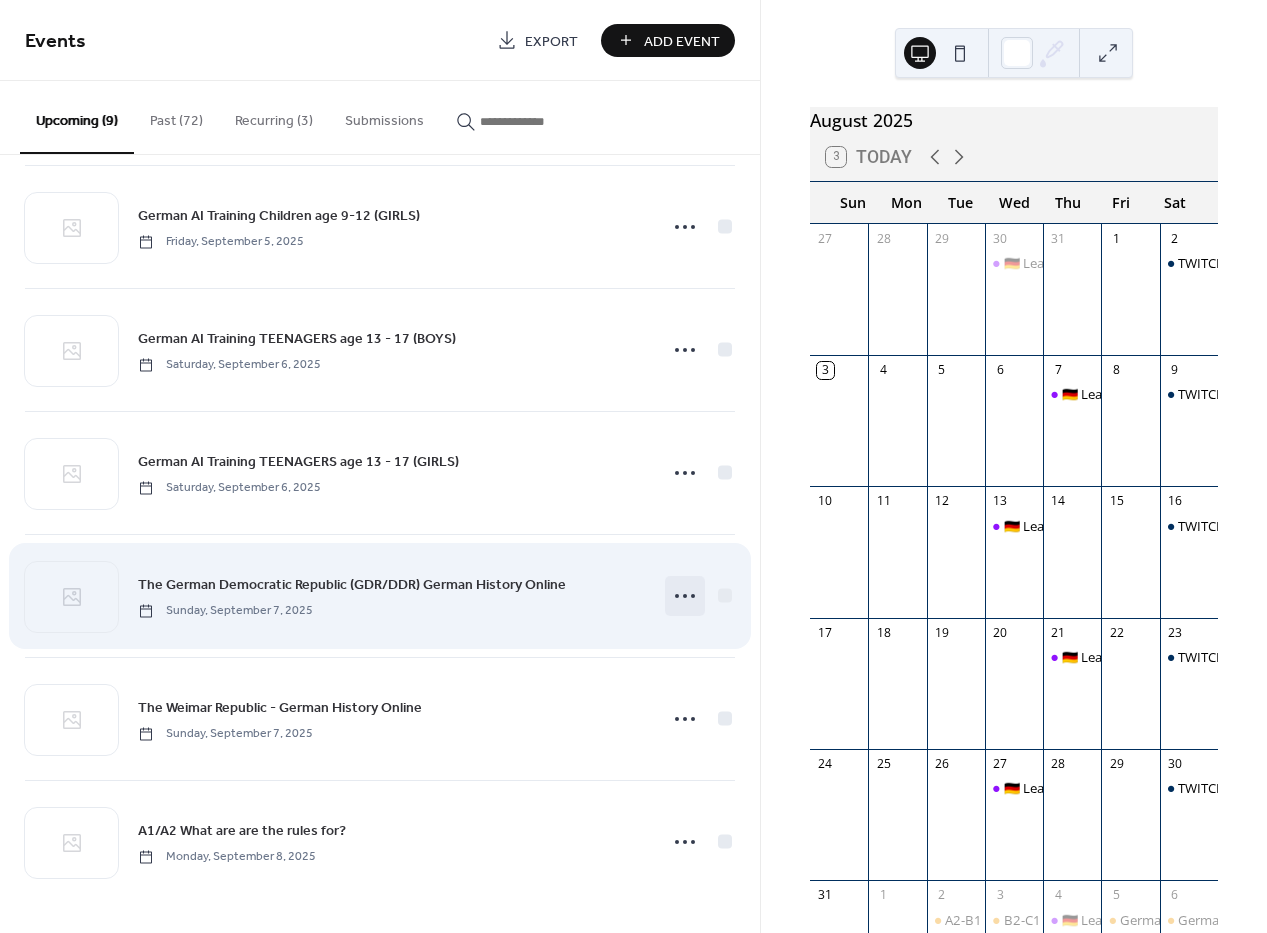 click 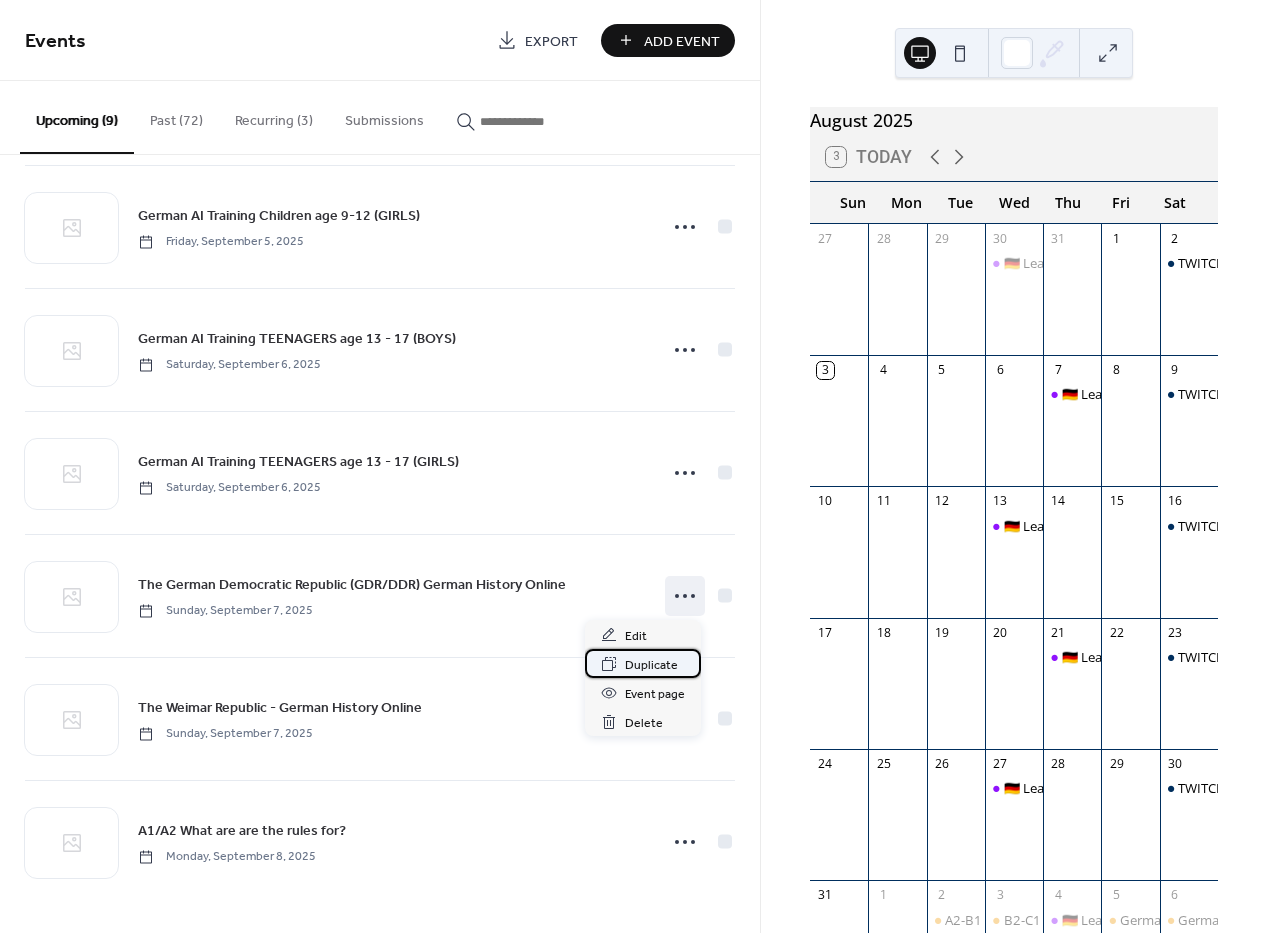 click on "Duplicate" at bounding box center [651, 665] 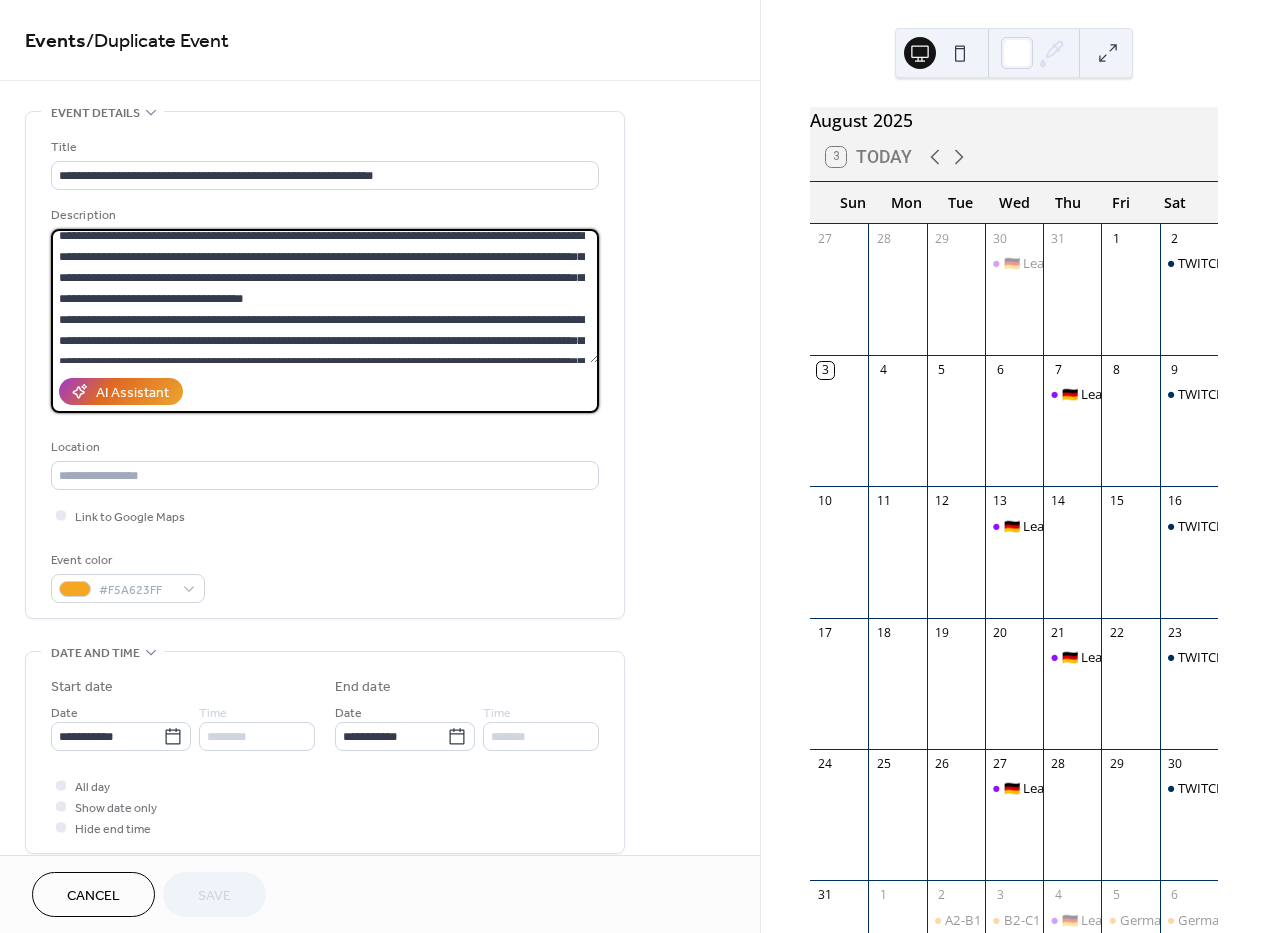 scroll, scrollTop: 1974, scrollLeft: 0, axis: vertical 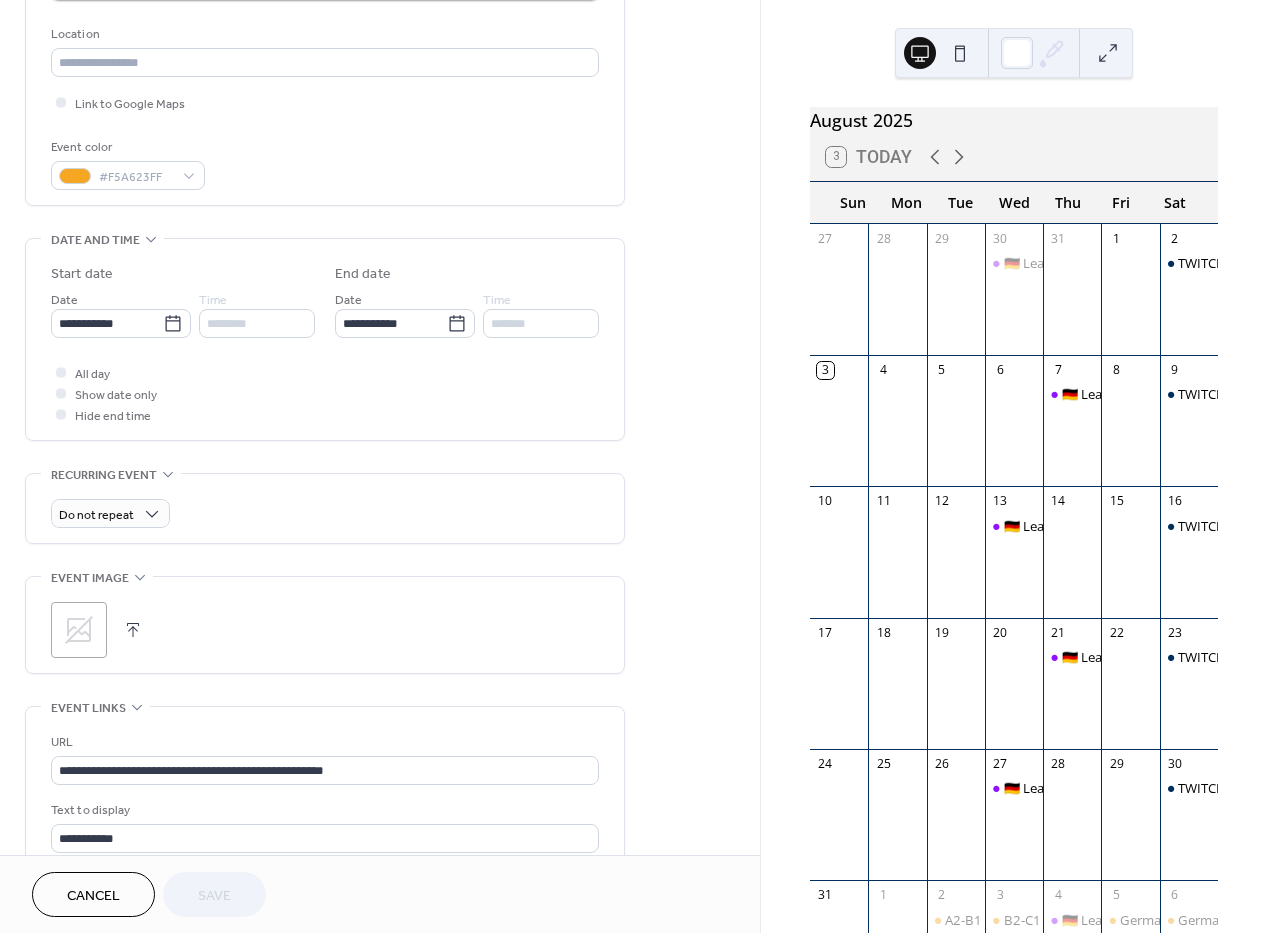 drag, startPoint x: 58, startPoint y: 249, endPoint x: 391, endPoint y: 338, distance: 344.68826 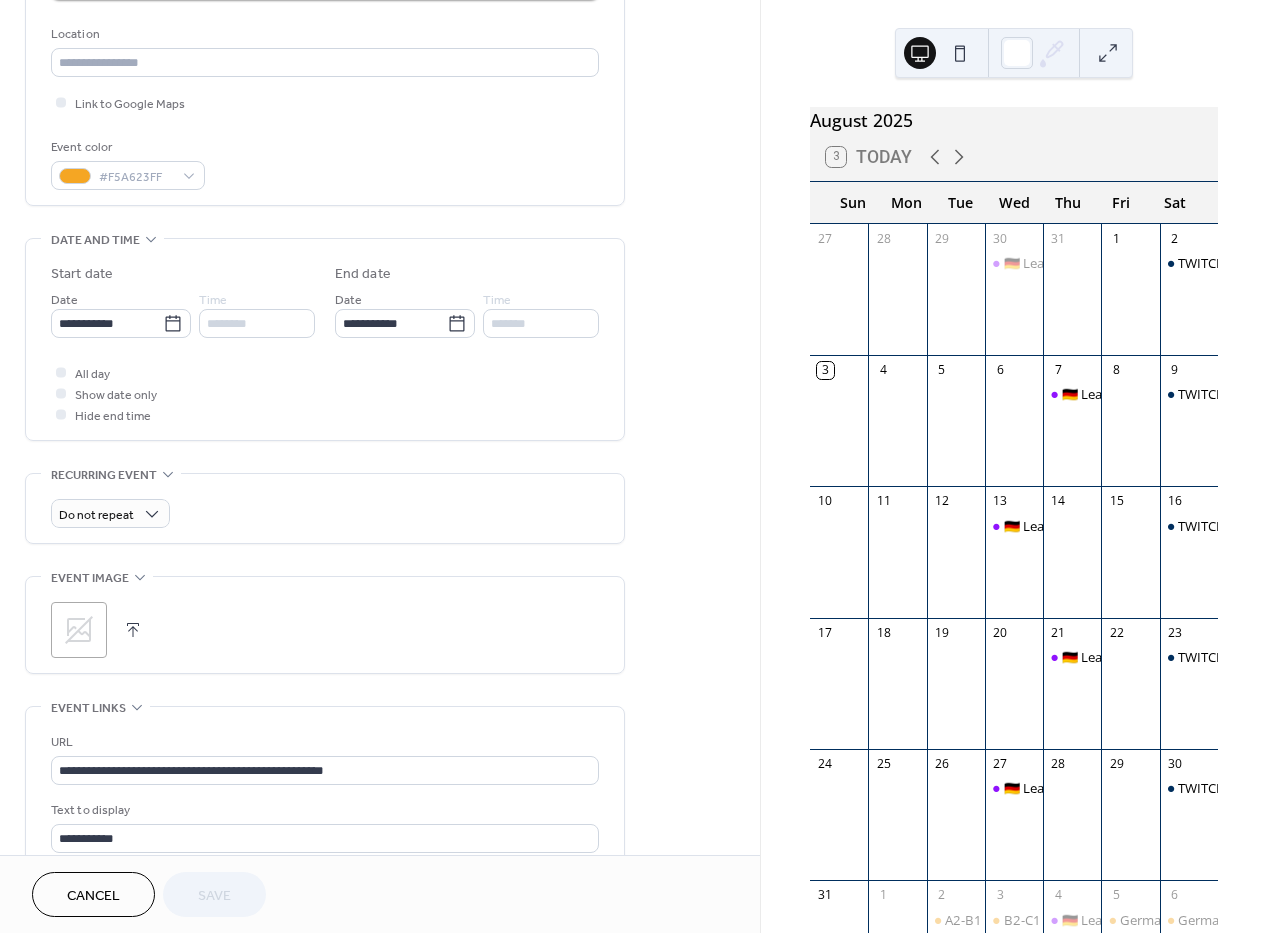 click on "**********" at bounding box center [325, 375] 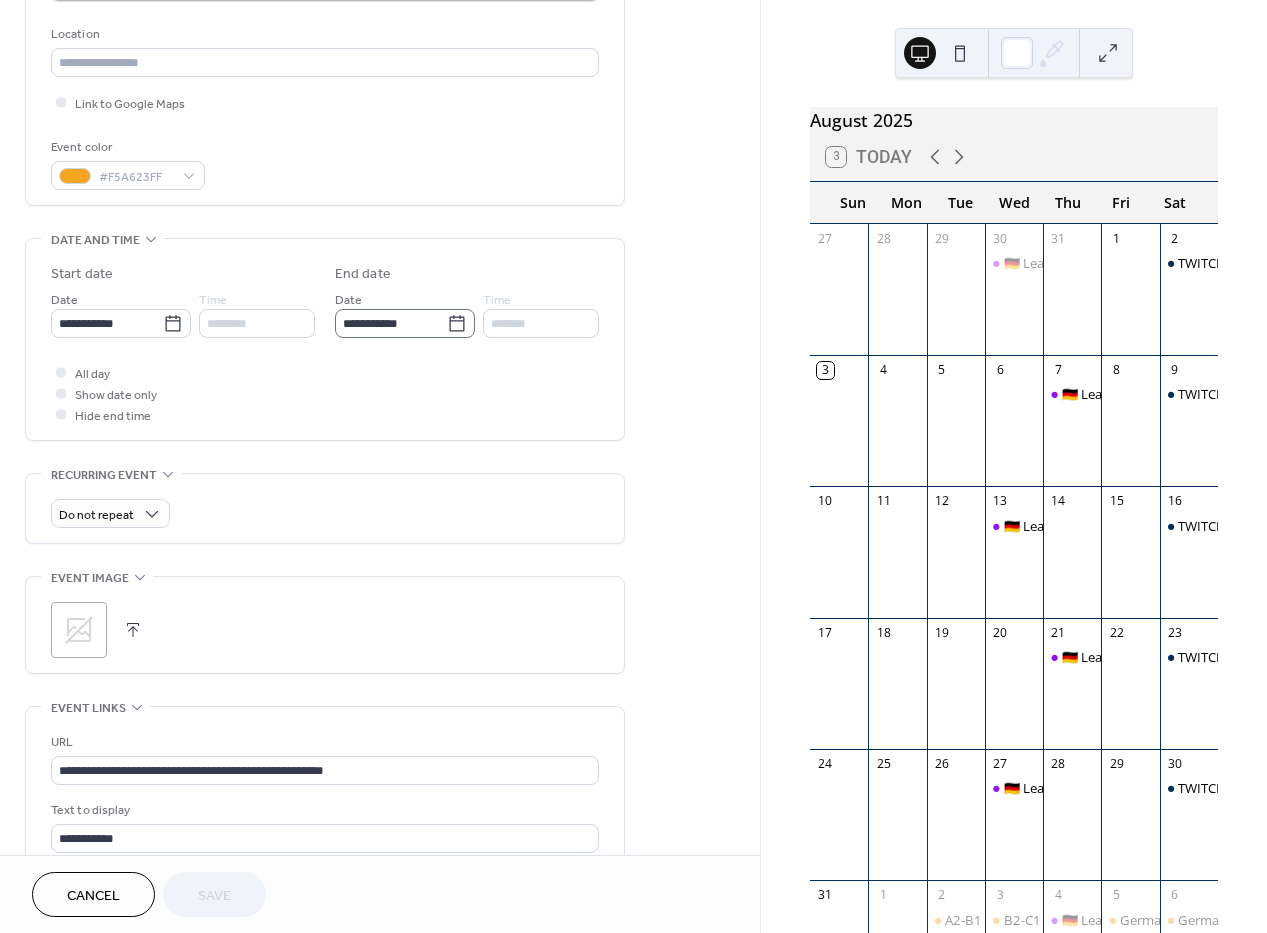 scroll, scrollTop: 20, scrollLeft: 0, axis: vertical 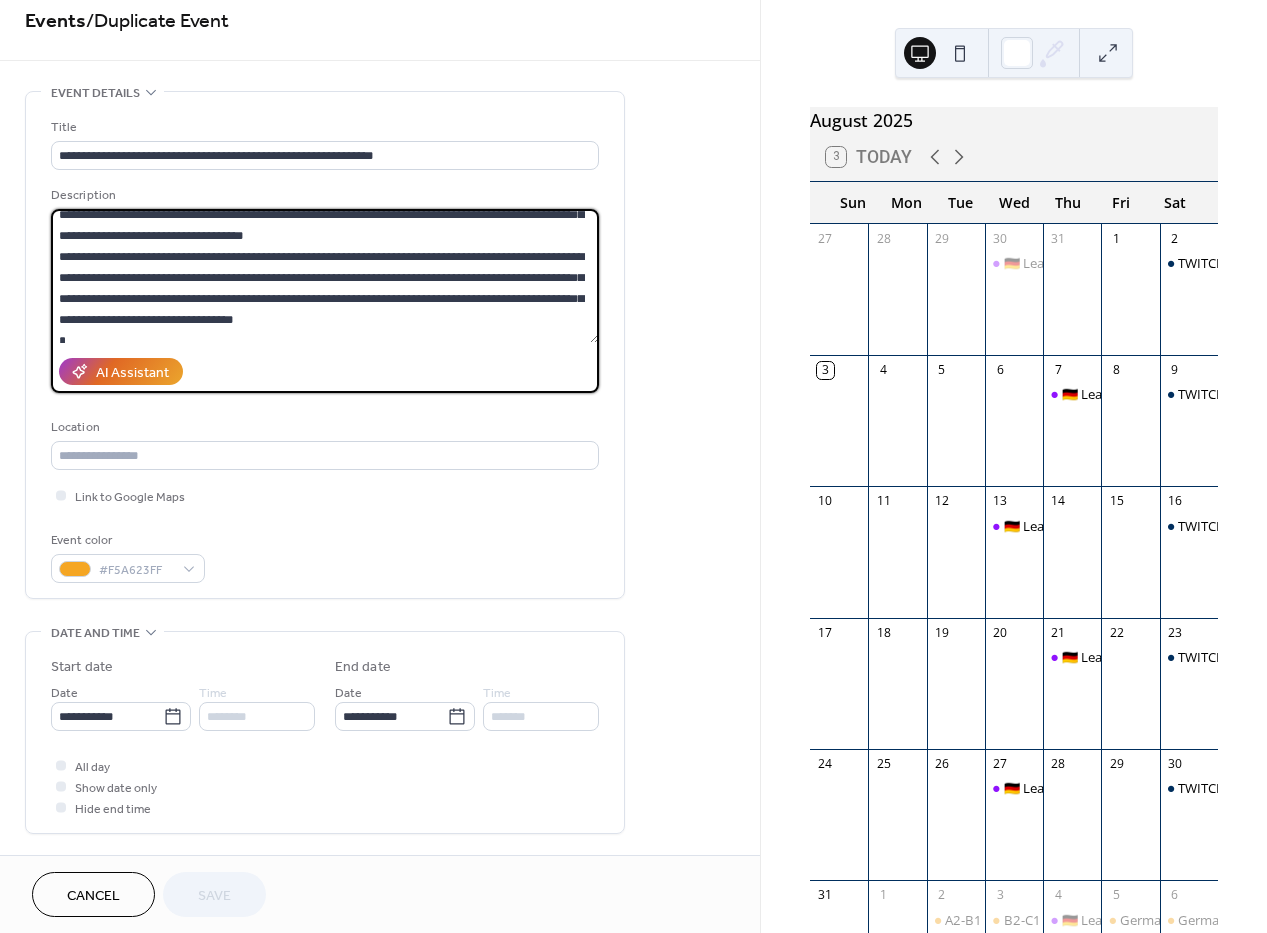 paste on "**********" 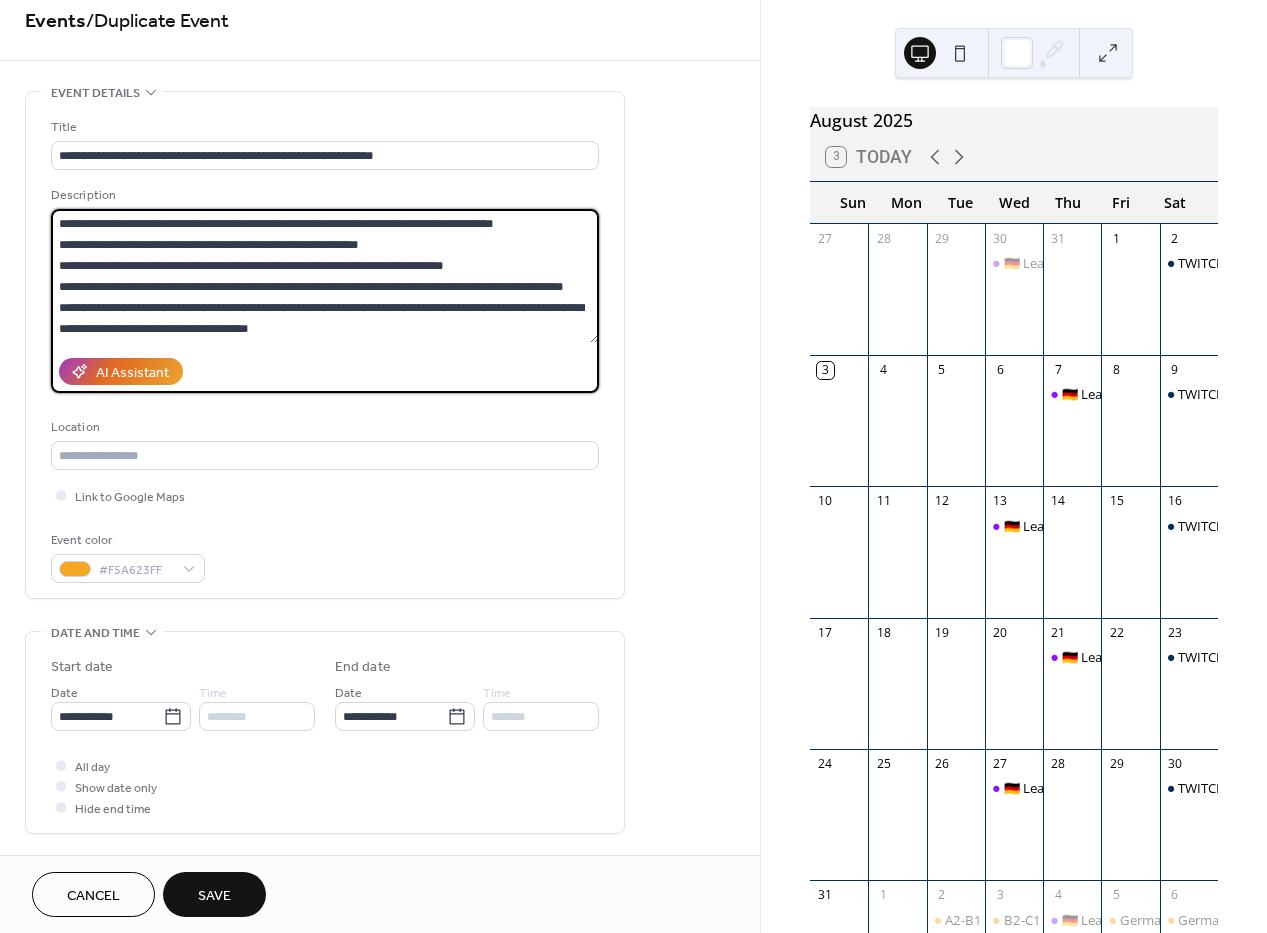 scroll, scrollTop: 1596, scrollLeft: 0, axis: vertical 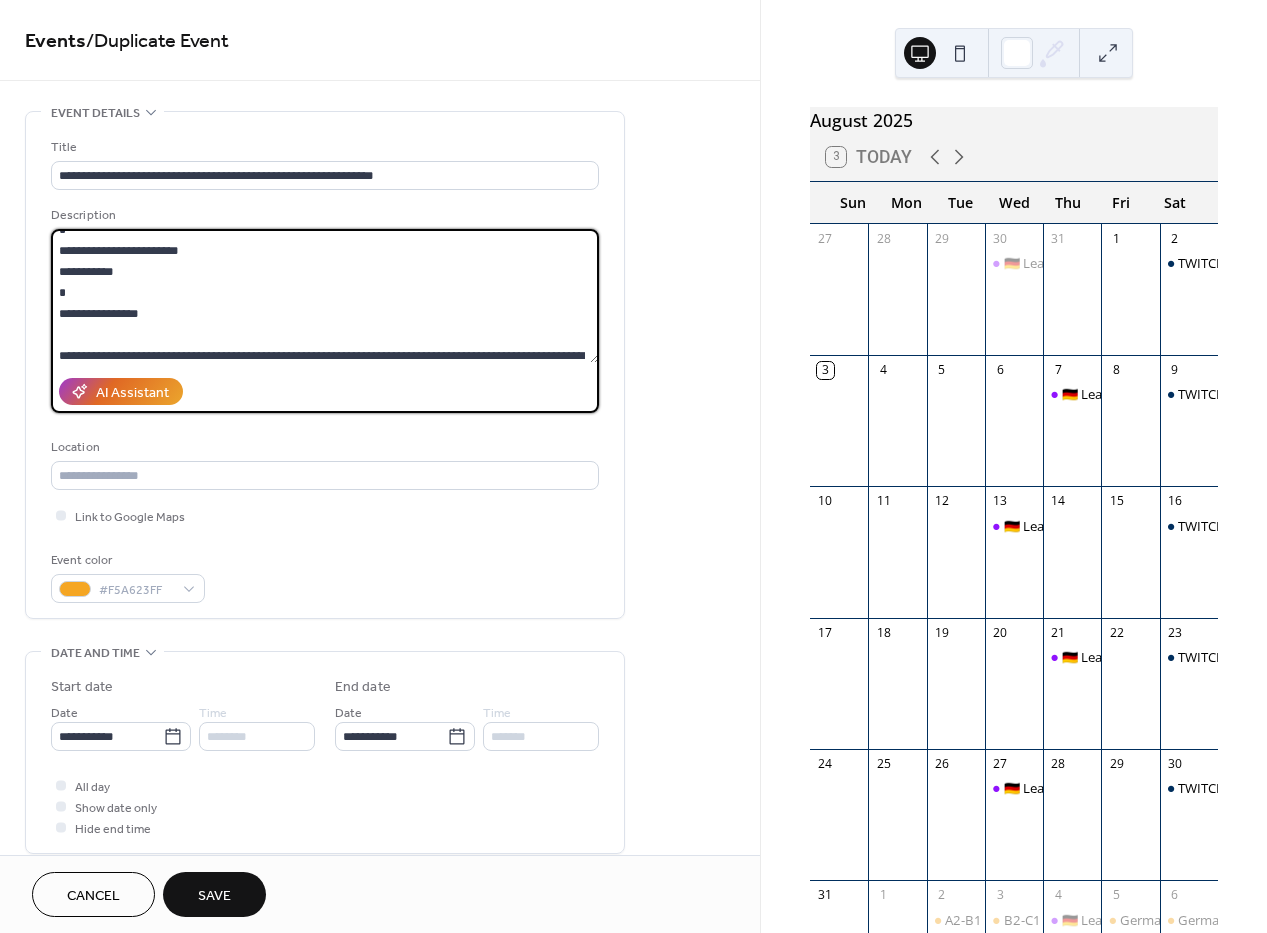 click at bounding box center [325, 296] 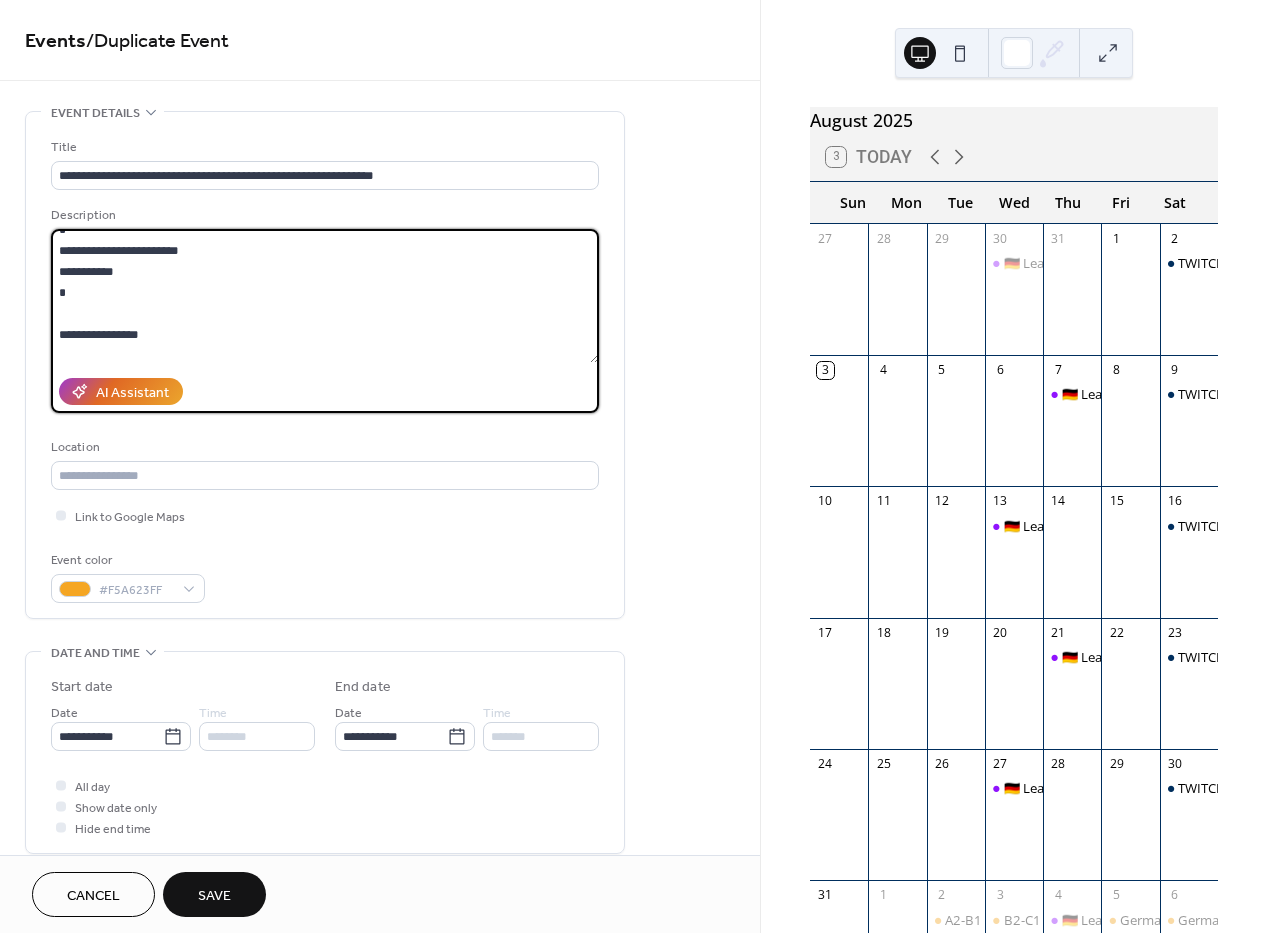 paste on "**********" 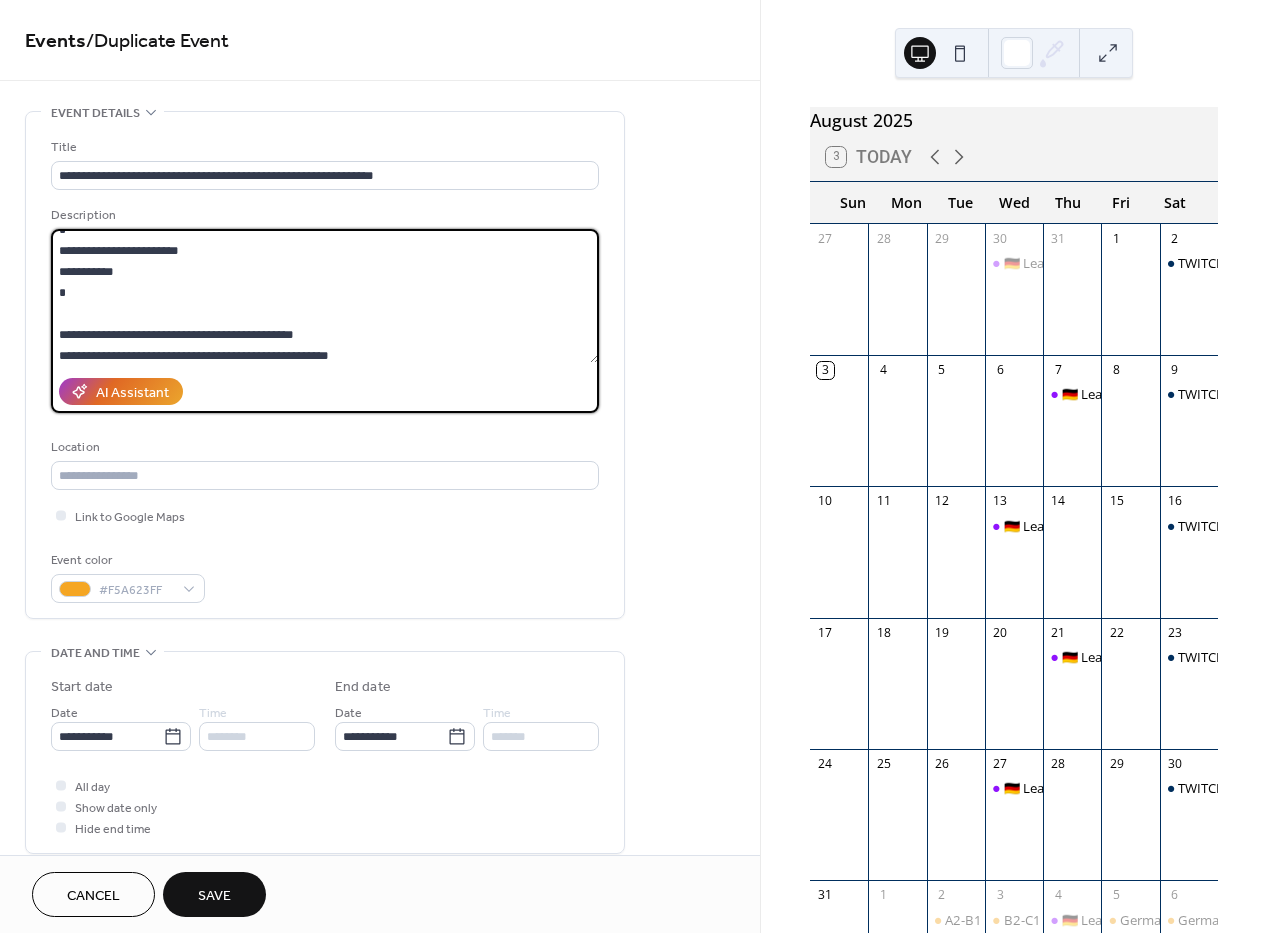 scroll, scrollTop: 348, scrollLeft: 0, axis: vertical 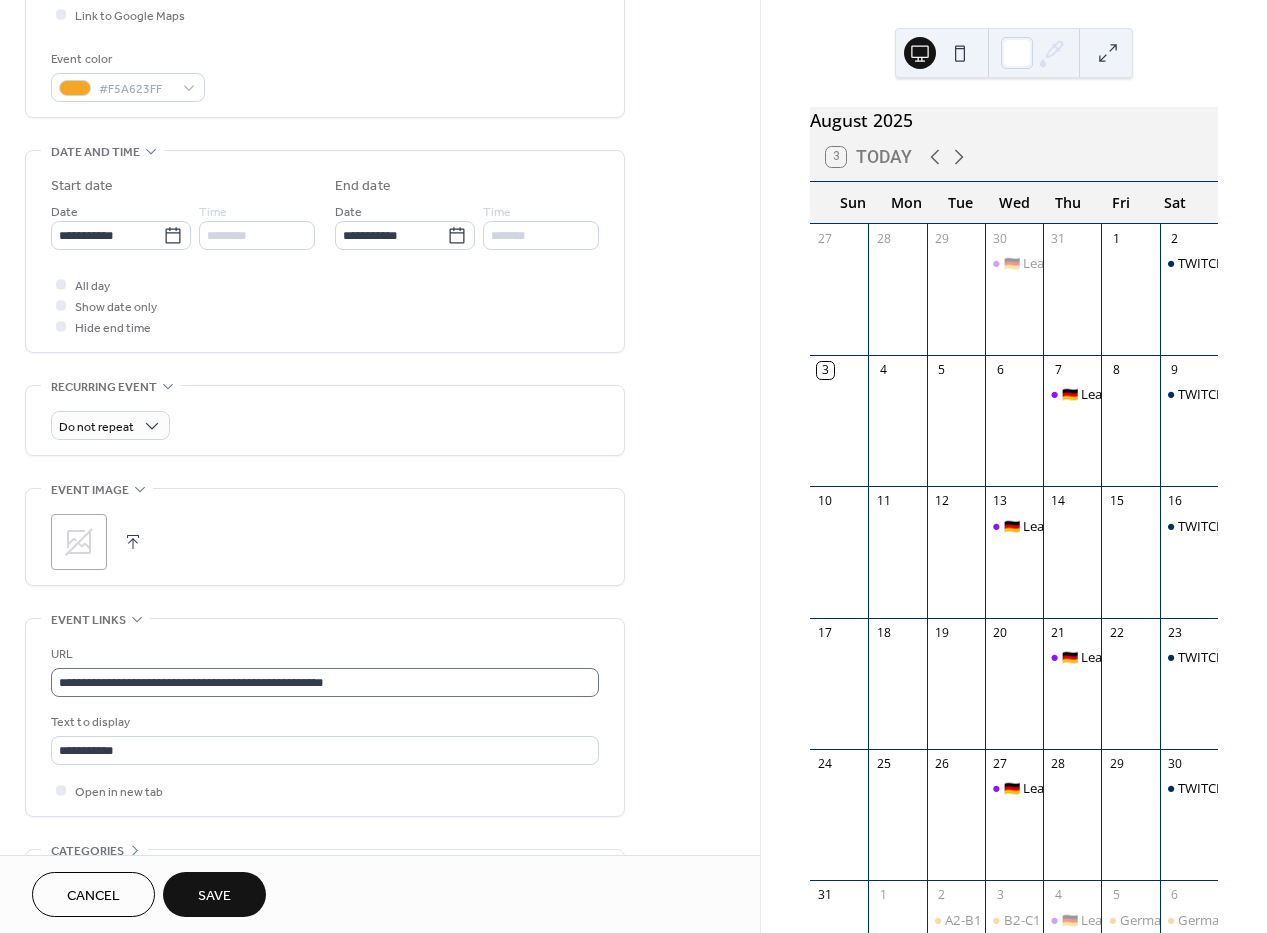 type on "**********" 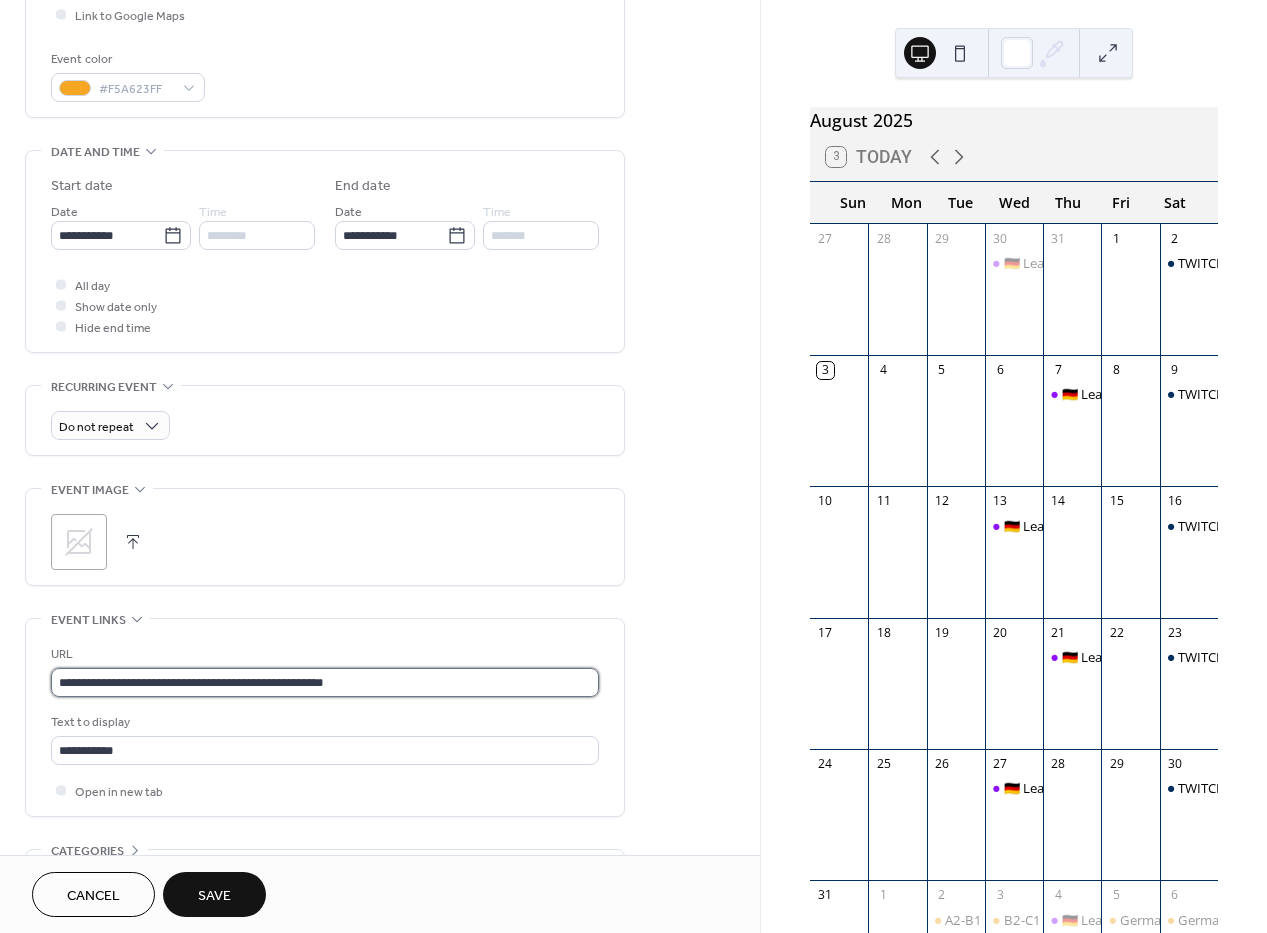 click on "**********" at bounding box center [325, 682] 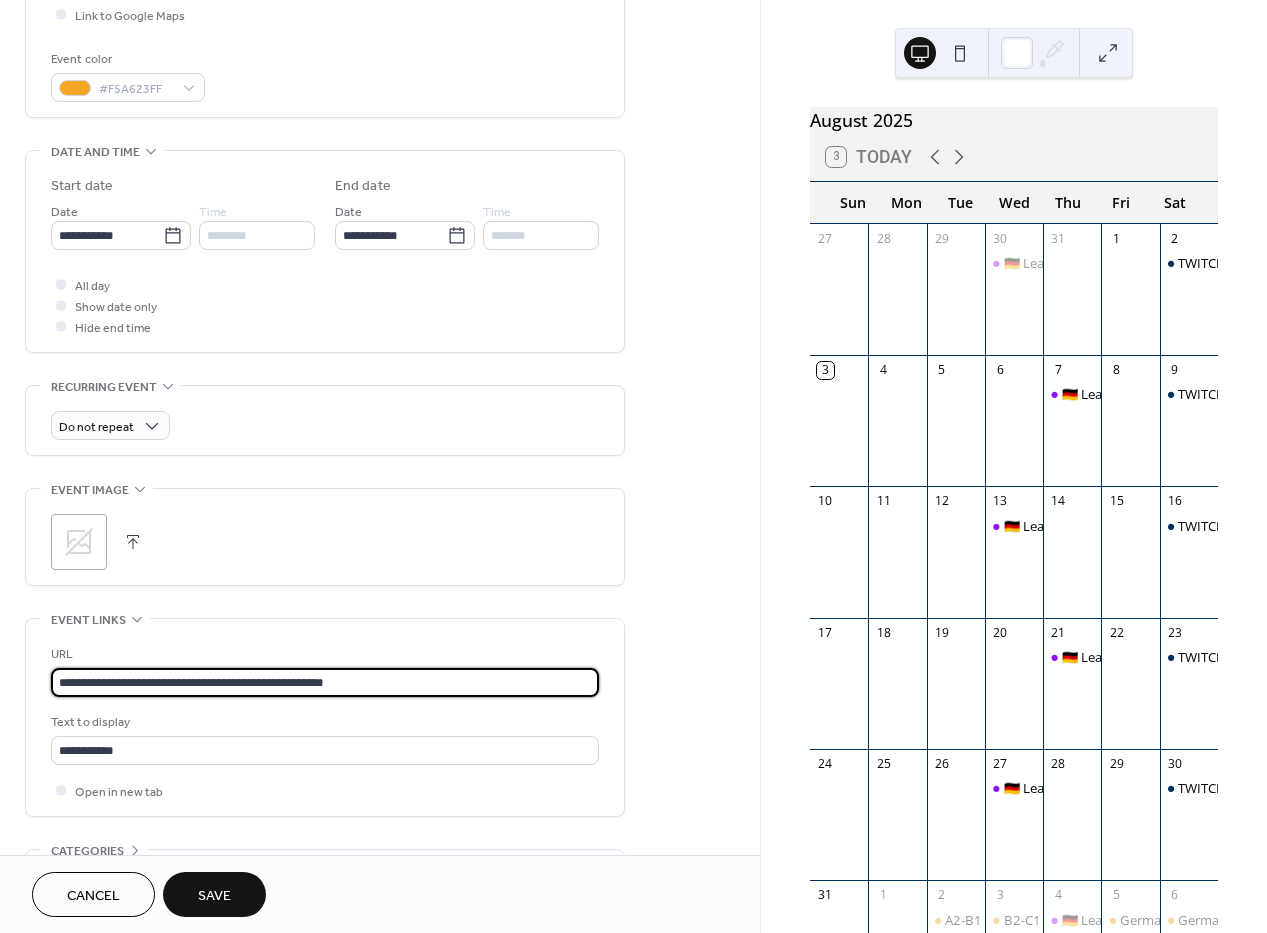 click on "**********" at bounding box center [325, 682] 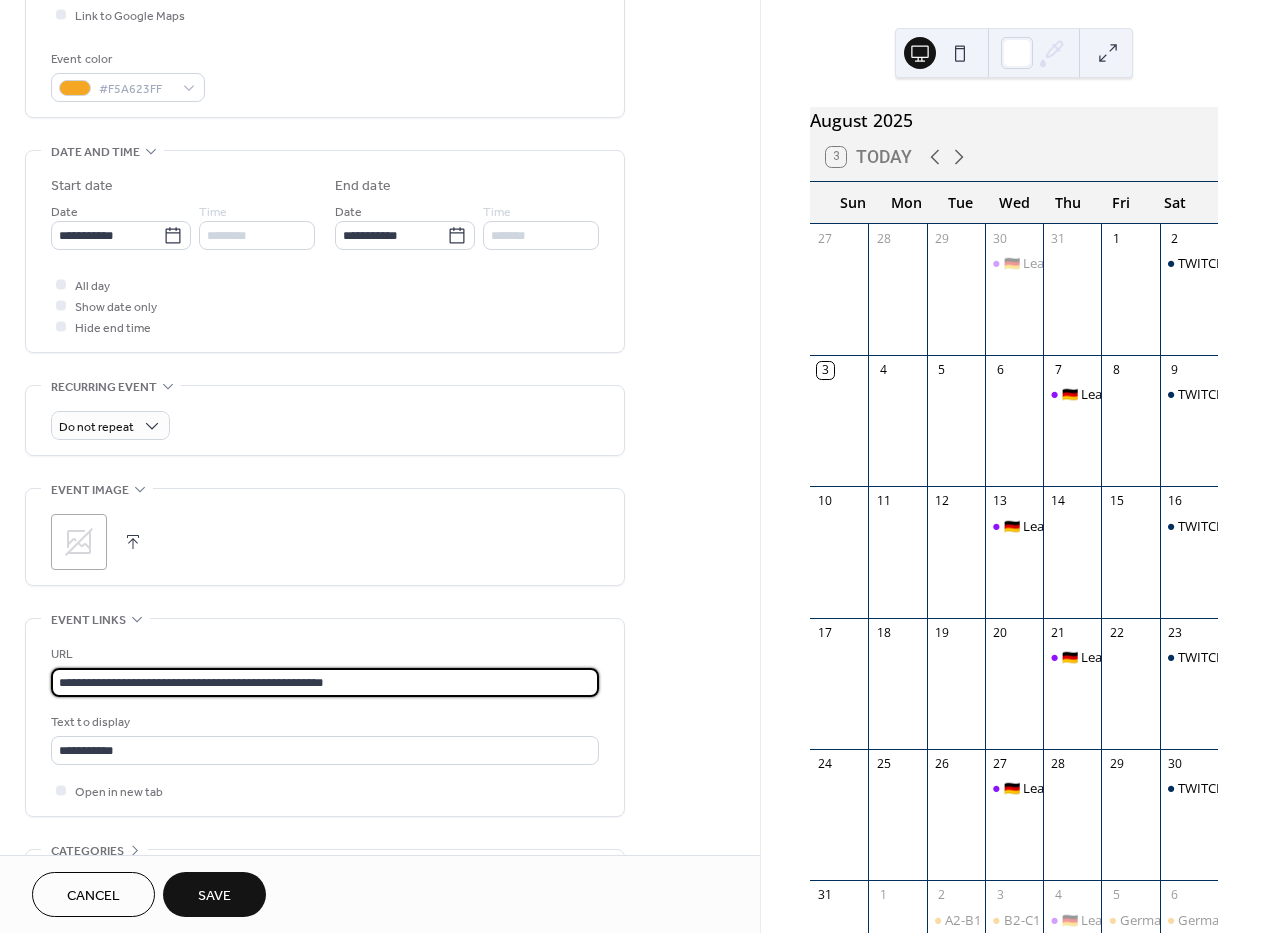 paste 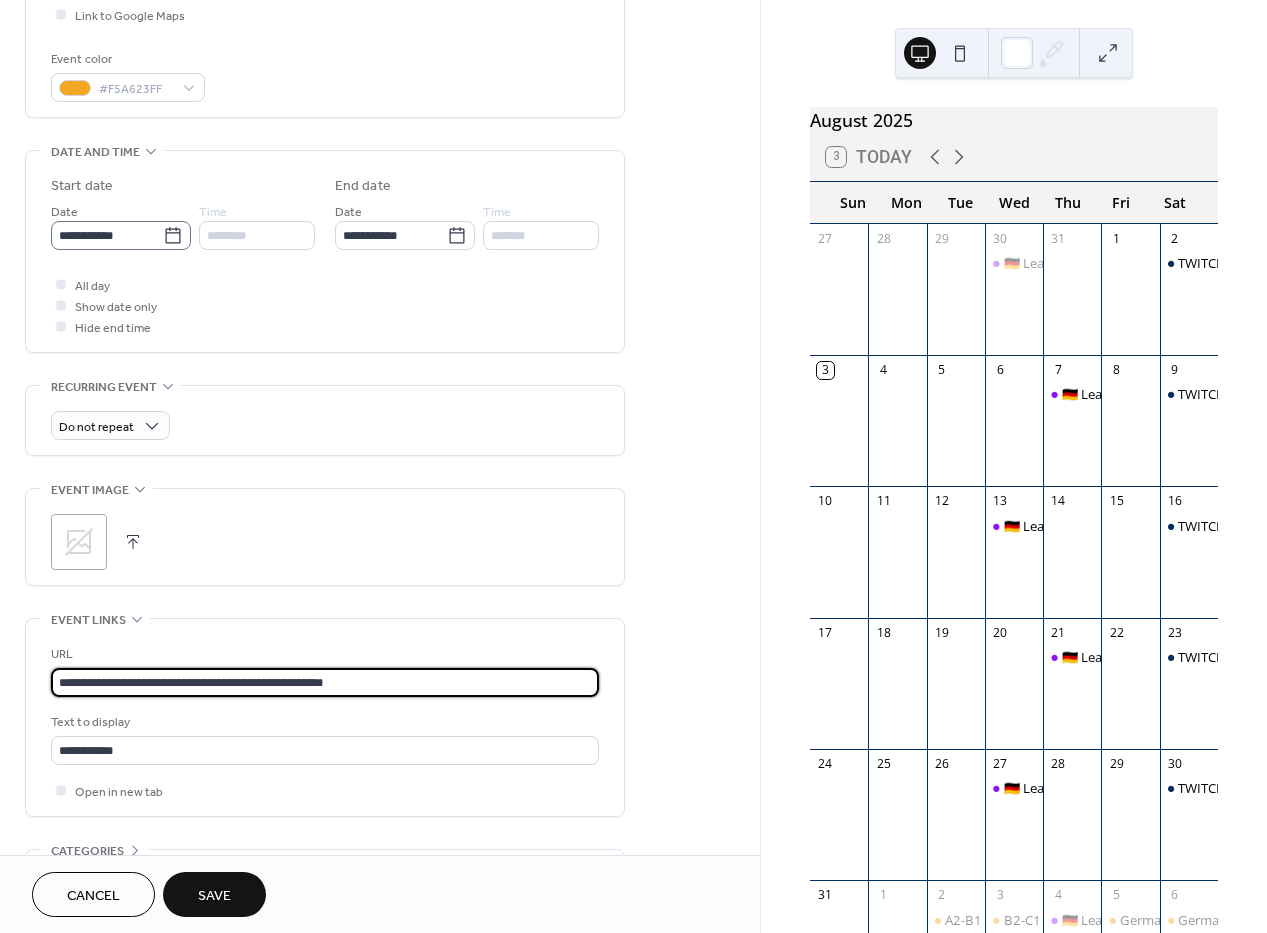 type on "**********" 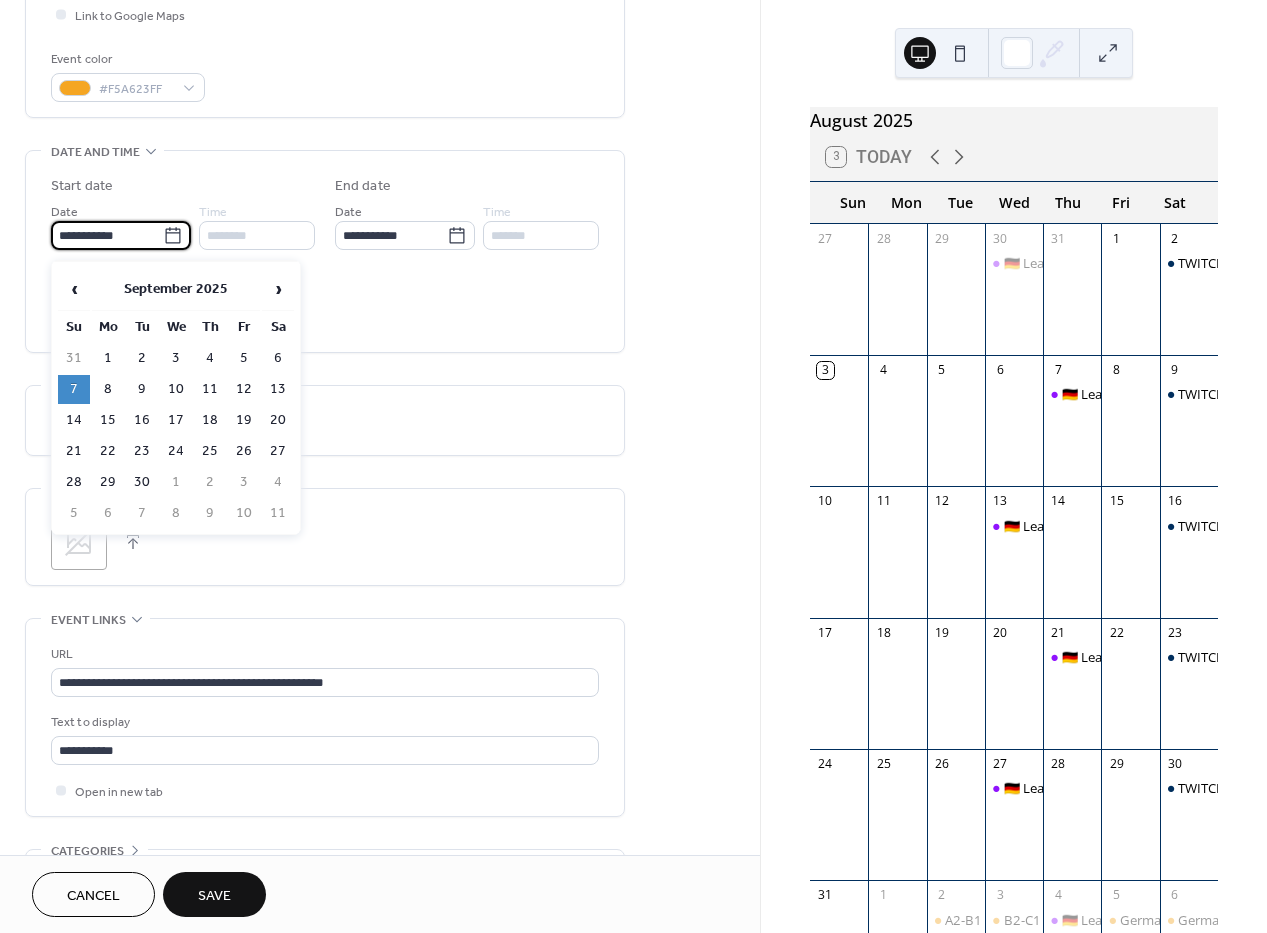 click on "**********" at bounding box center (107, 235) 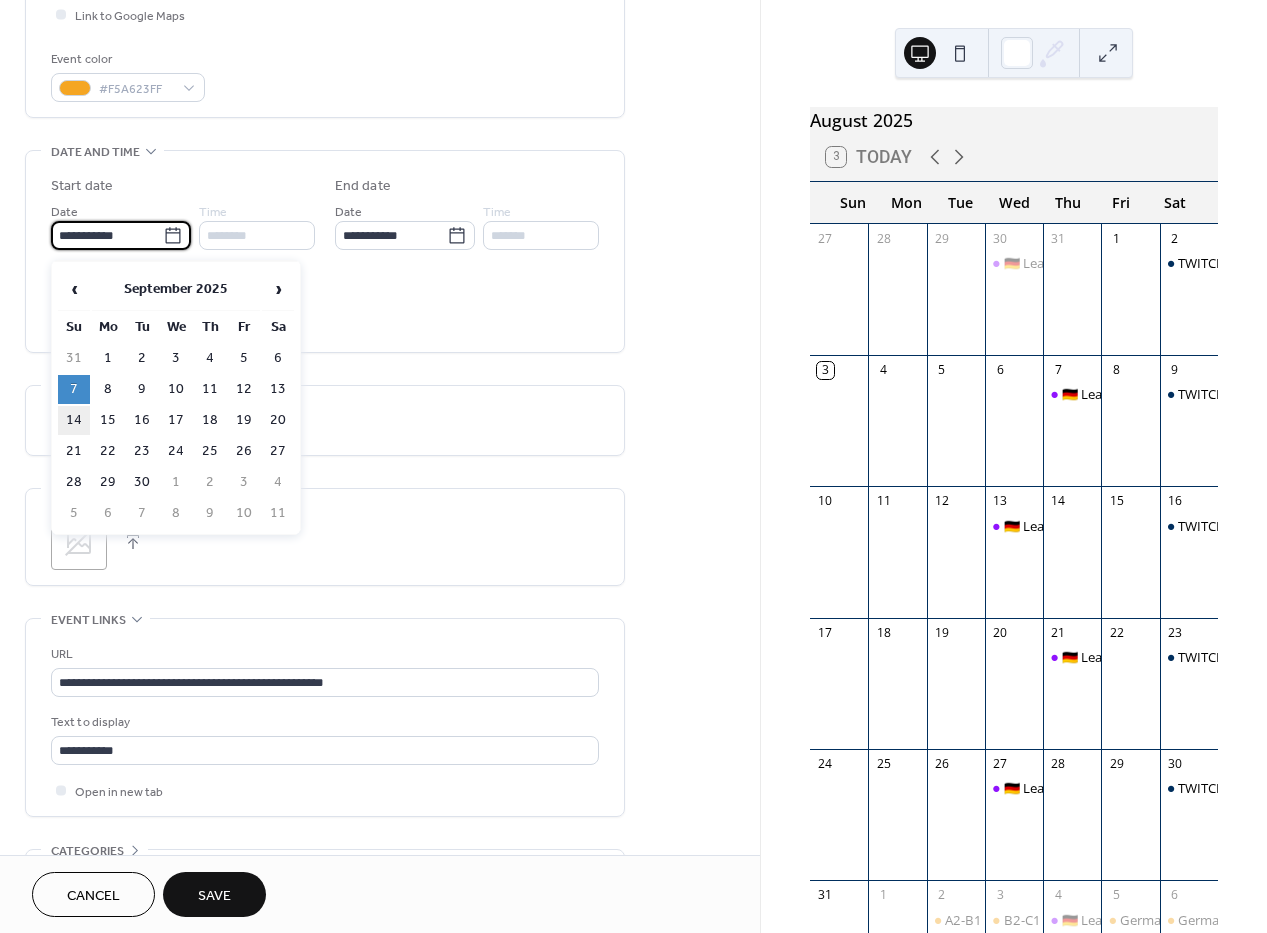click on "14" at bounding box center (74, 420) 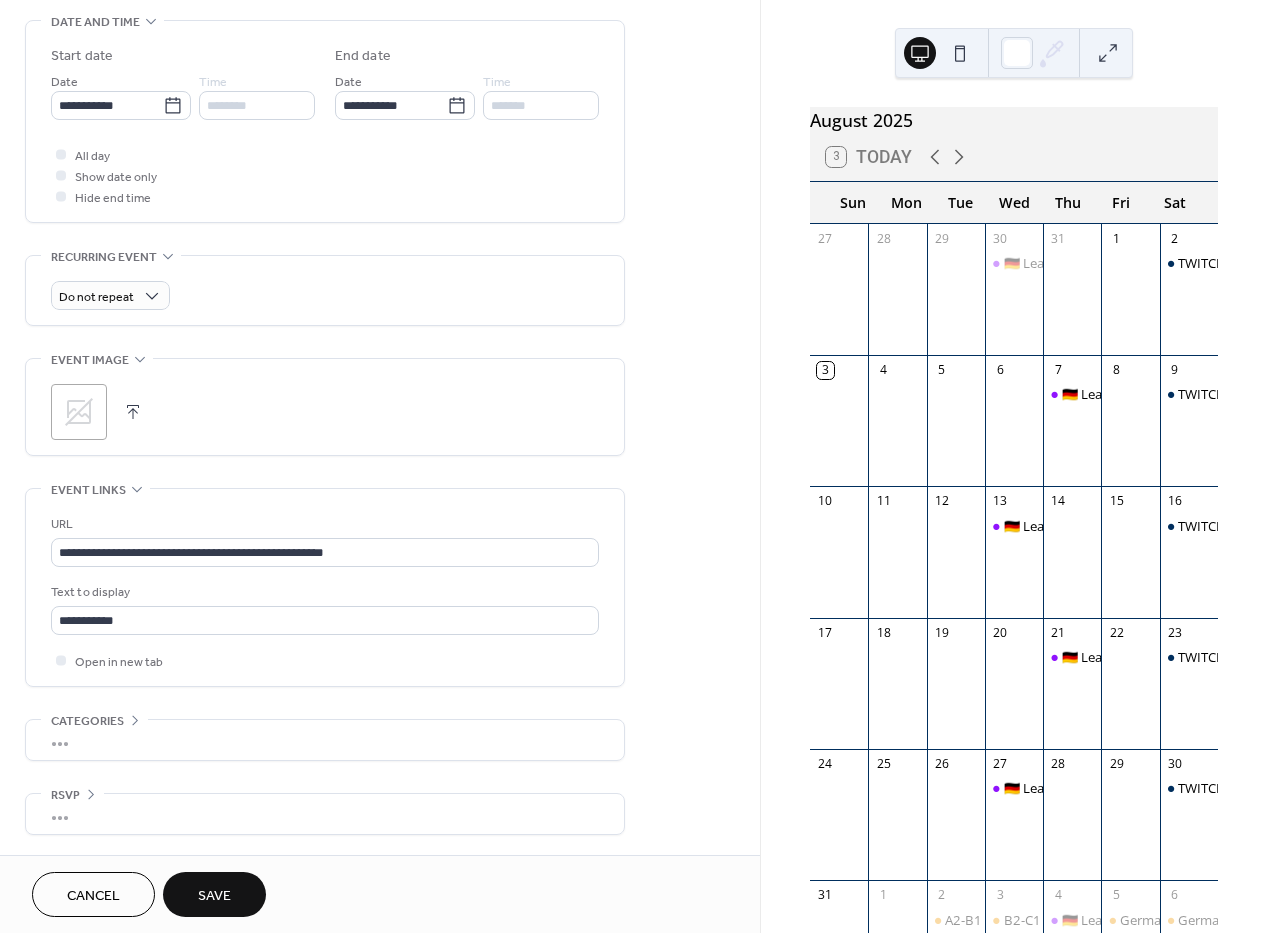 scroll, scrollTop: 0, scrollLeft: 0, axis: both 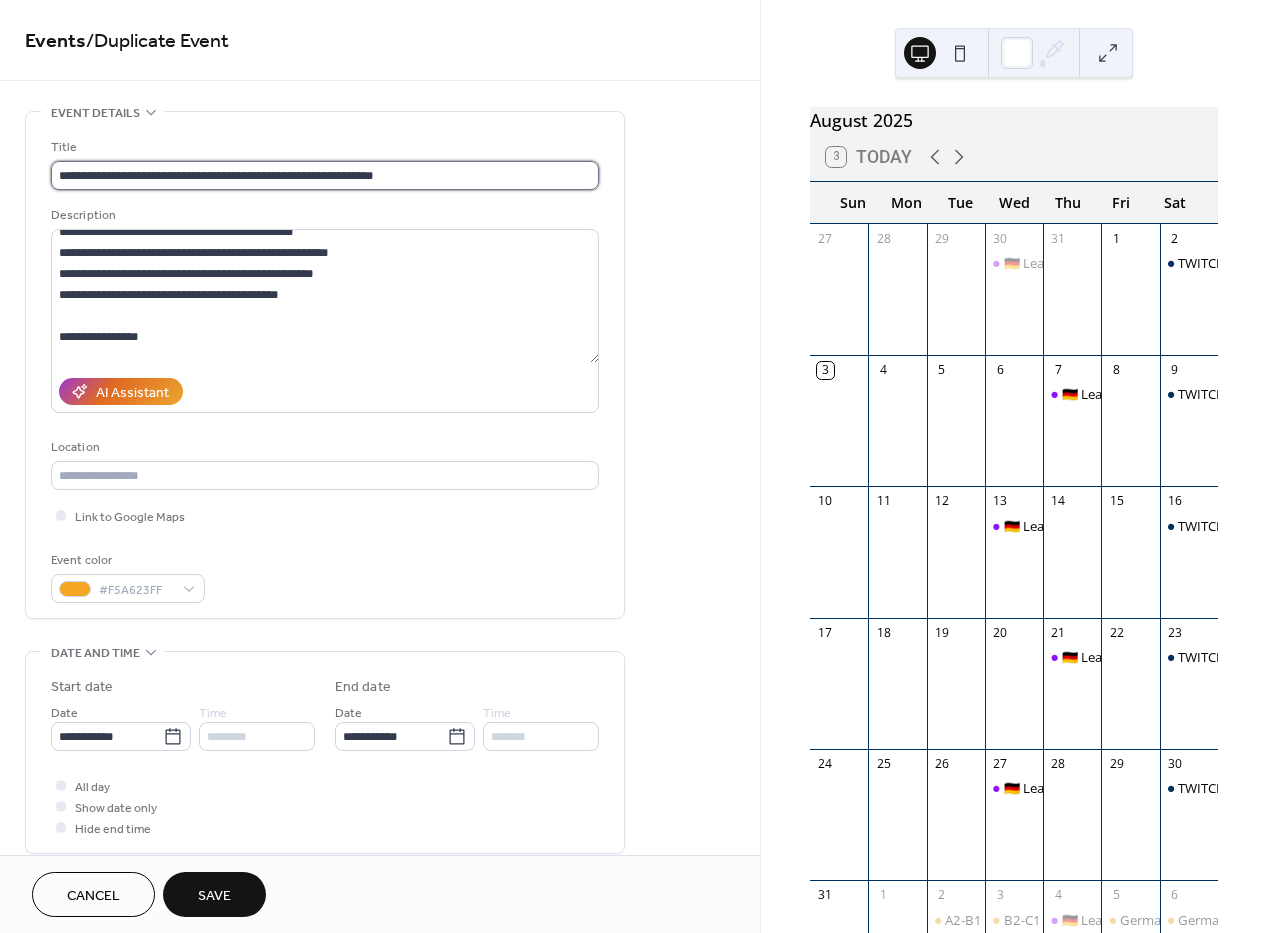 click on "**********" at bounding box center [325, 175] 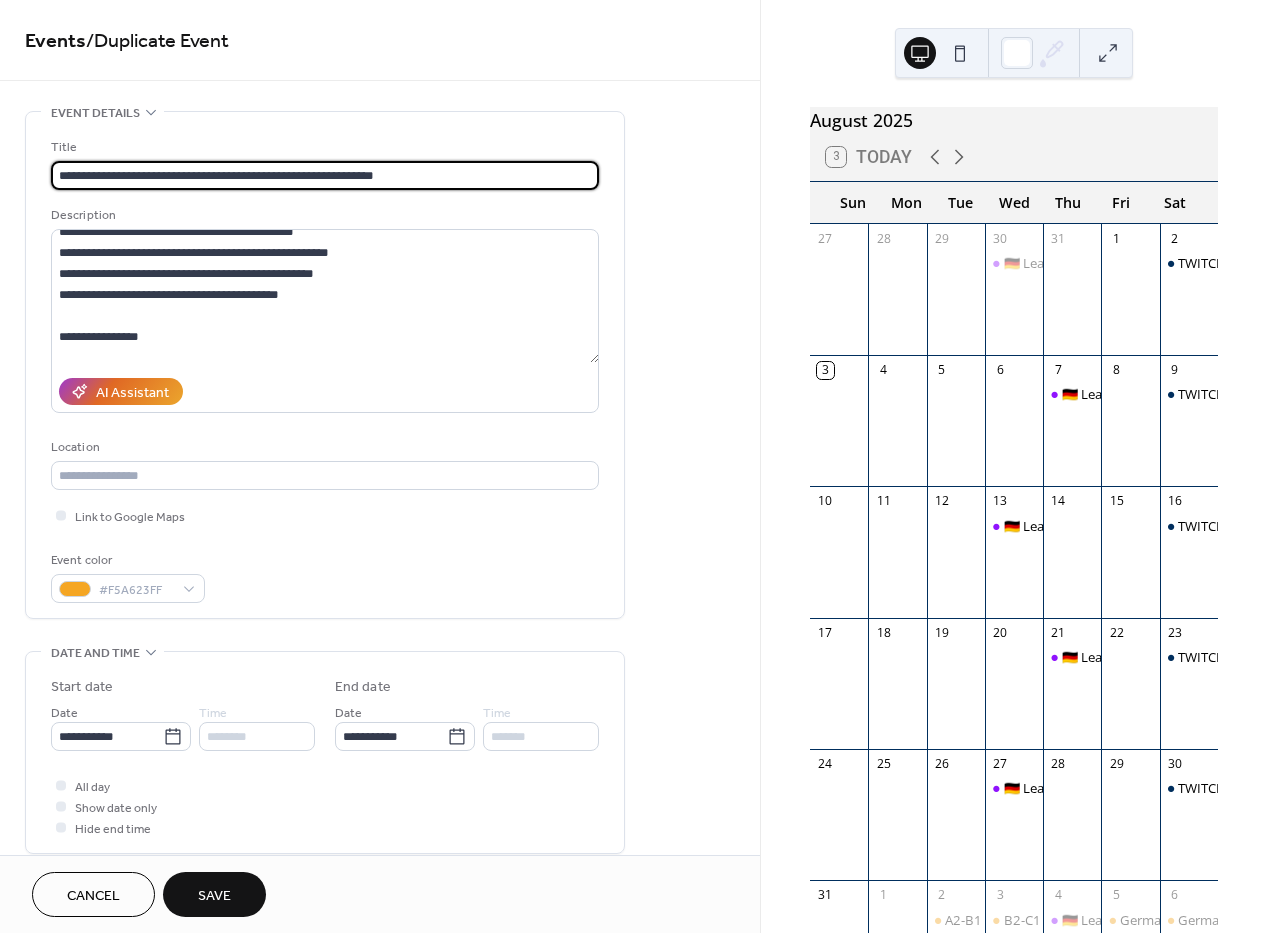 click on "**********" at bounding box center (325, 175) 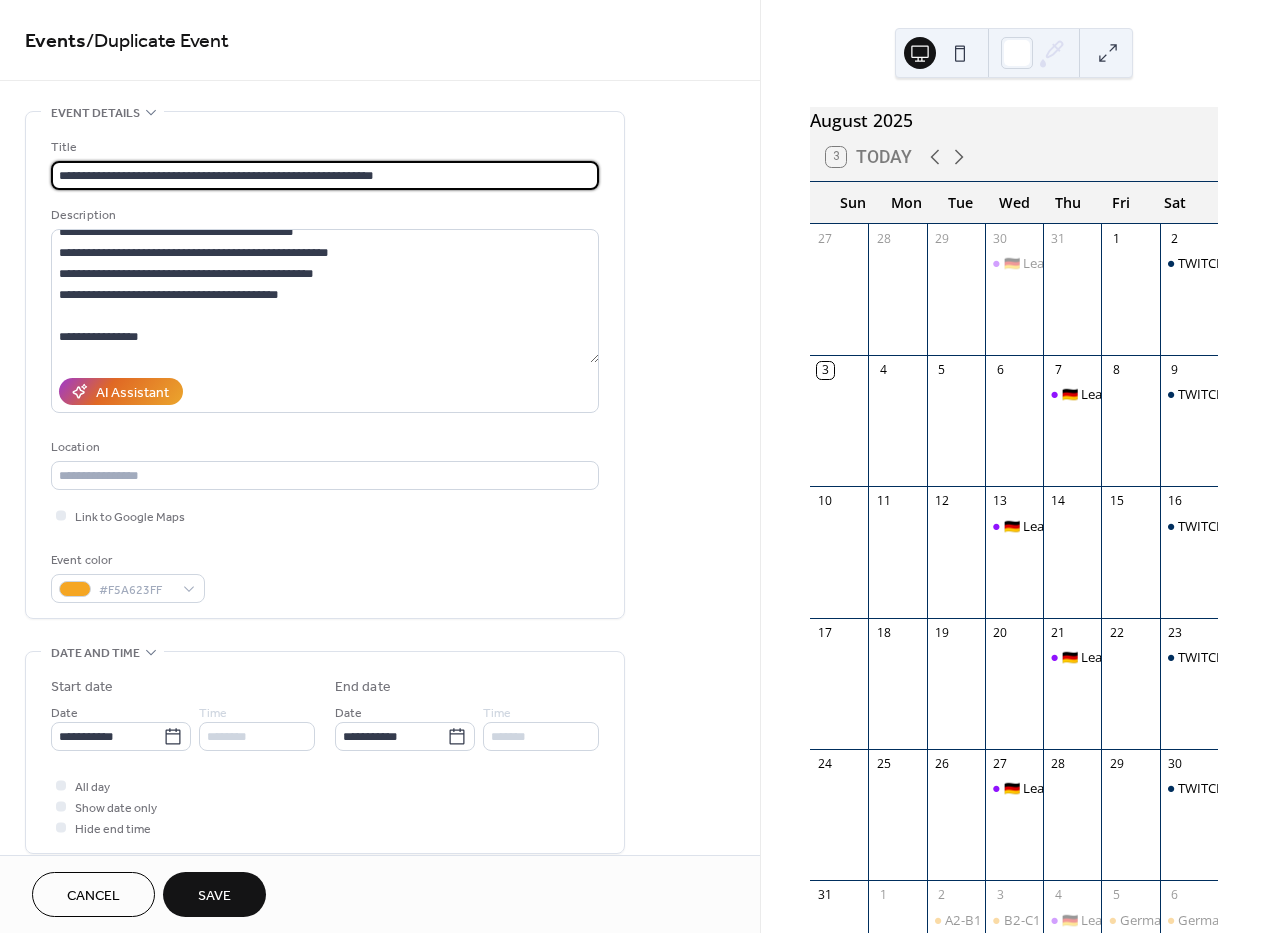 drag, startPoint x: 298, startPoint y: 172, endPoint x: 15, endPoint y: 169, distance: 283.0159 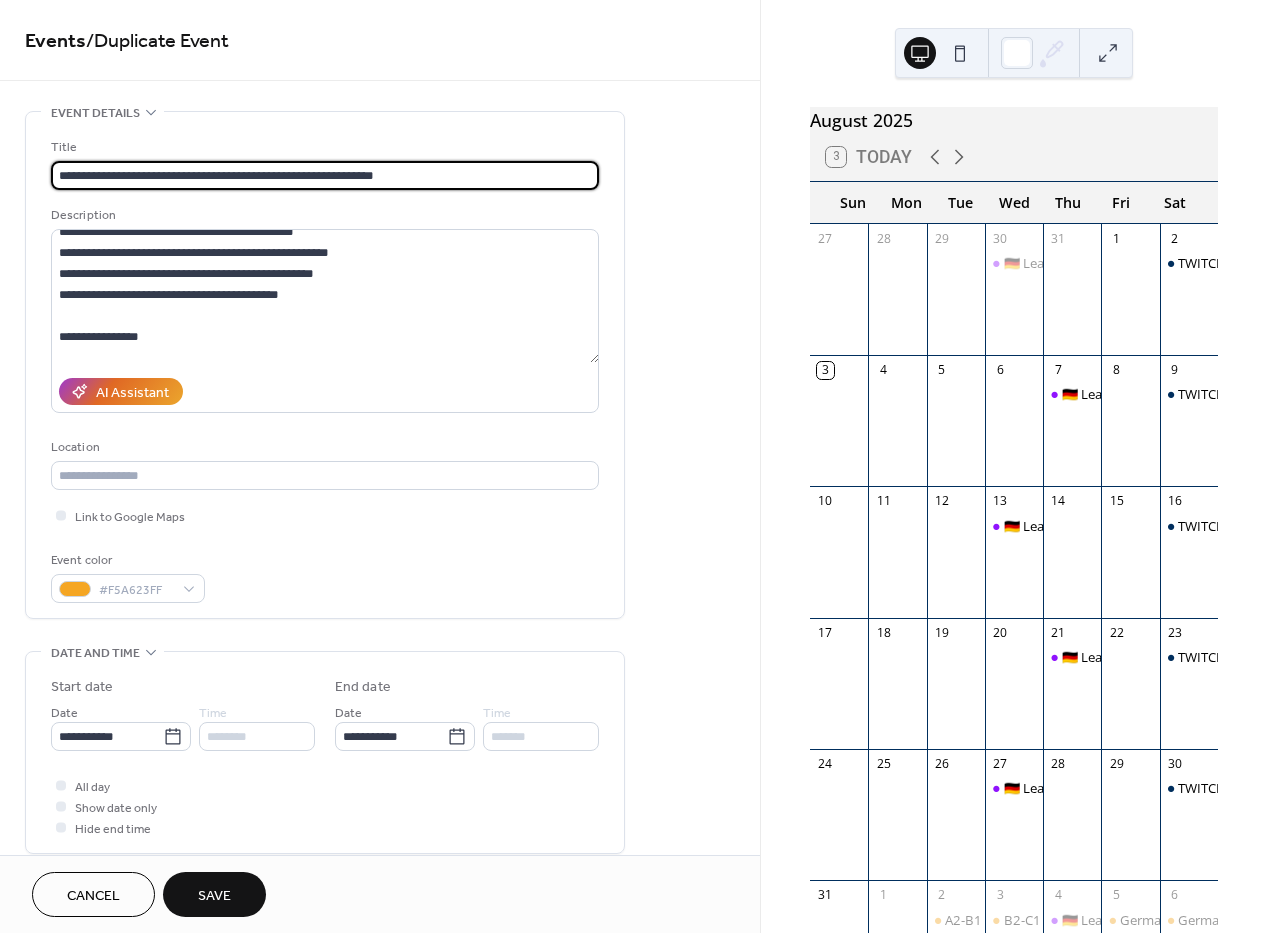 click on "**********" at bounding box center (380, 798) 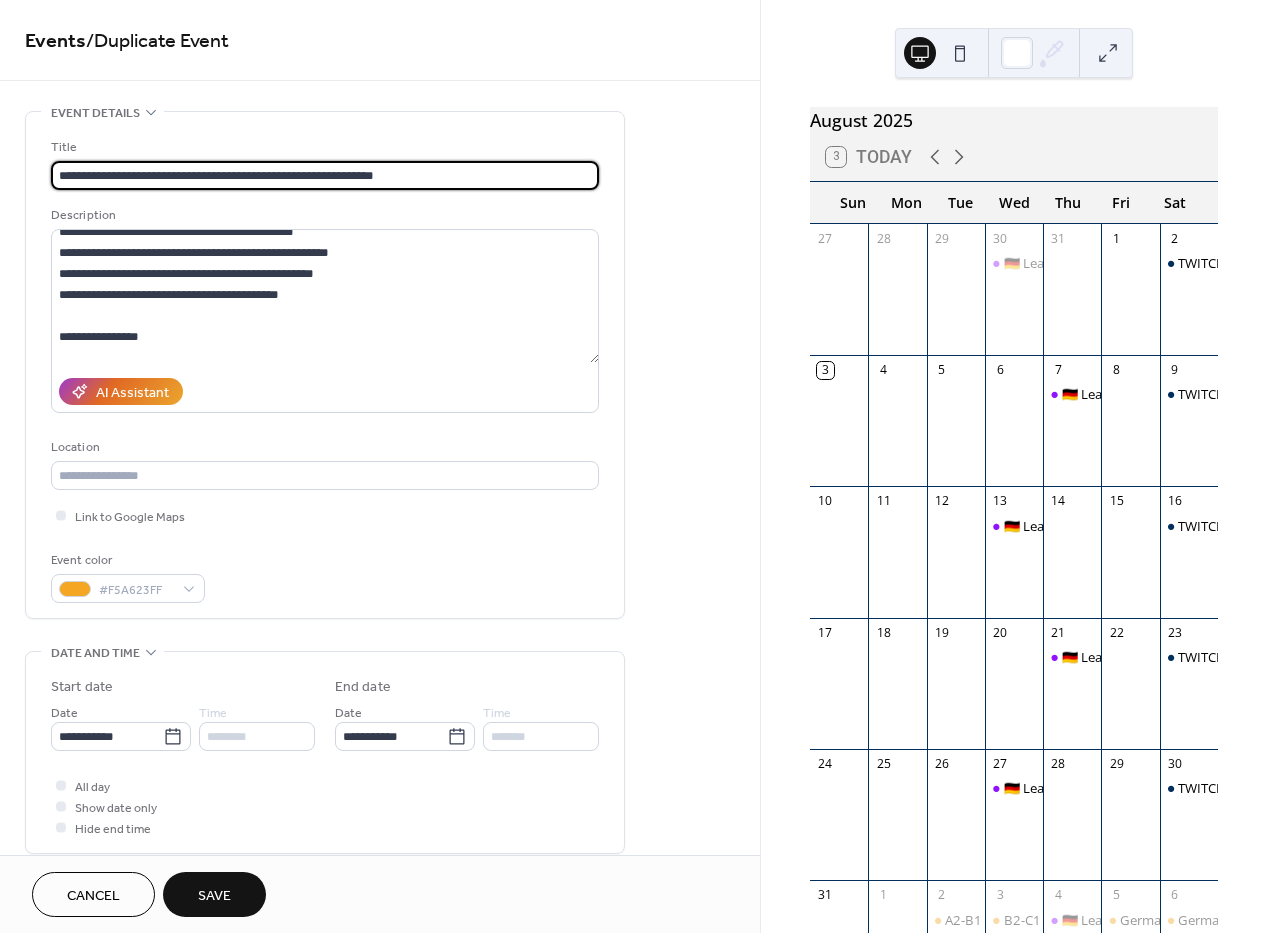 paste 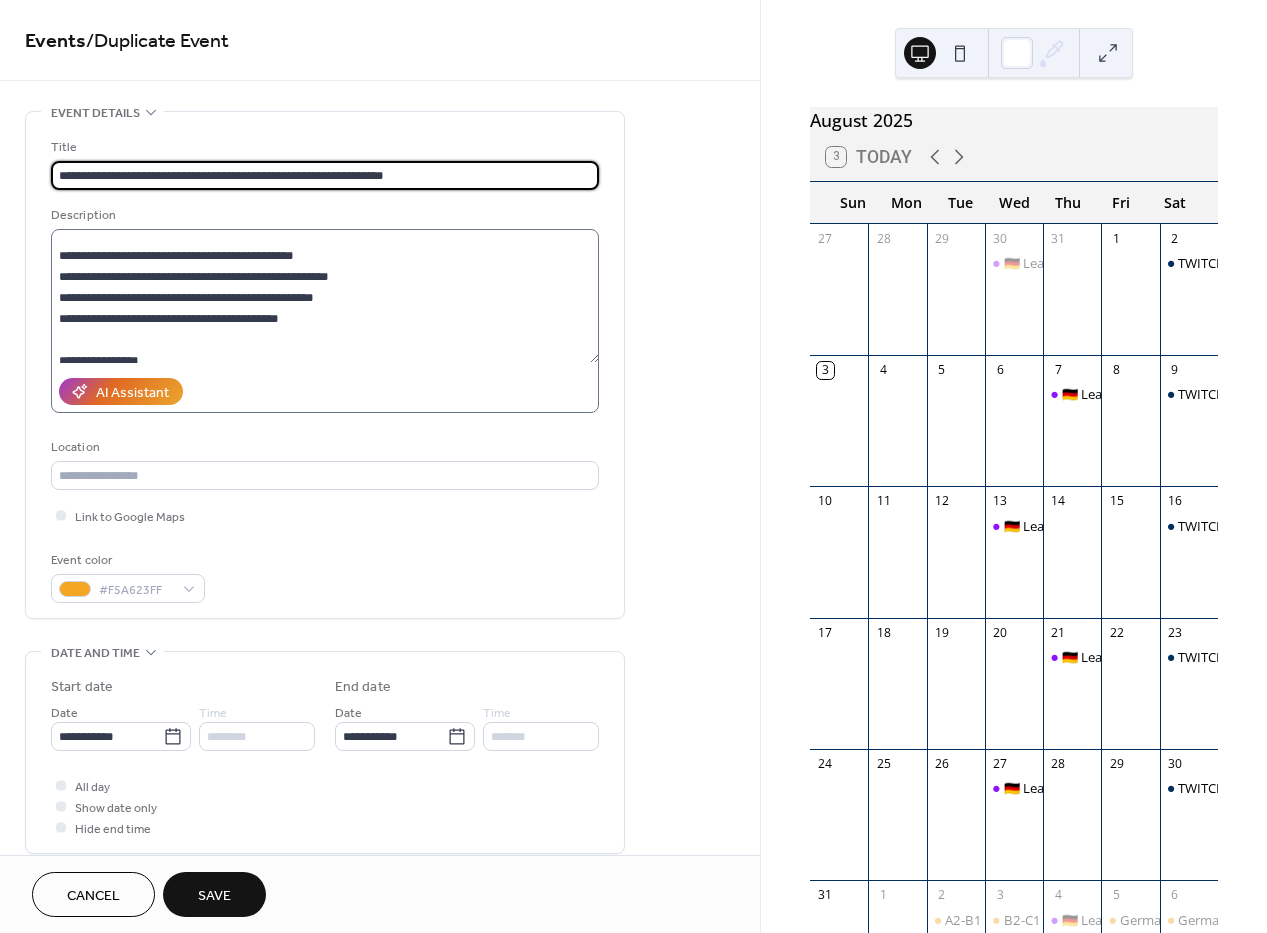 scroll, scrollTop: 287, scrollLeft: 0, axis: vertical 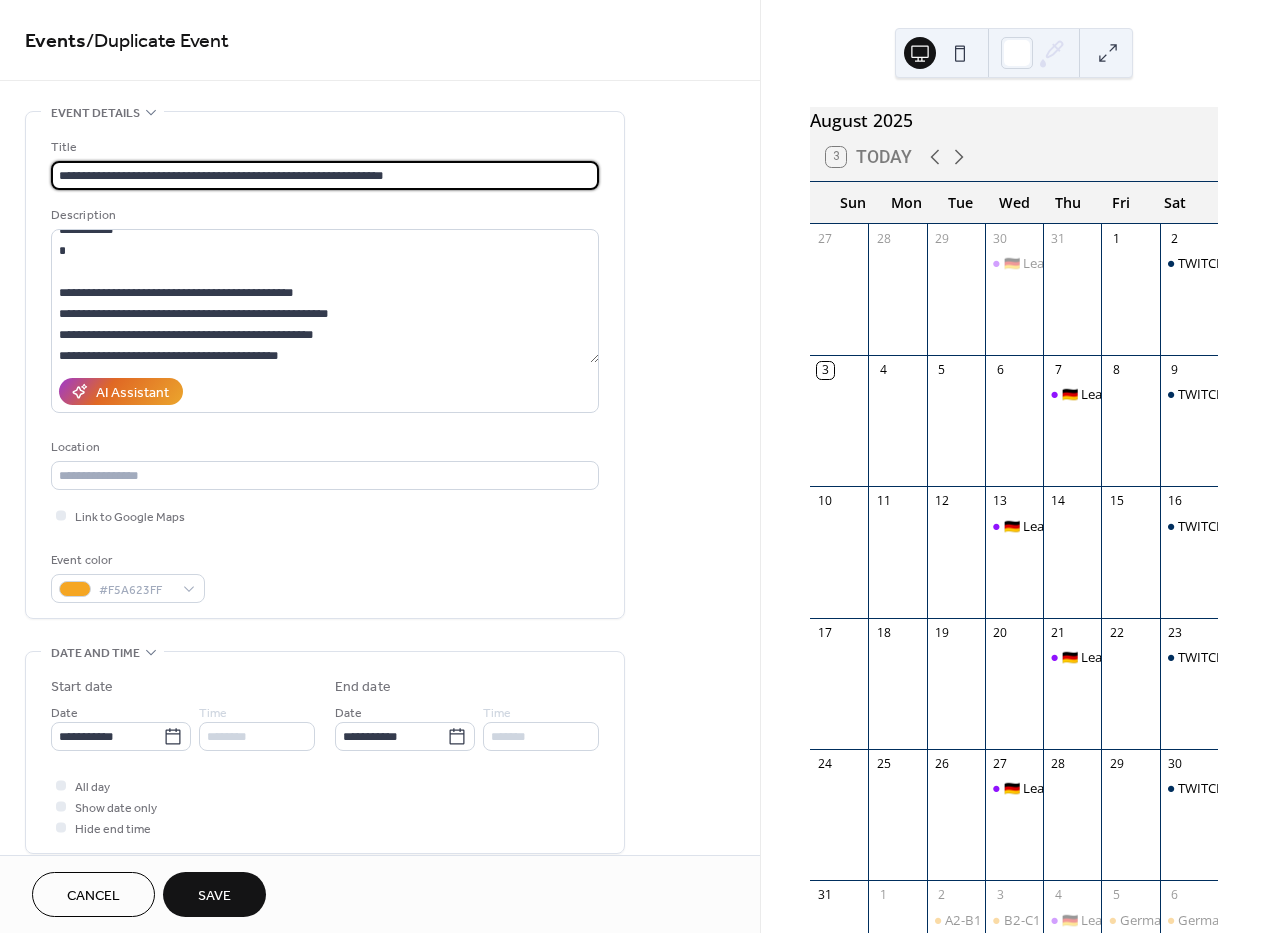 type on "**********" 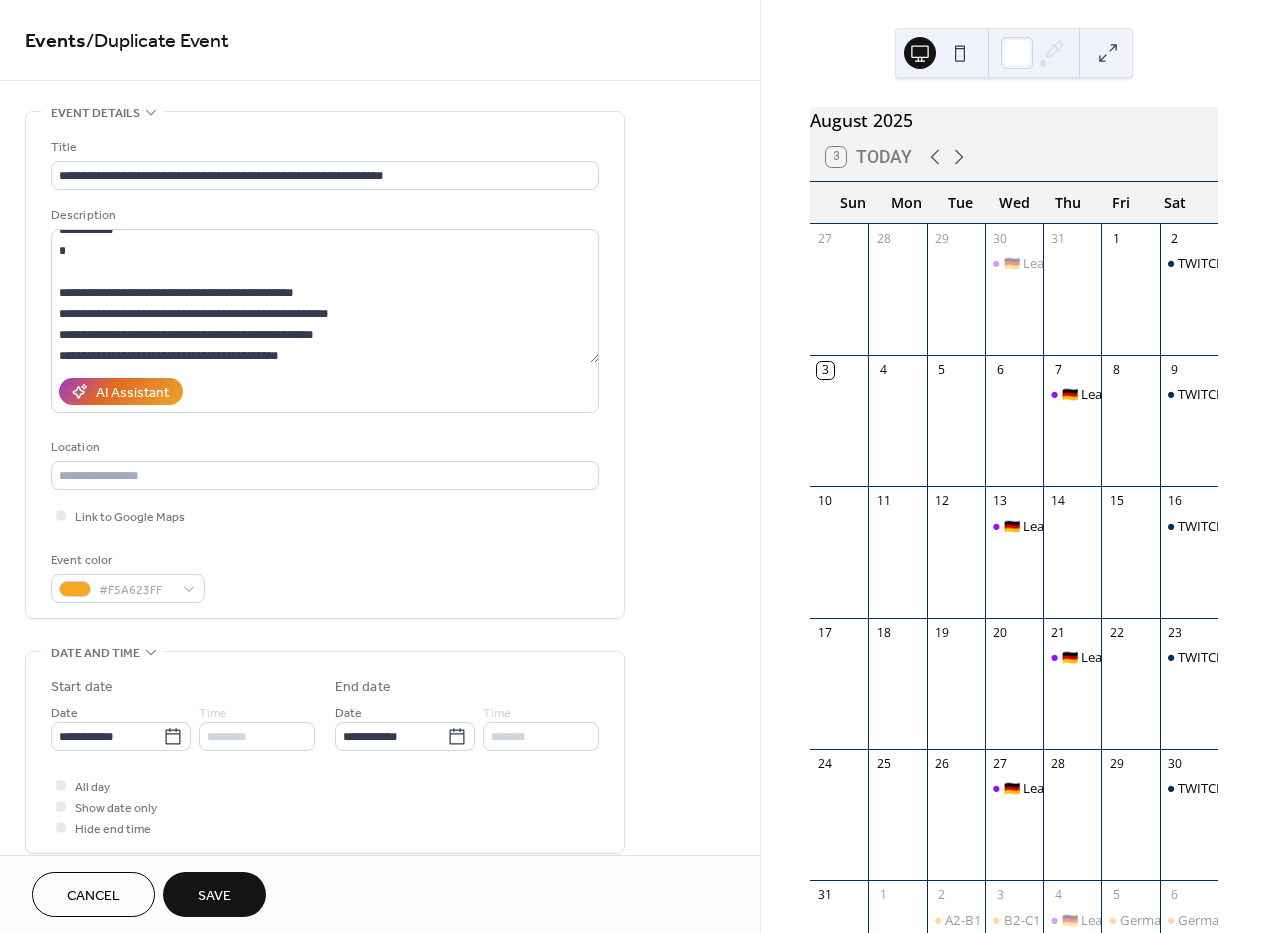 click on "Save" at bounding box center (214, 896) 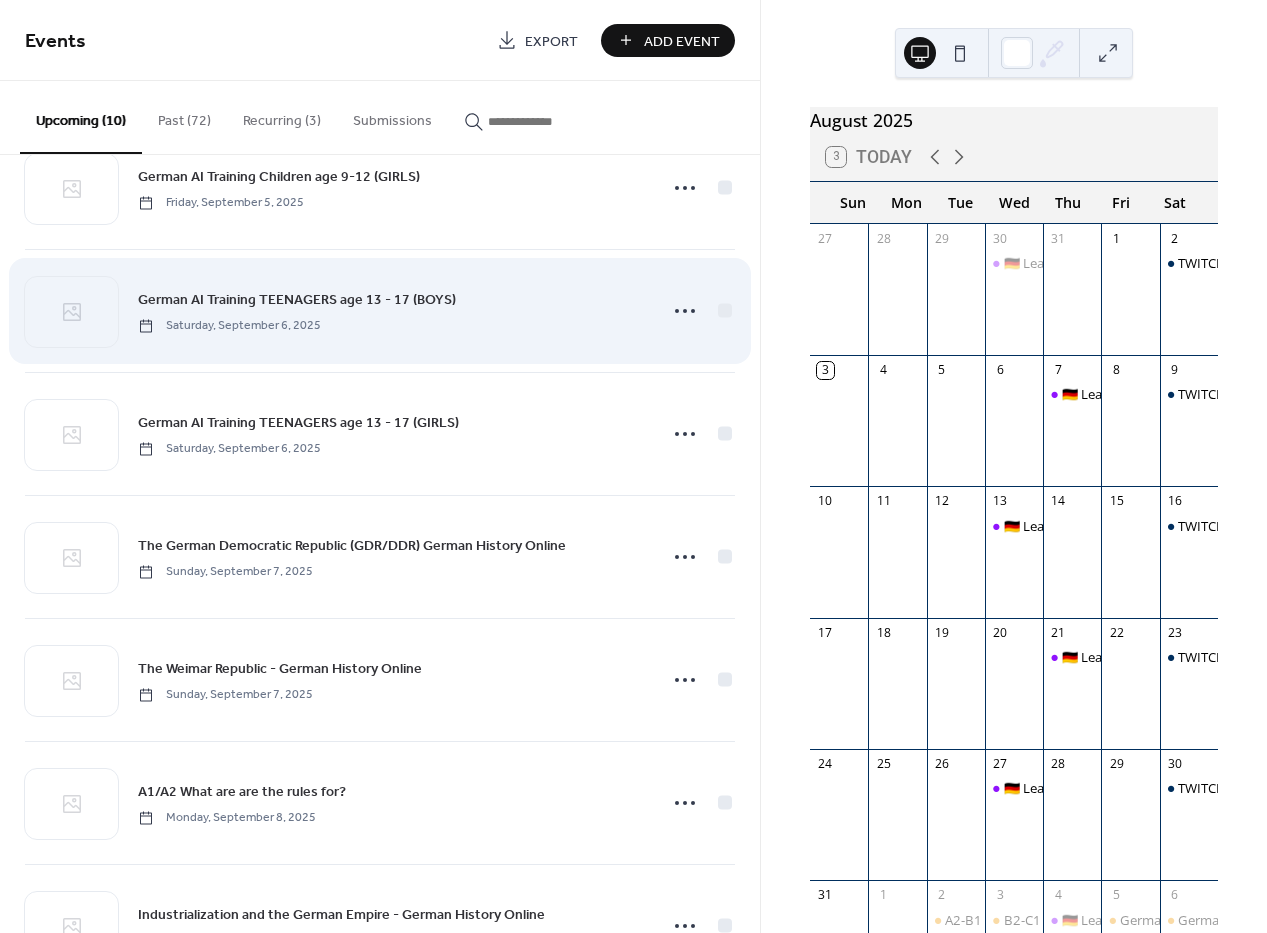 scroll, scrollTop: 511, scrollLeft: 0, axis: vertical 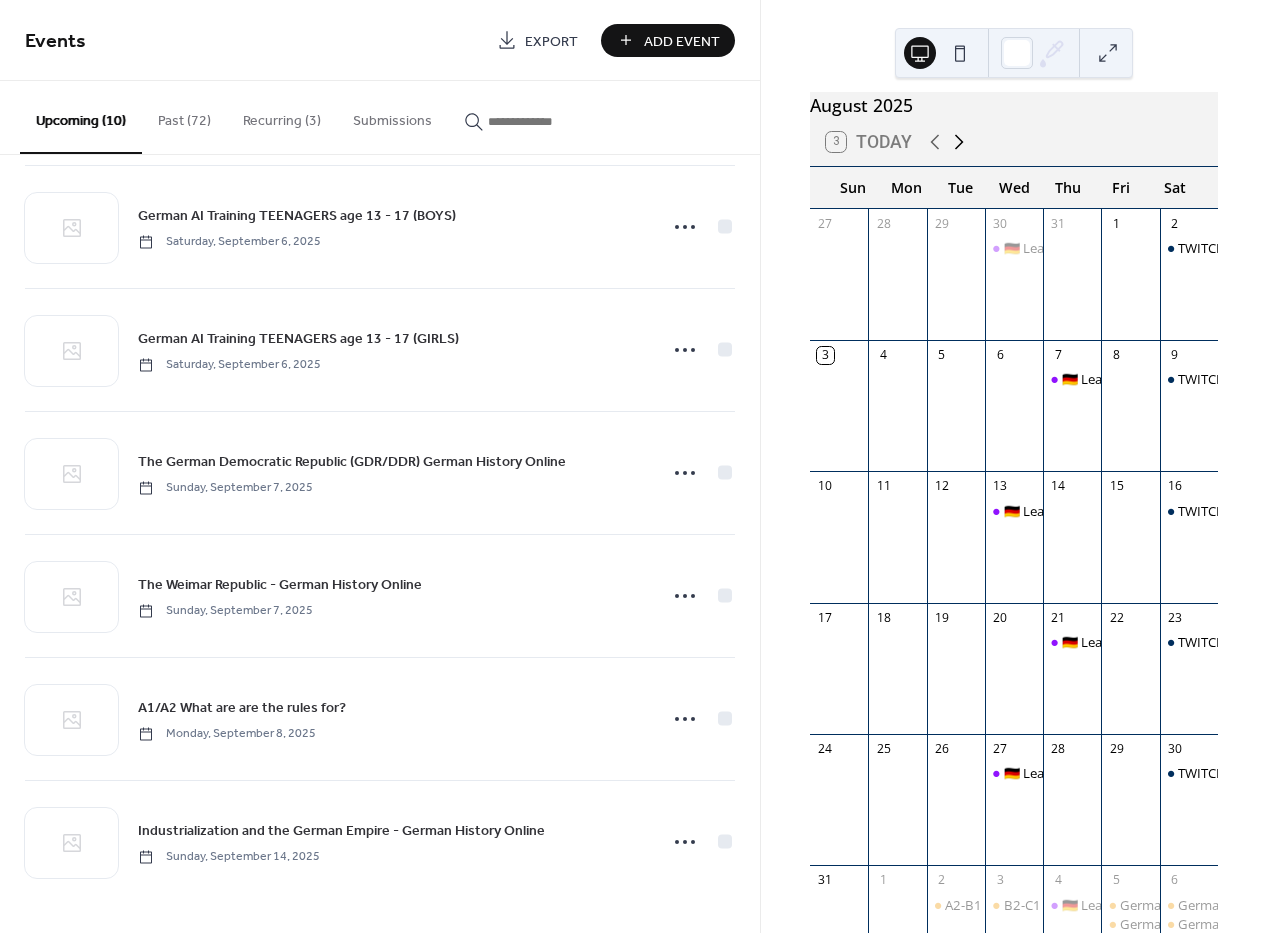 click 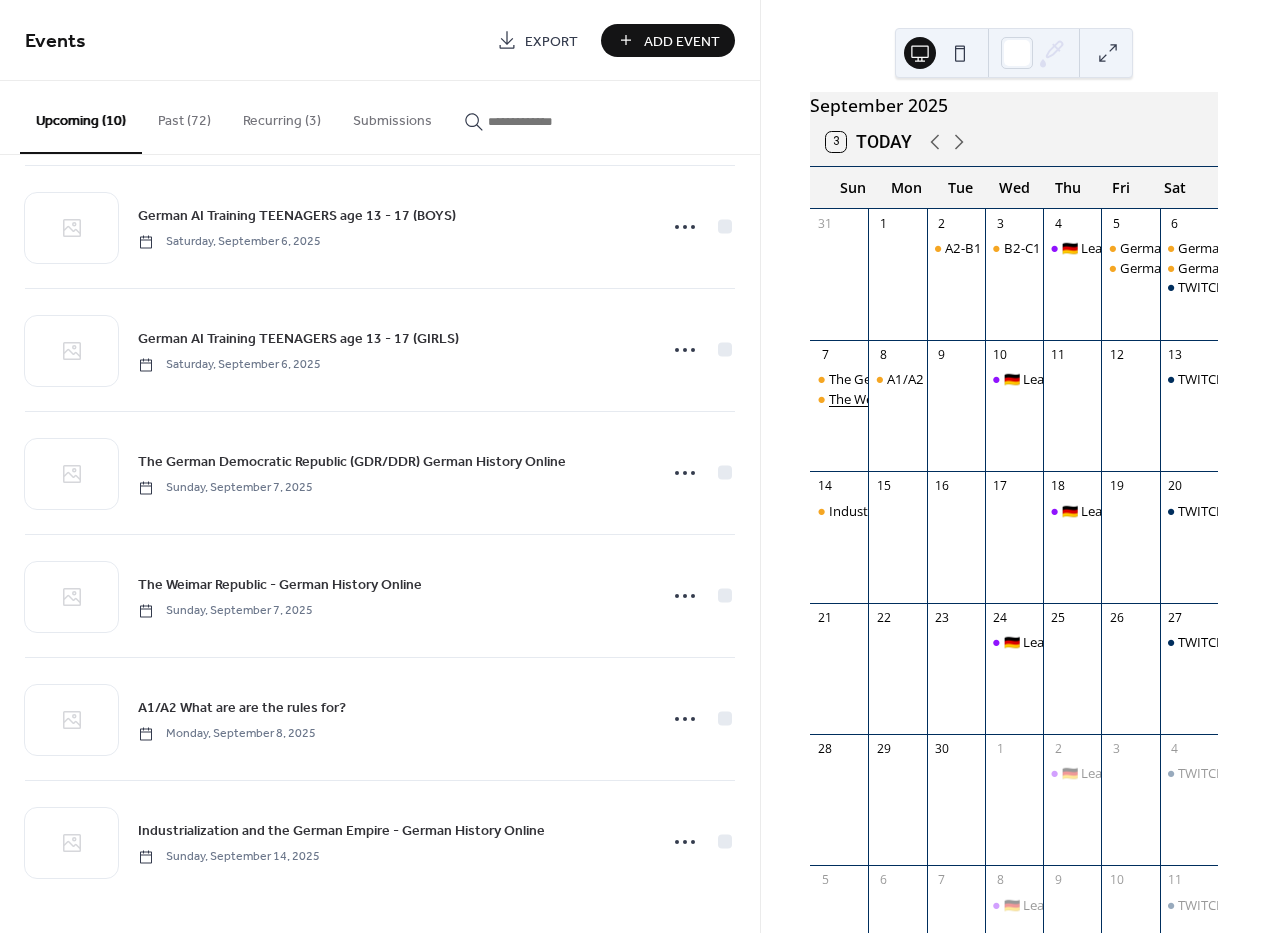 click on "The Weimar Republic - German History Online" at bounding box center (965, 399) 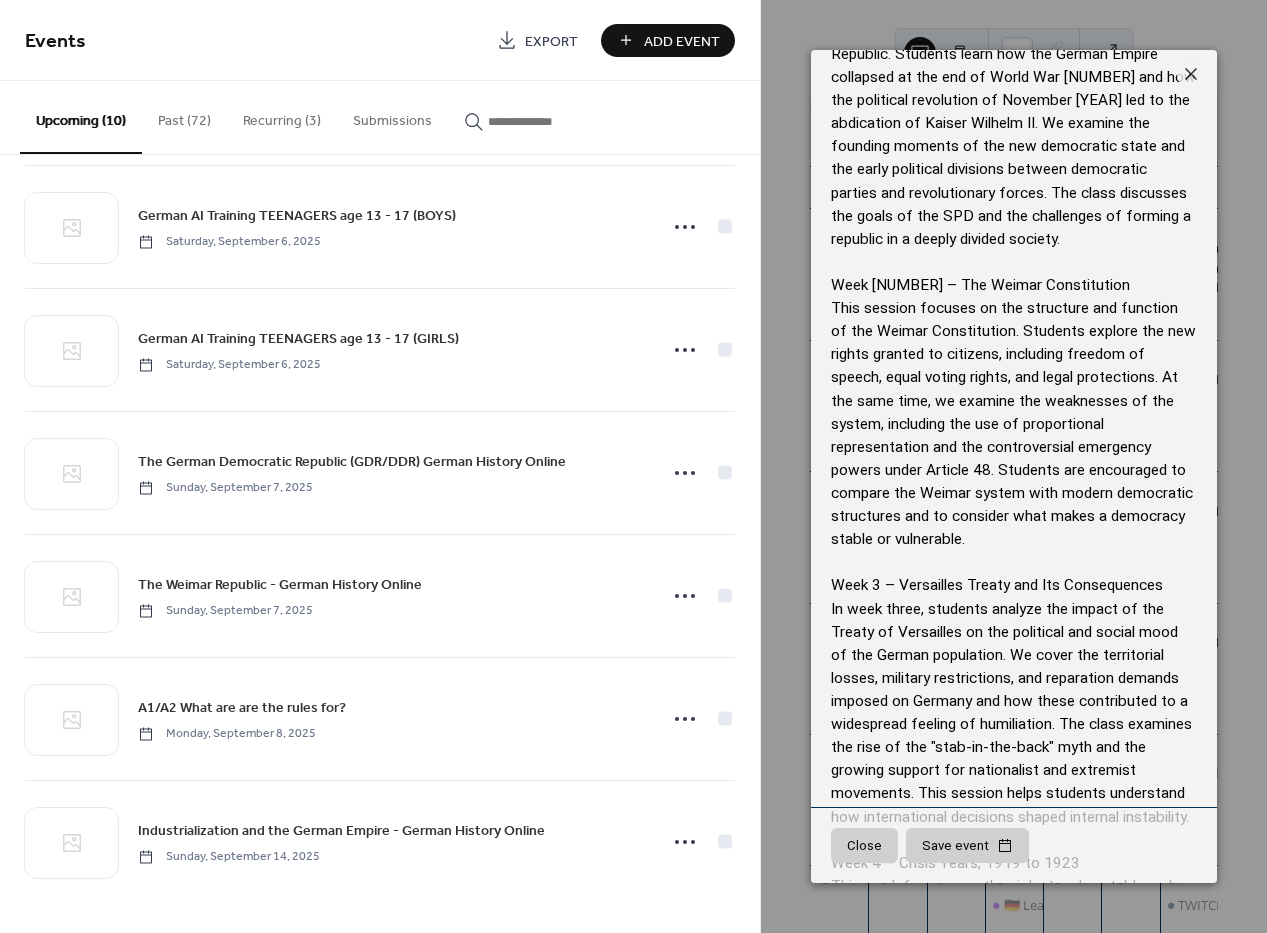 scroll, scrollTop: 0, scrollLeft: 0, axis: both 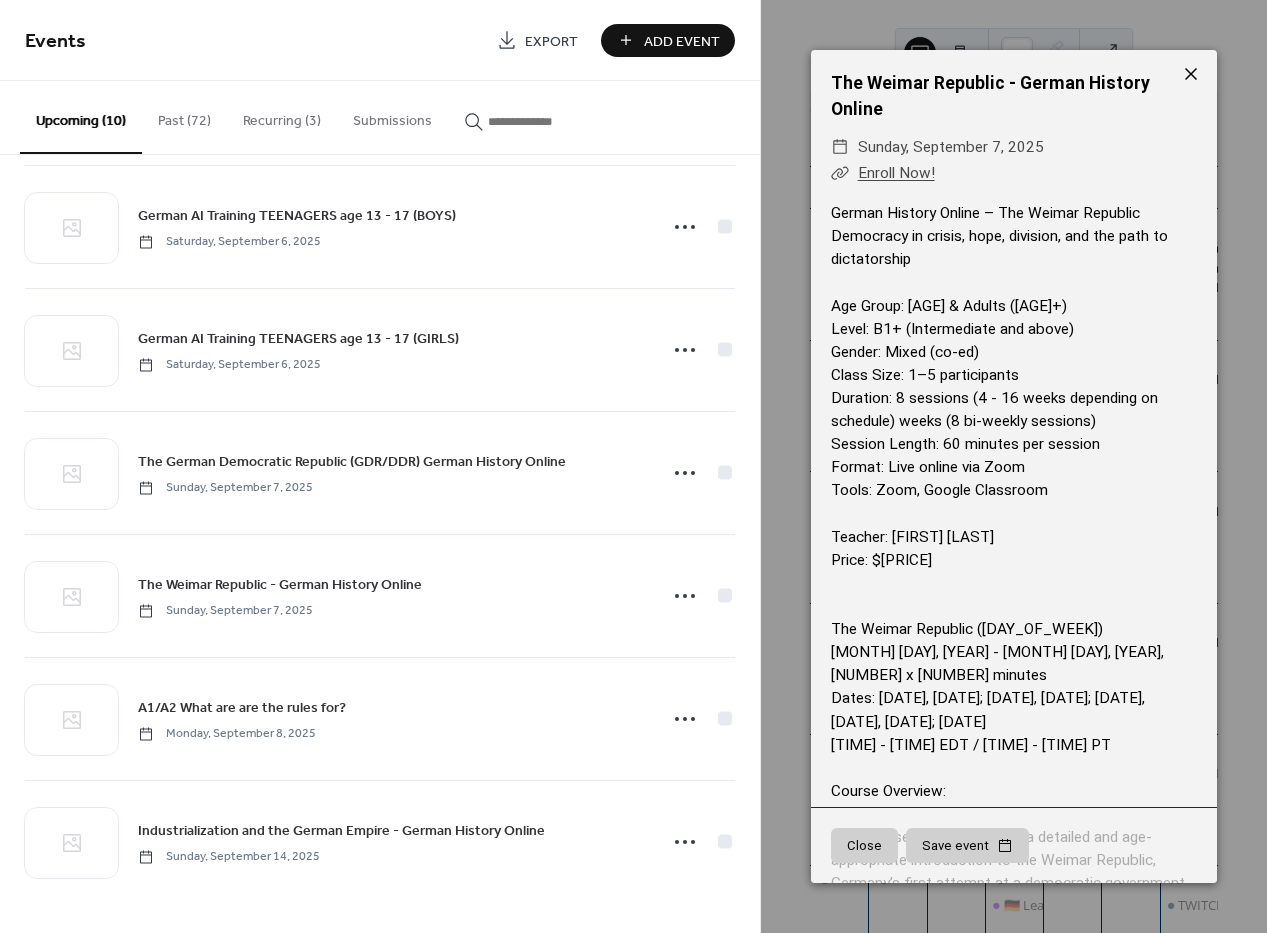 click 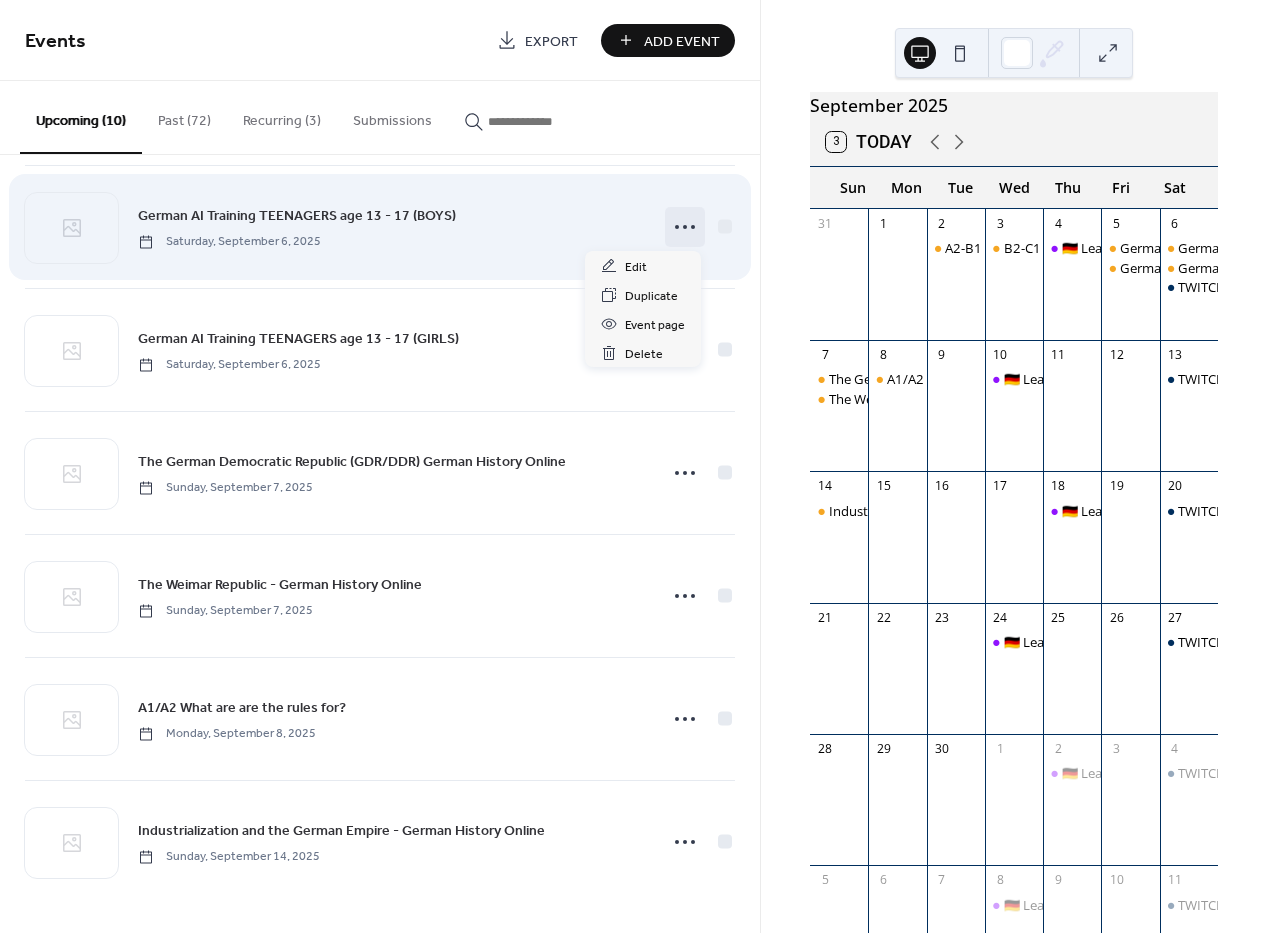click 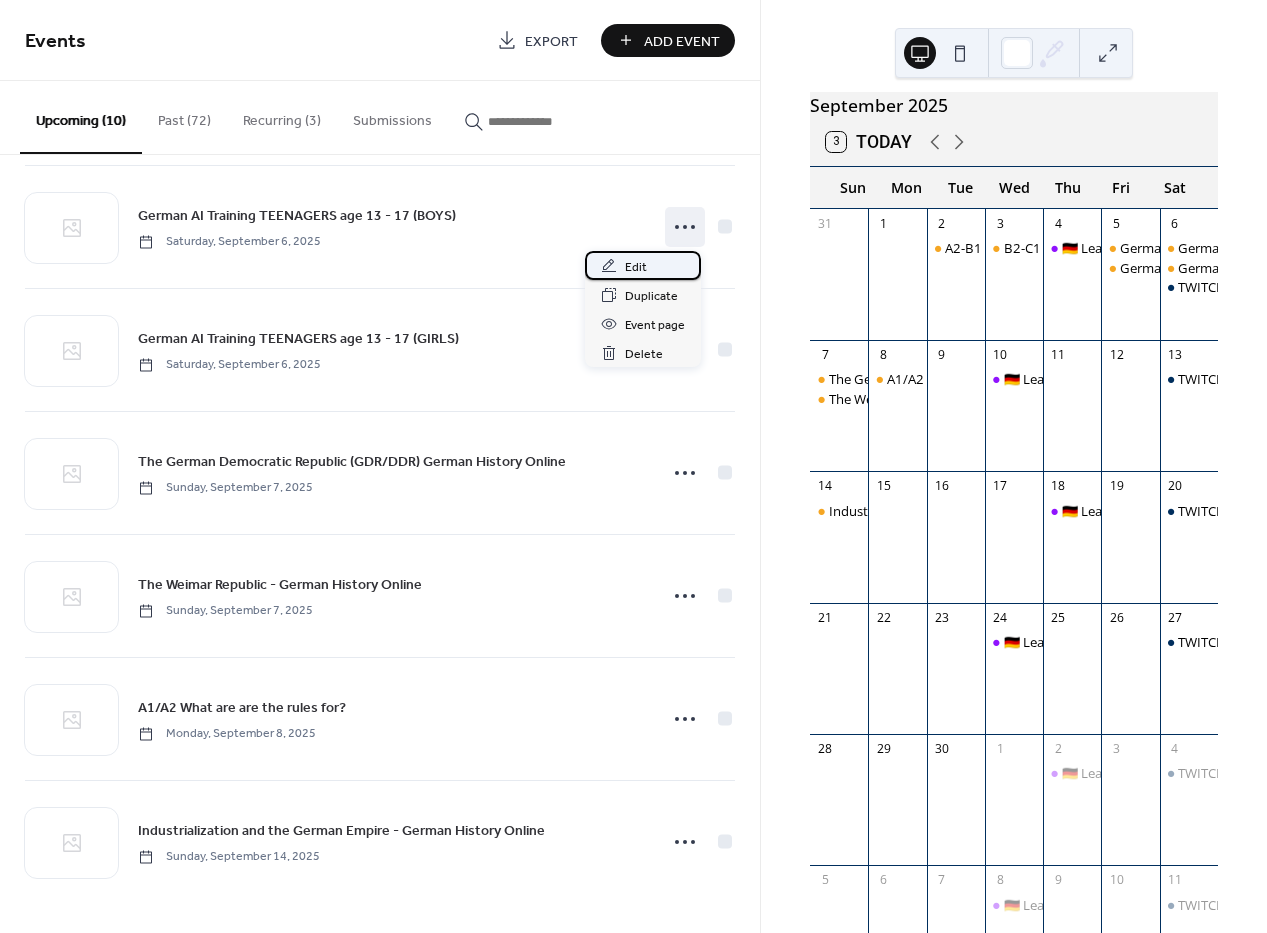 click on "Edit" at bounding box center (643, 265) 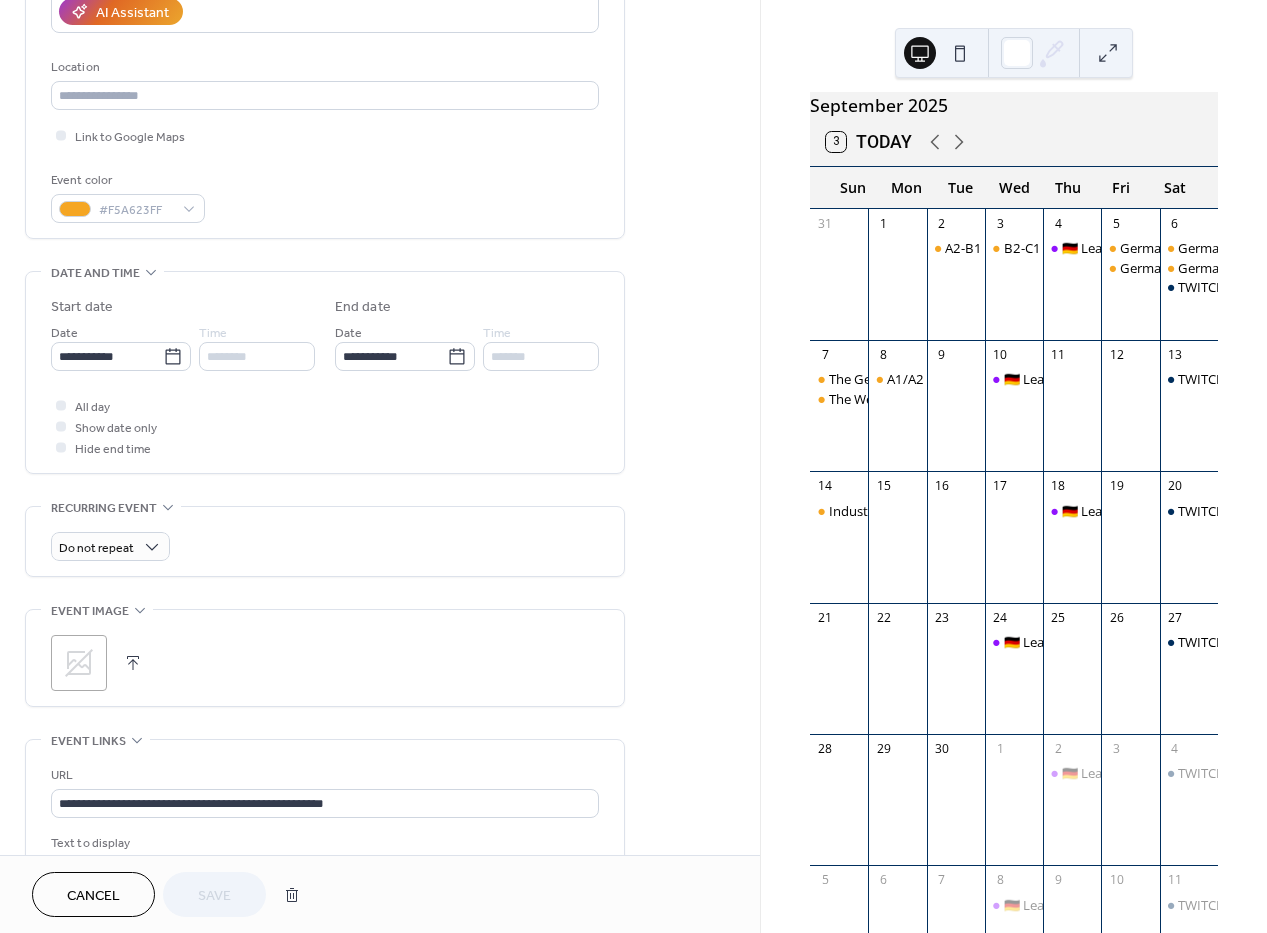 scroll, scrollTop: 590, scrollLeft: 0, axis: vertical 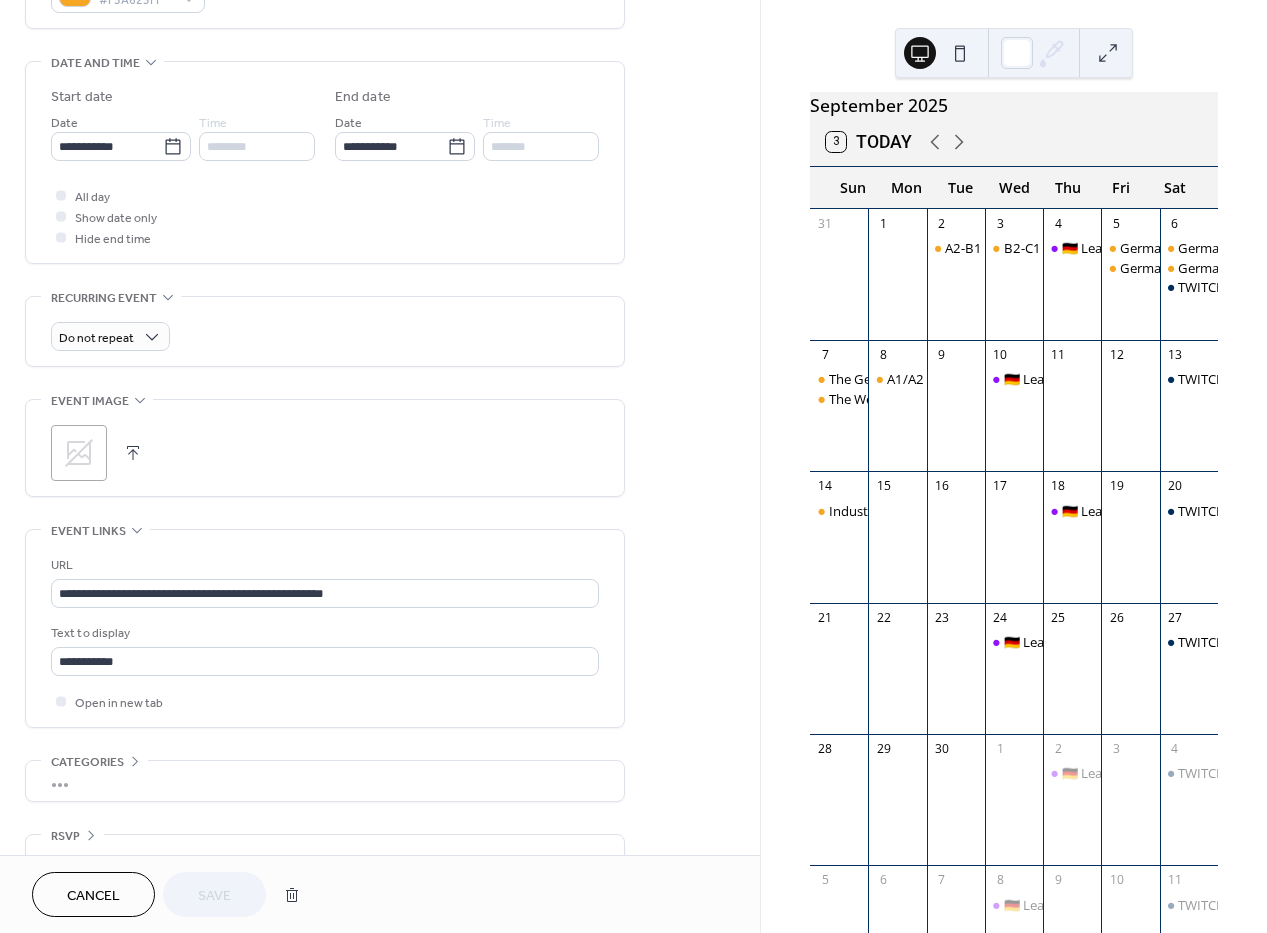 click on ";" at bounding box center [79, 453] 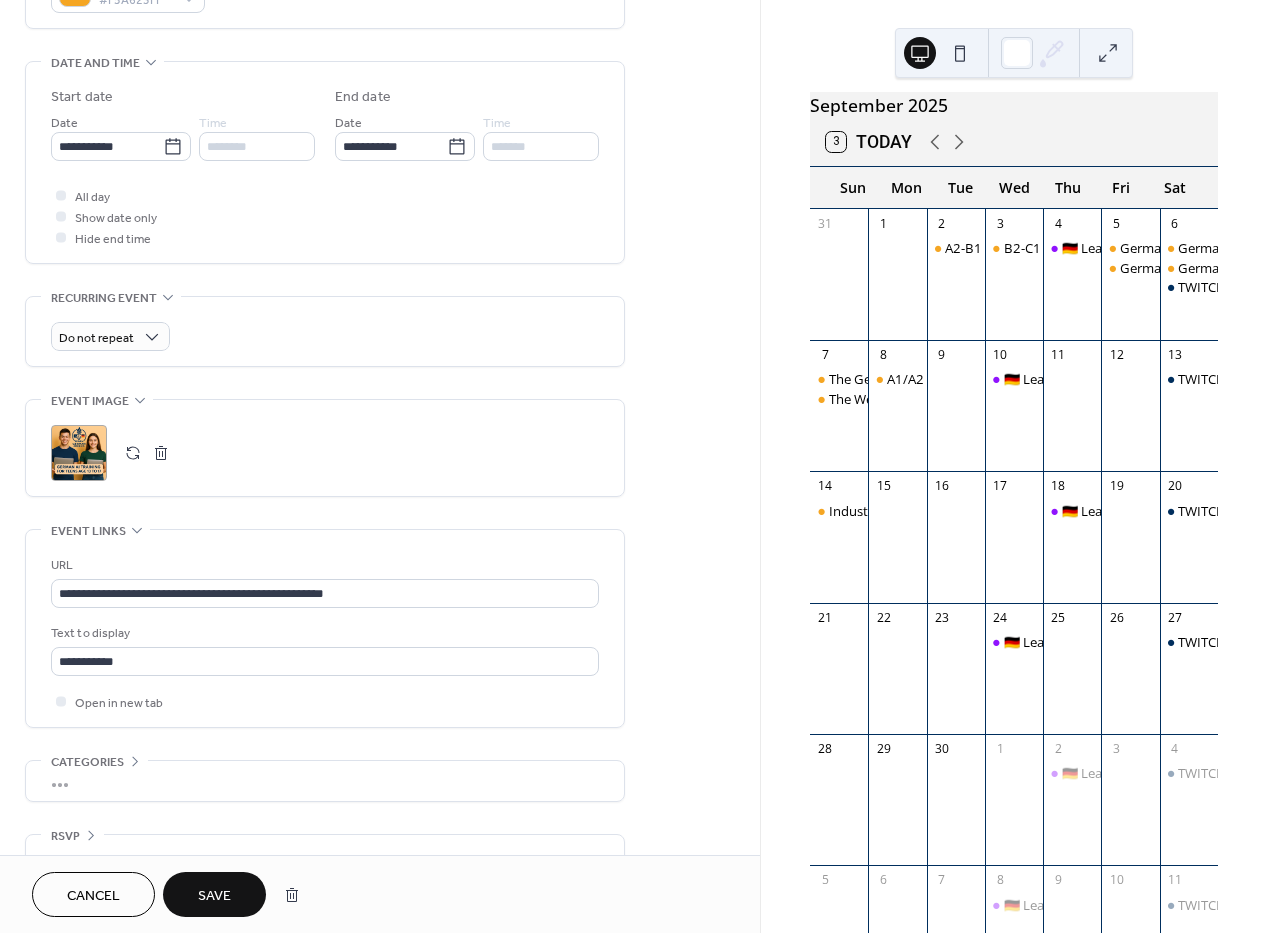 click on "Save" at bounding box center [214, 896] 